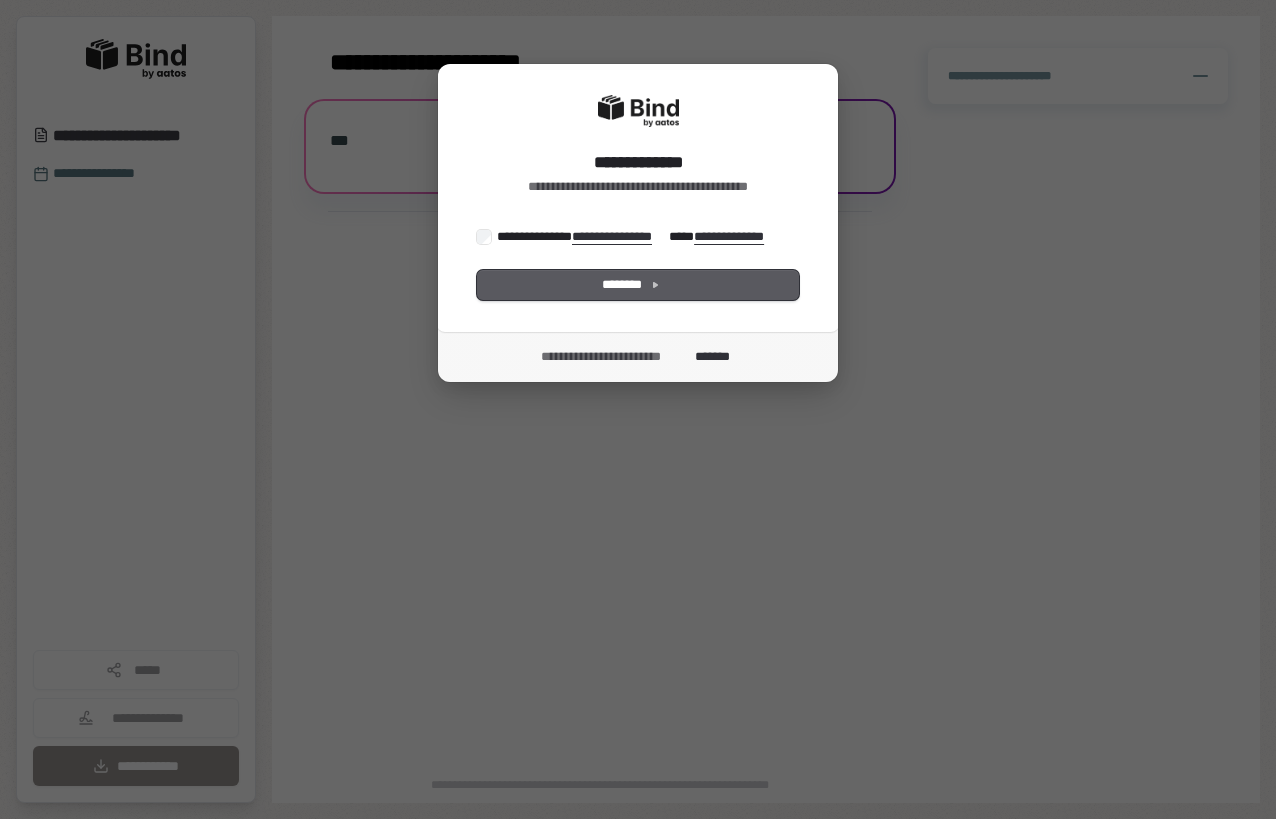 scroll, scrollTop: 0, scrollLeft: 0, axis: both 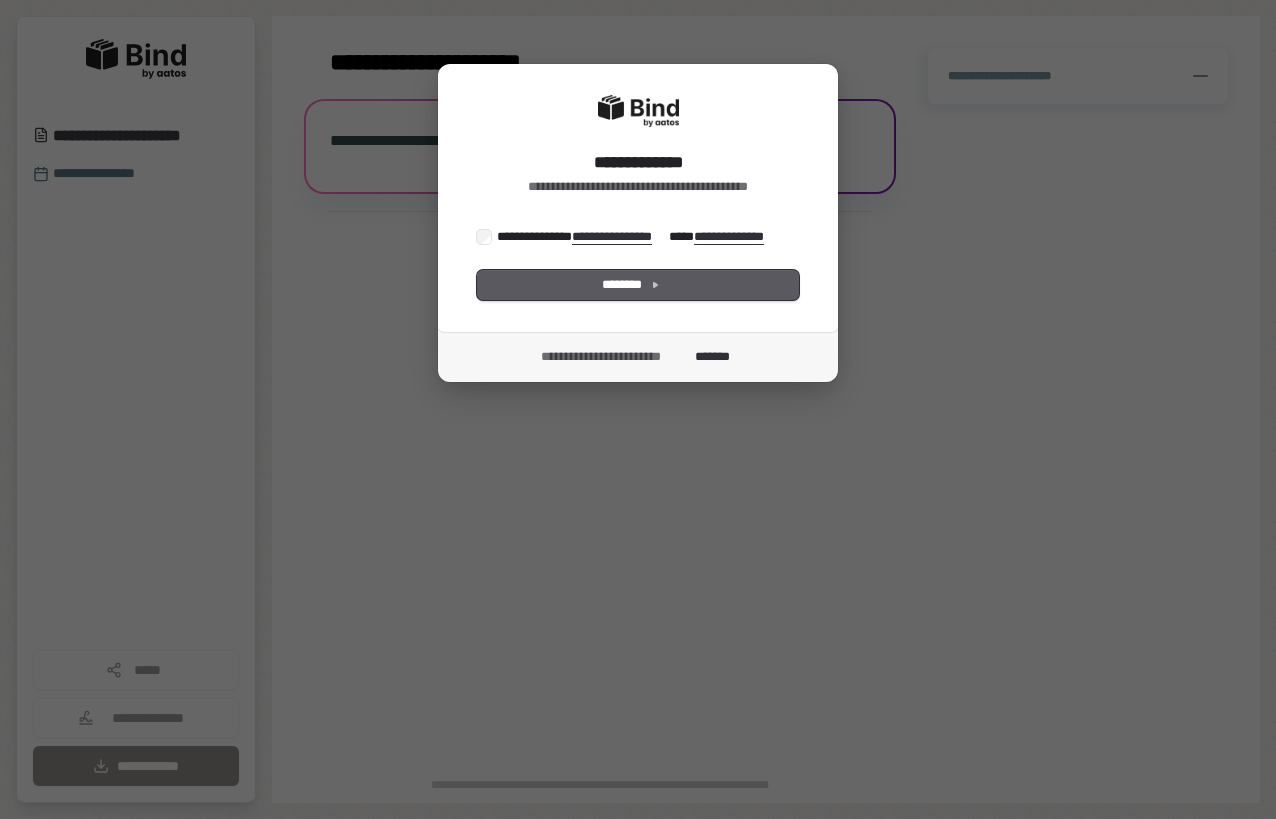 click on "********" at bounding box center [638, 285] 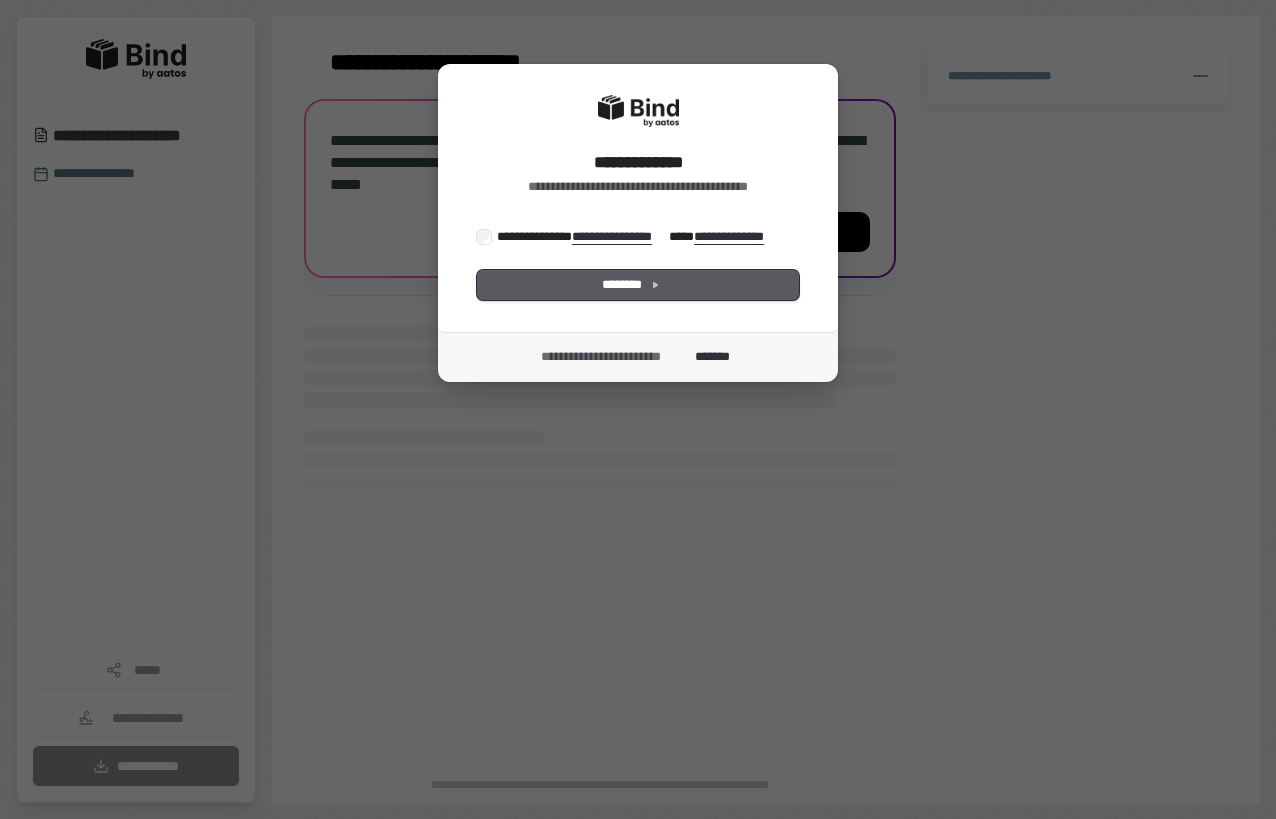 click on "********" at bounding box center (638, 285) 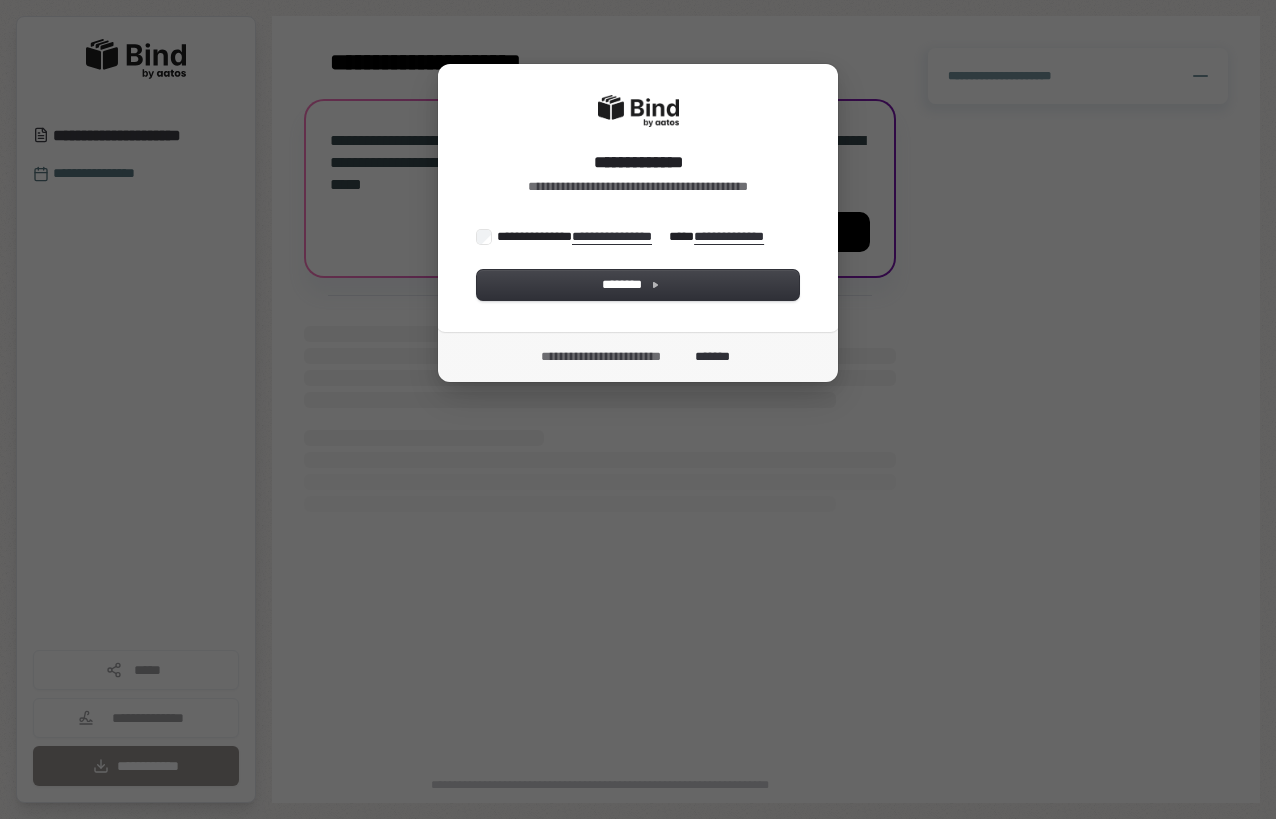 click on "**********" at bounding box center [632, 237] 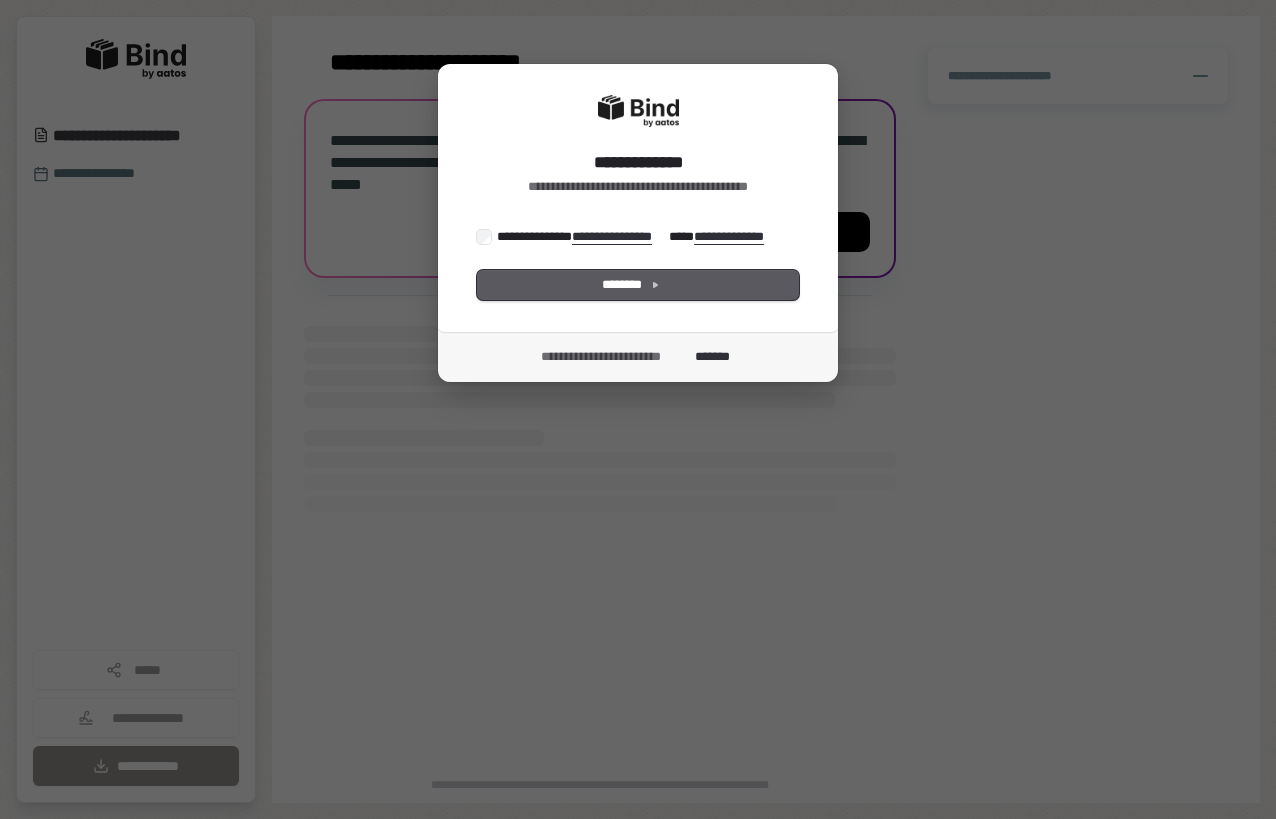 click on "********" at bounding box center [638, 285] 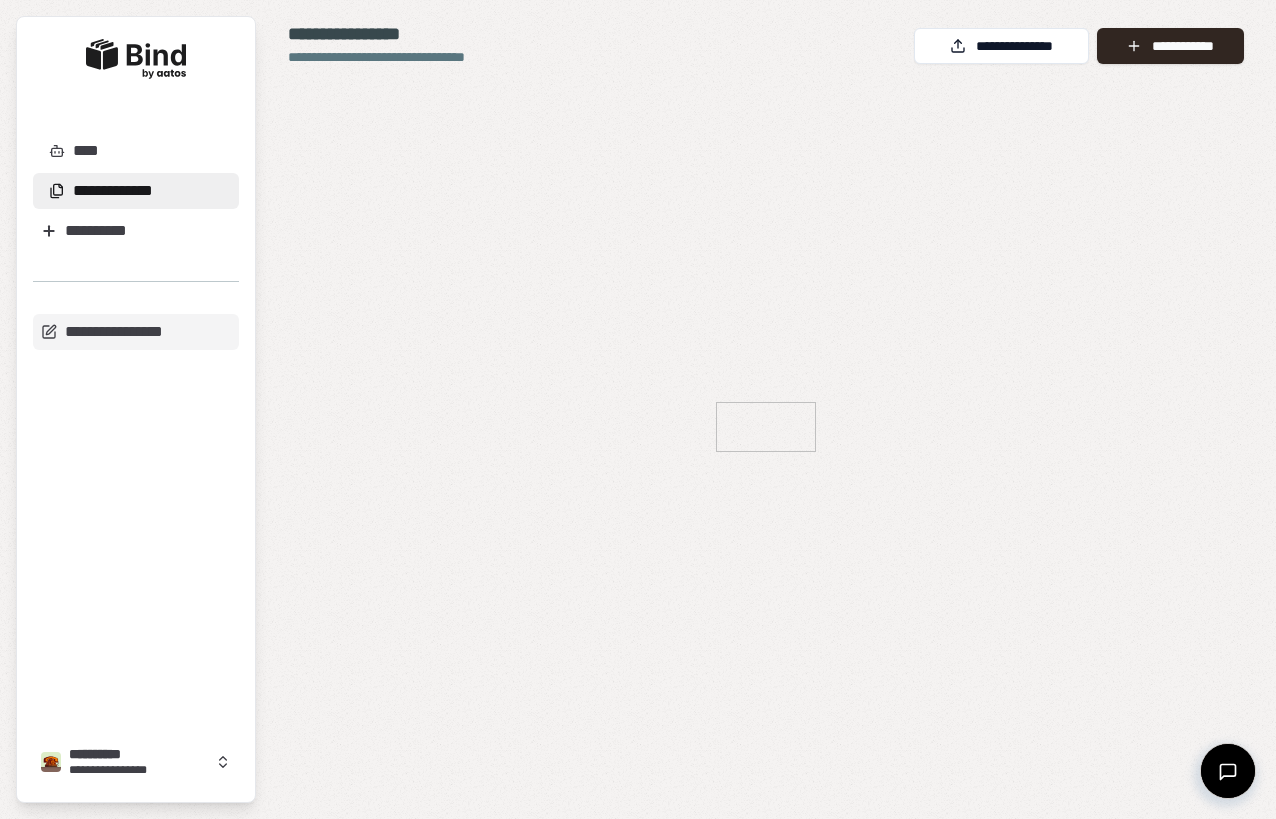 scroll, scrollTop: 0, scrollLeft: 0, axis: both 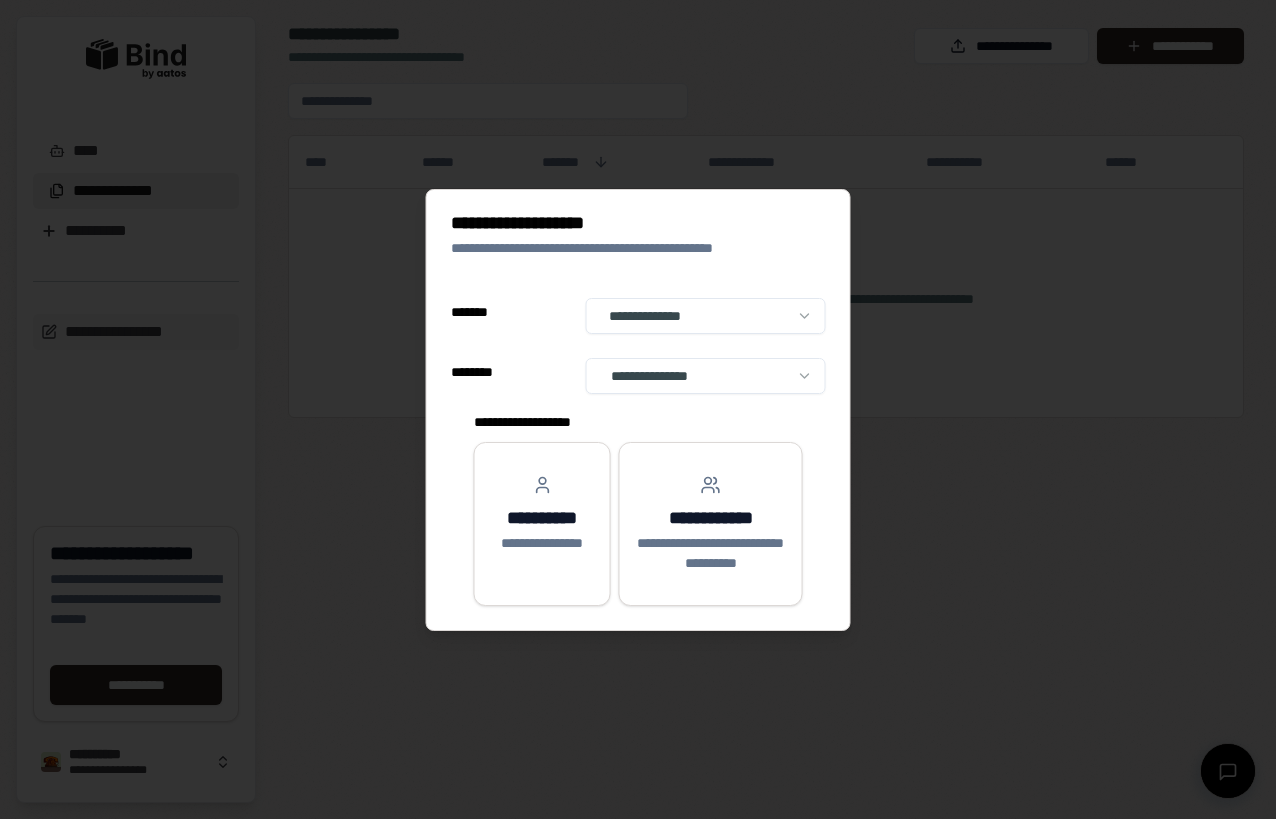 select on "**" 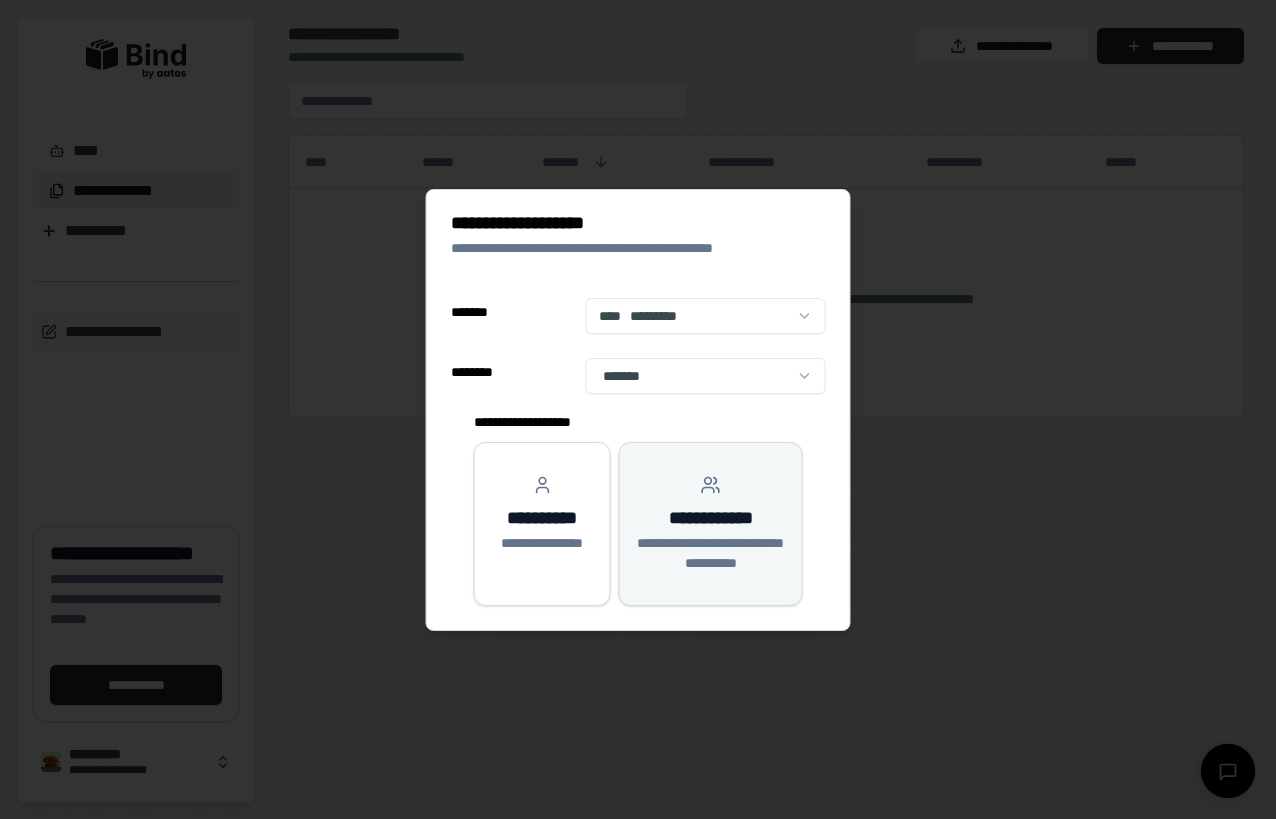click on "**********" at bounding box center [711, 553] 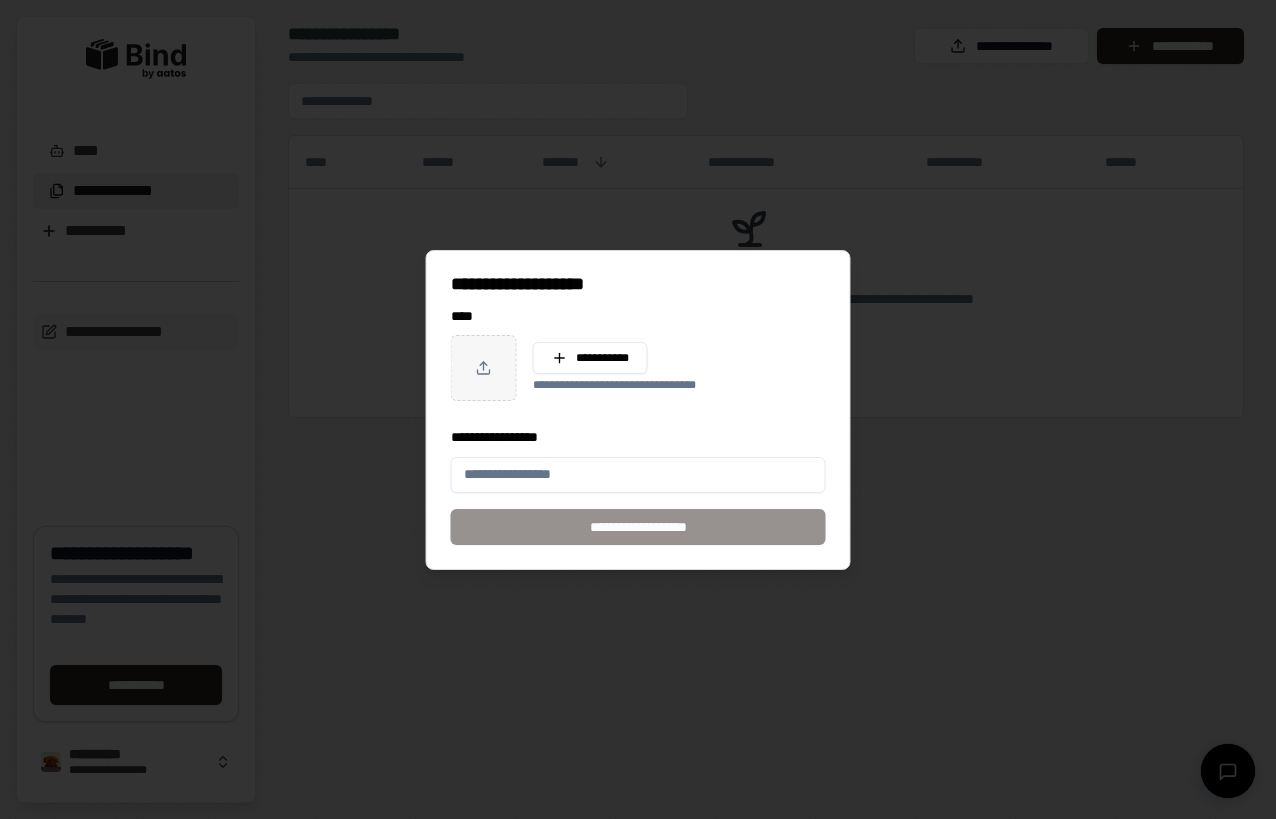 click at bounding box center [484, 368] 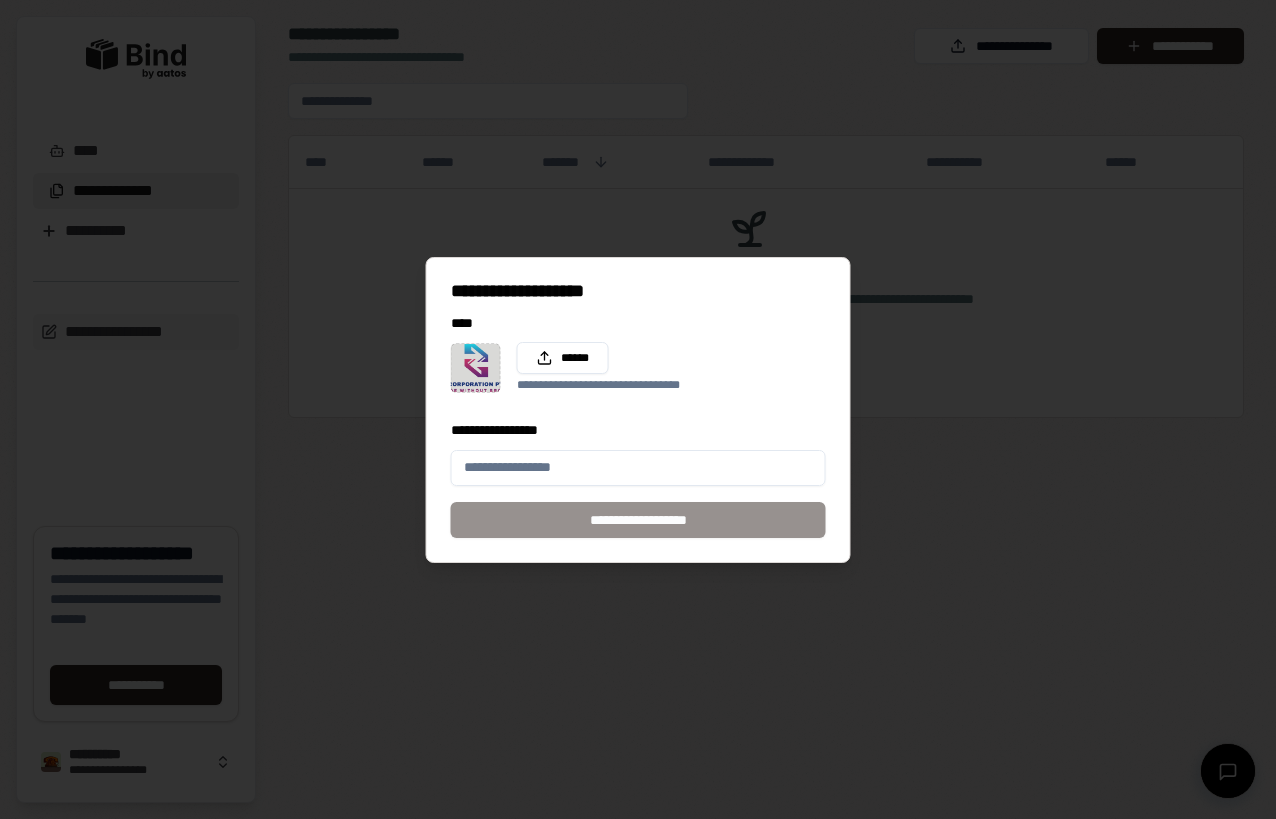 click on "**********" at bounding box center (638, 468) 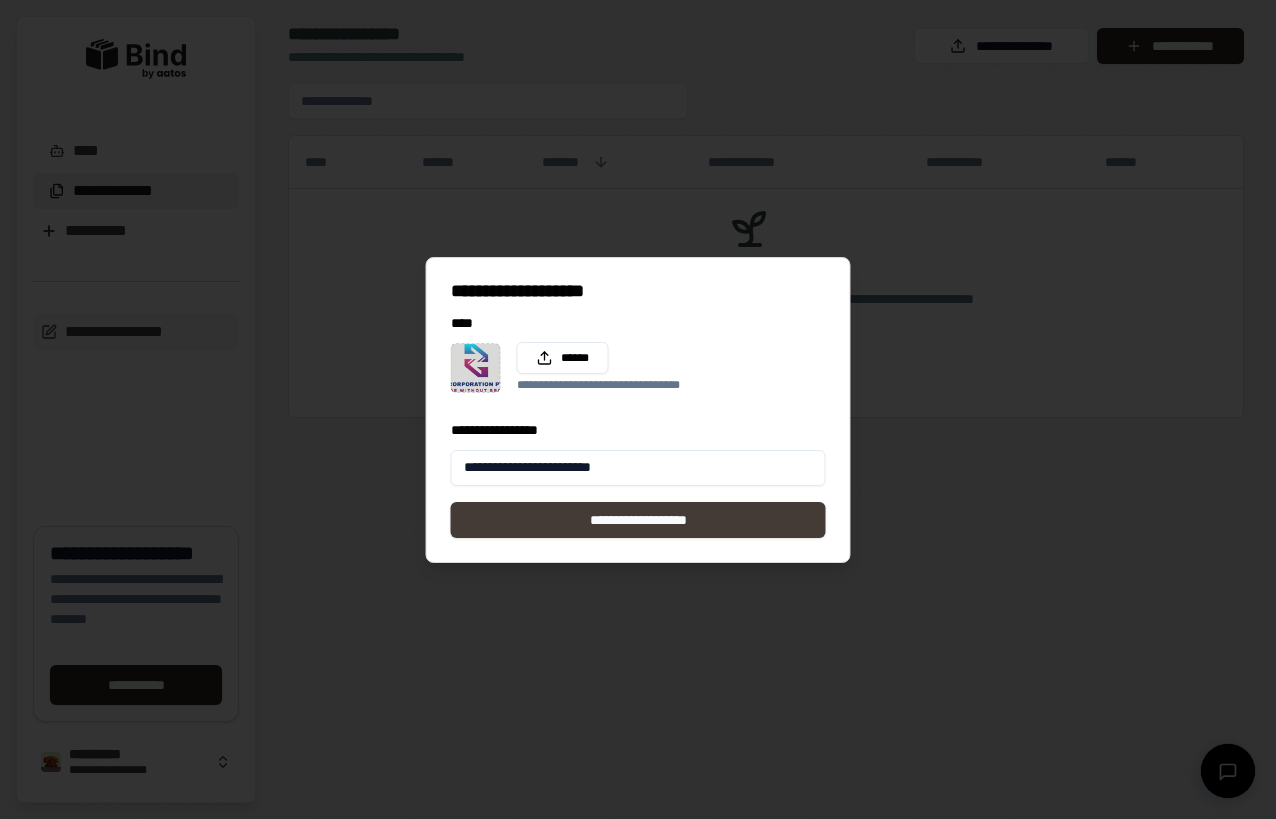 type on "**********" 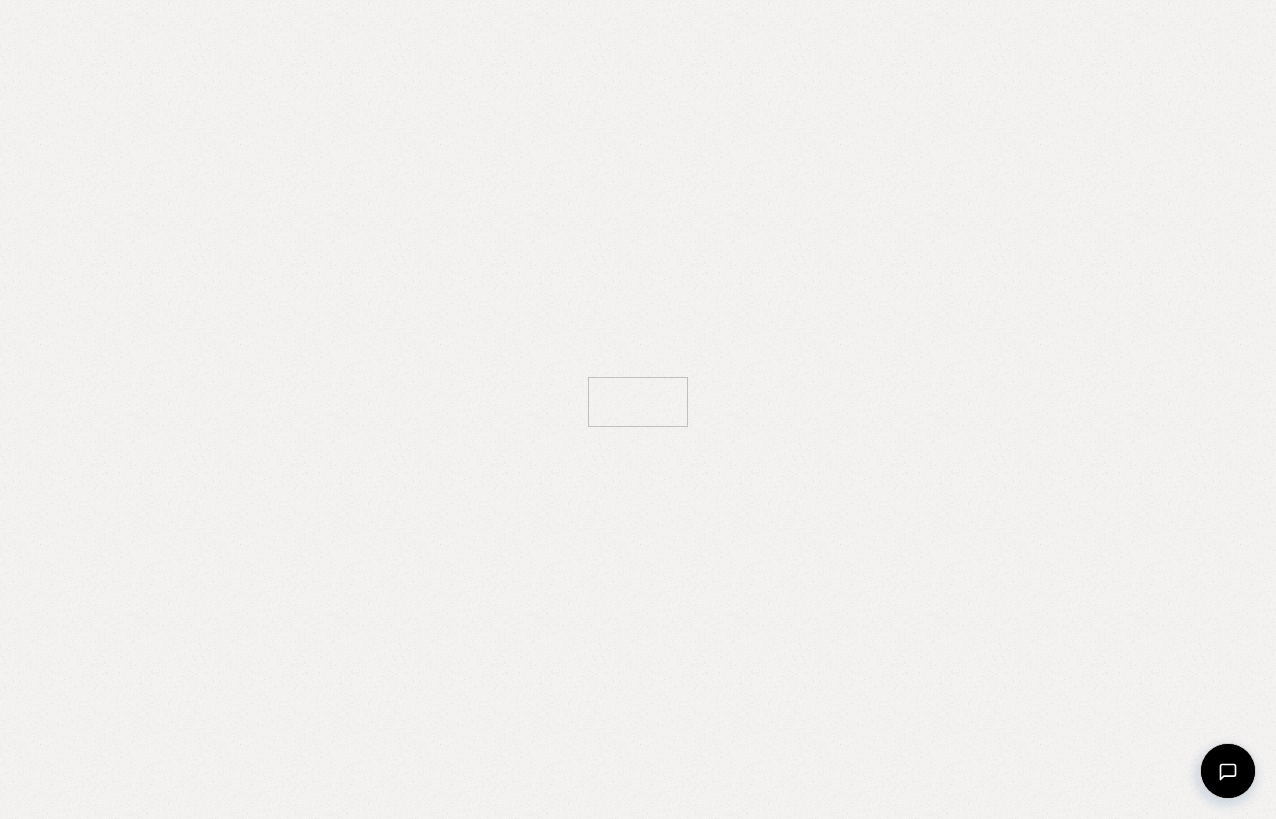 scroll, scrollTop: 0, scrollLeft: 0, axis: both 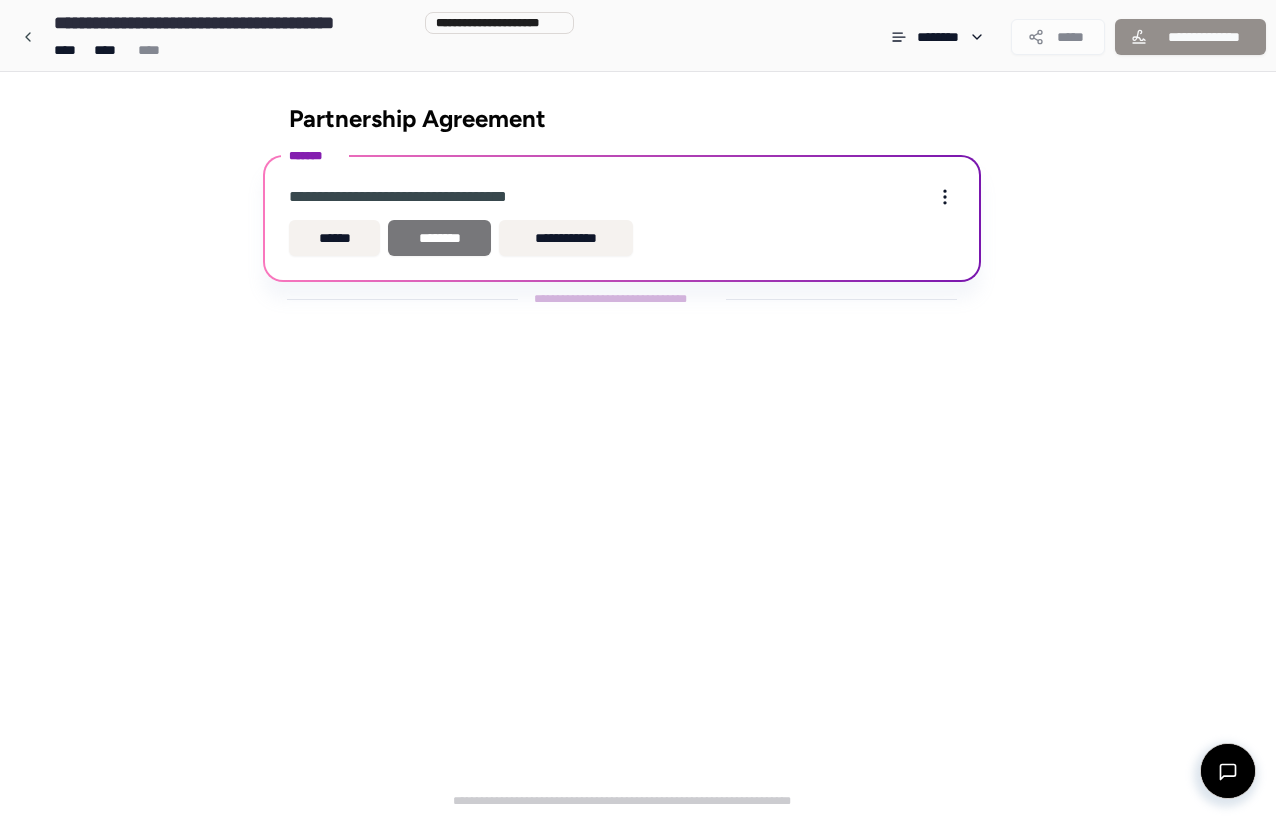 click on "********" at bounding box center [439, 238] 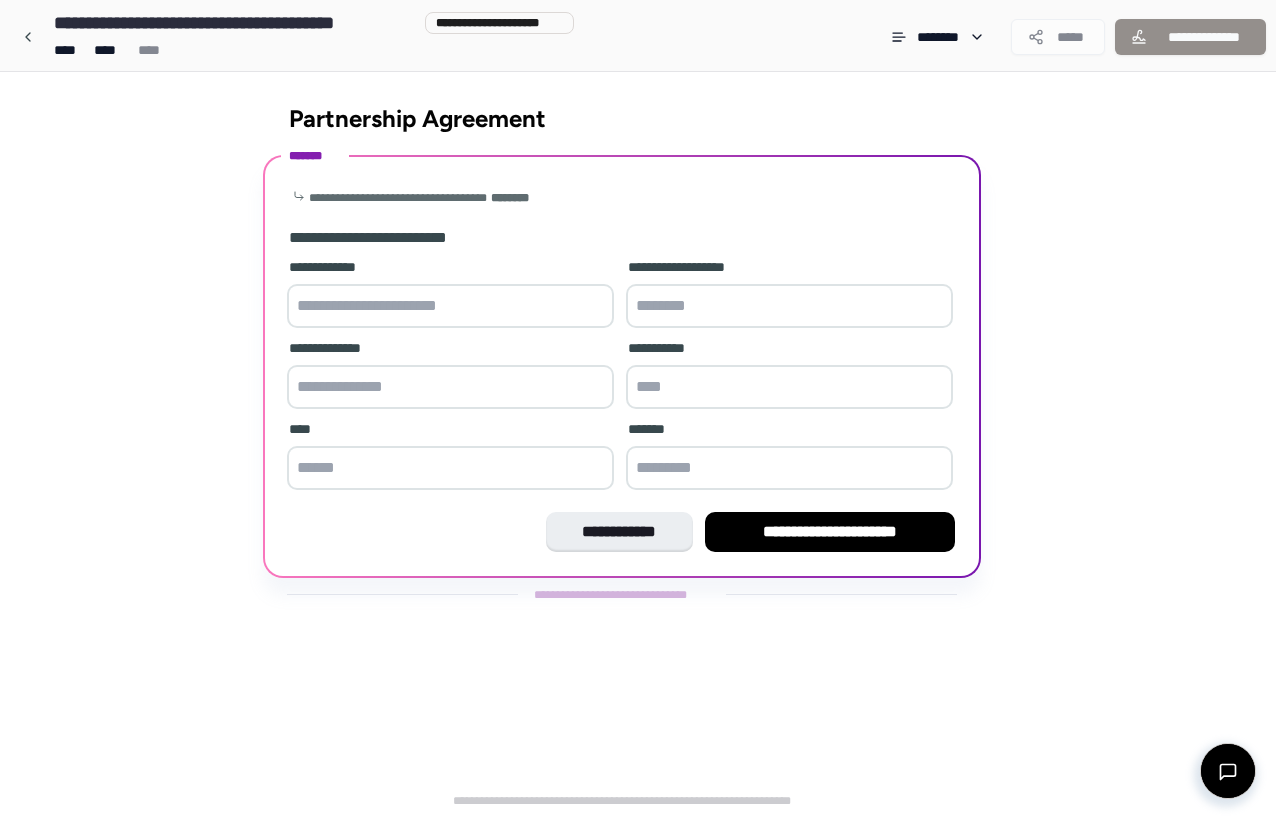 click at bounding box center [450, 306] 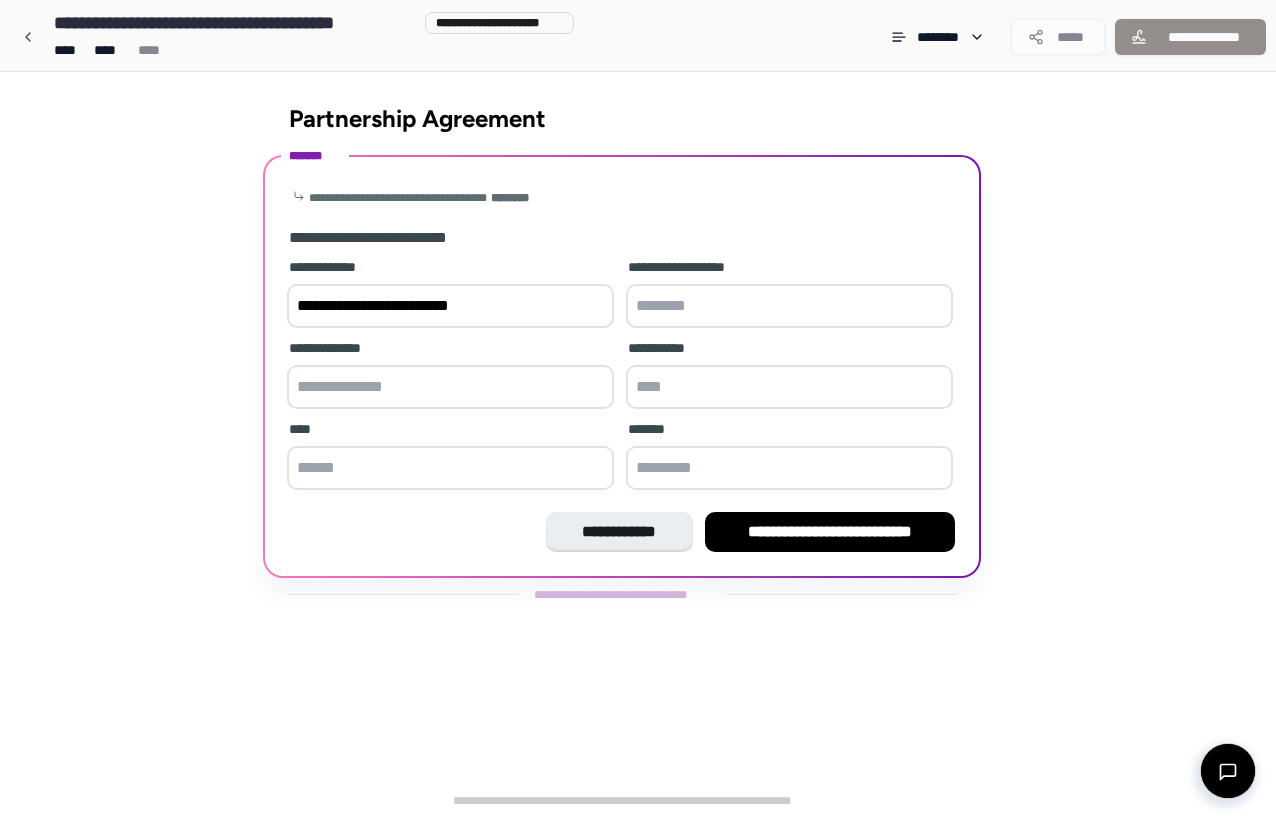 type on "**********" 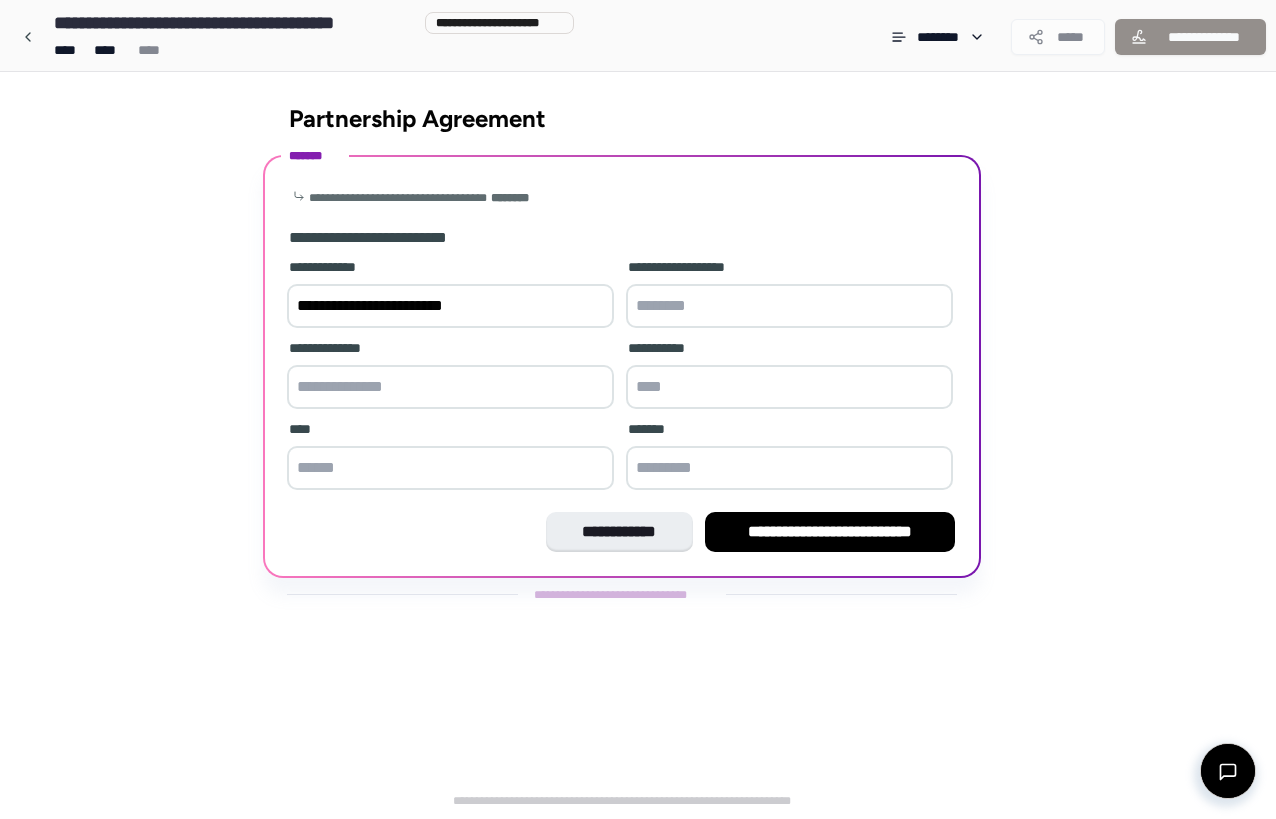 click on "**********" at bounding box center (622, 369) 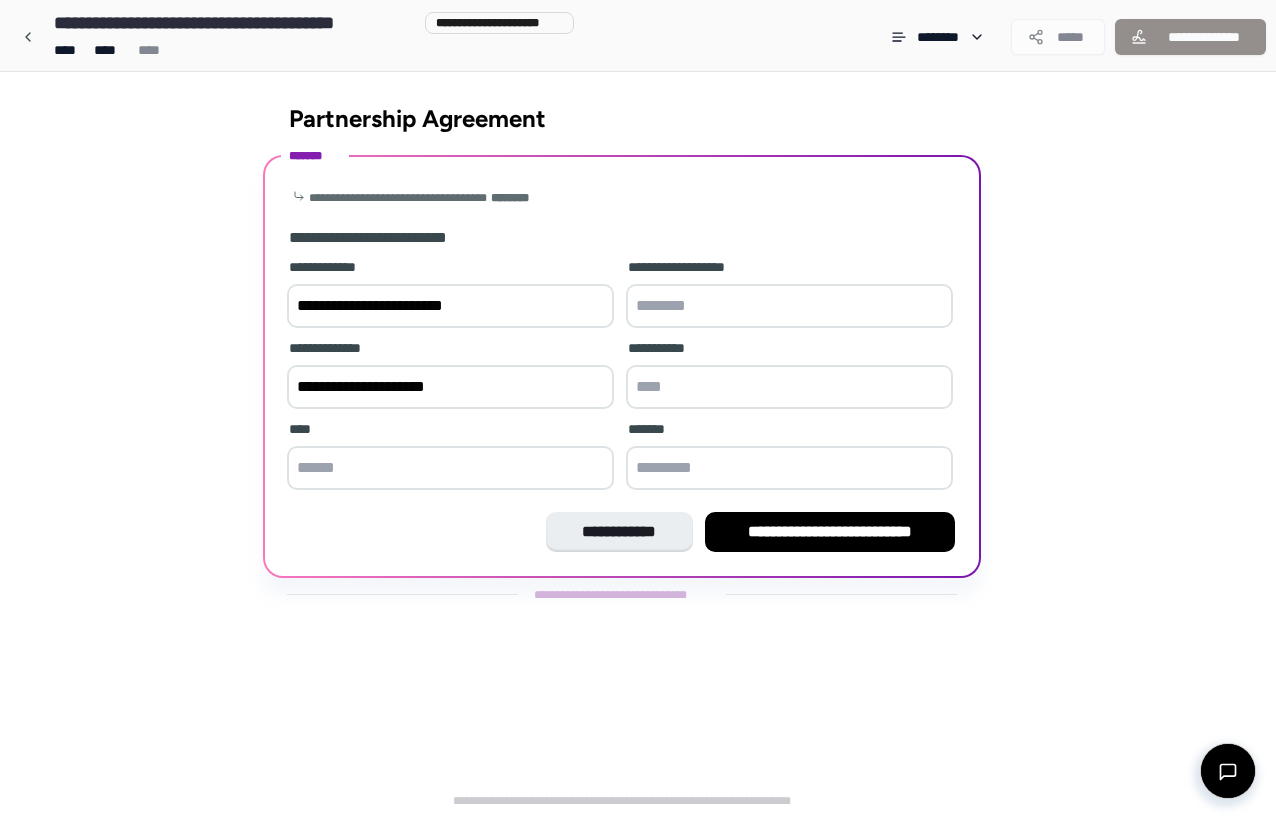 click on "**********" at bounding box center [450, 387] 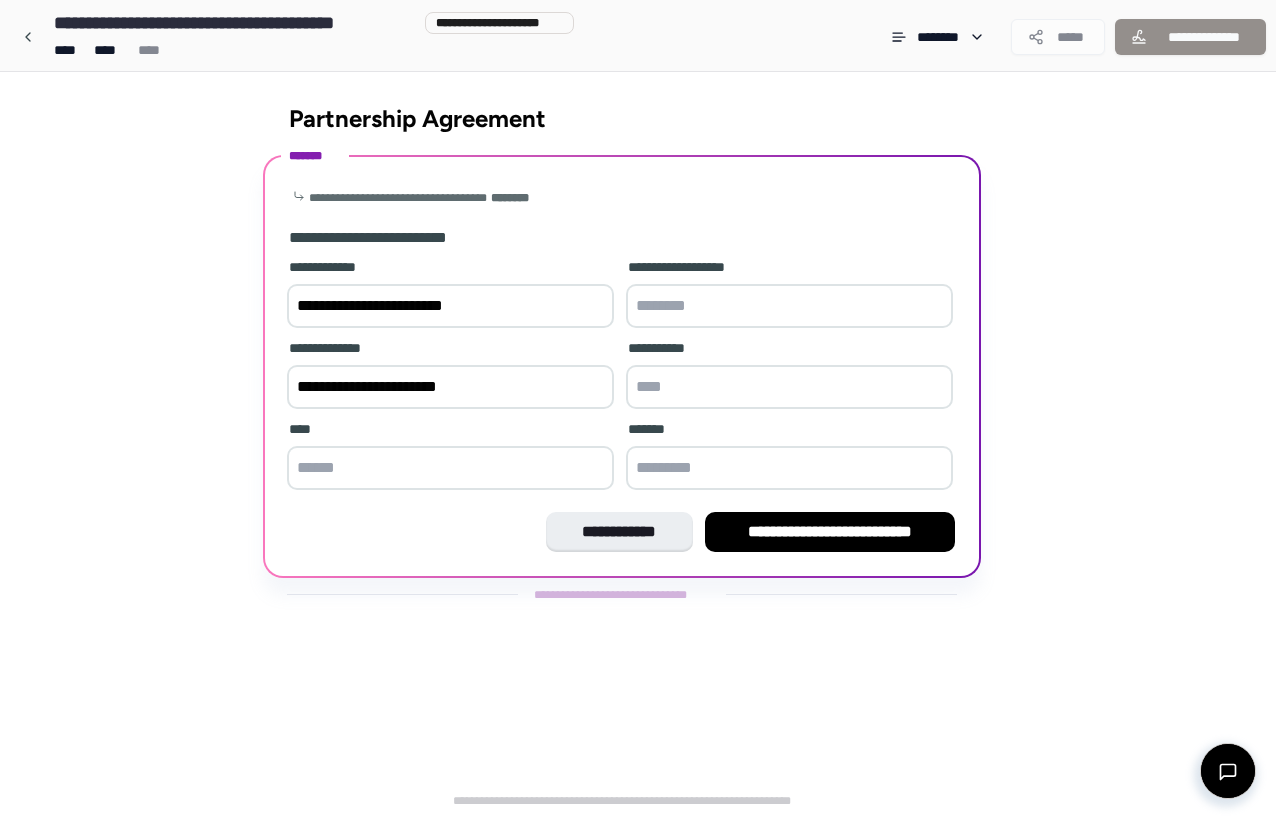 click on "**********" at bounding box center [450, 387] 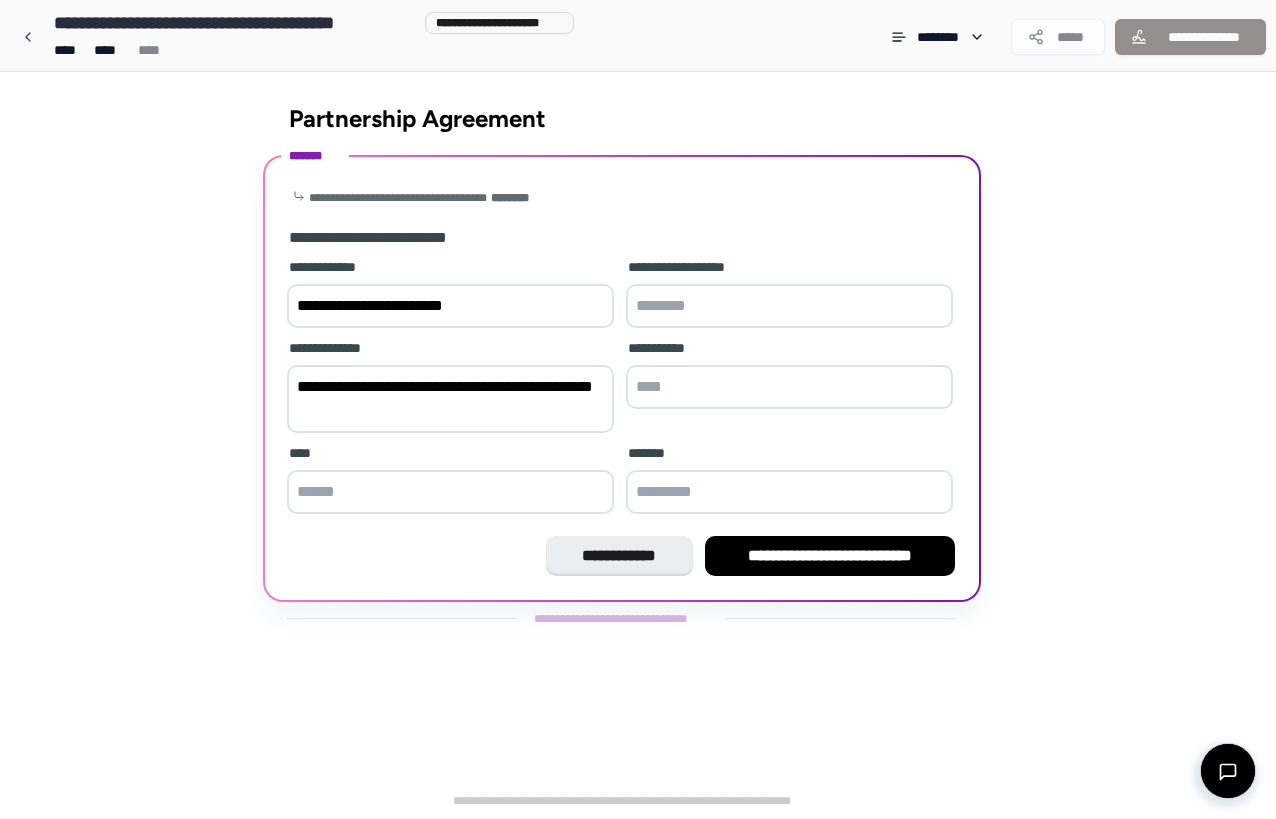 type on "**********" 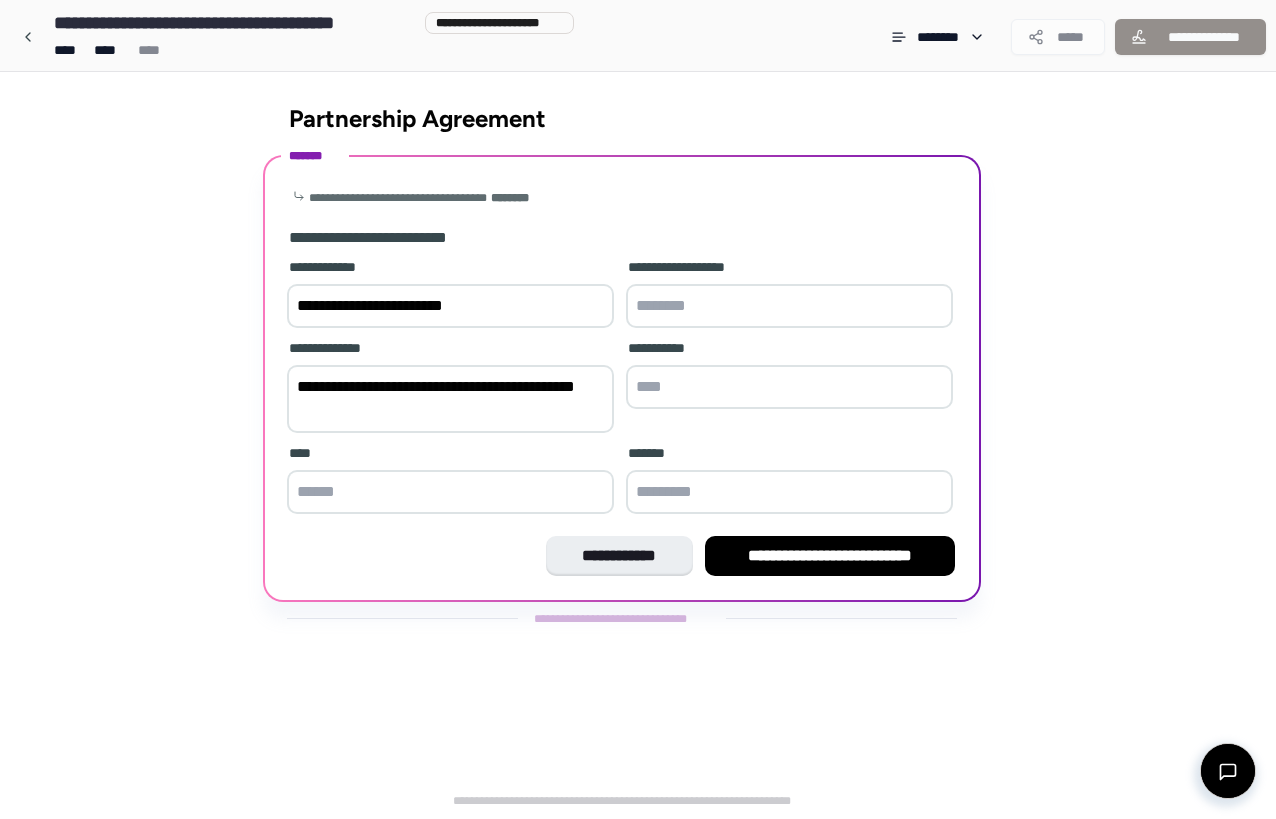 click at bounding box center [789, 387] 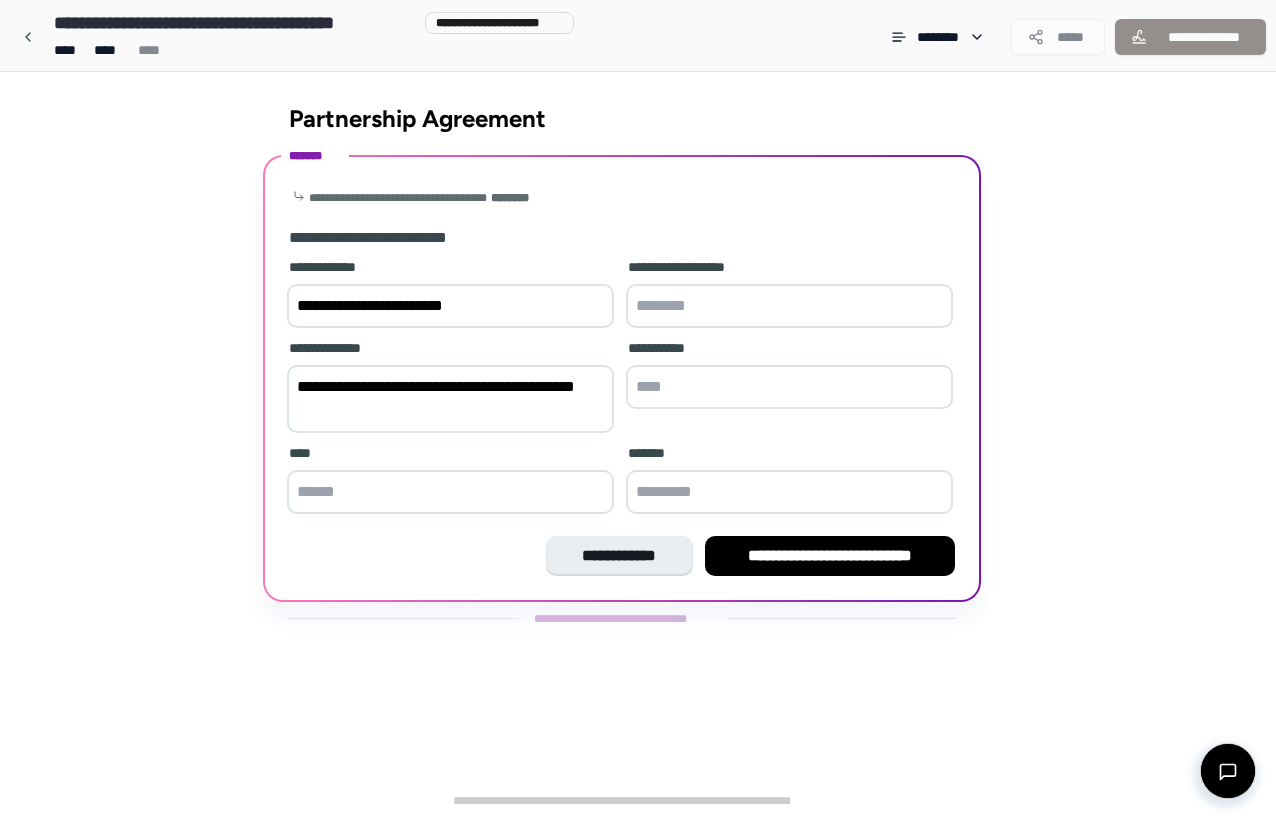 click at bounding box center [450, 492] 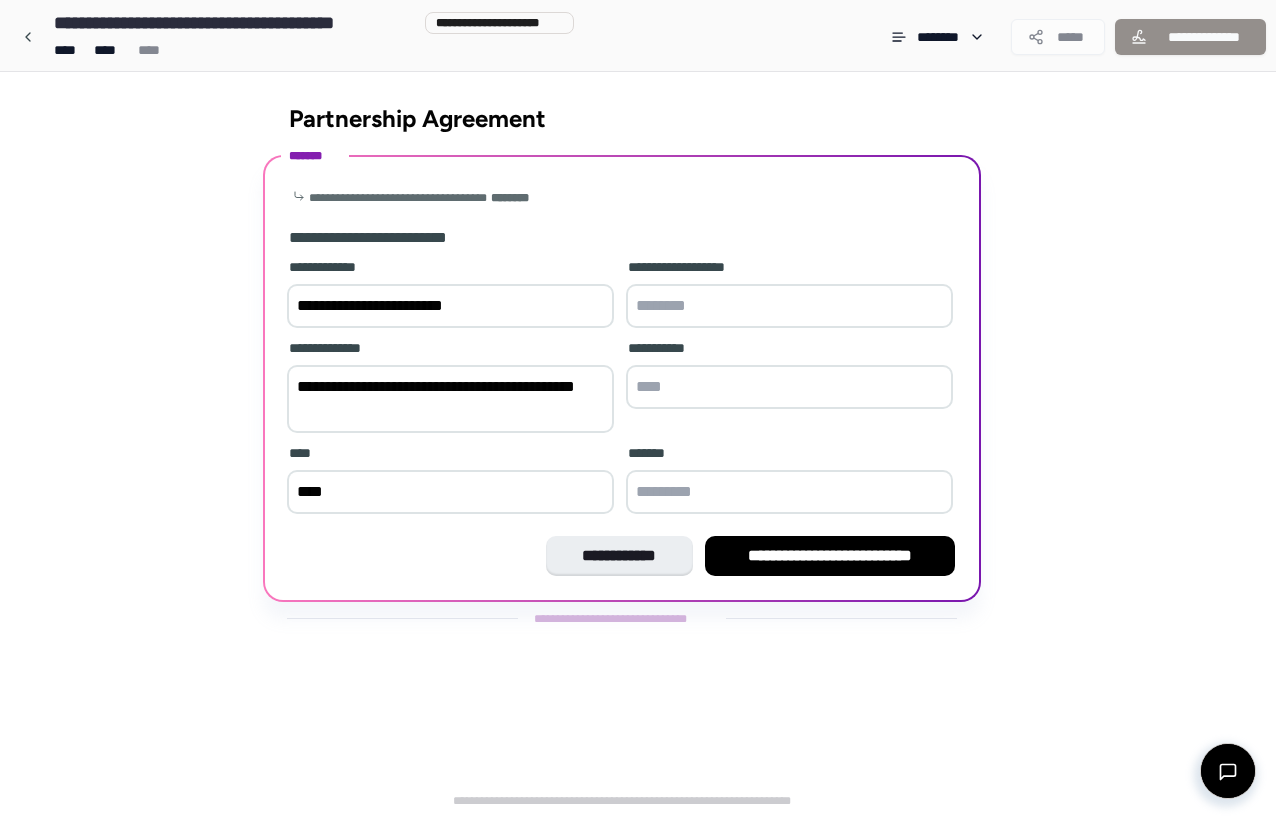type on "***" 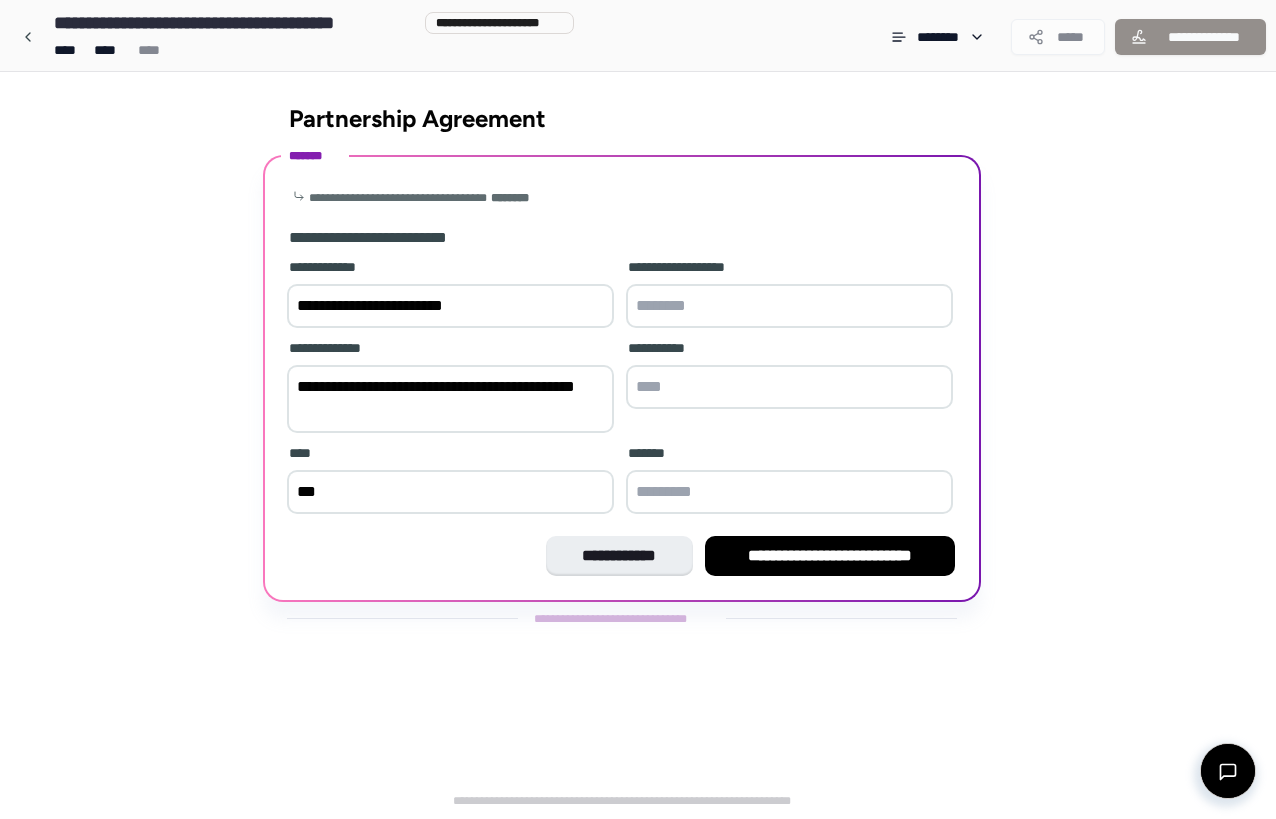 click at bounding box center (789, 387) 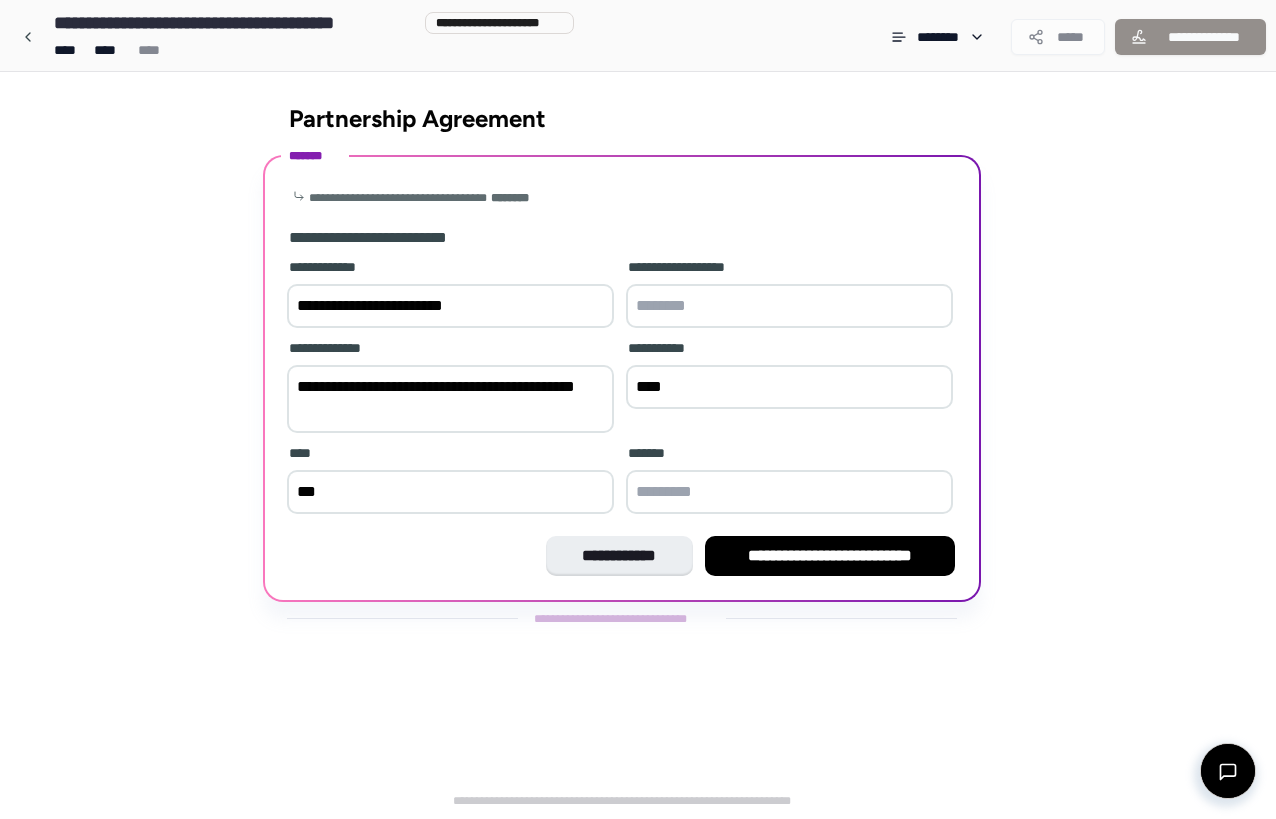 type on "****" 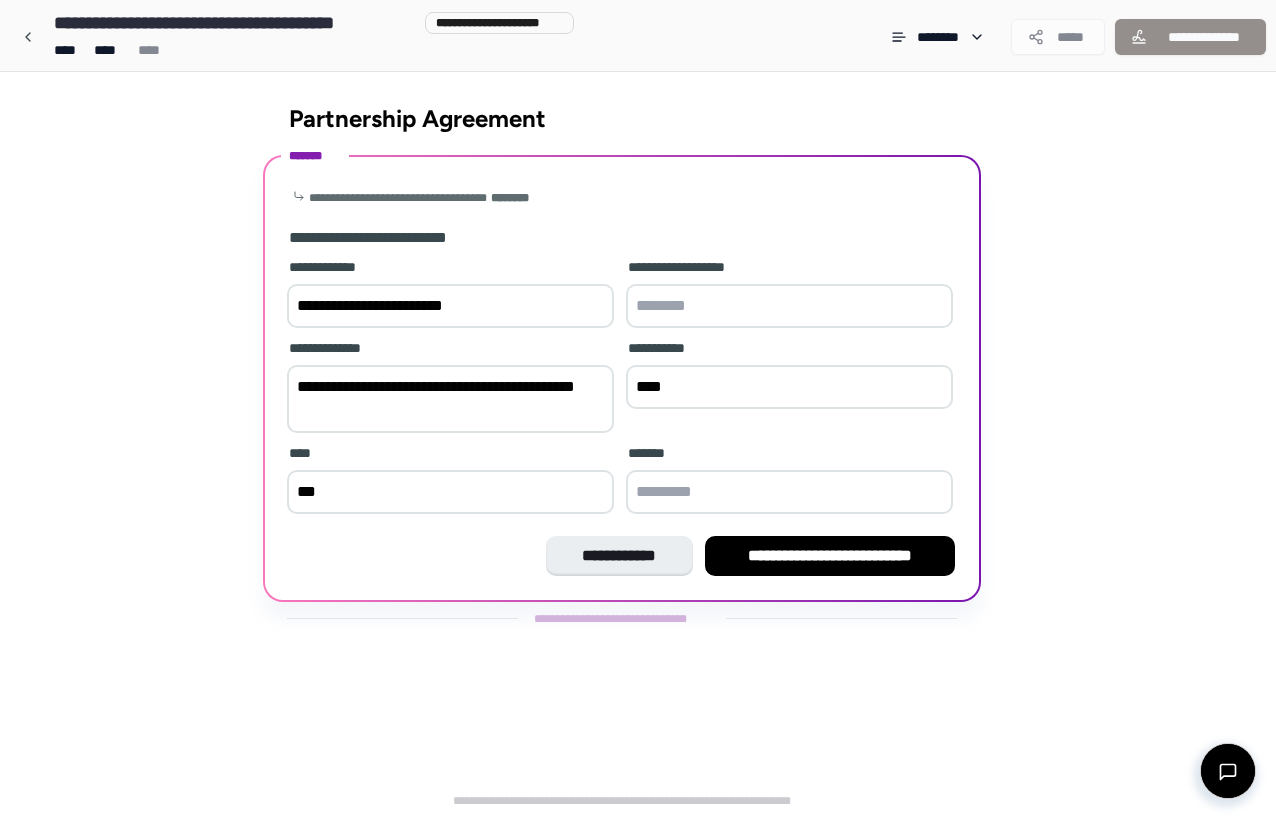 click at bounding box center [789, 492] 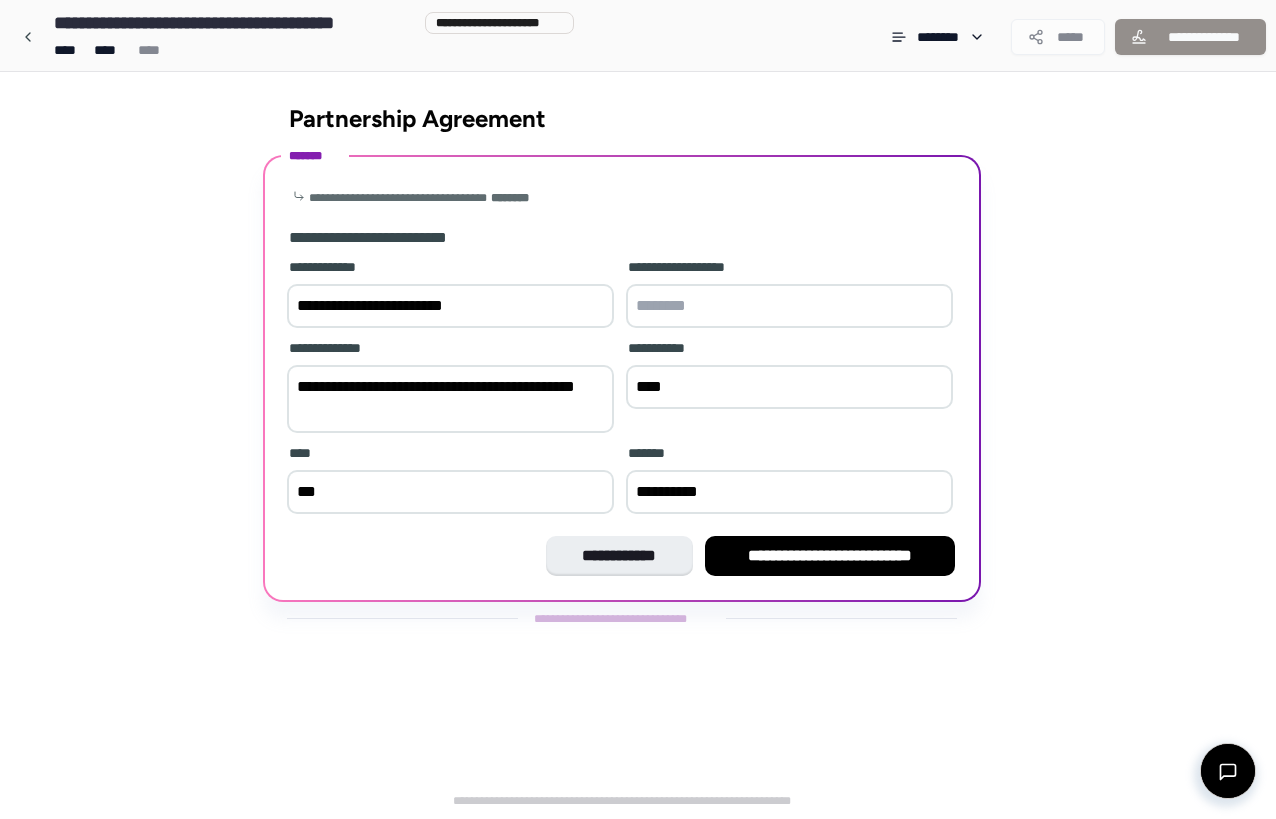 type on "*********" 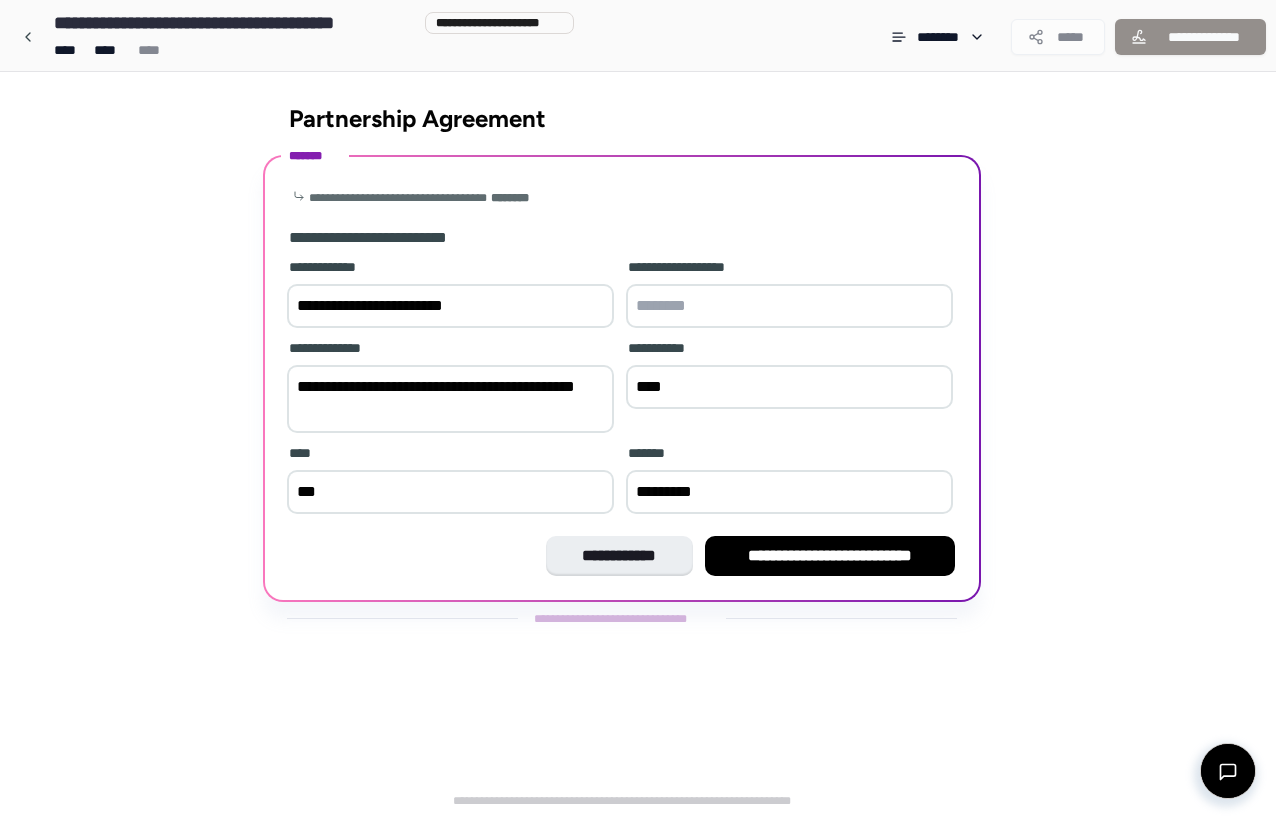 click on "**********" at bounding box center [622, 376] 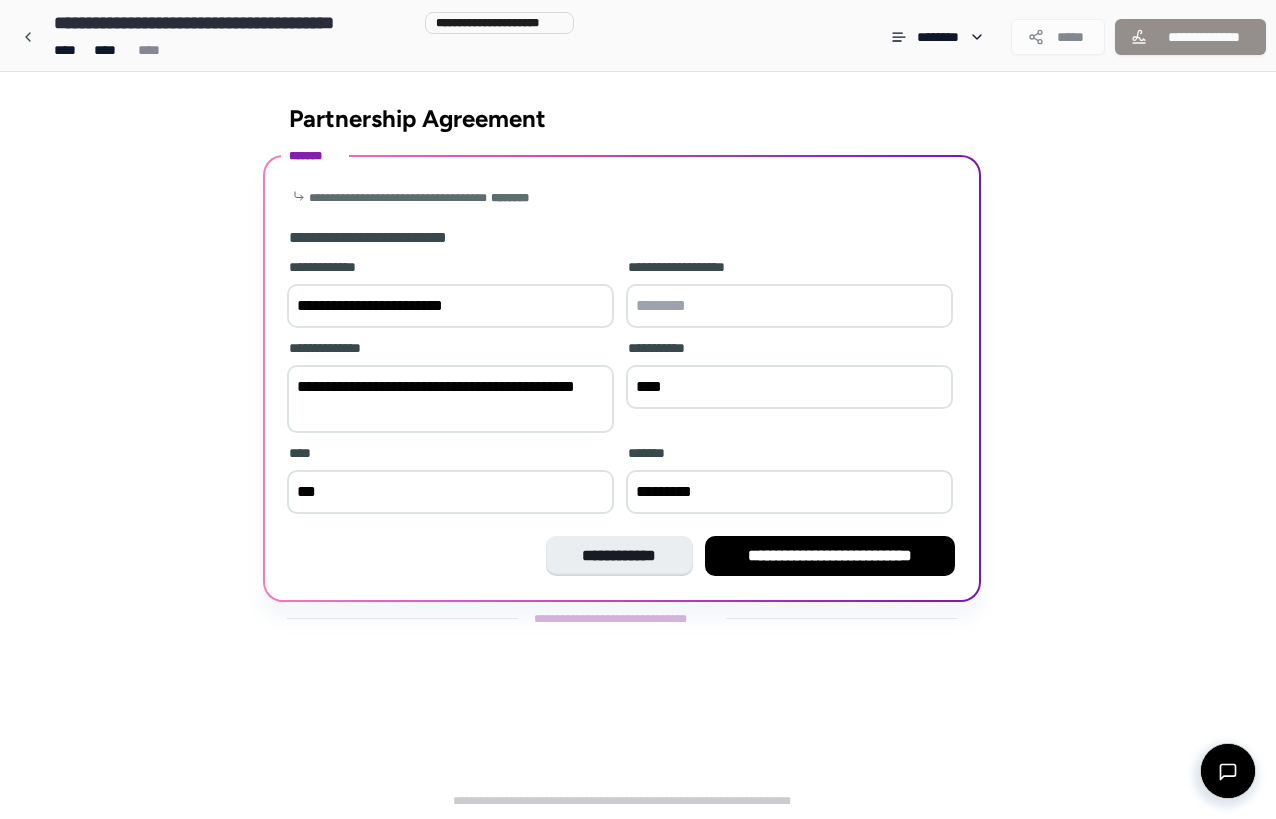 click at bounding box center [789, 306] 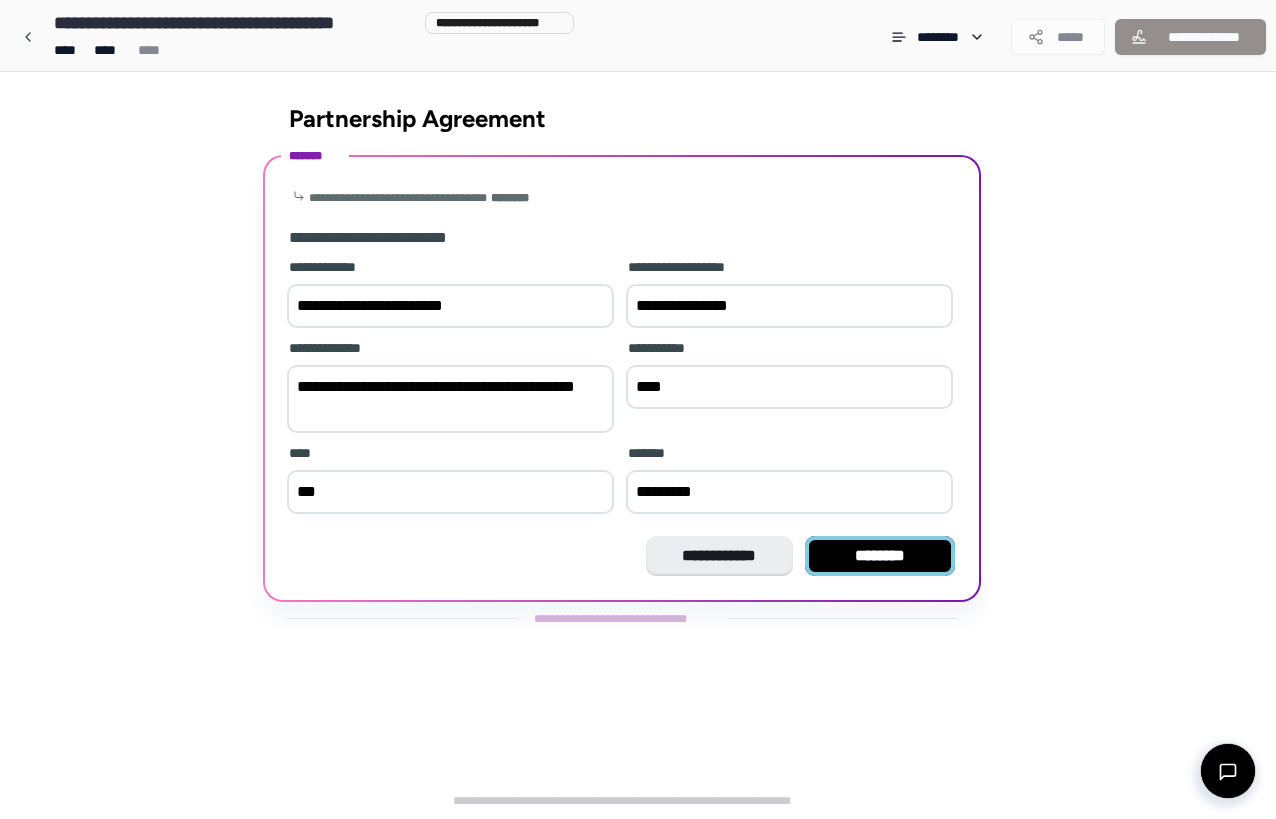 type on "**********" 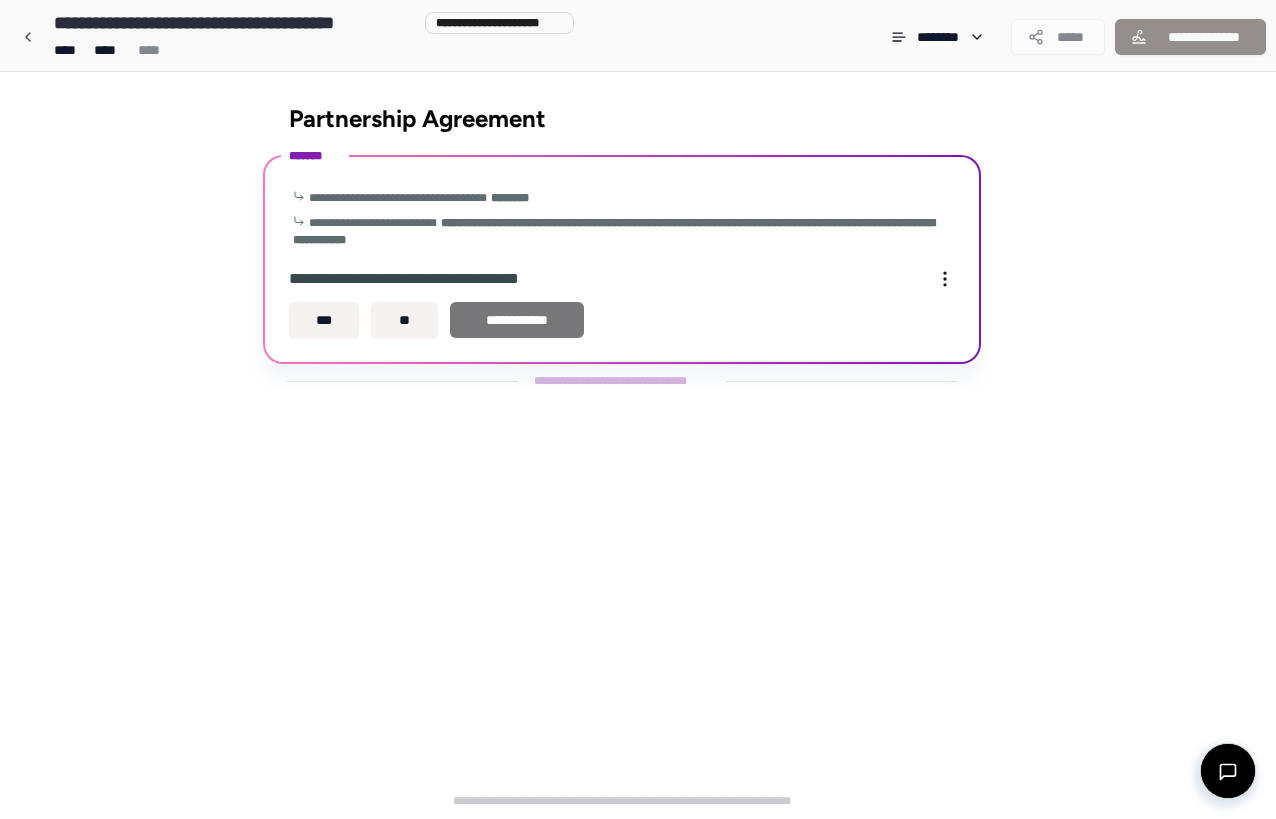 click on "**********" at bounding box center [517, 320] 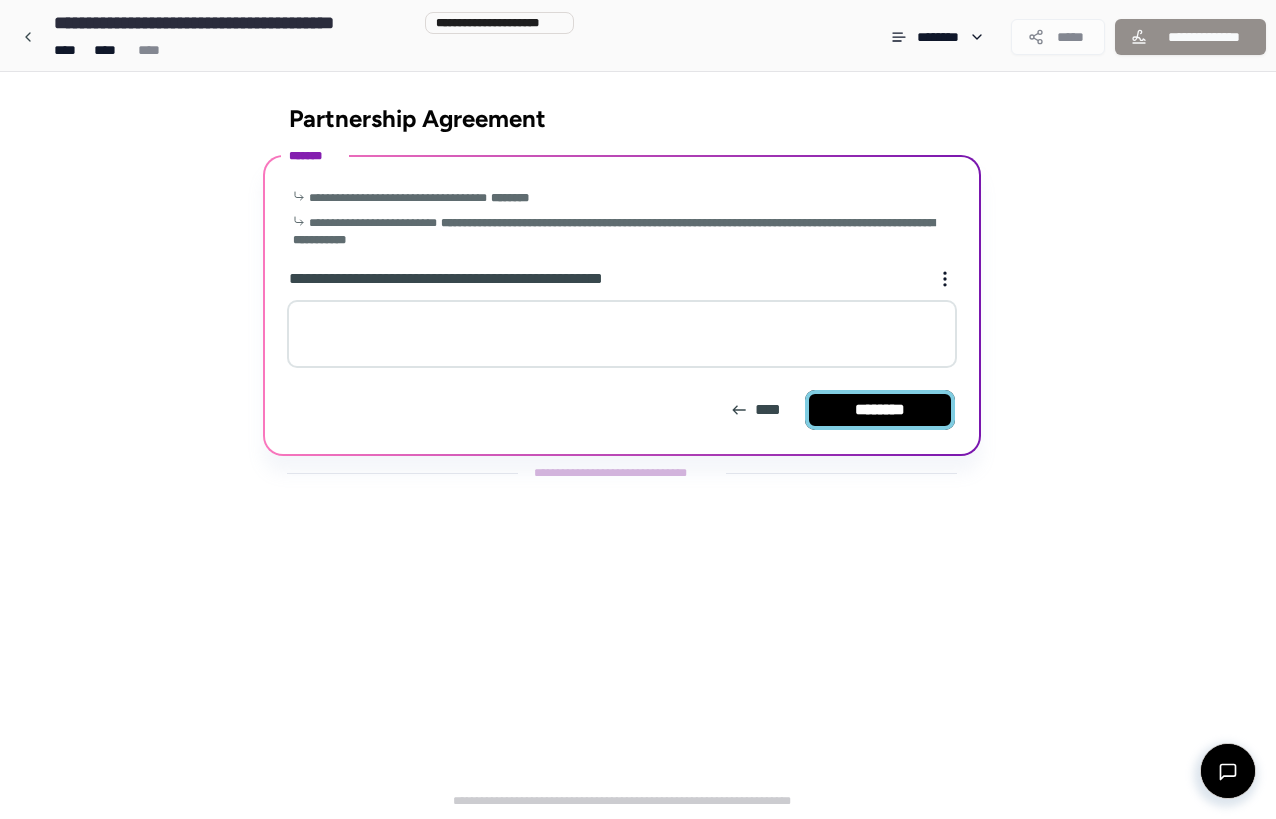 click on "********" at bounding box center [880, 410] 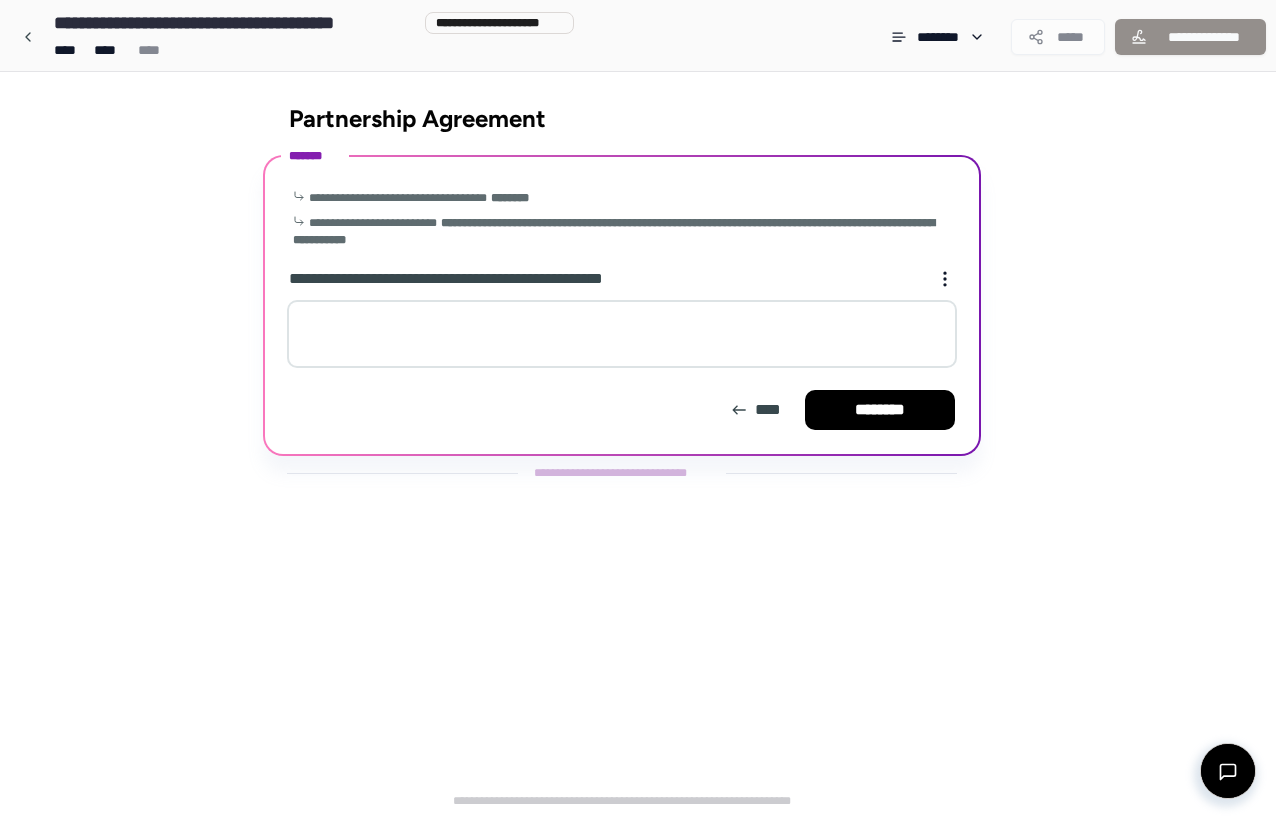 click at bounding box center [622, 334] 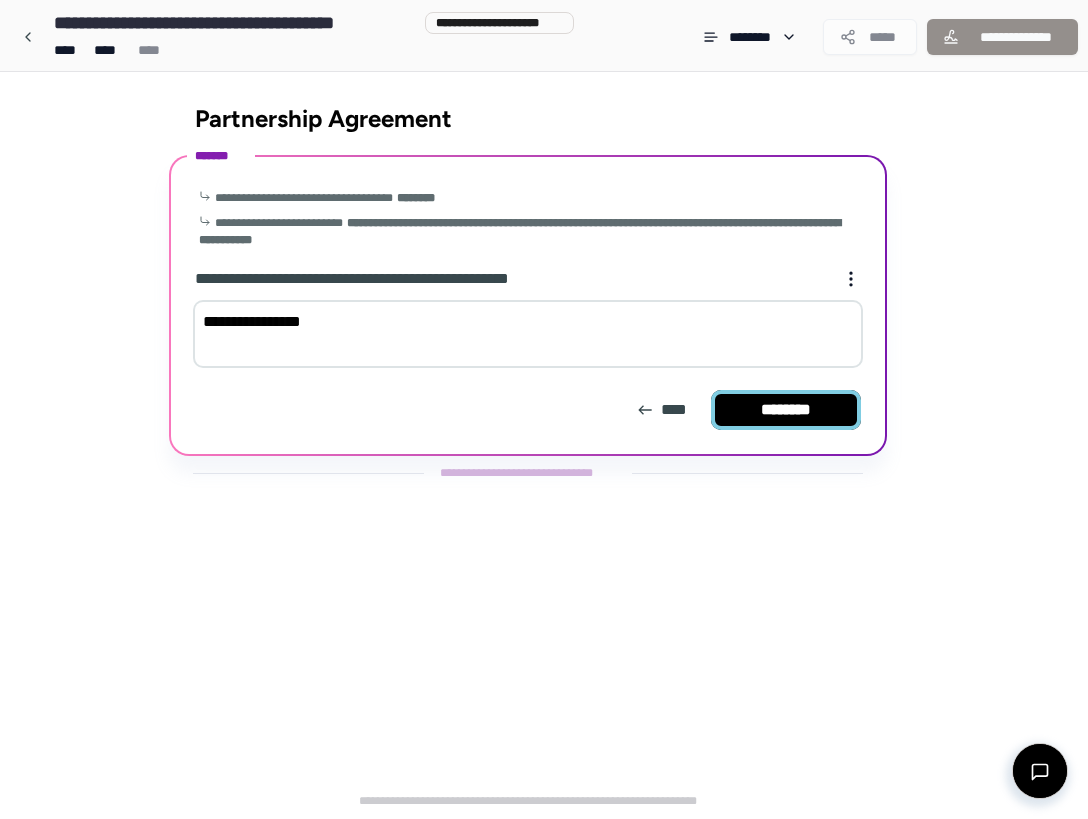 type on "**********" 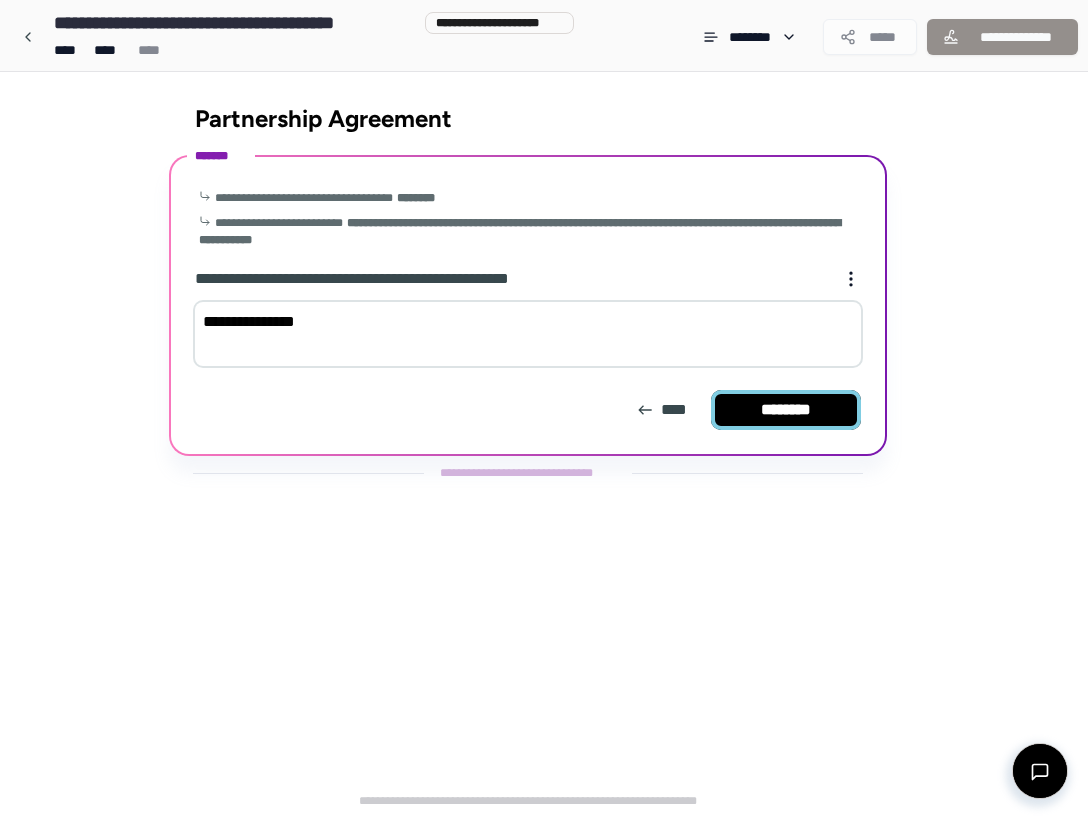 click on "********" at bounding box center [786, 410] 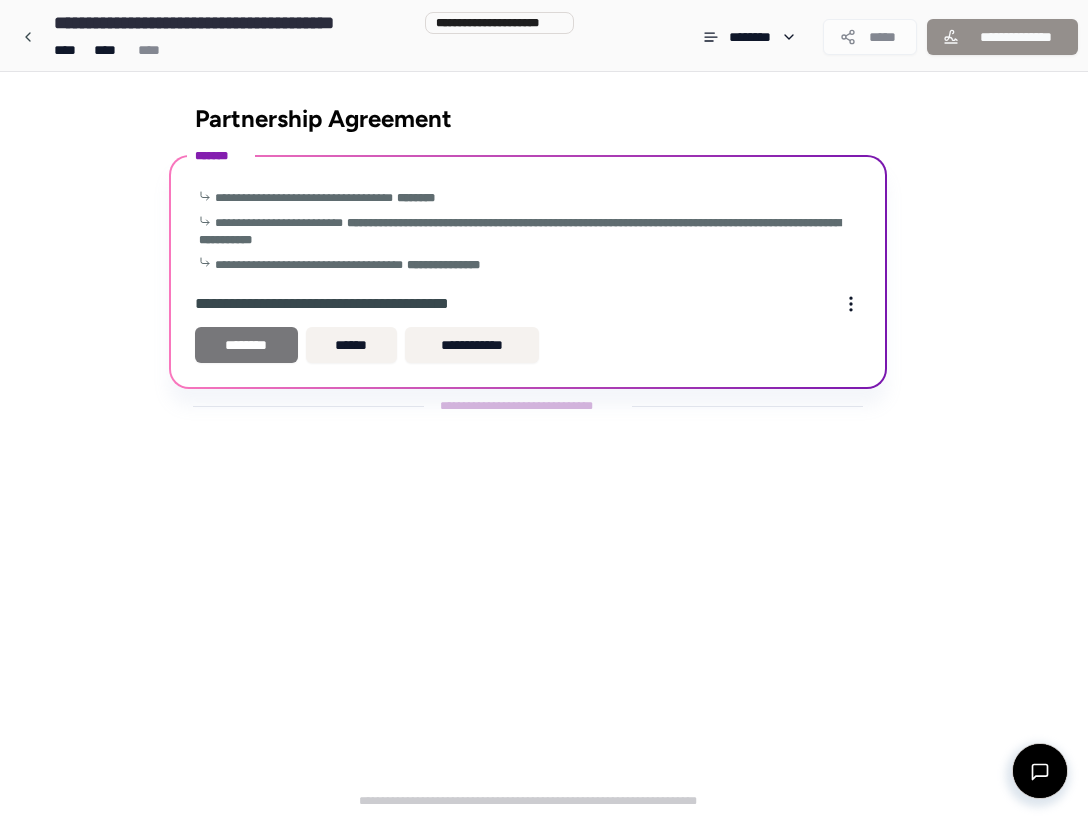 click on "********" at bounding box center (246, 345) 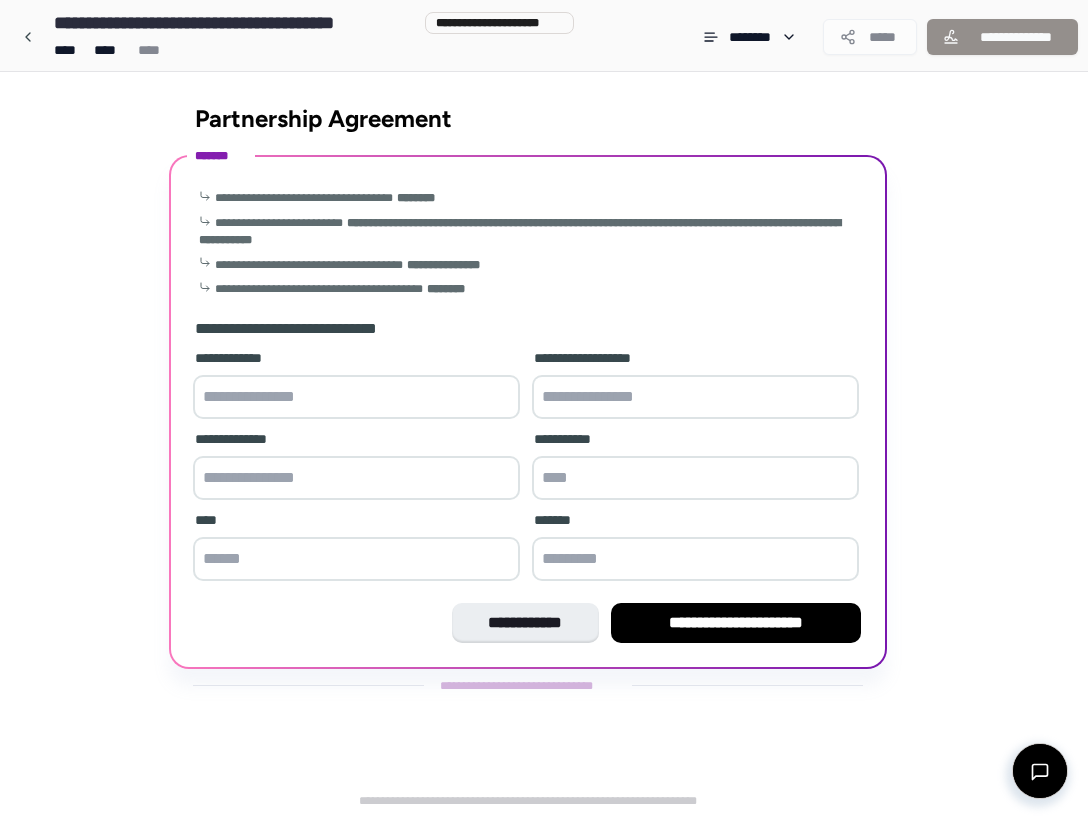 click at bounding box center (356, 397) 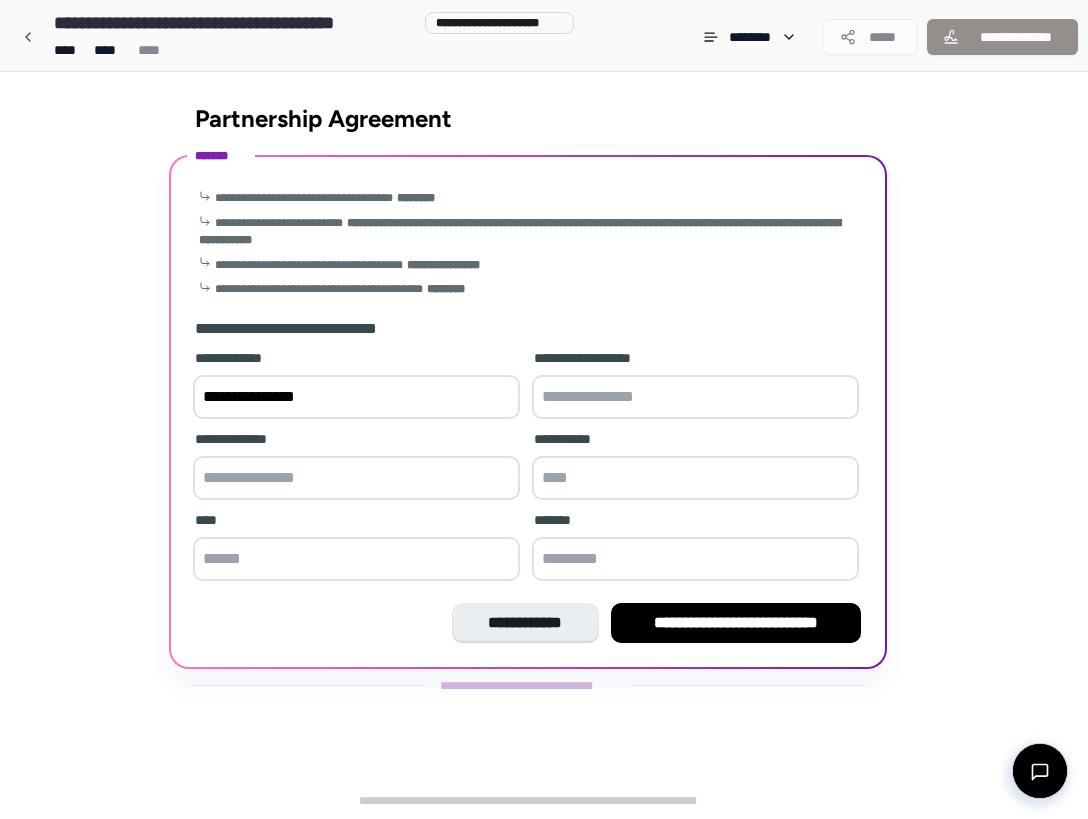 click at bounding box center [356, 478] 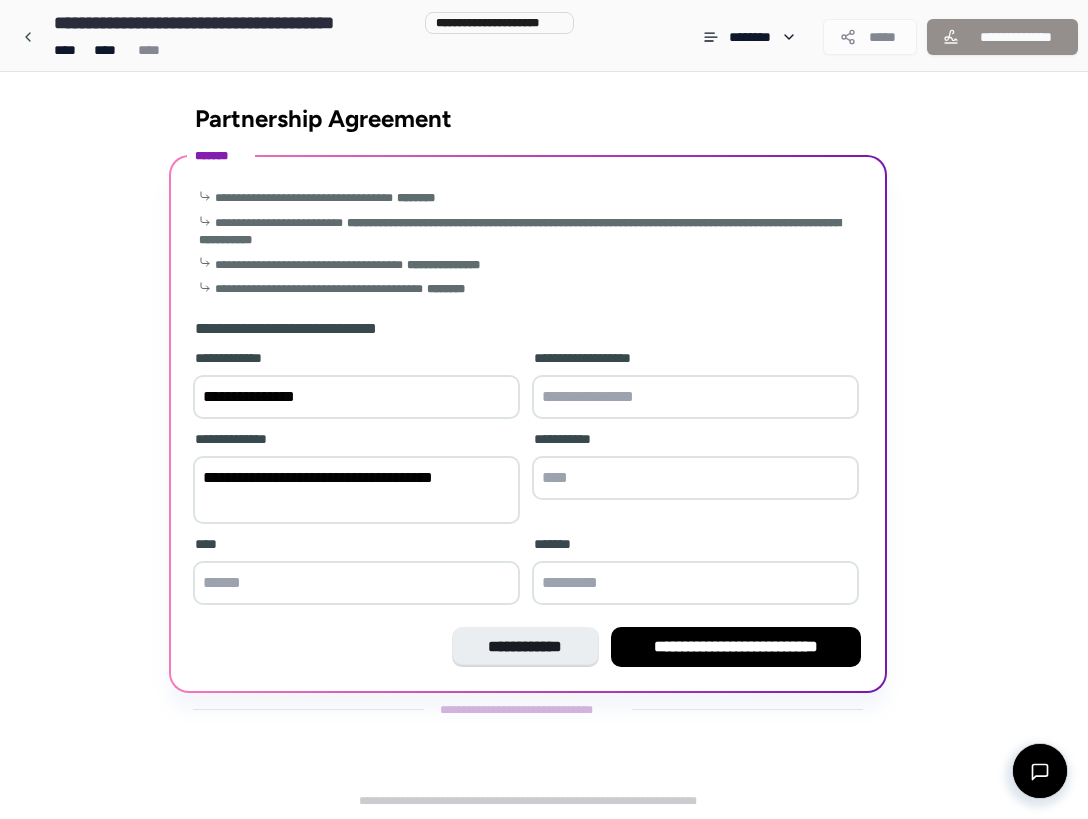 type on "**********" 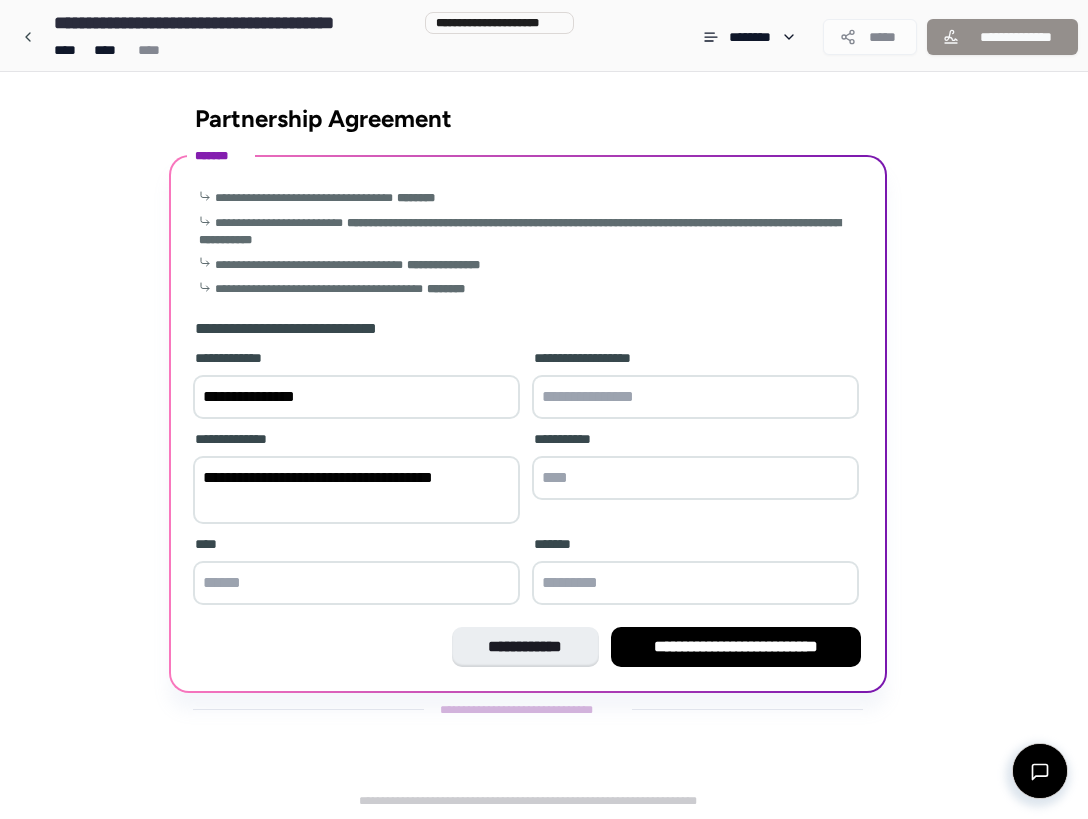click at bounding box center (695, 478) 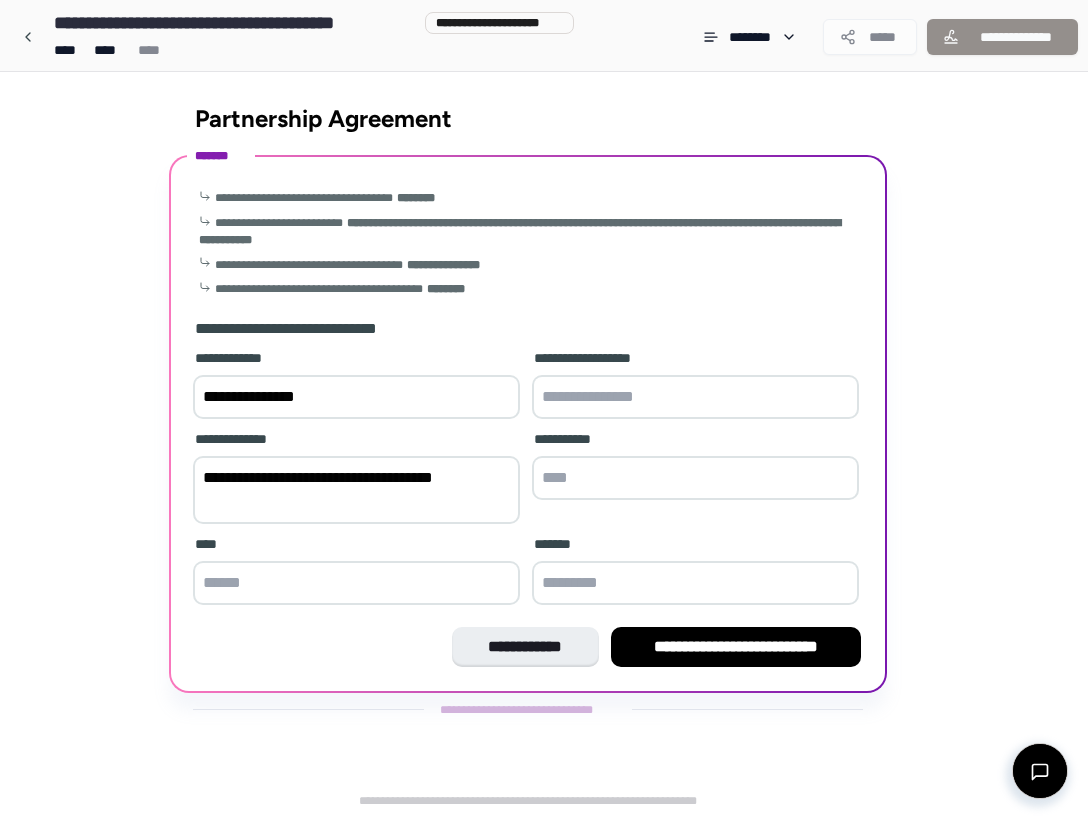 click on "**********" at bounding box center (356, 490) 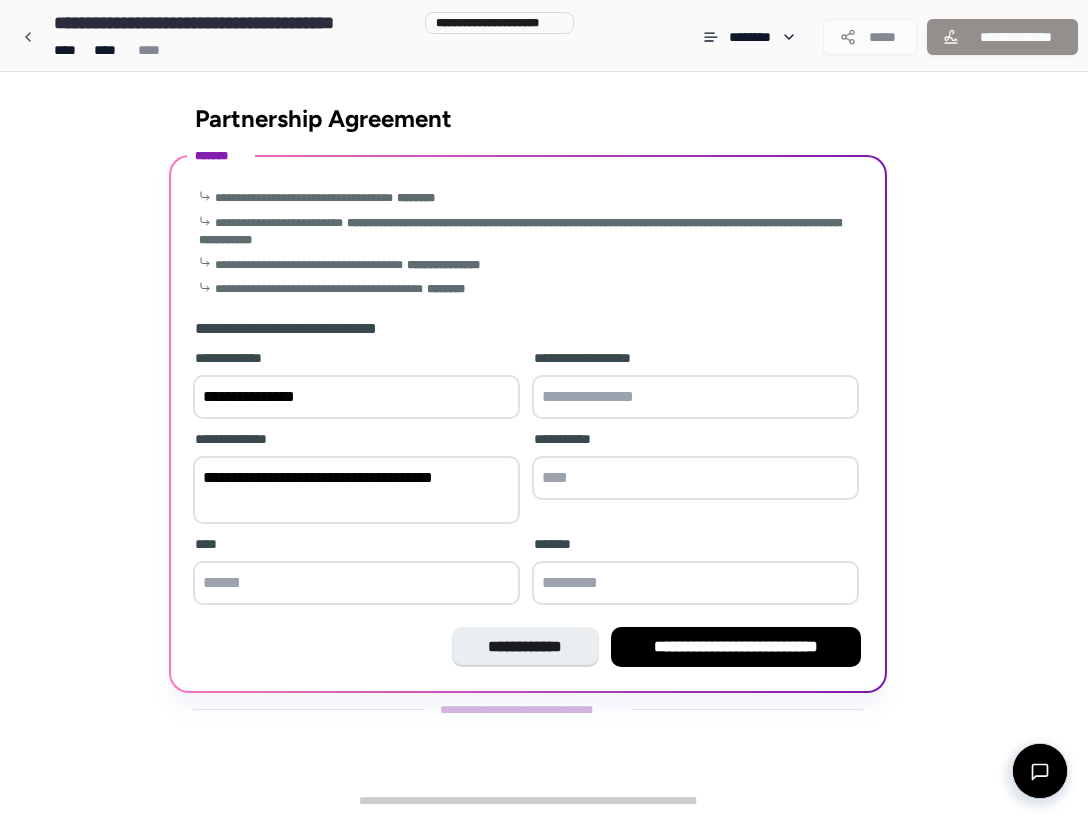 click at bounding box center [695, 478] 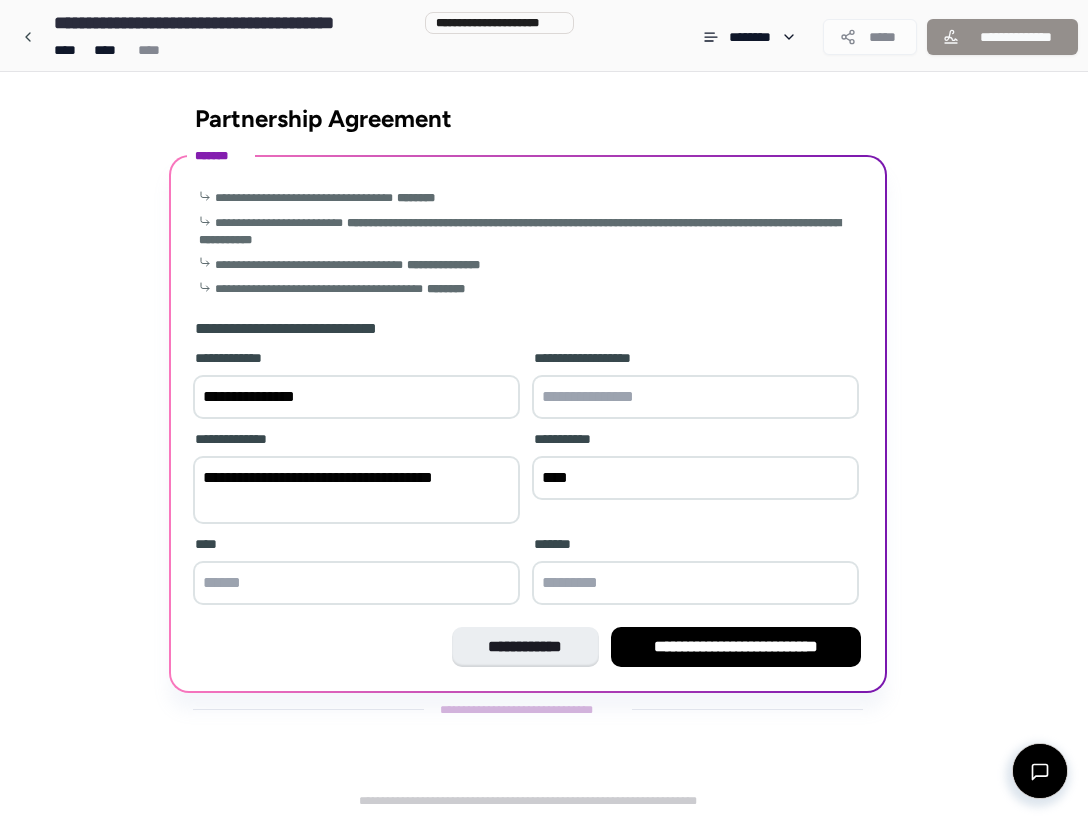 type on "****" 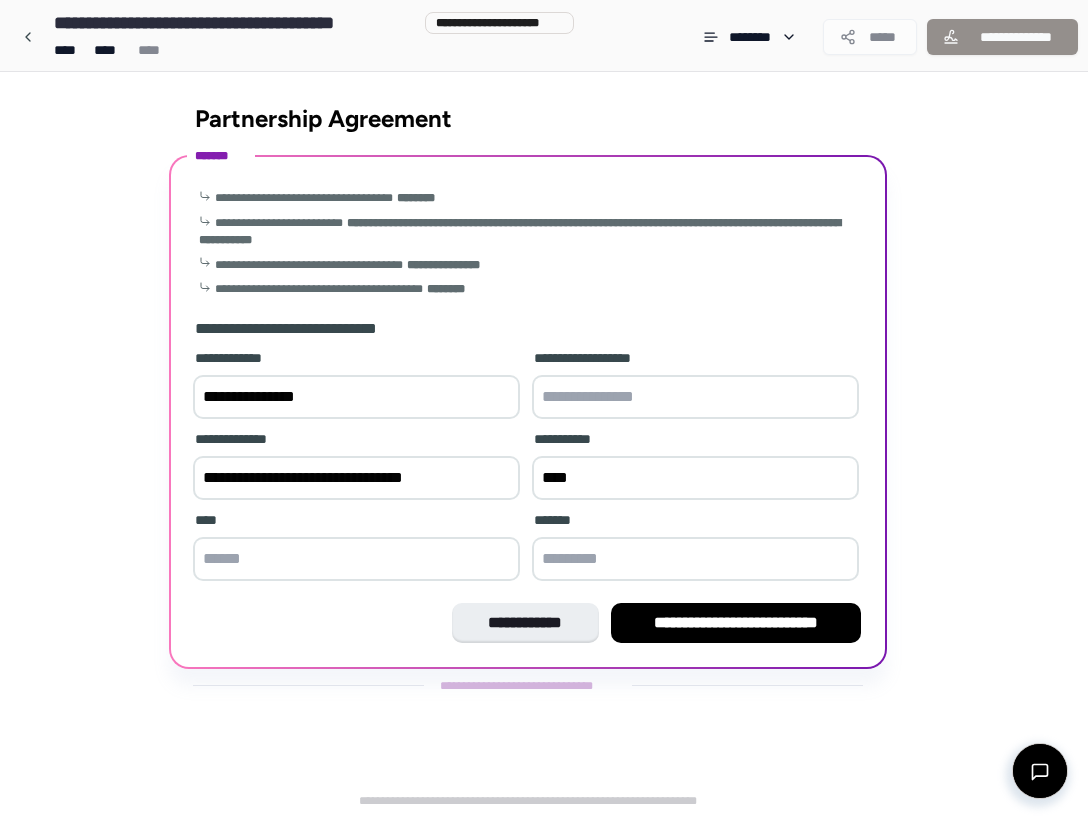 type on "**********" 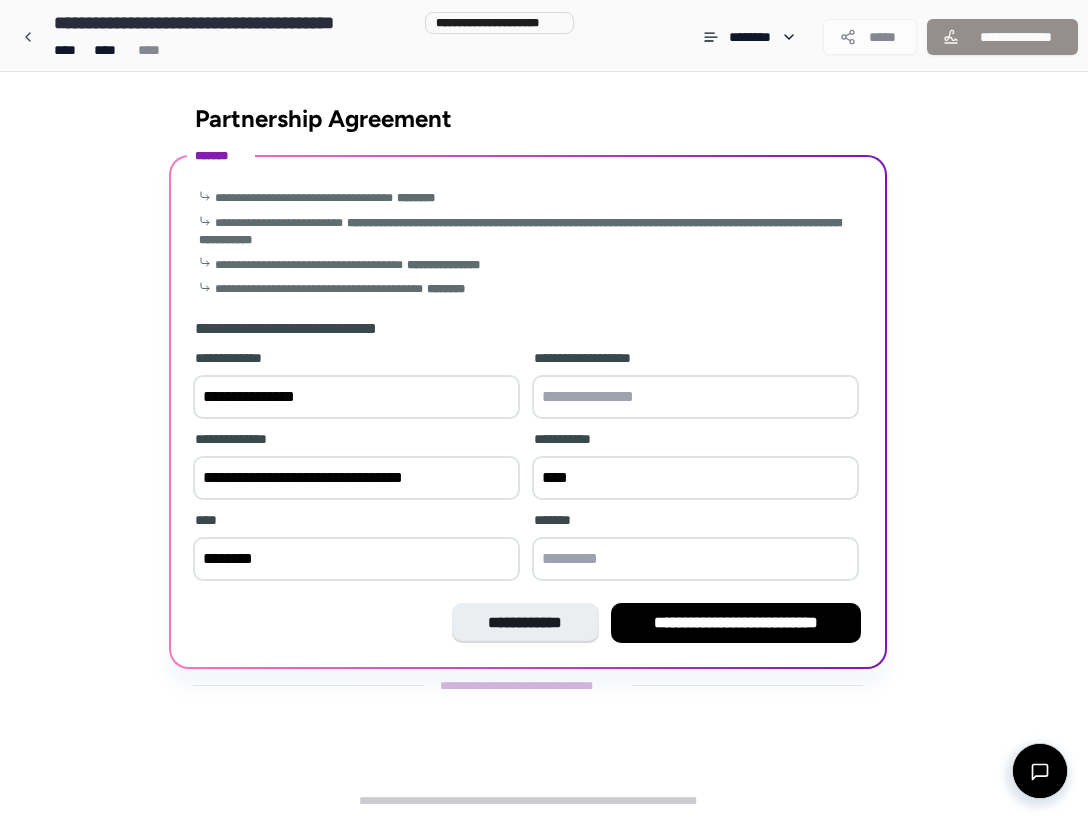 type on "*******" 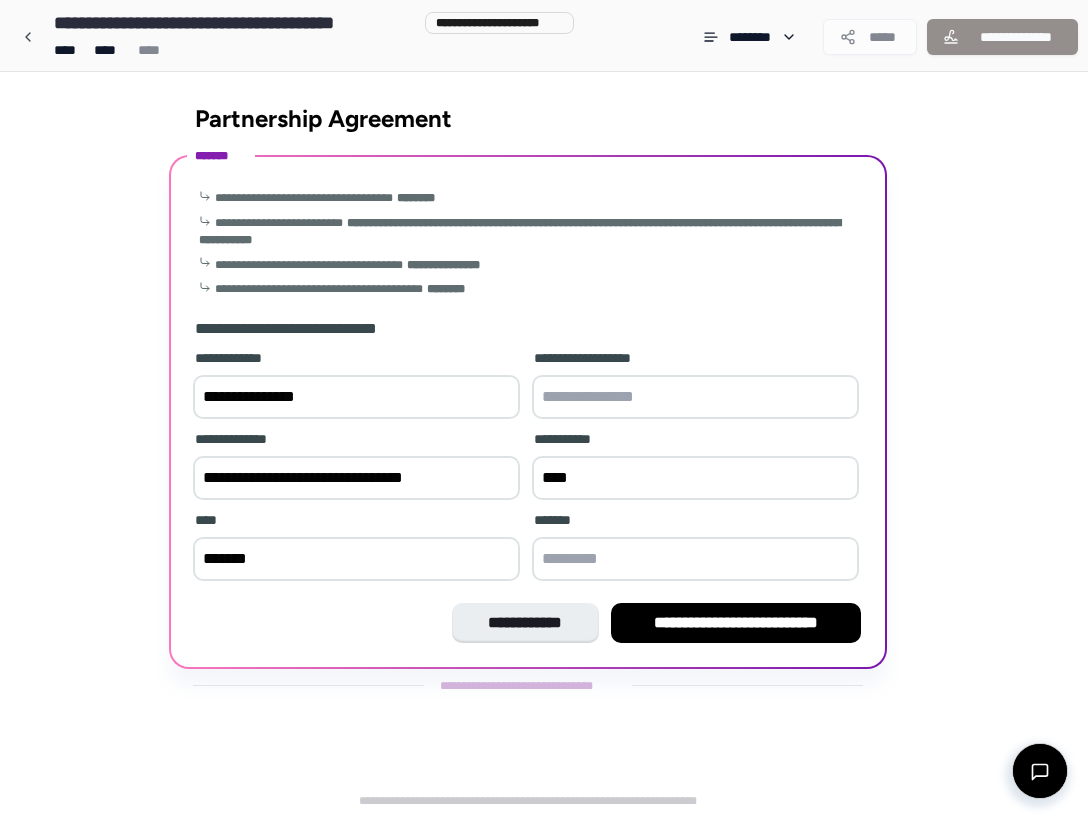 click at bounding box center (695, 559) 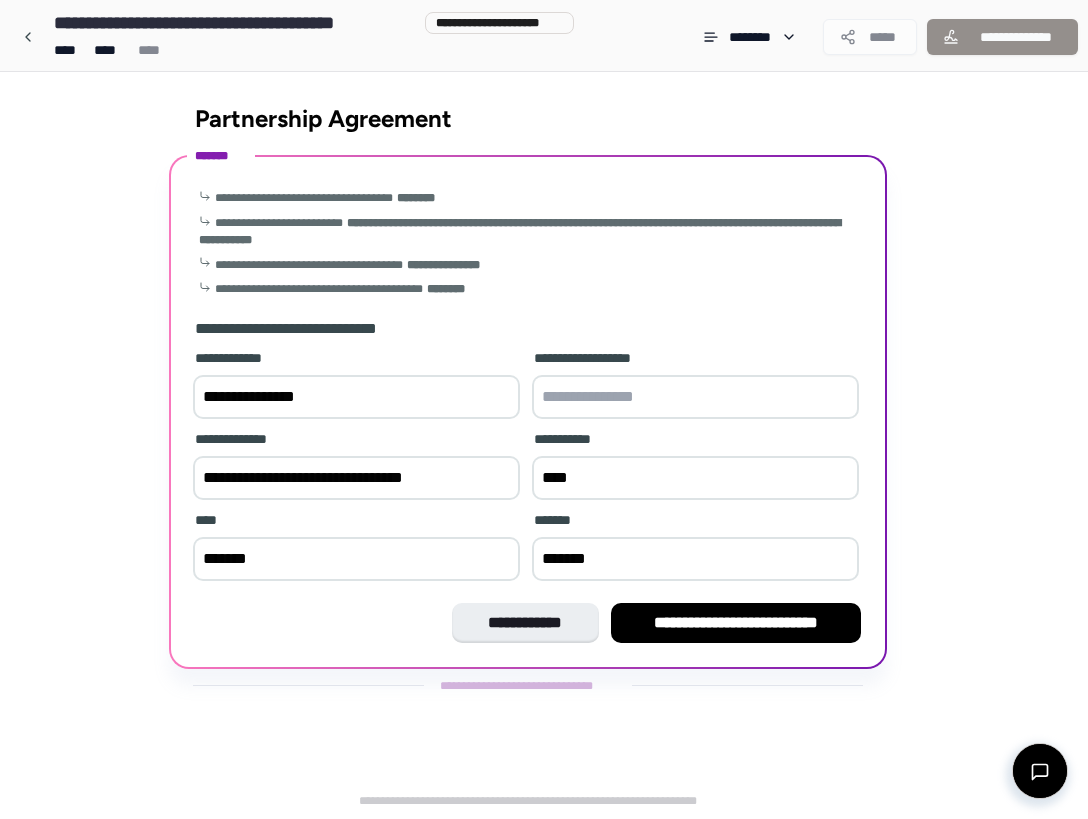 type on "******" 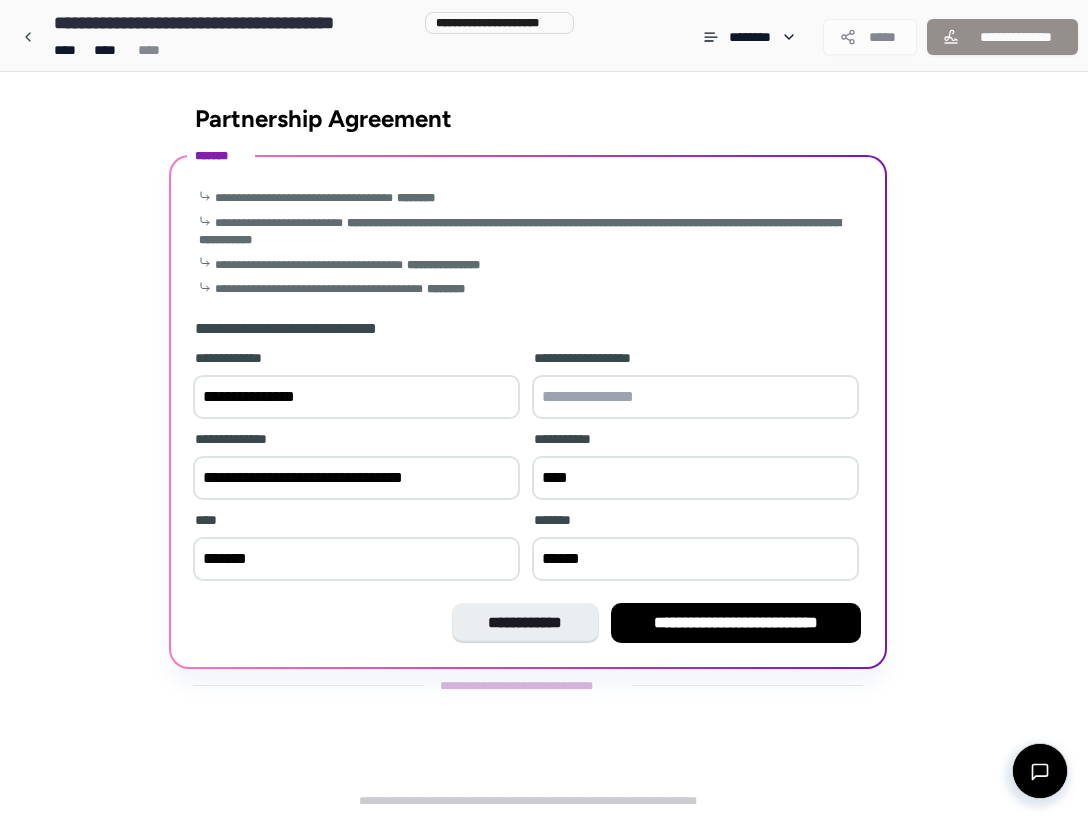 click at bounding box center (695, 397) 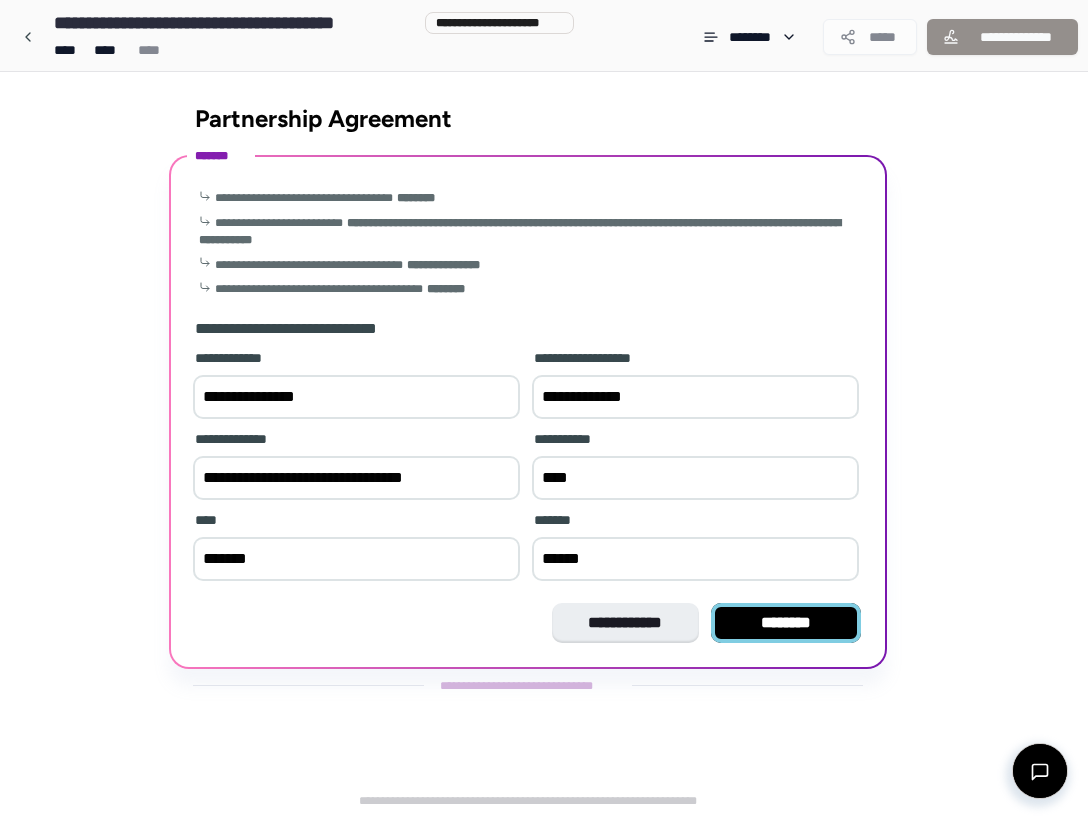 type on "**********" 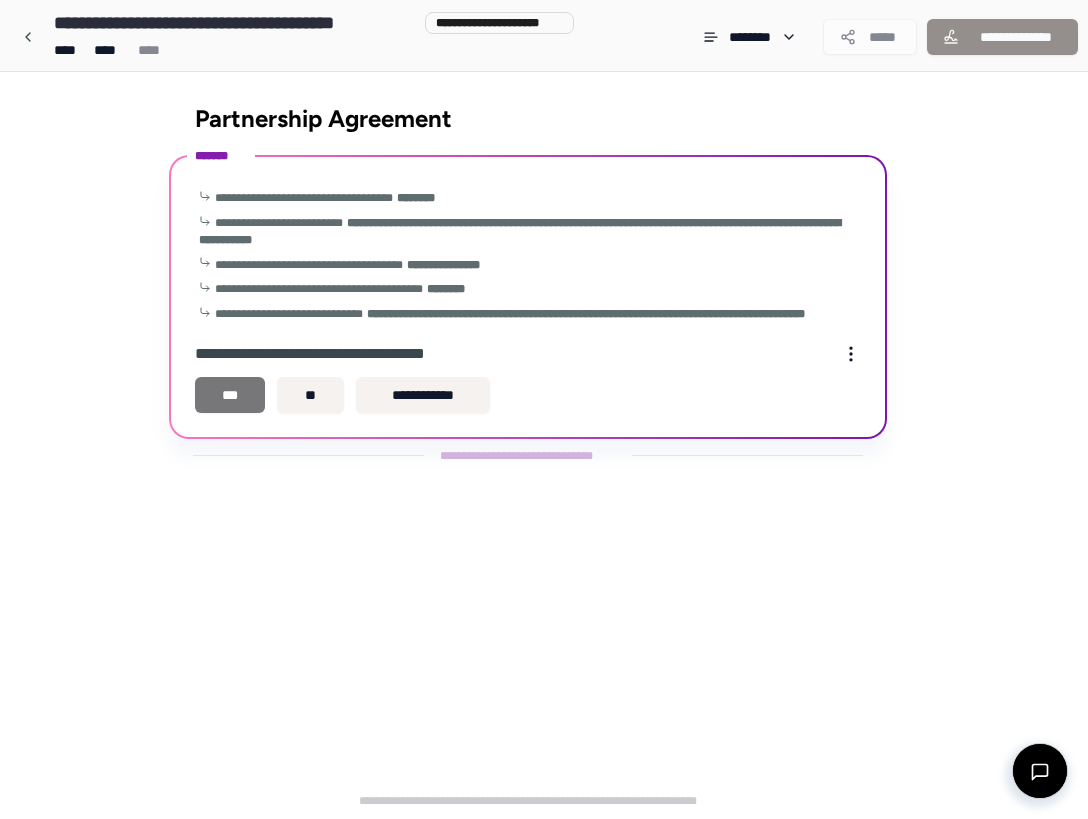 click on "***" at bounding box center (230, 395) 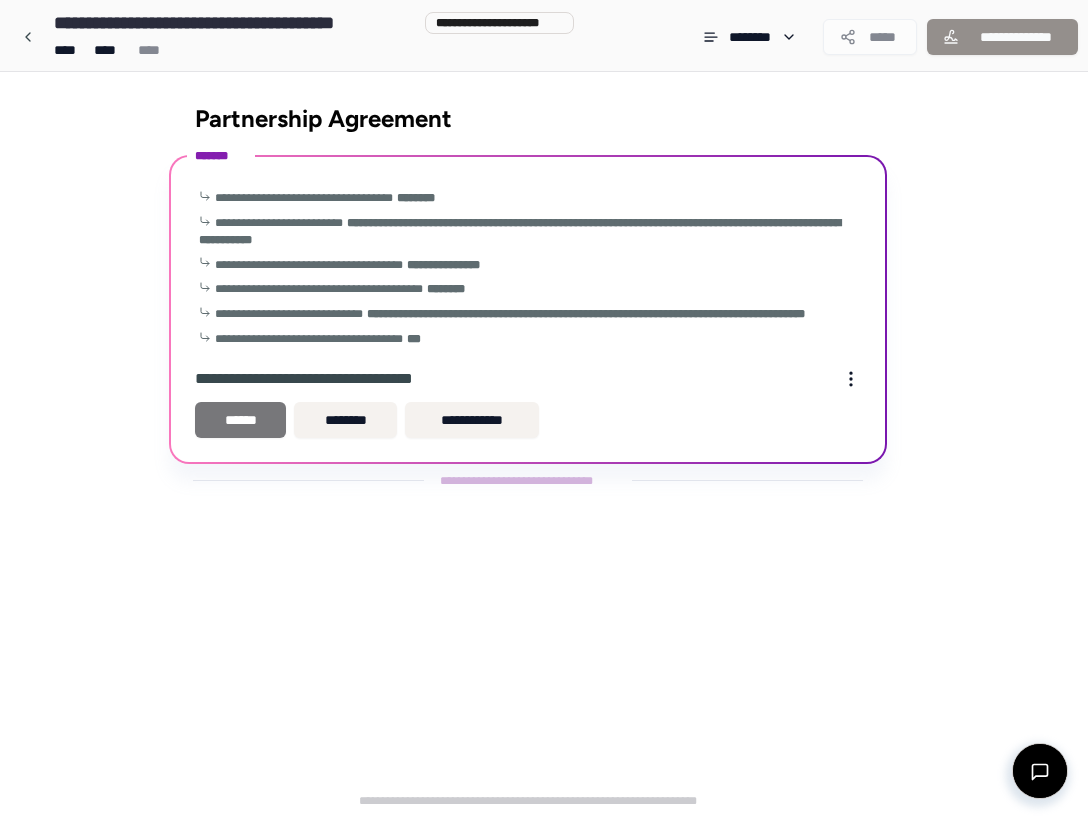 click on "******" at bounding box center (240, 420) 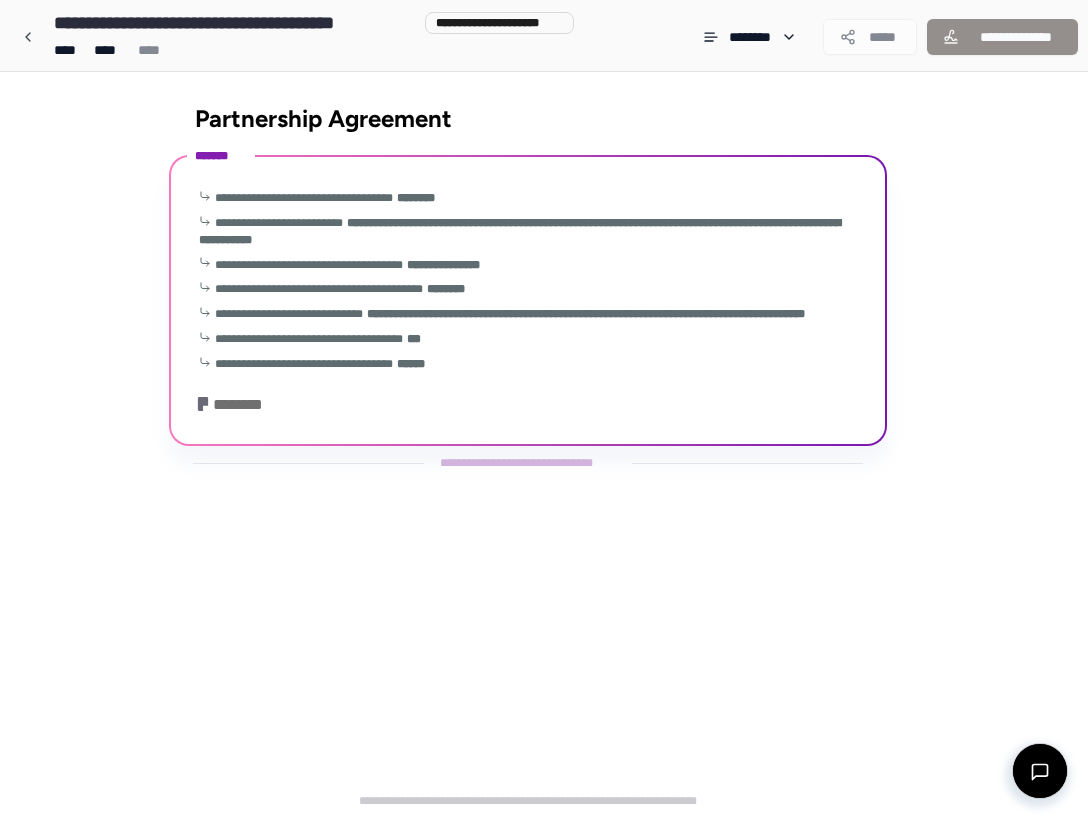 scroll, scrollTop: 19, scrollLeft: 0, axis: vertical 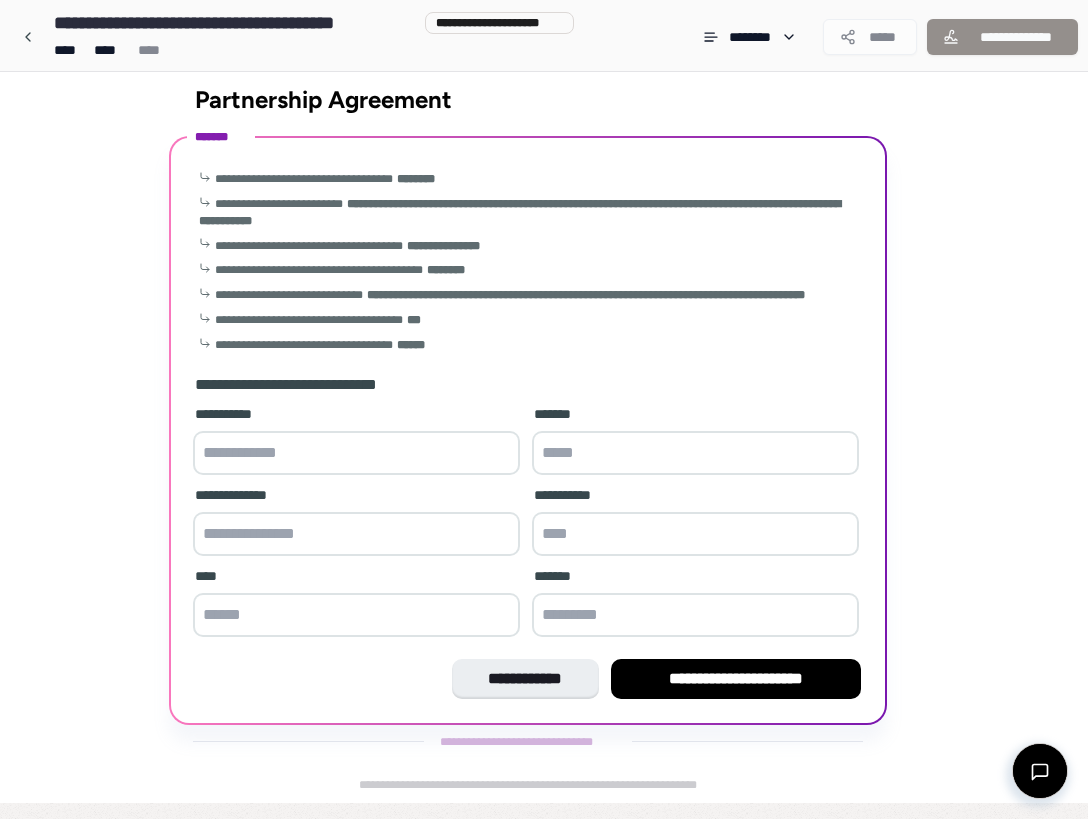 click at bounding box center (356, 453) 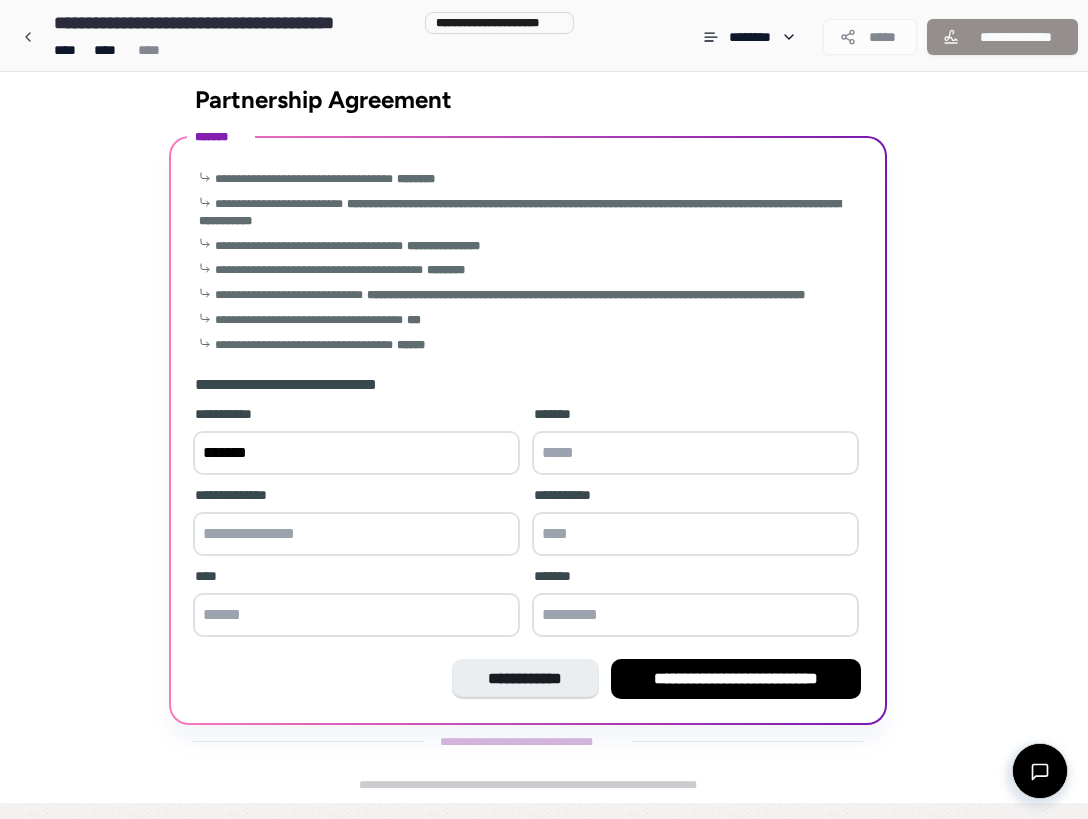 type on "******" 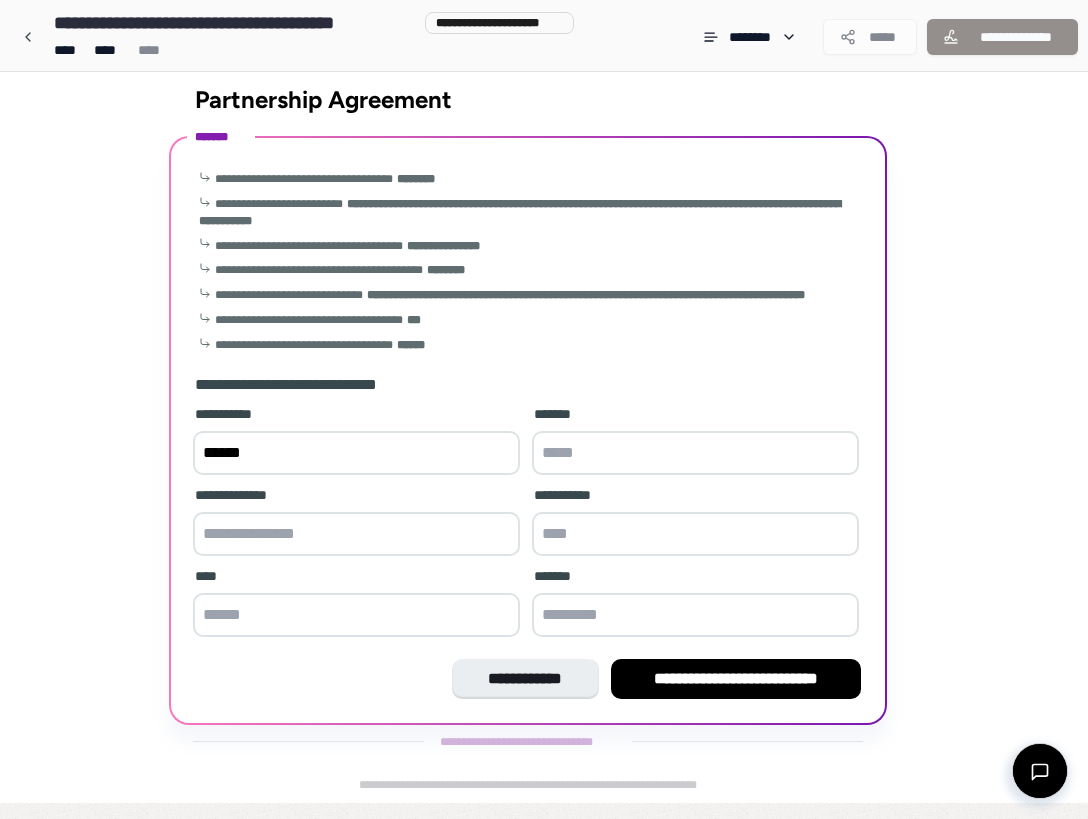 click at bounding box center [695, 453] 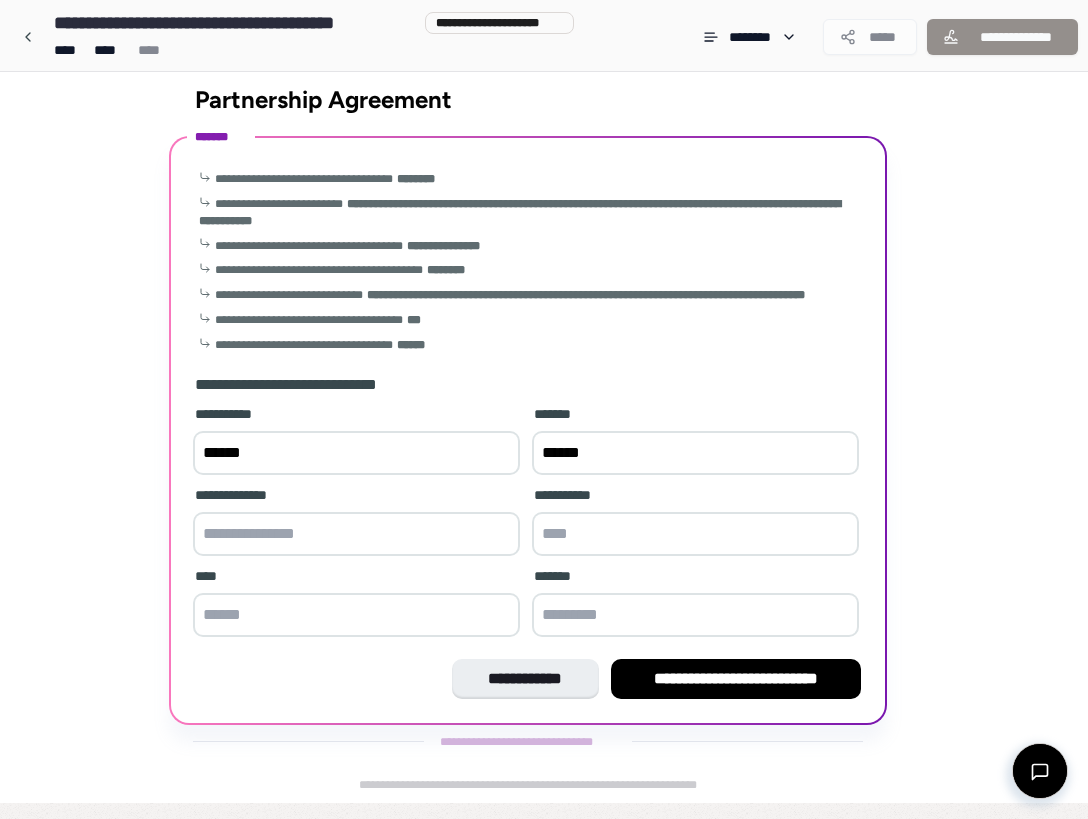 type on "*****" 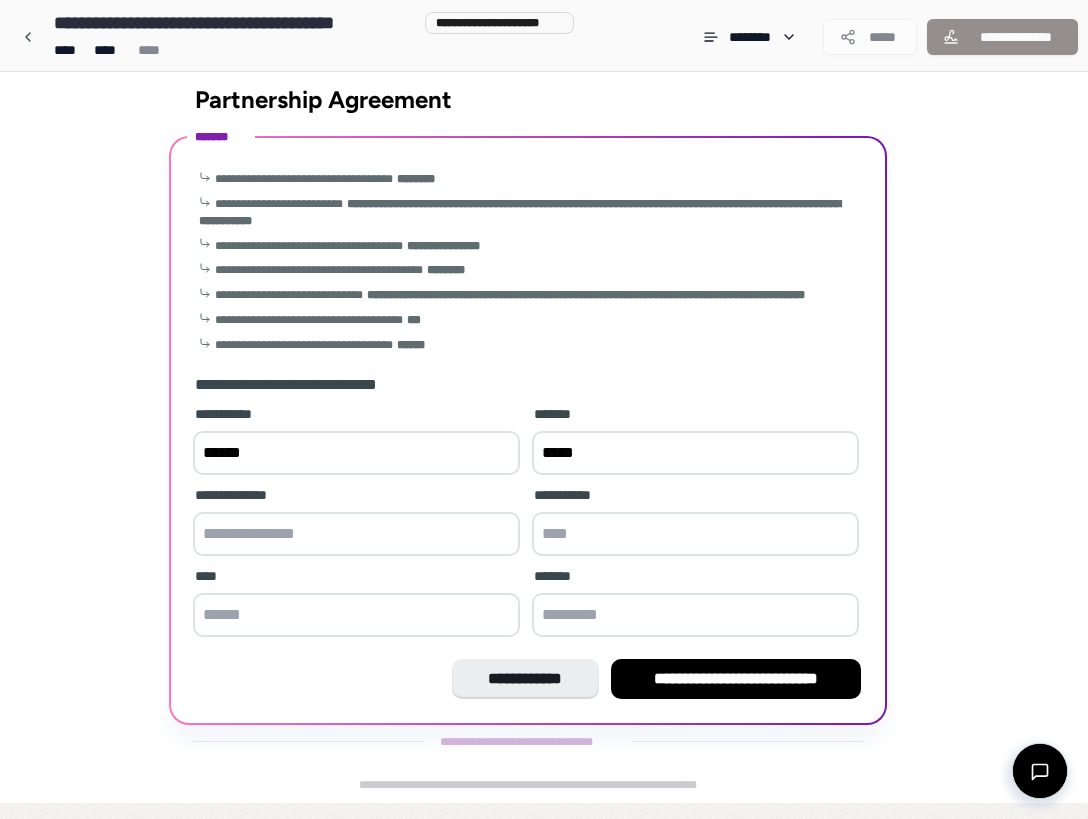 click at bounding box center [356, 534] 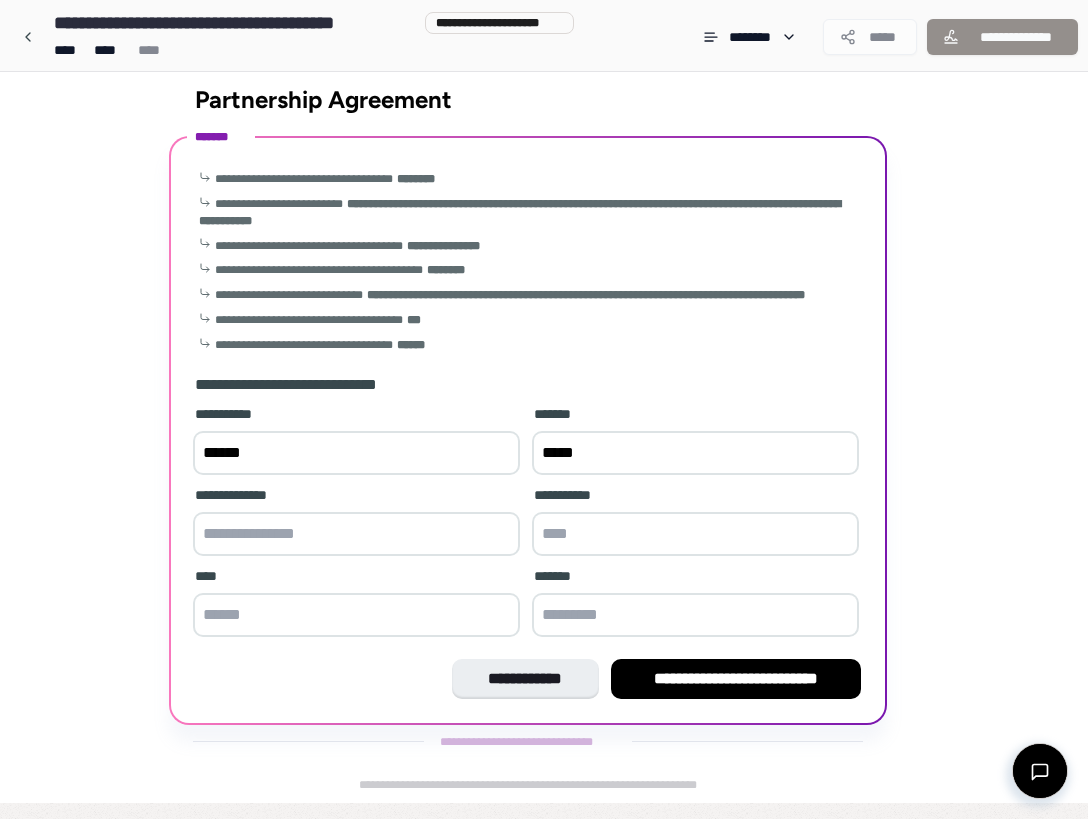 paste on "**********" 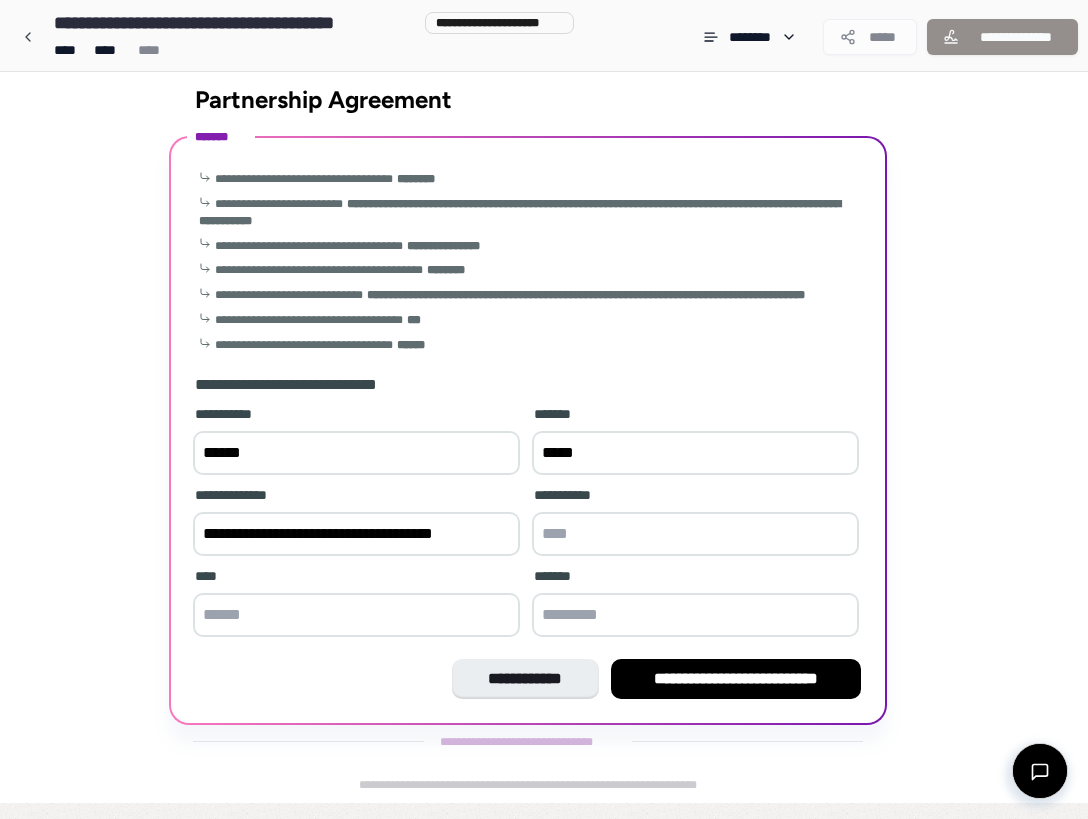 scroll, scrollTop: 43, scrollLeft: 0, axis: vertical 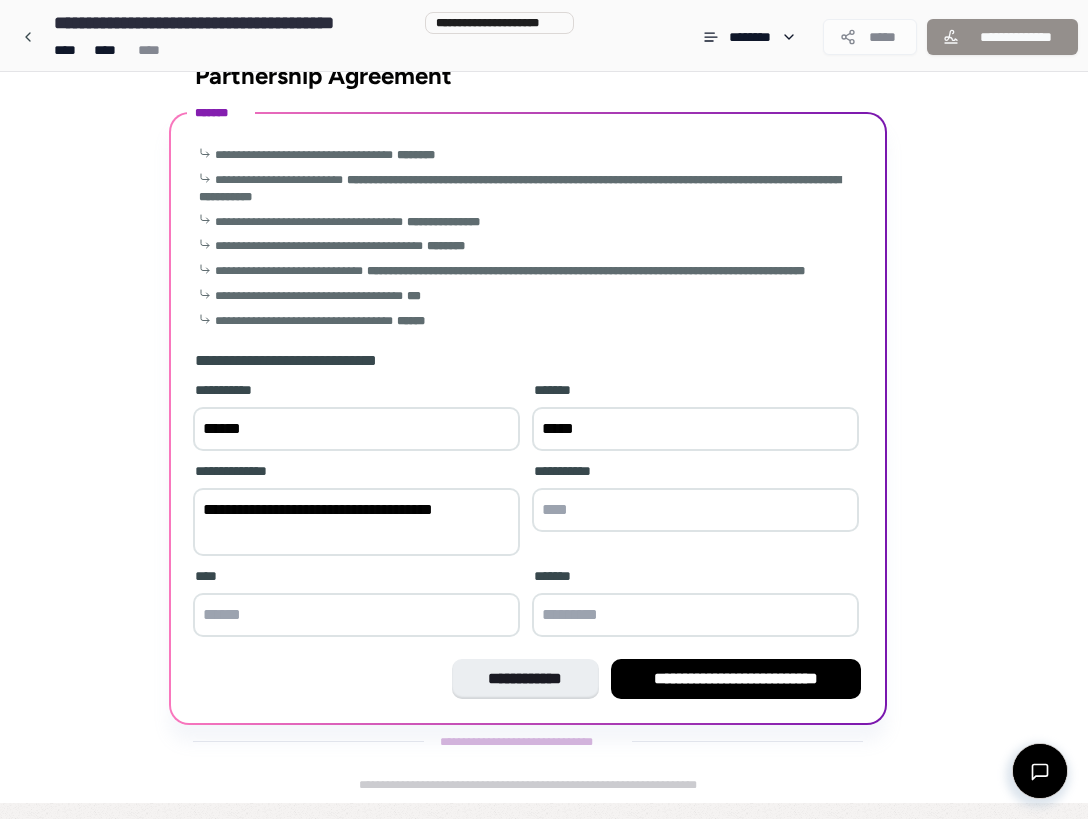 type on "**********" 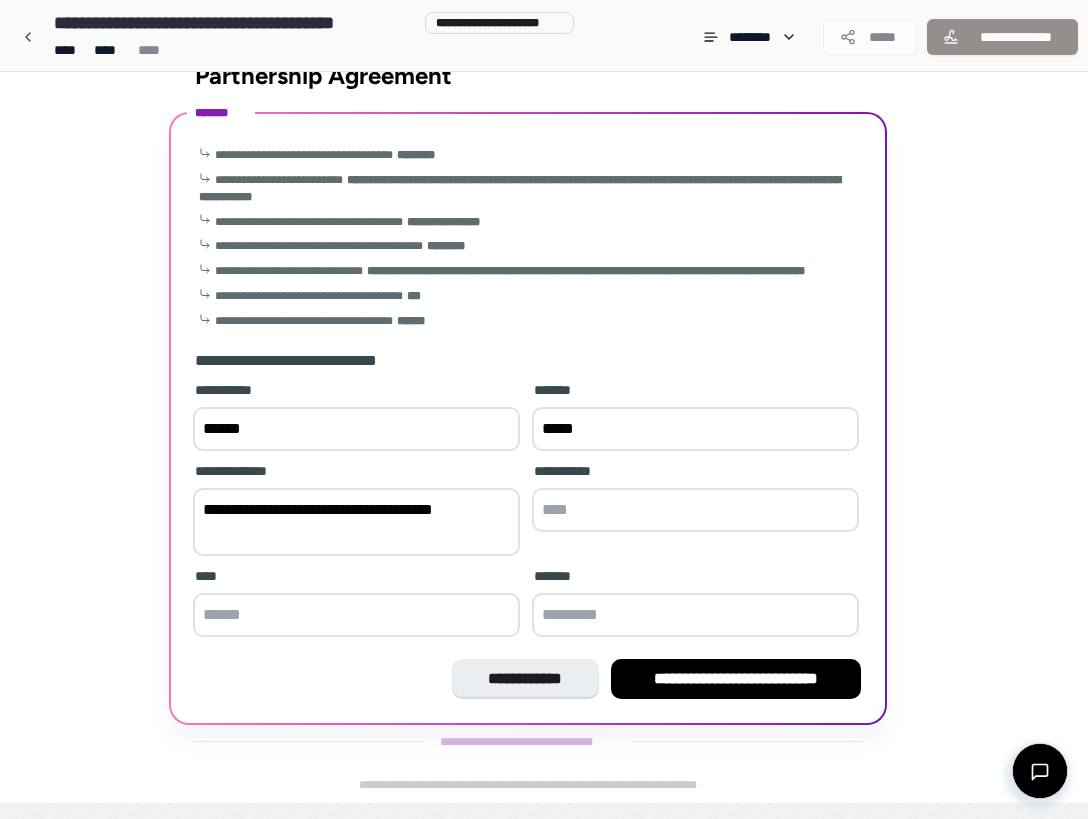 click at bounding box center [695, 510] 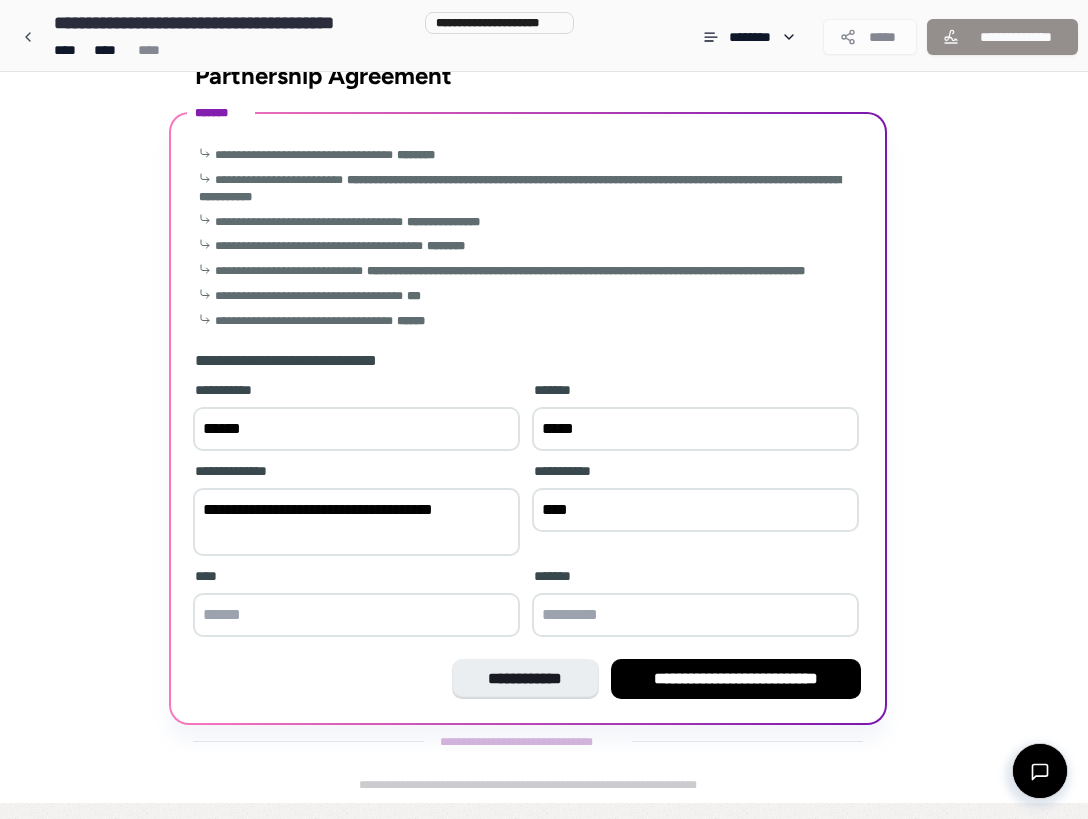 type on "****" 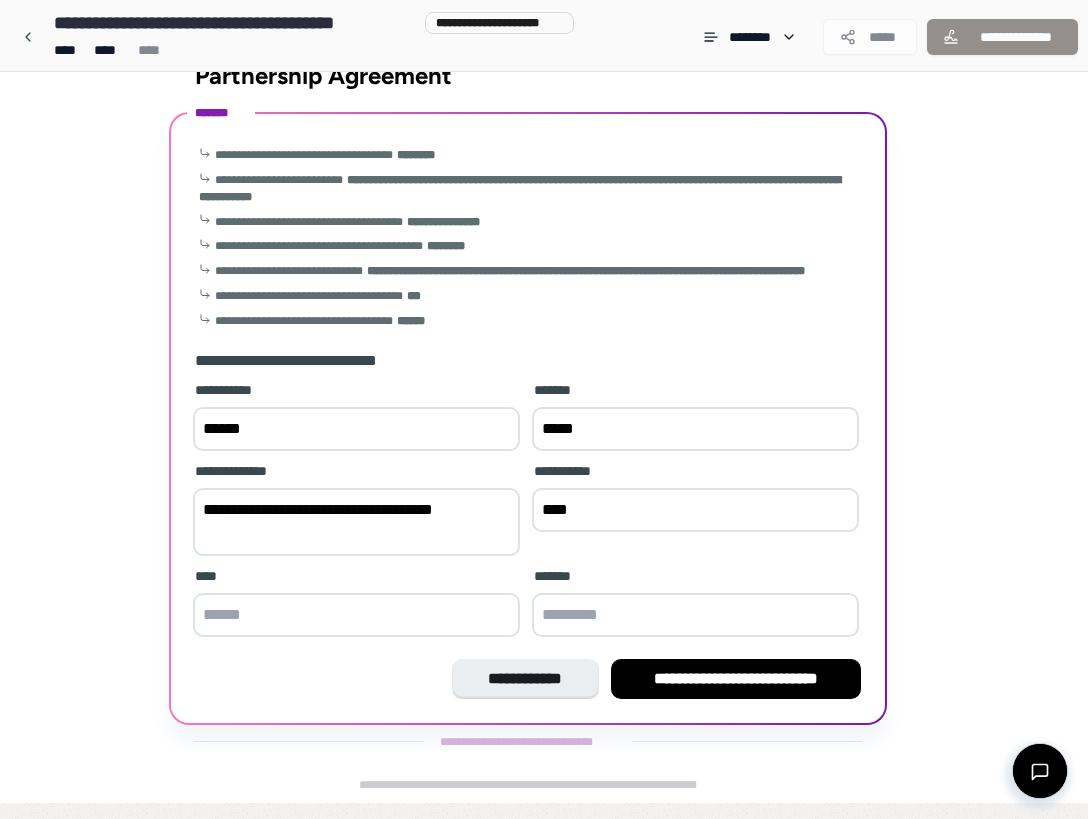 click at bounding box center (356, 615) 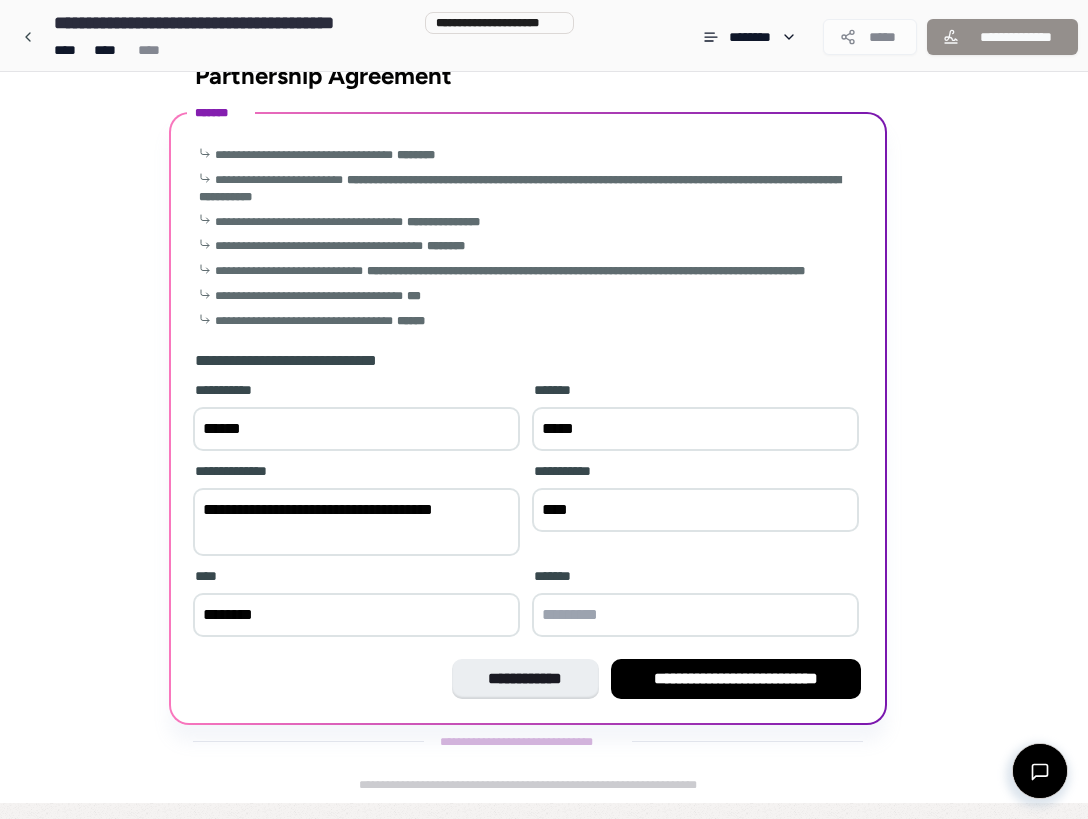 type on "*******" 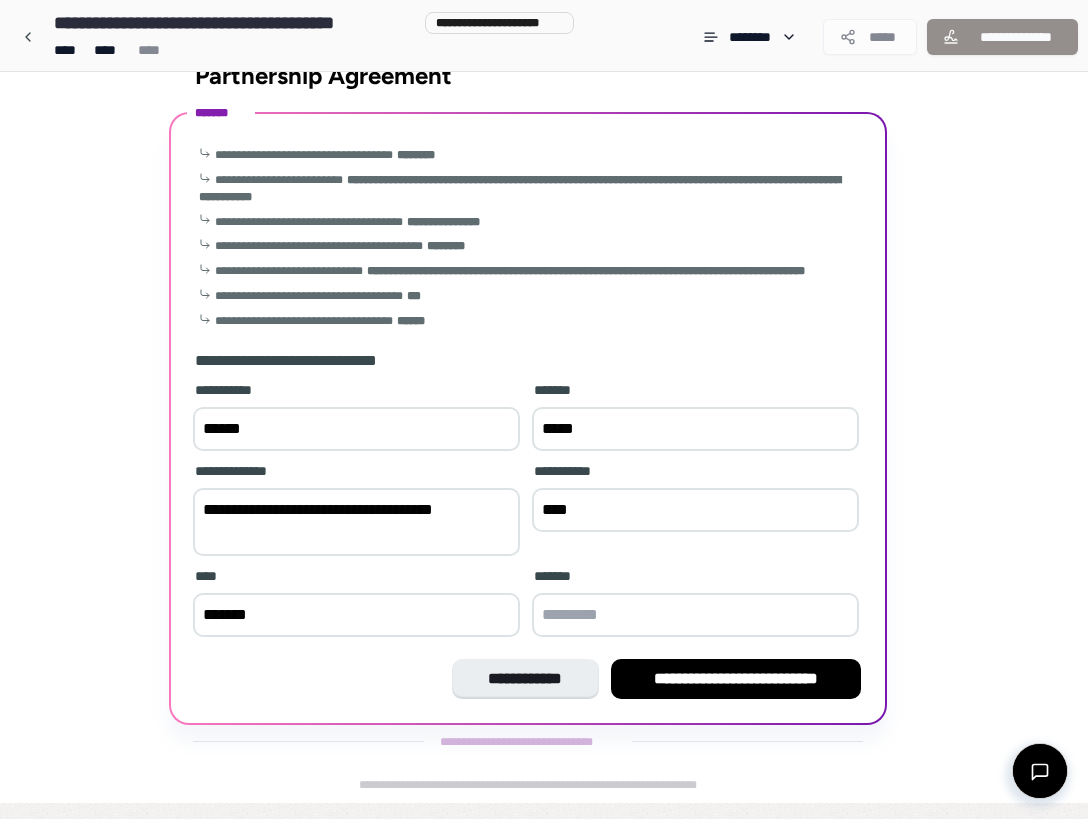 click on "**********" at bounding box center (356, 522) 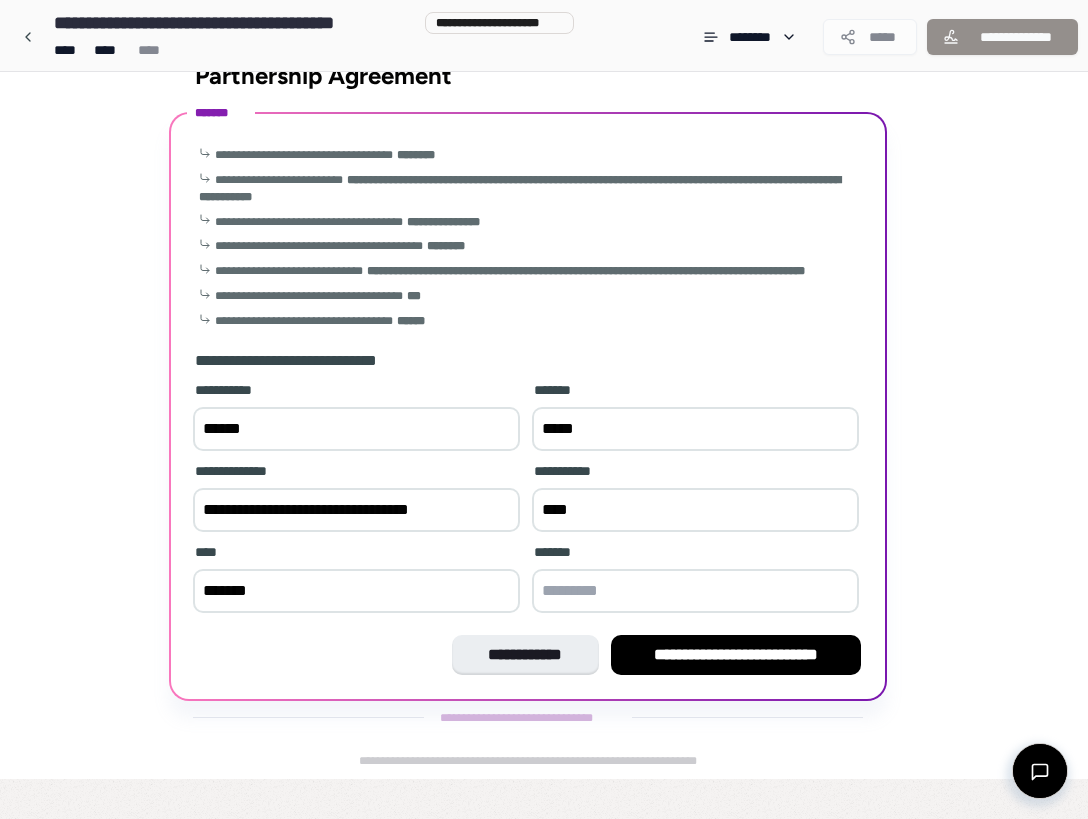 scroll, scrollTop: 19, scrollLeft: 0, axis: vertical 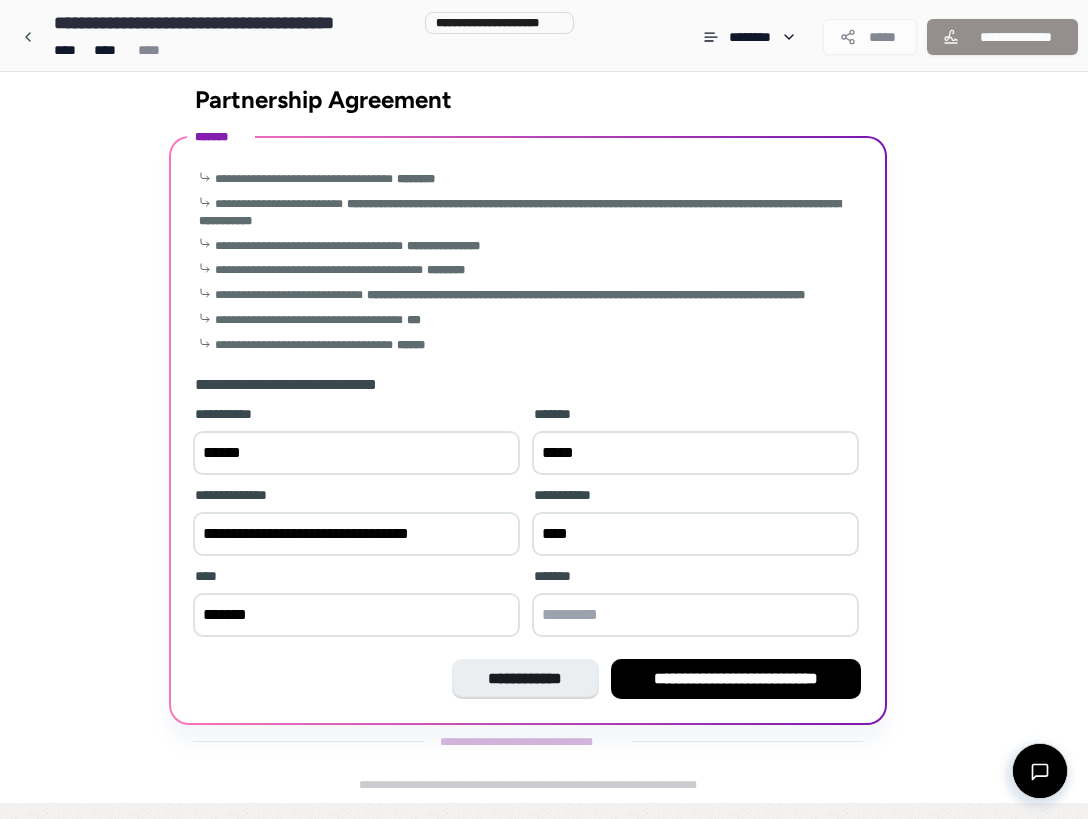 type on "**********" 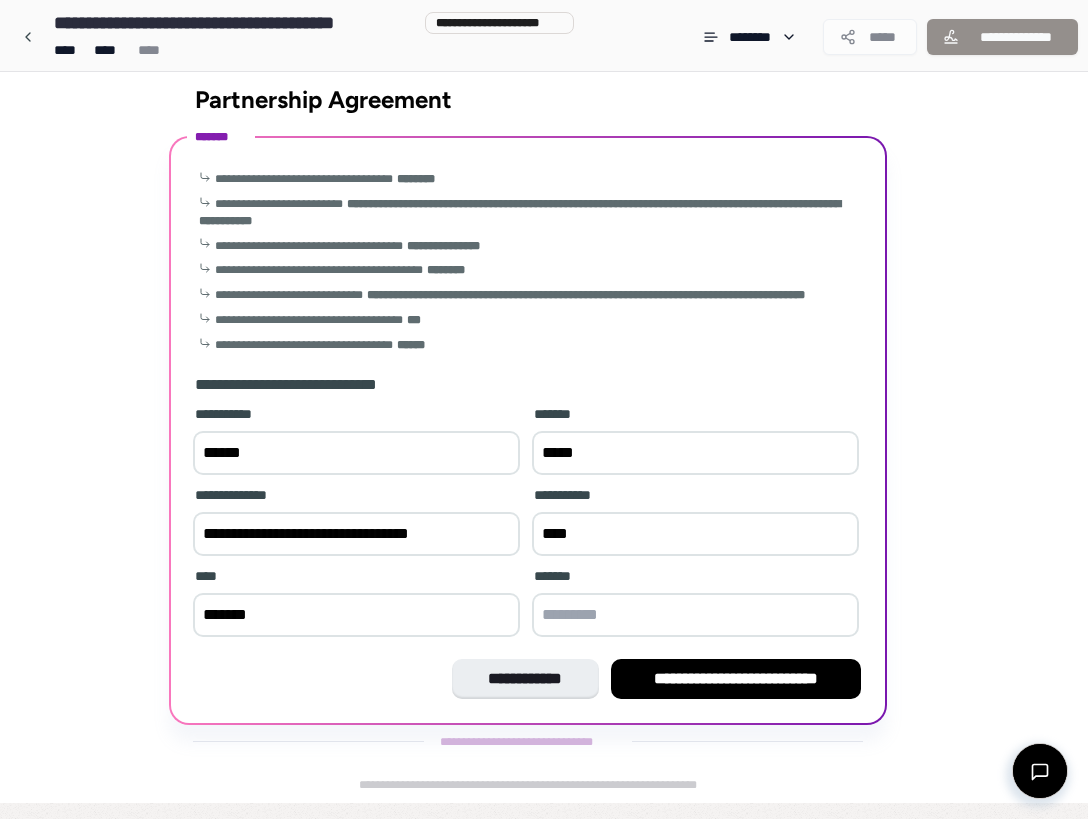 click at bounding box center [695, 615] 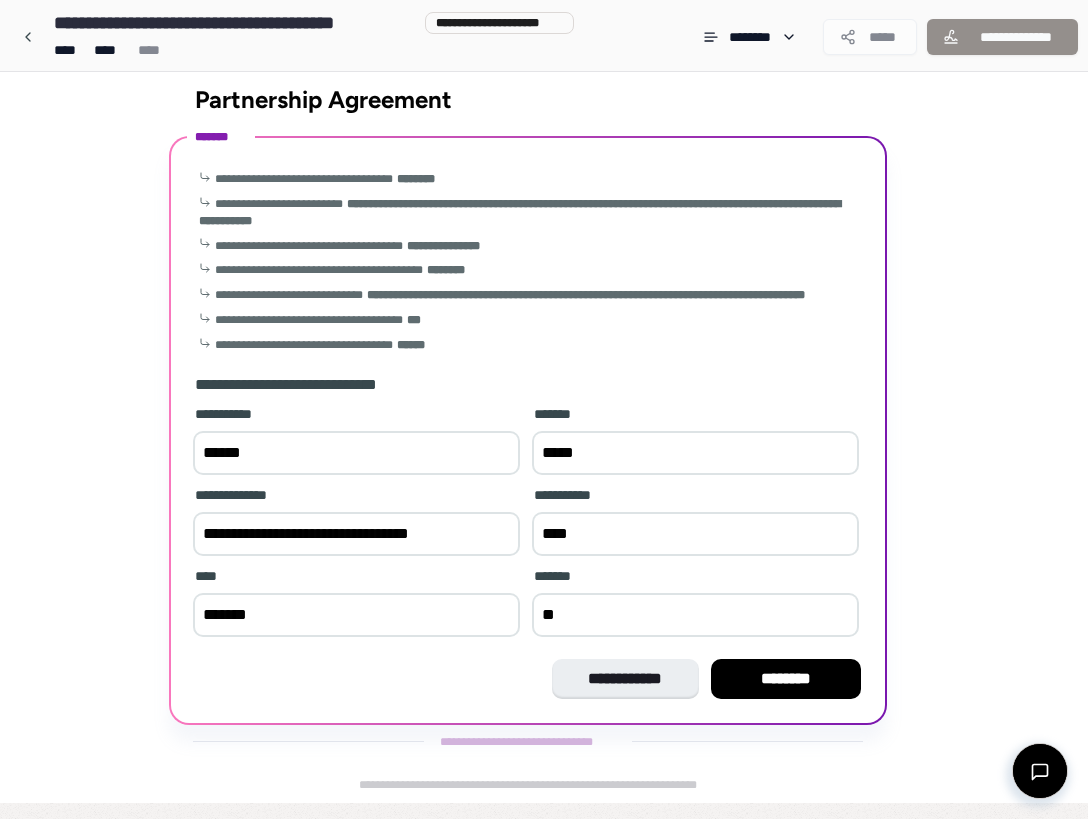 type on "**" 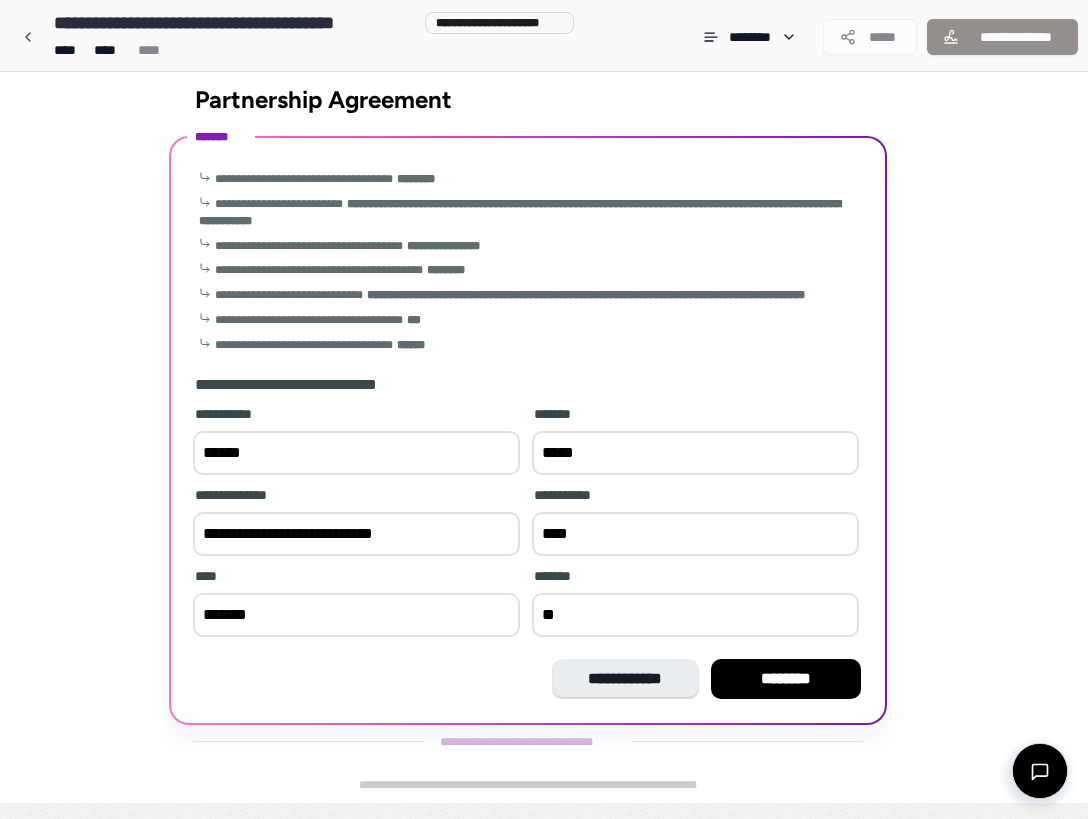 type on "**********" 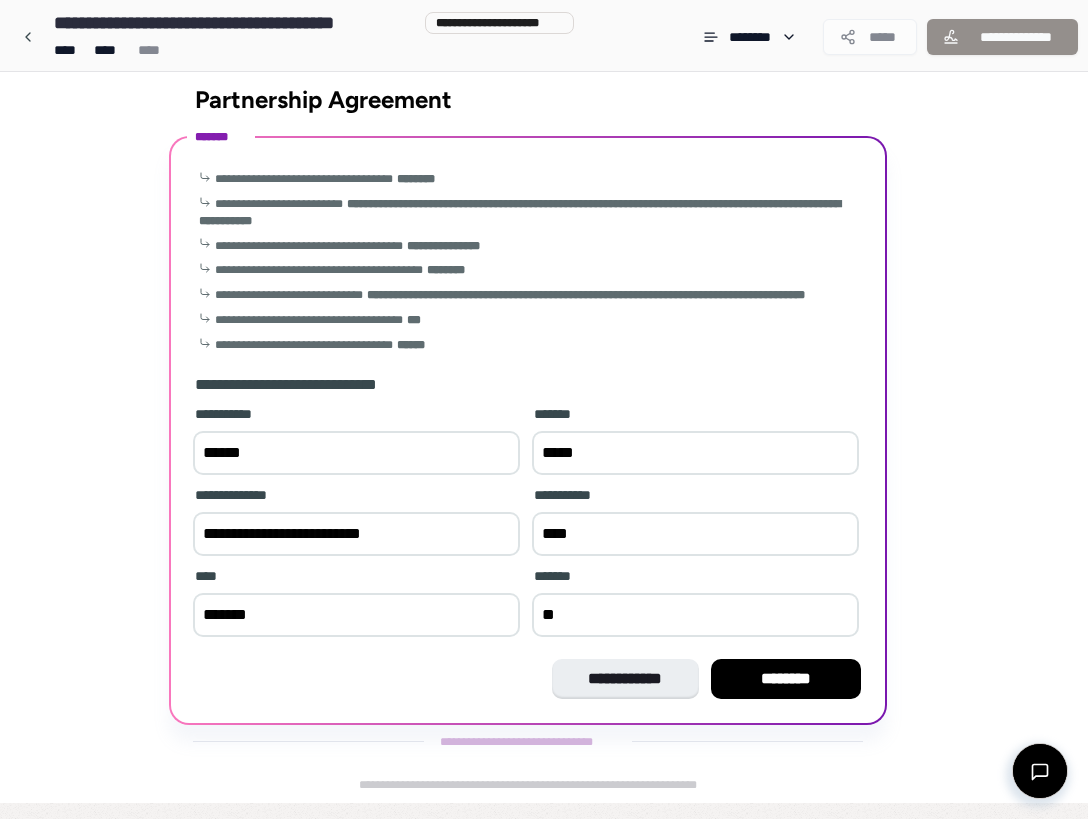 click on "**" at bounding box center (695, 615) 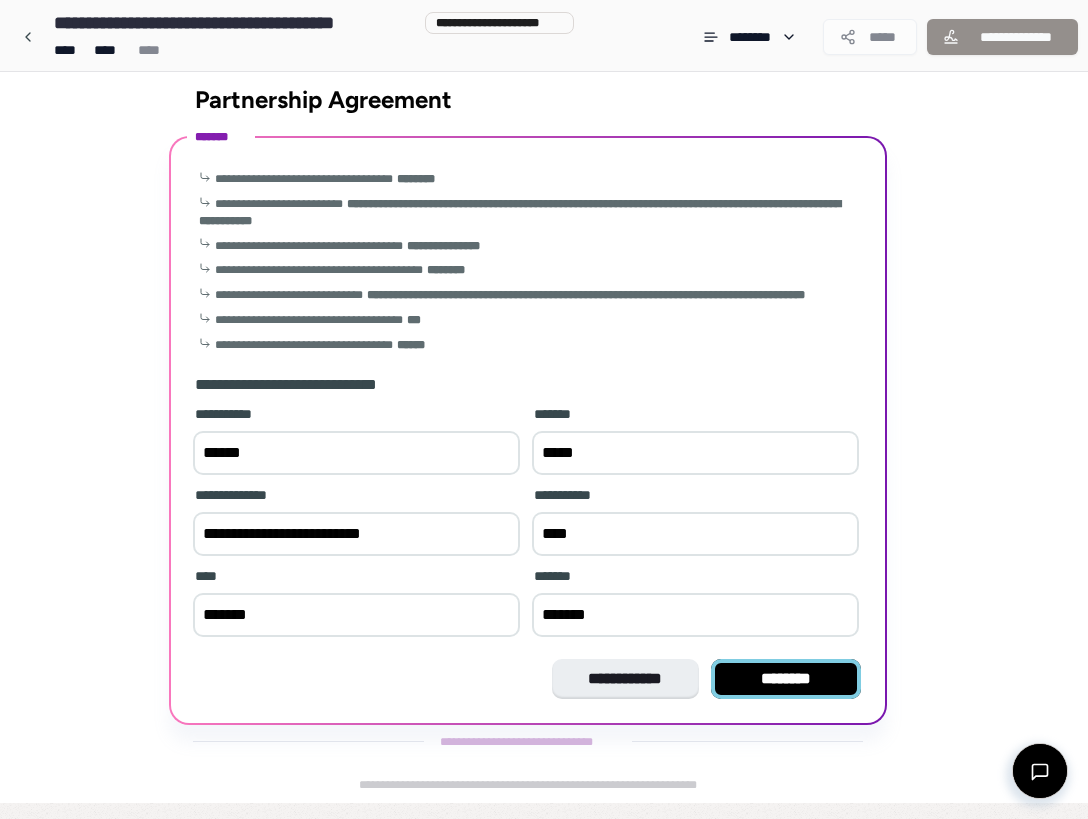 type on "******" 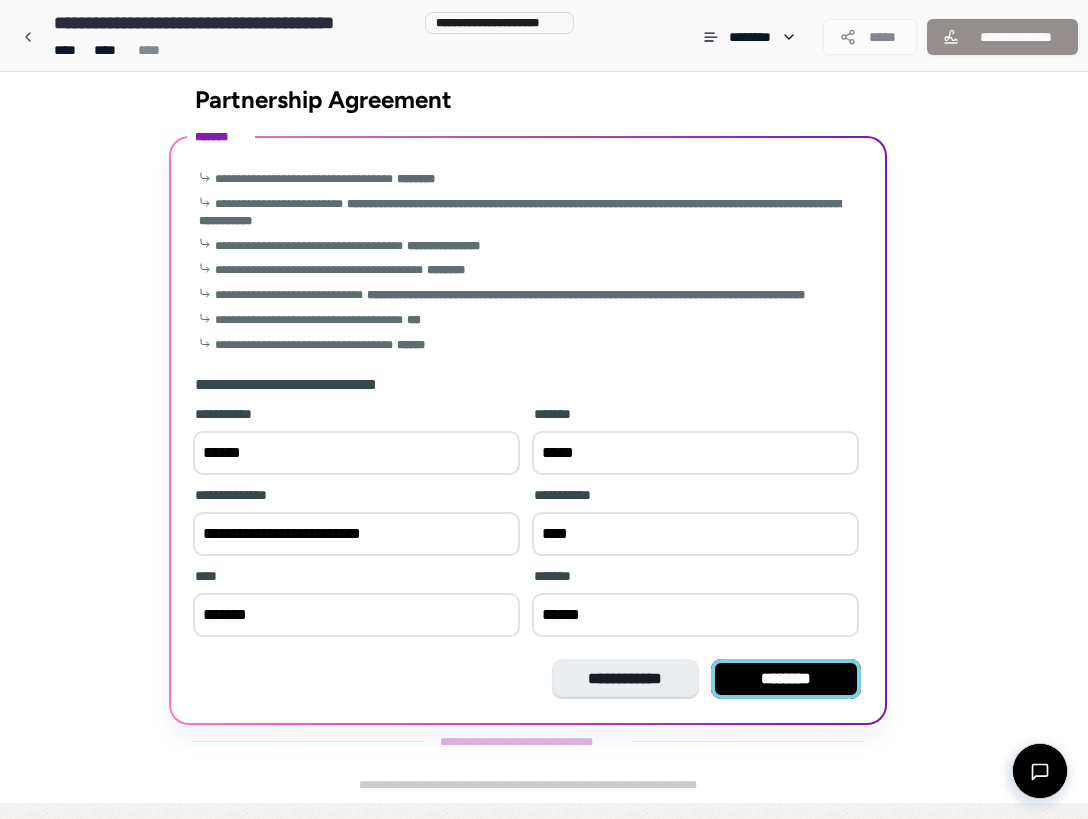 click on "********" at bounding box center (786, 679) 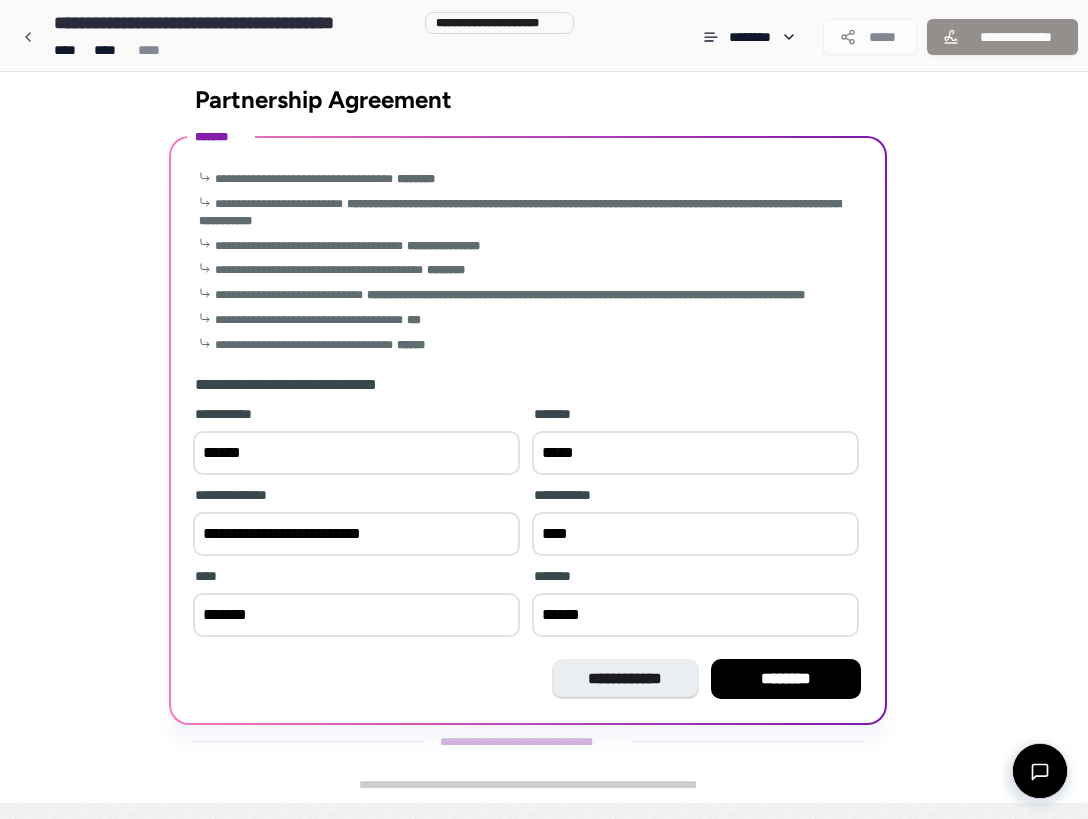 scroll, scrollTop: 0, scrollLeft: 0, axis: both 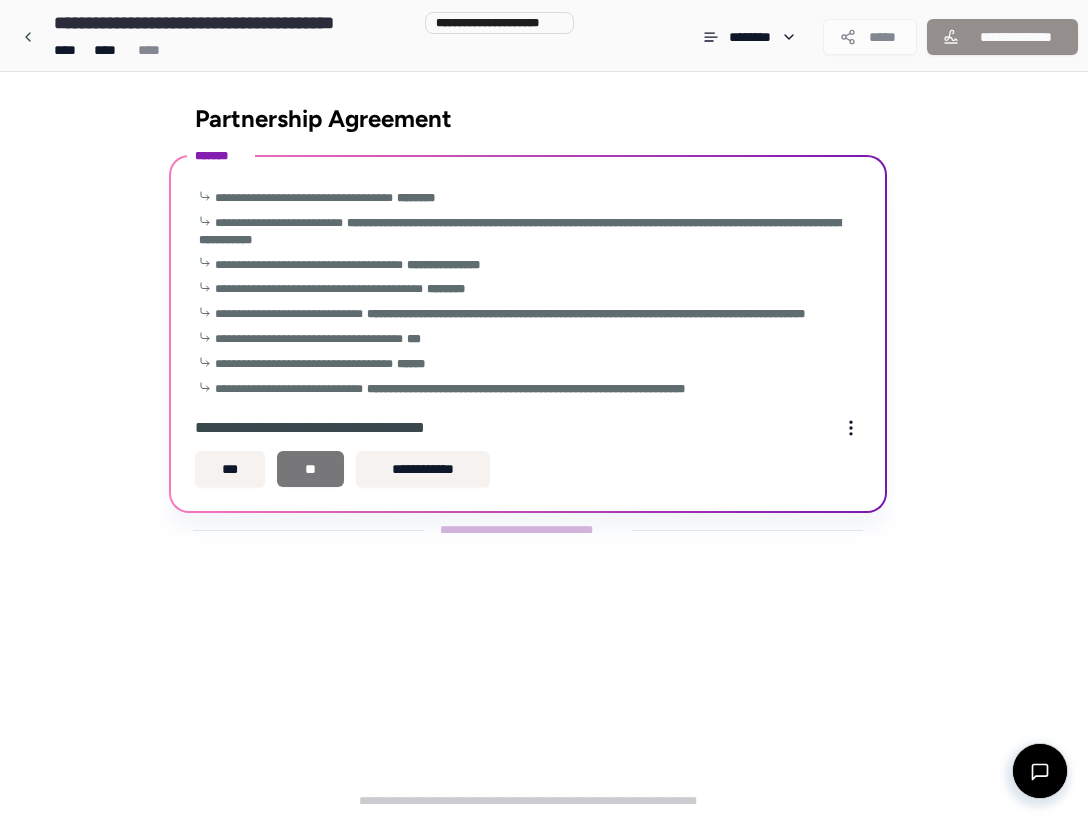 click on "**" at bounding box center (310, 469) 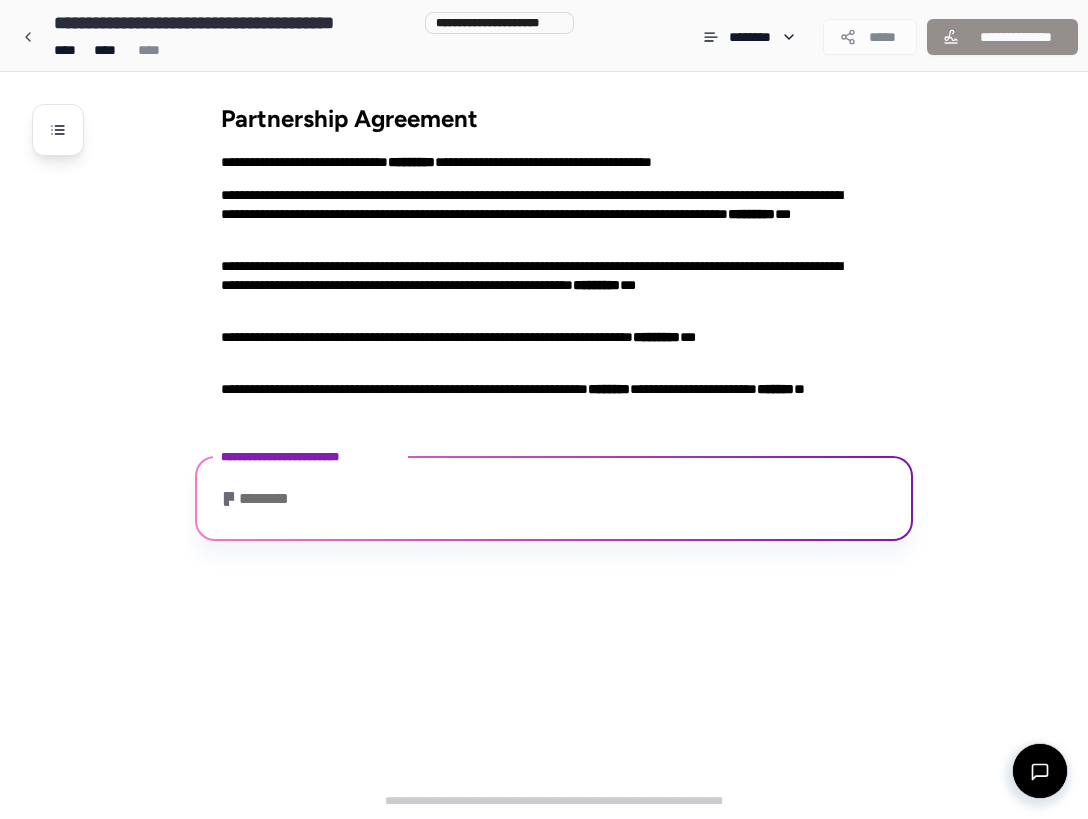 scroll, scrollTop: 320, scrollLeft: 0, axis: vertical 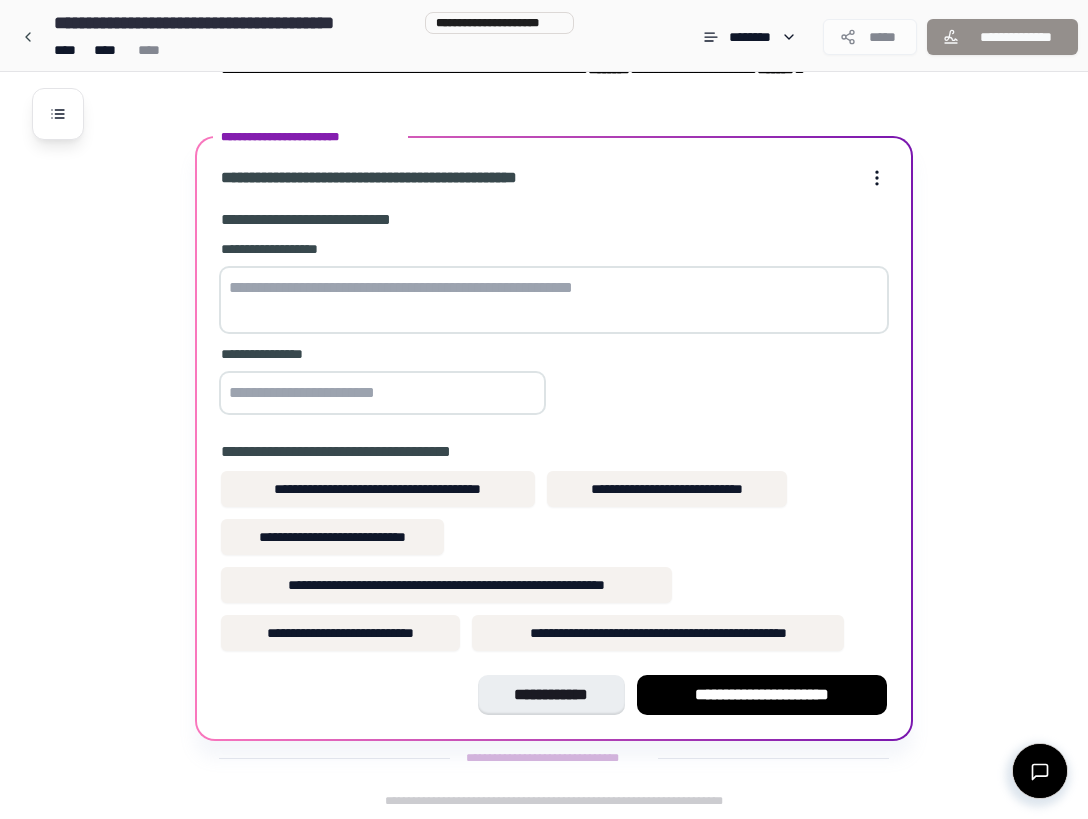 click at bounding box center [554, 300] 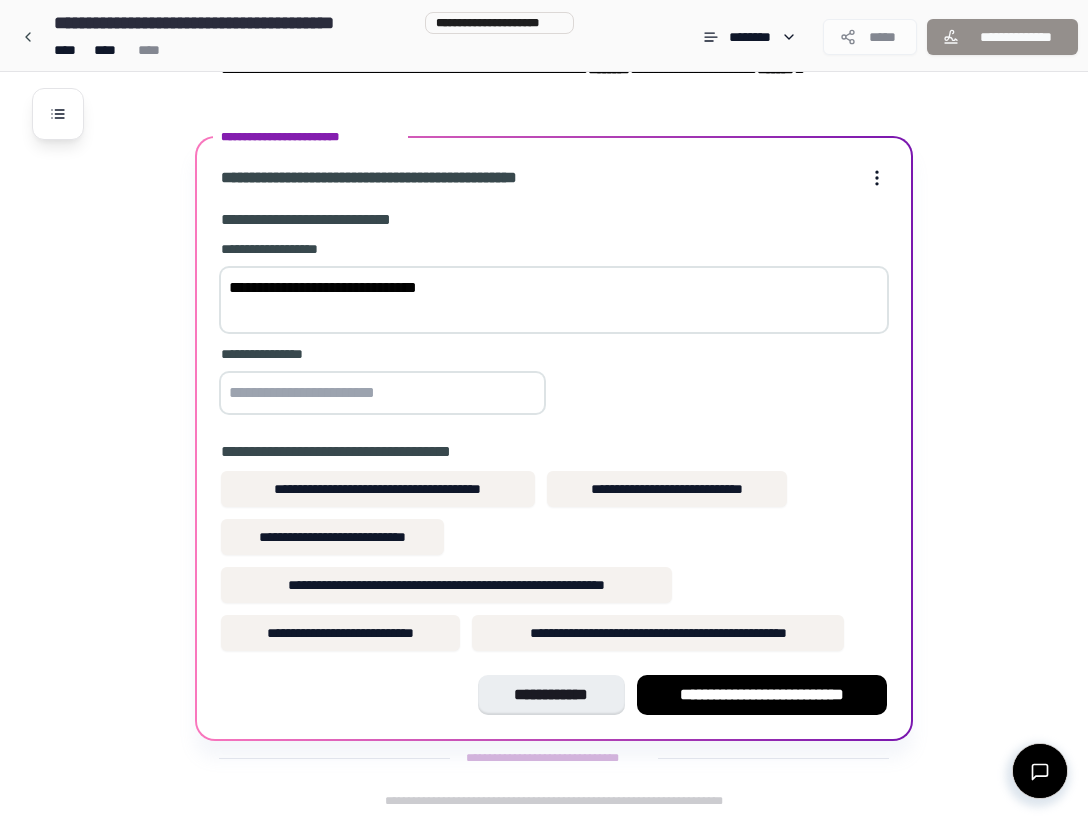 click on "**********" at bounding box center [554, 300] 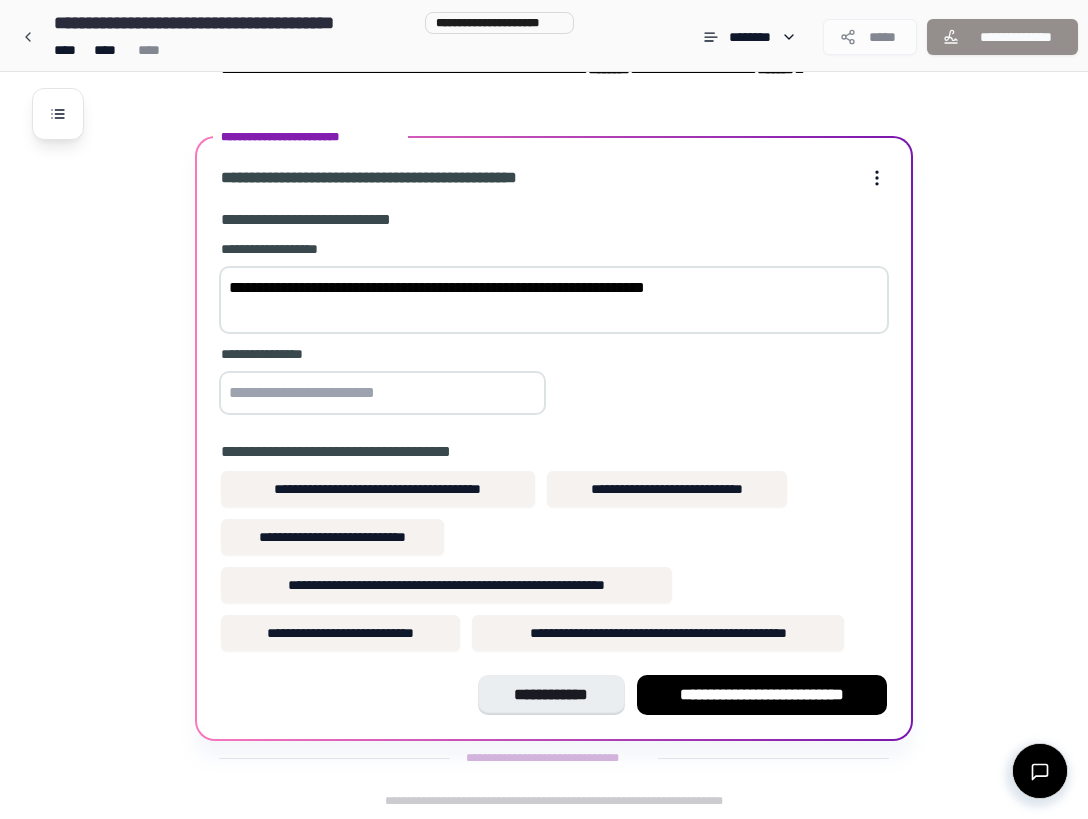 click on "**********" at bounding box center [554, 300] 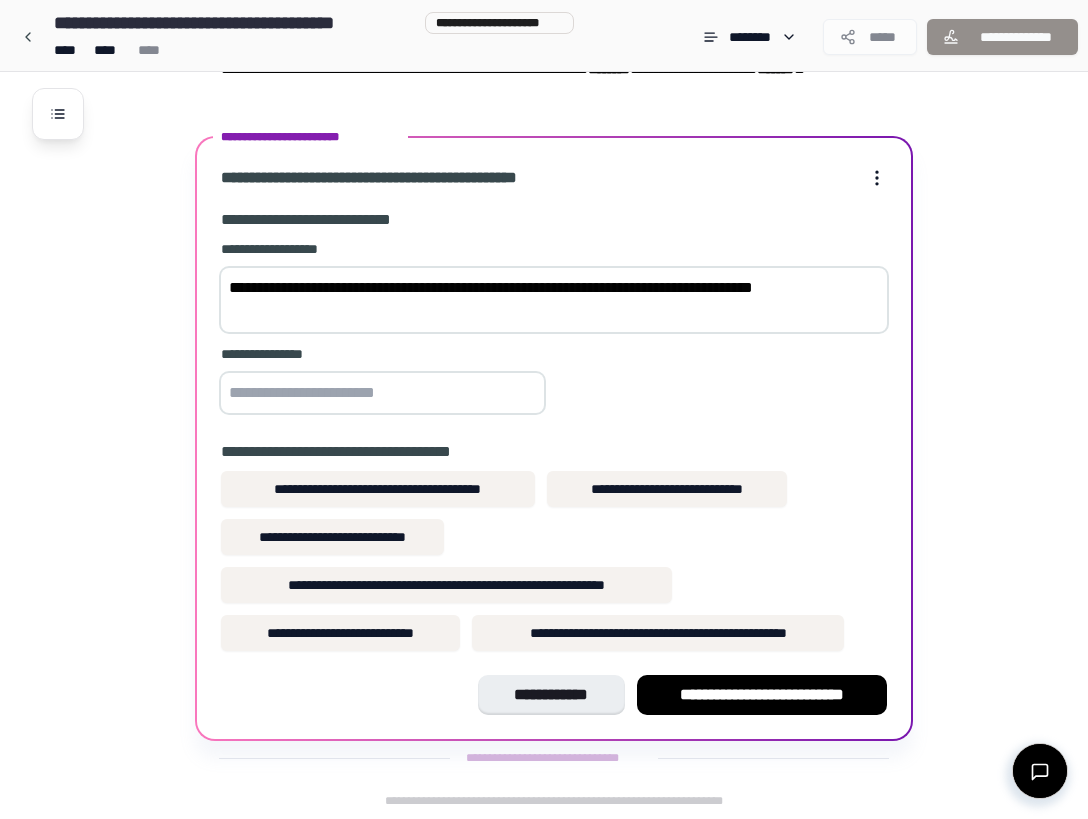 click on "**********" at bounding box center [554, 300] 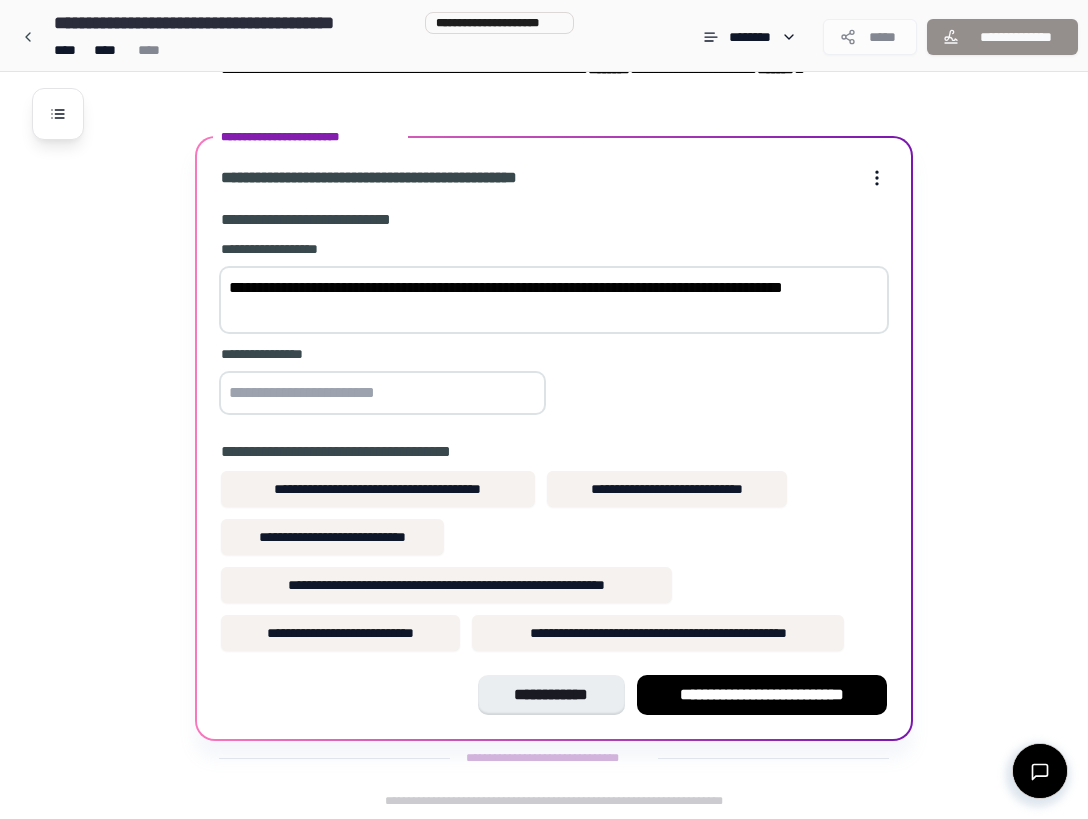 type on "**********" 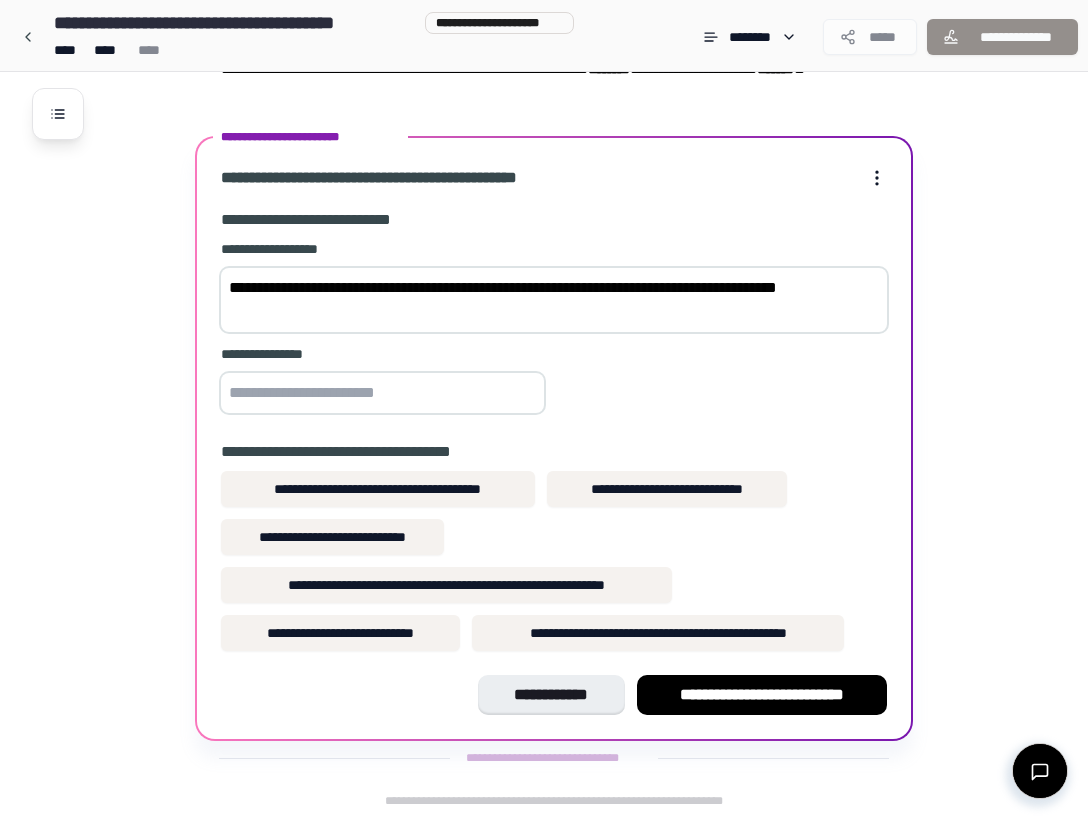 click on "**********" at bounding box center [554, 330] 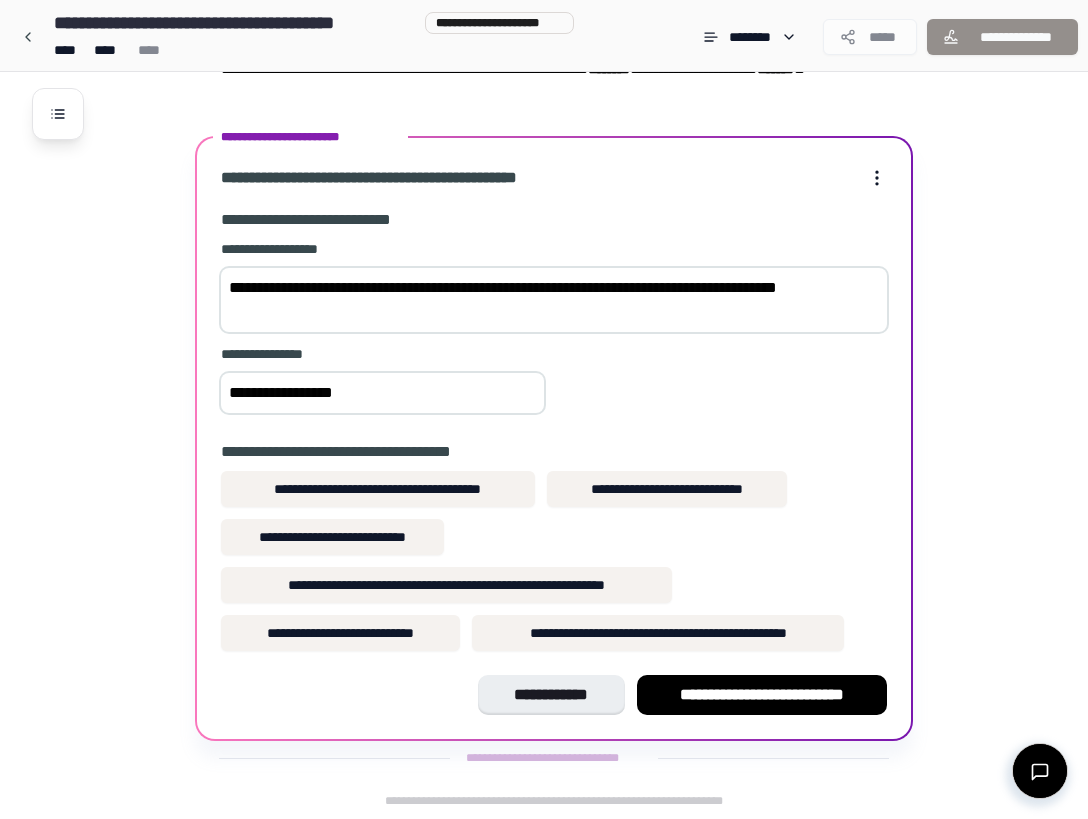 type on "**********" 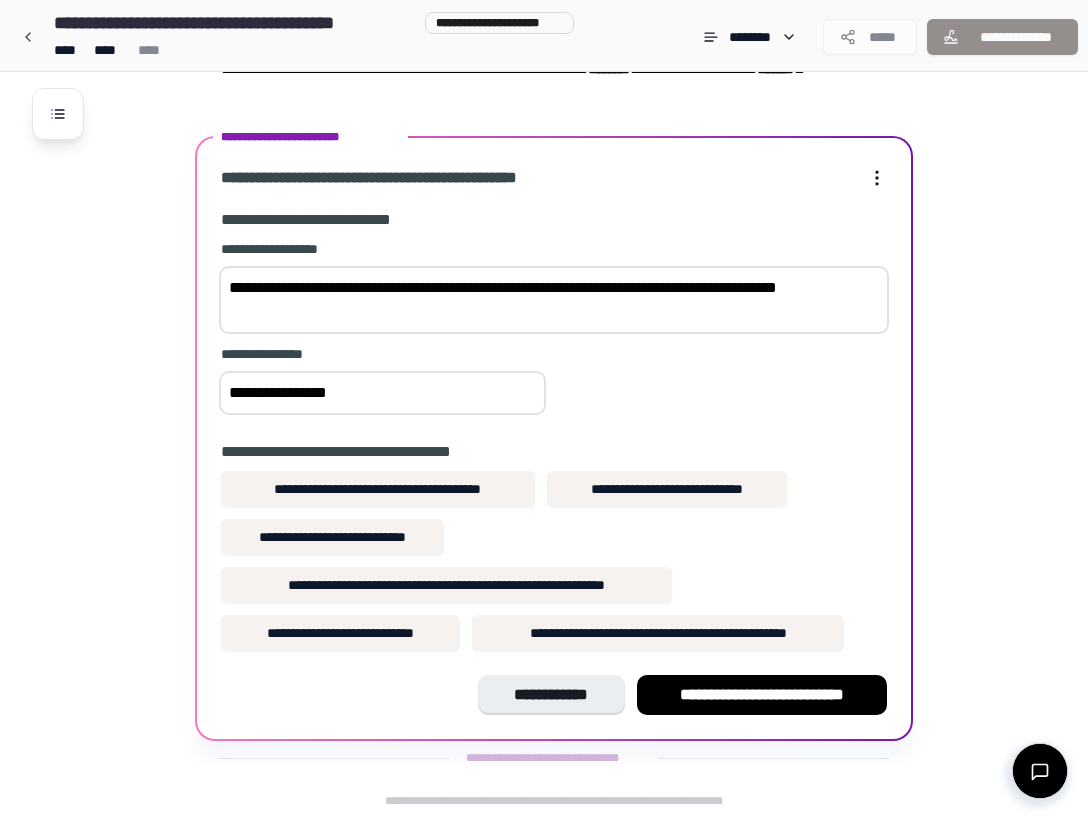 click on "**********" at bounding box center (554, 434) 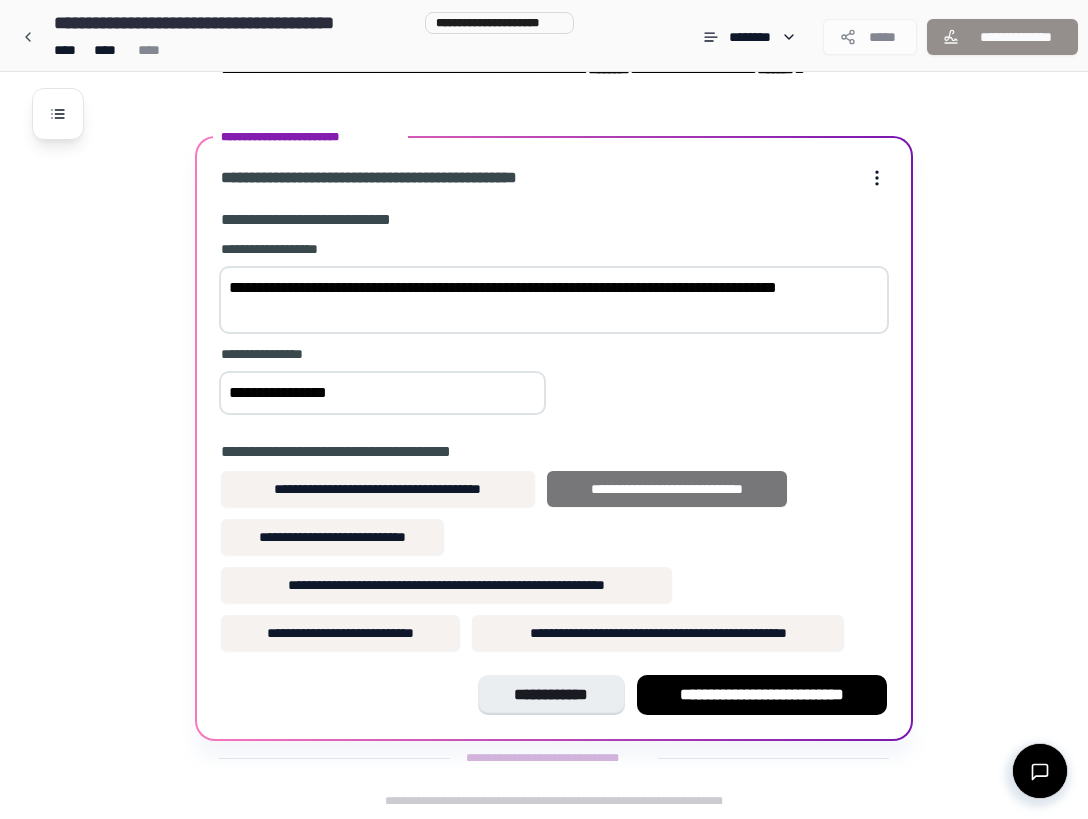click on "**********" at bounding box center [667, 489] 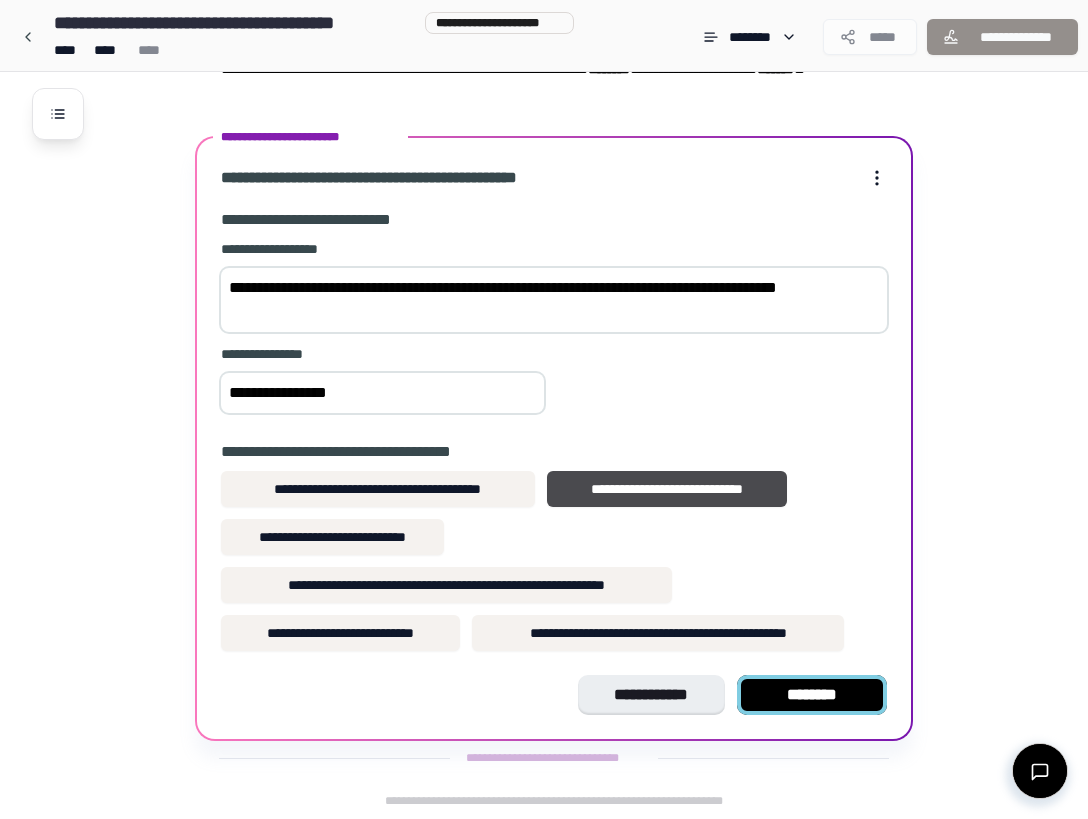 click on "********" at bounding box center [812, 695] 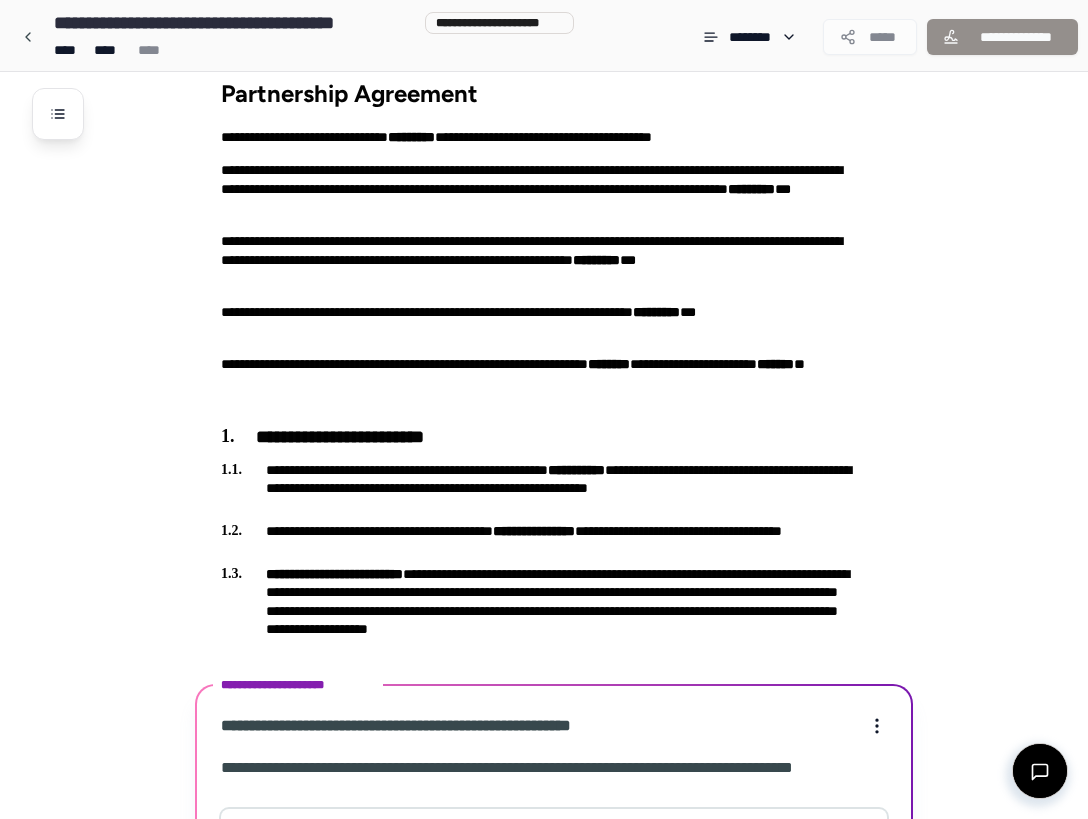 scroll, scrollTop: 535, scrollLeft: 0, axis: vertical 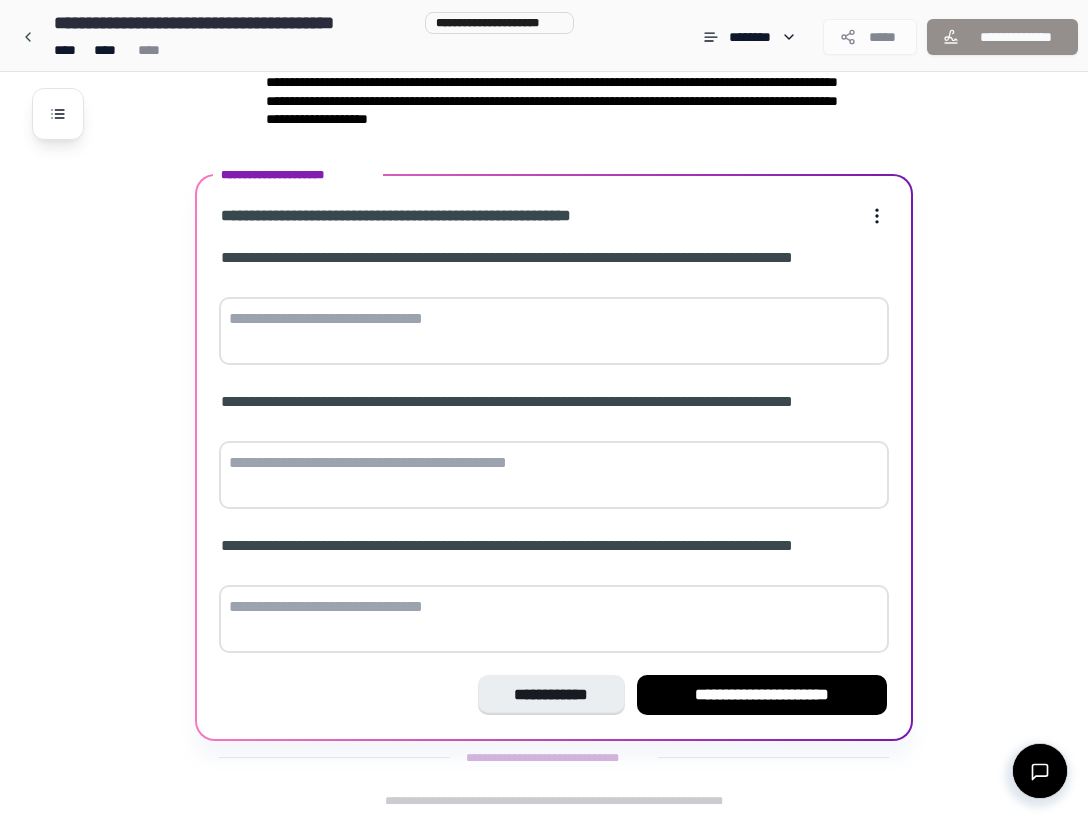 click at bounding box center [554, 331] 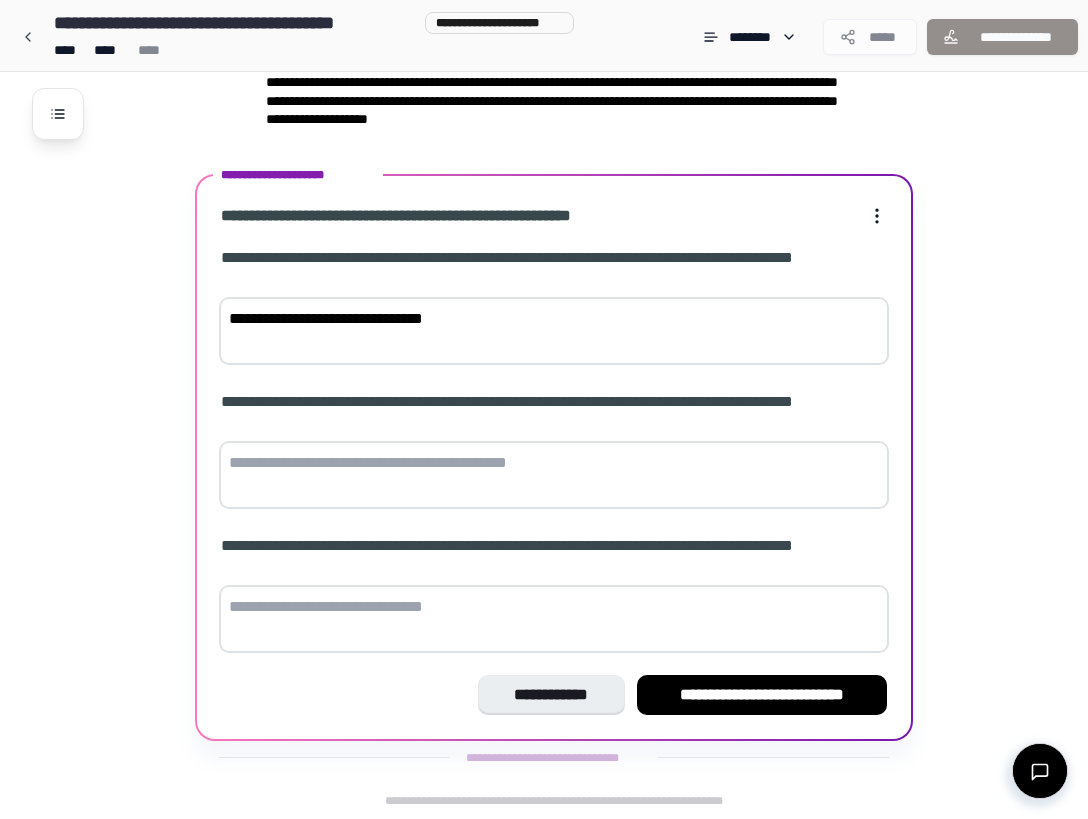 click at bounding box center [554, 475] 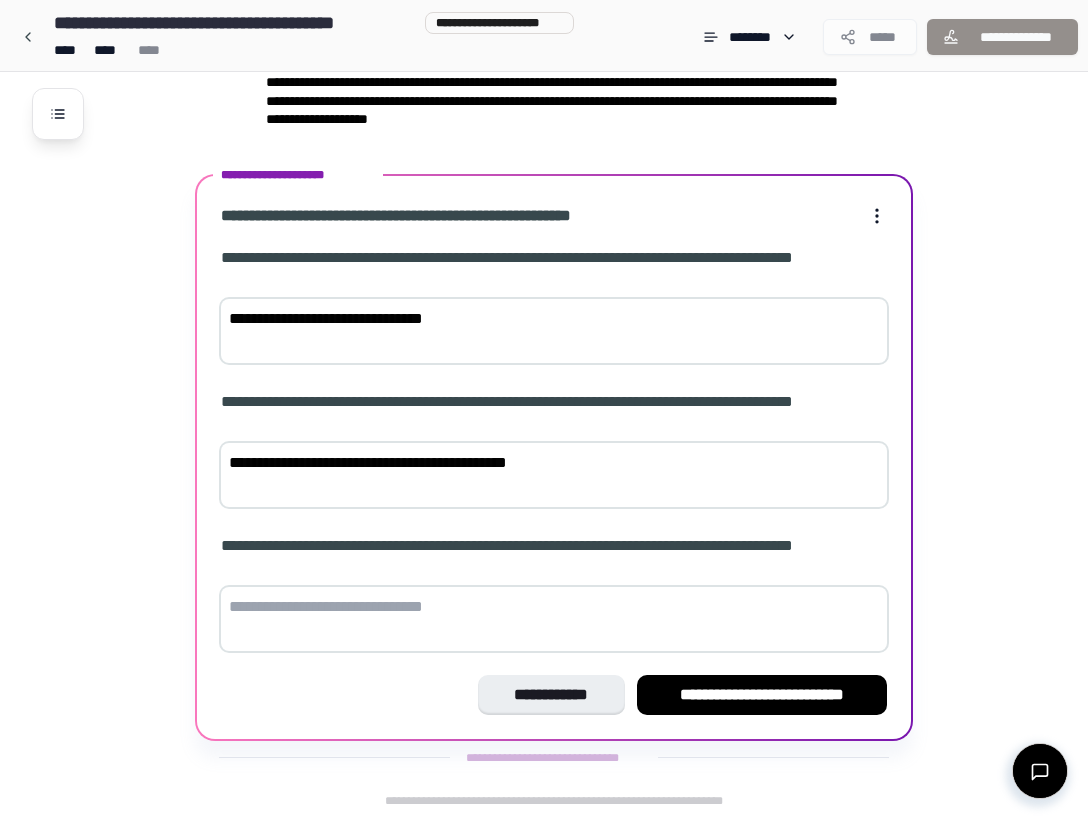 click at bounding box center [554, 619] 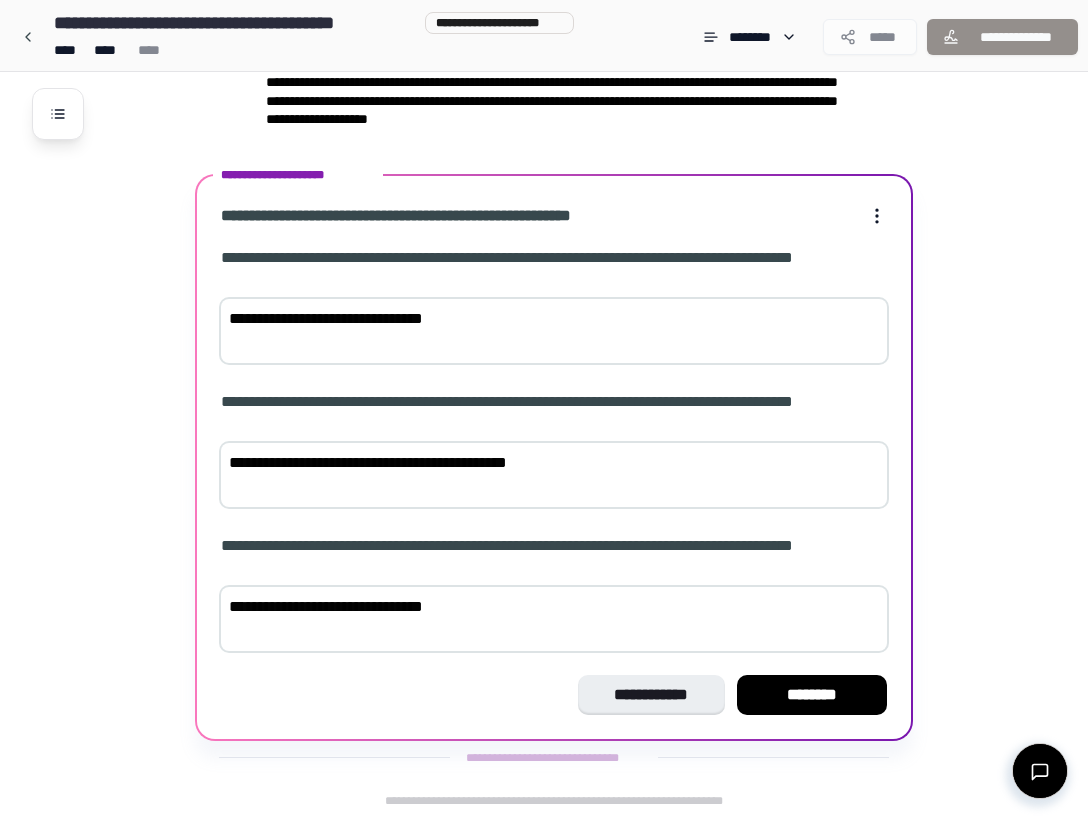 click on "**********" at bounding box center [554, 475] 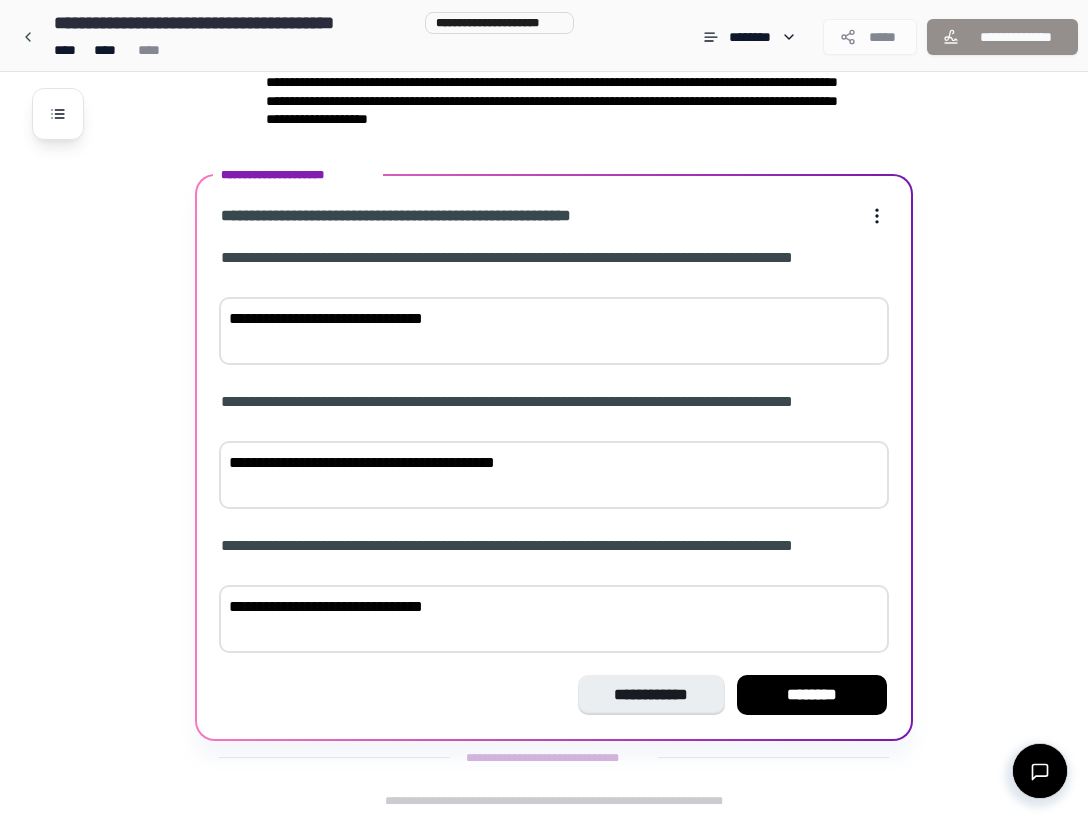 type on "**********" 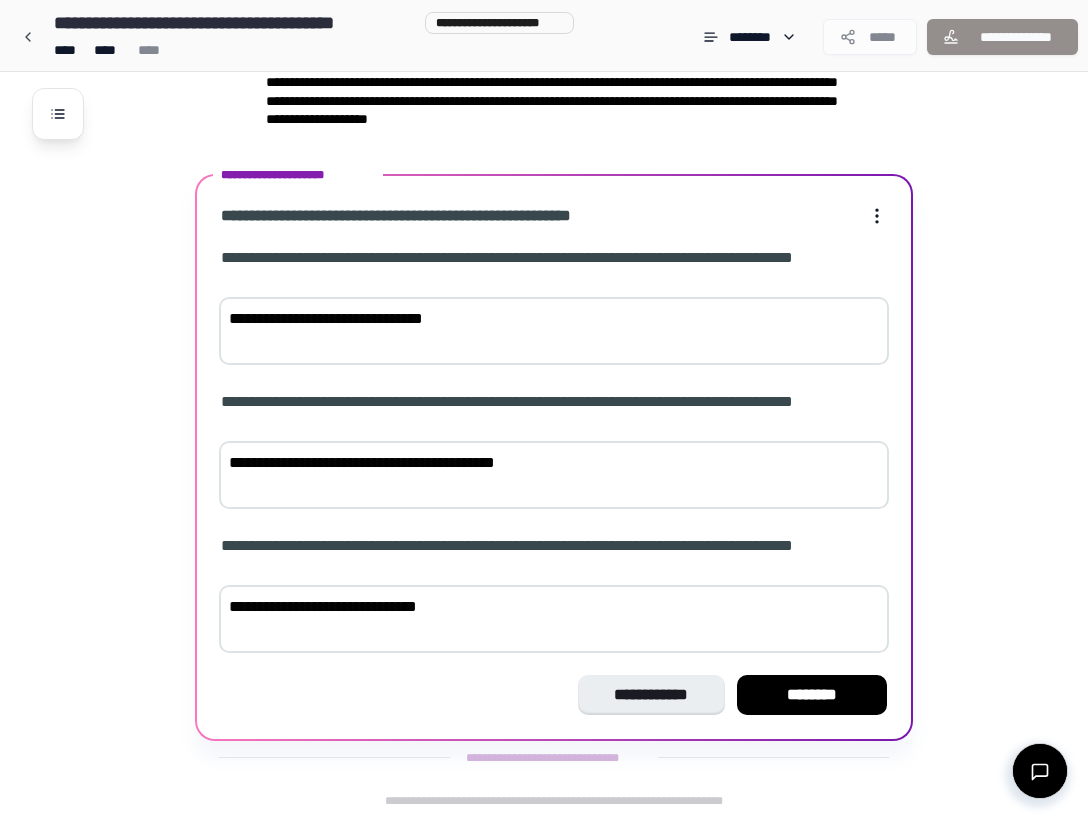 type on "**********" 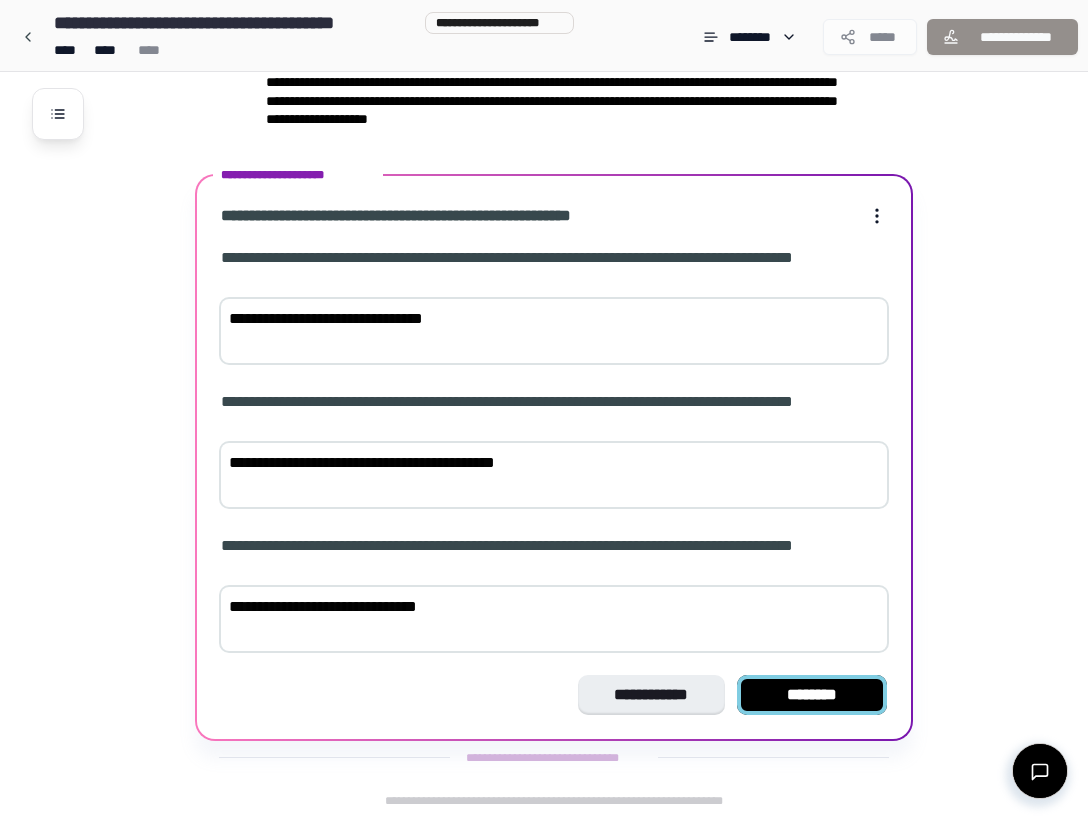click on "********" at bounding box center [812, 695] 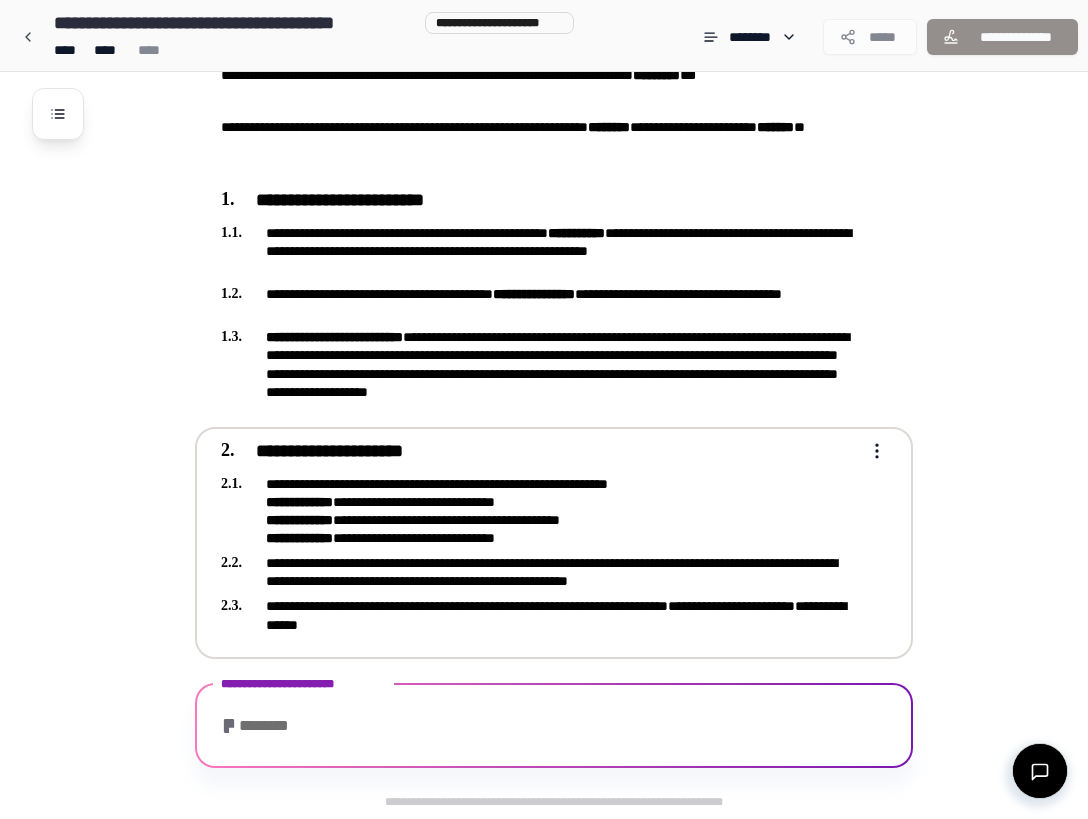 scroll, scrollTop: 247, scrollLeft: 0, axis: vertical 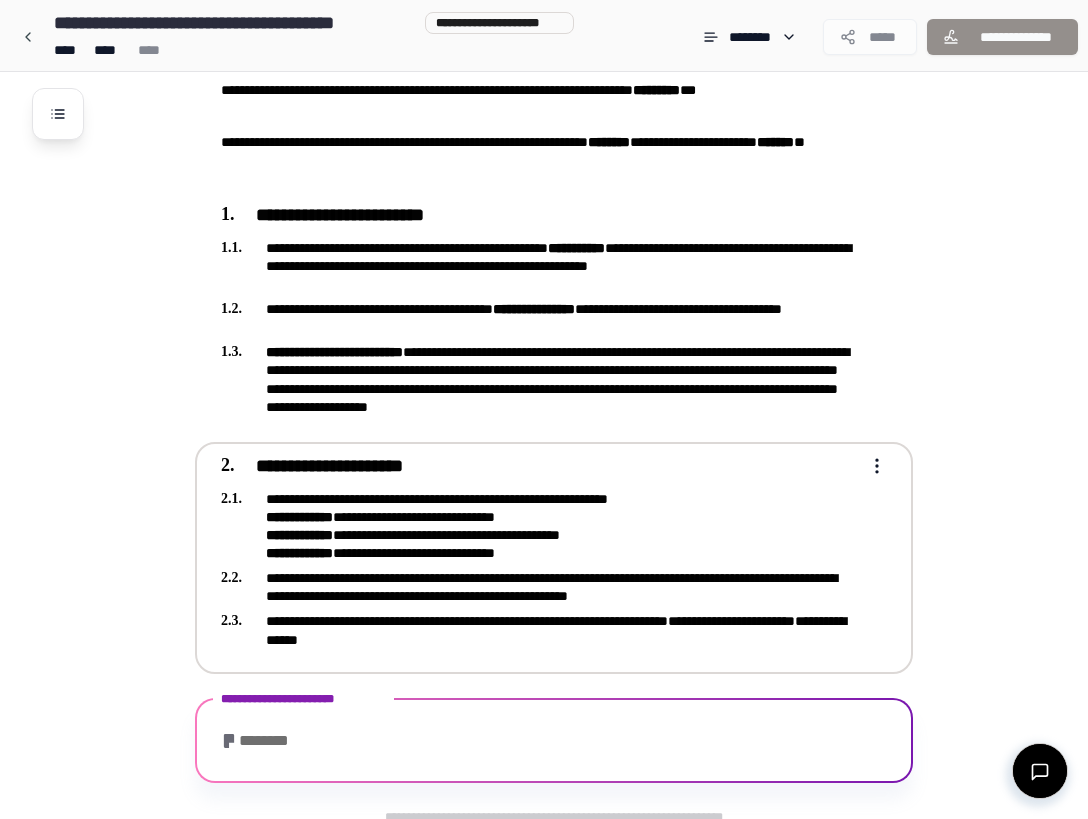 click on "**********" at bounding box center [544, 293] 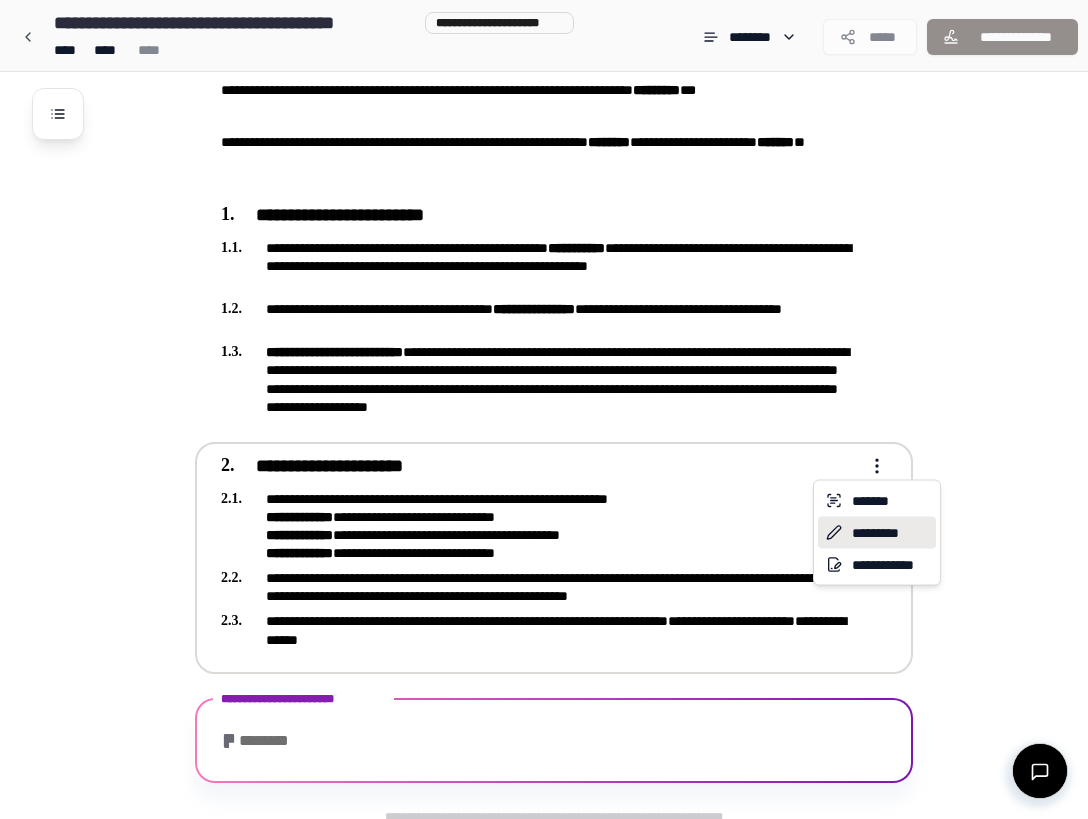 click on "*********" at bounding box center (877, 533) 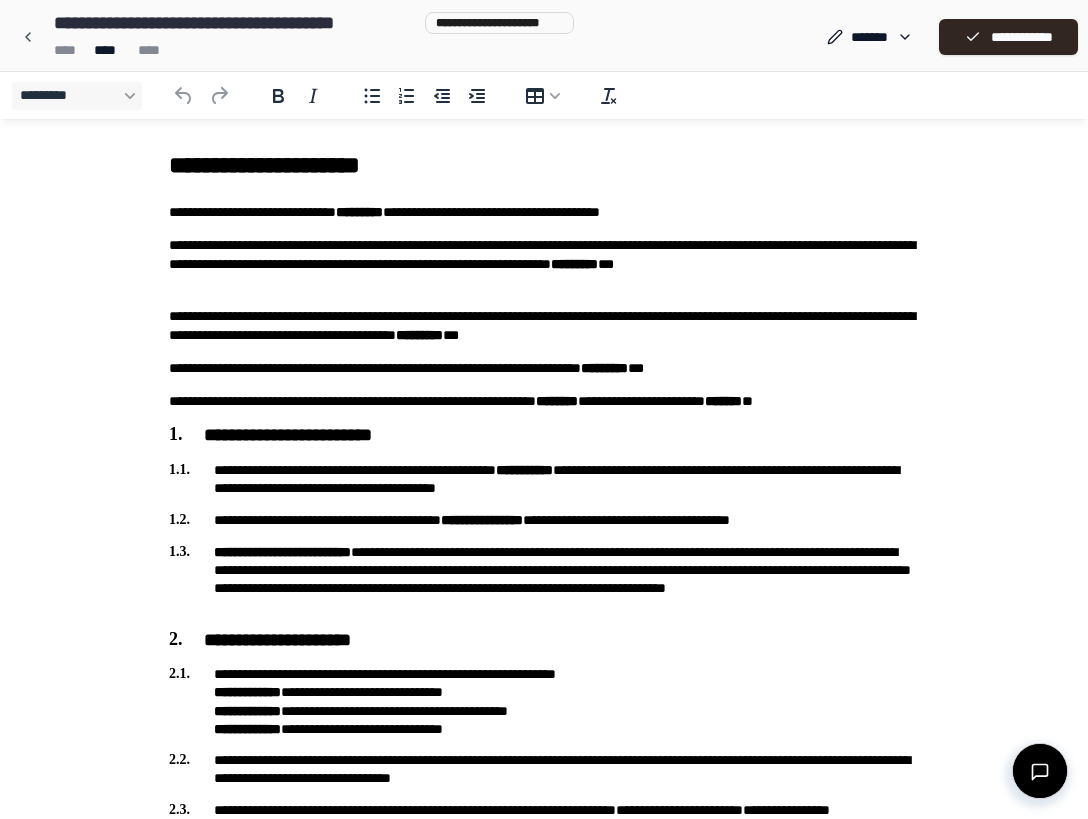 scroll, scrollTop: 0, scrollLeft: 0, axis: both 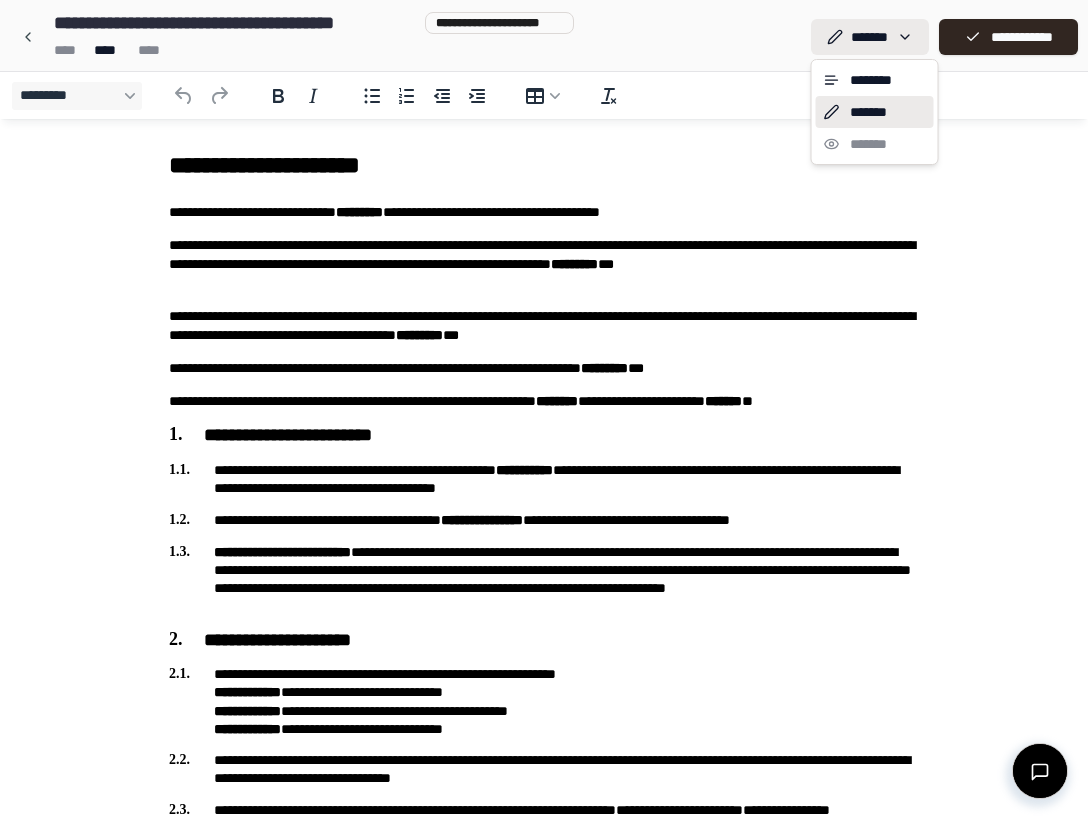 click on "**********" at bounding box center (544, 459) 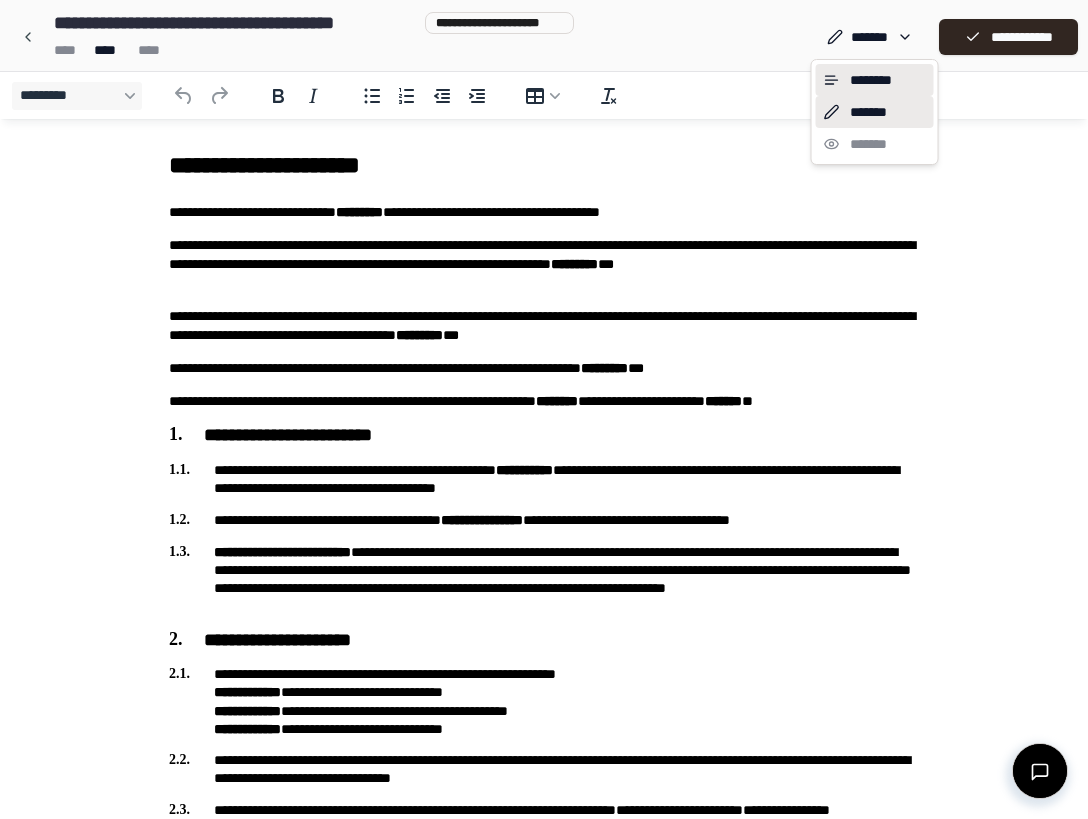 click on "********" at bounding box center (875, 80) 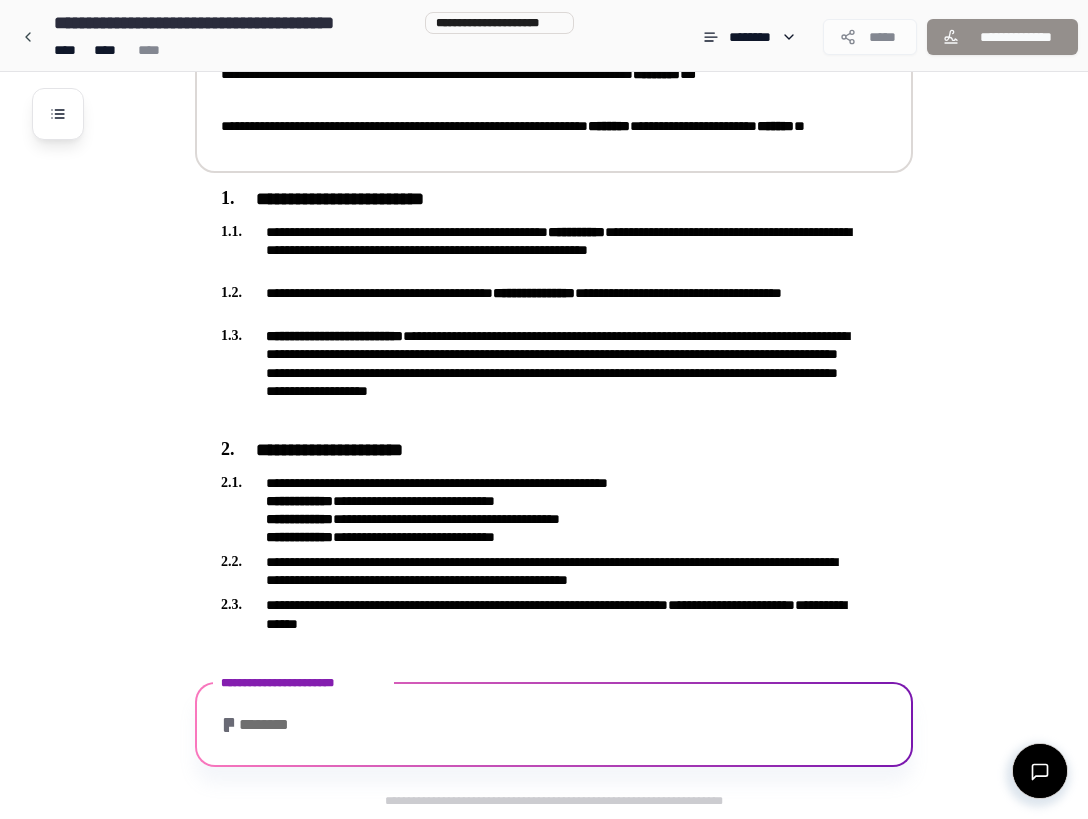 scroll, scrollTop: 262, scrollLeft: 0, axis: vertical 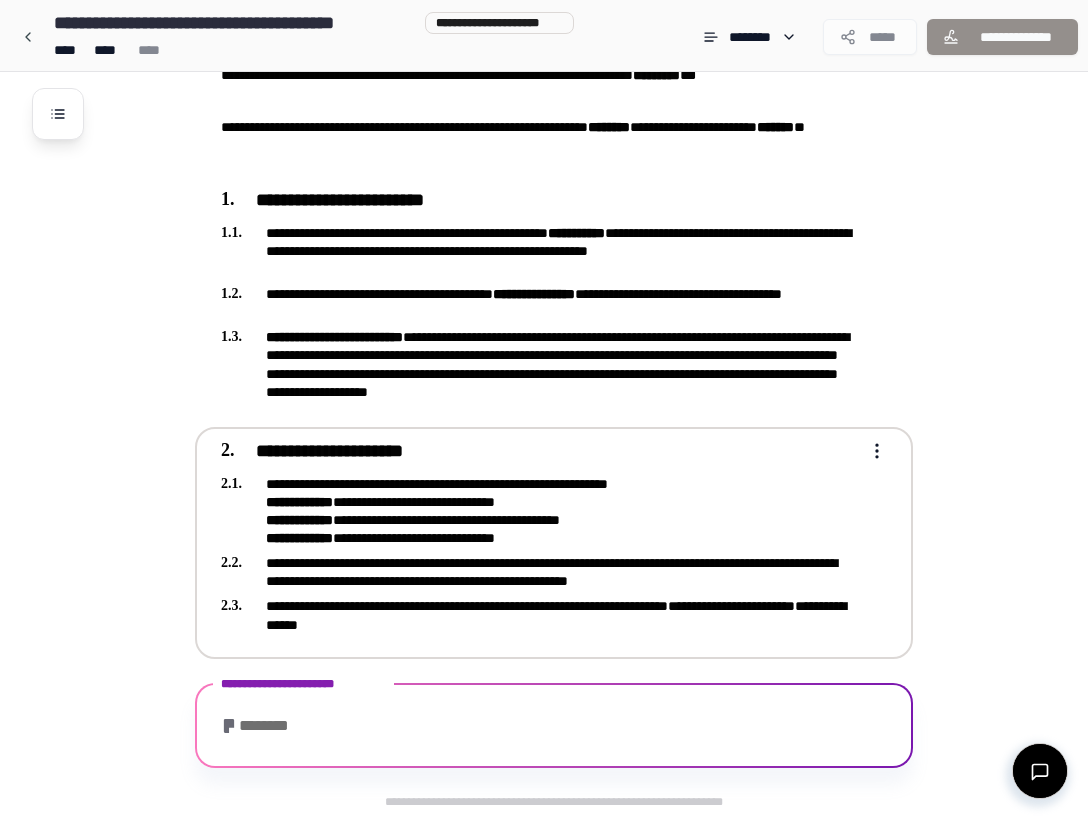 click on "**********" at bounding box center (540, 511) 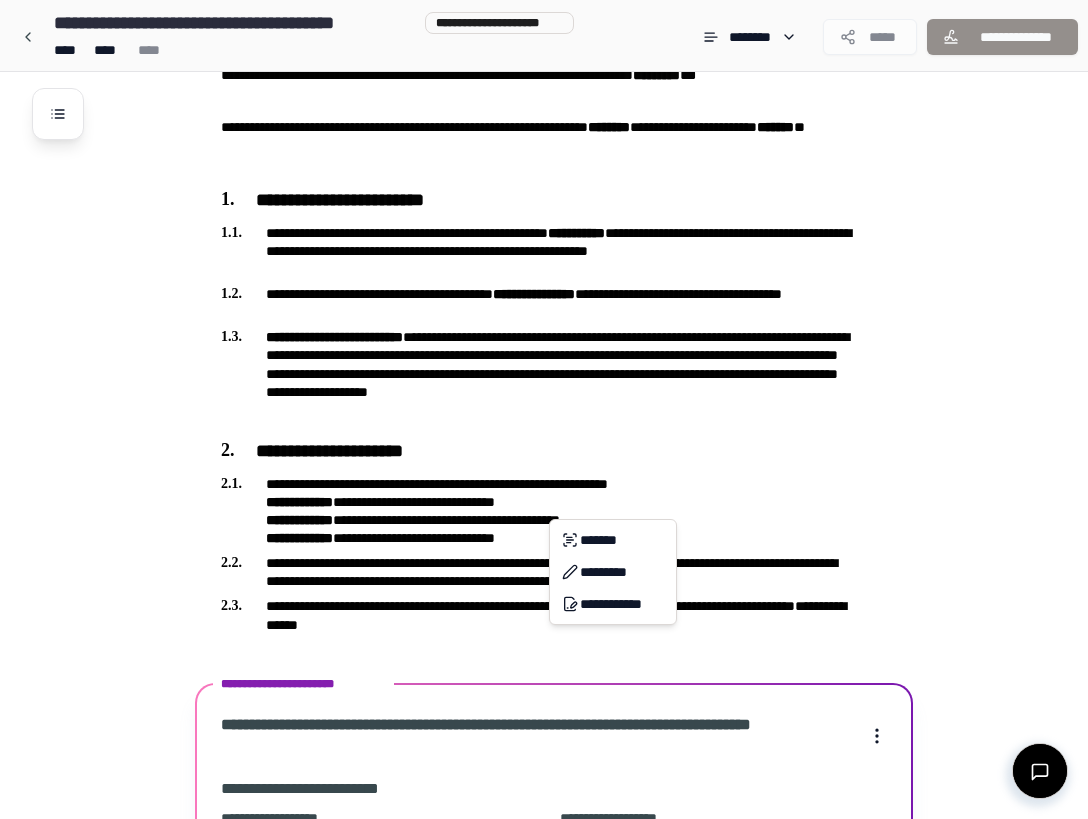 scroll, scrollTop: 663, scrollLeft: 0, axis: vertical 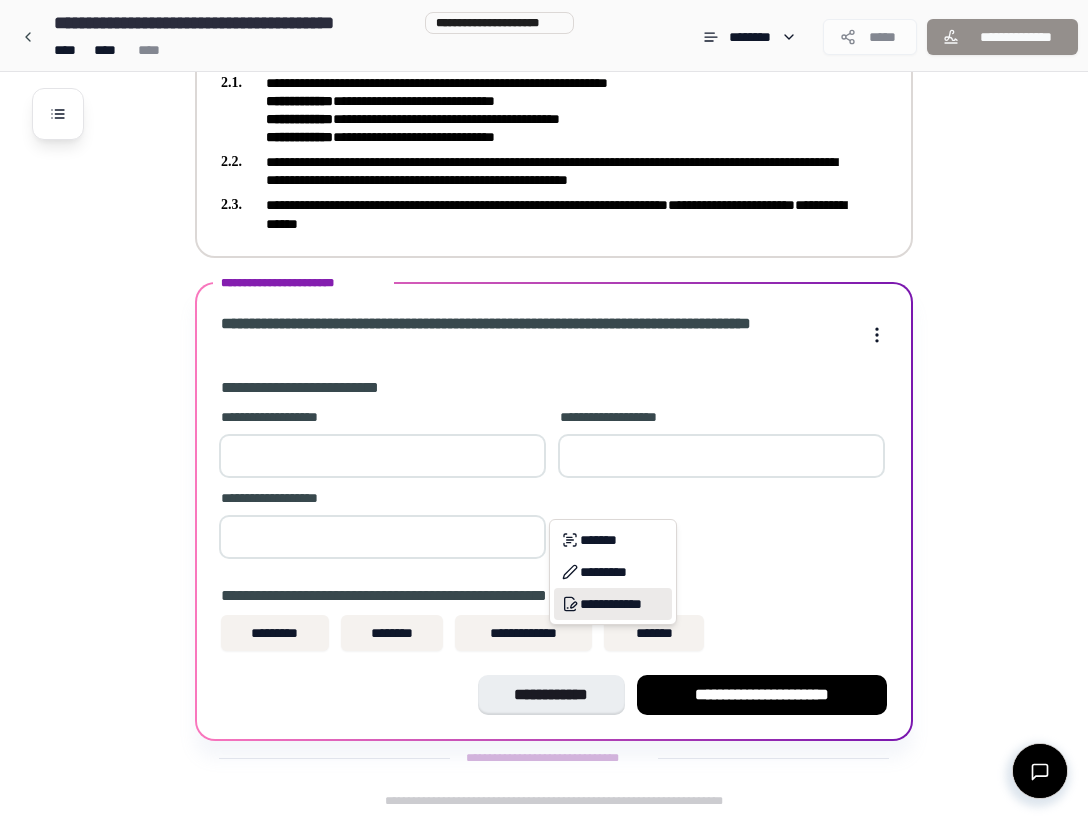click on "**********" at bounding box center [613, 604] 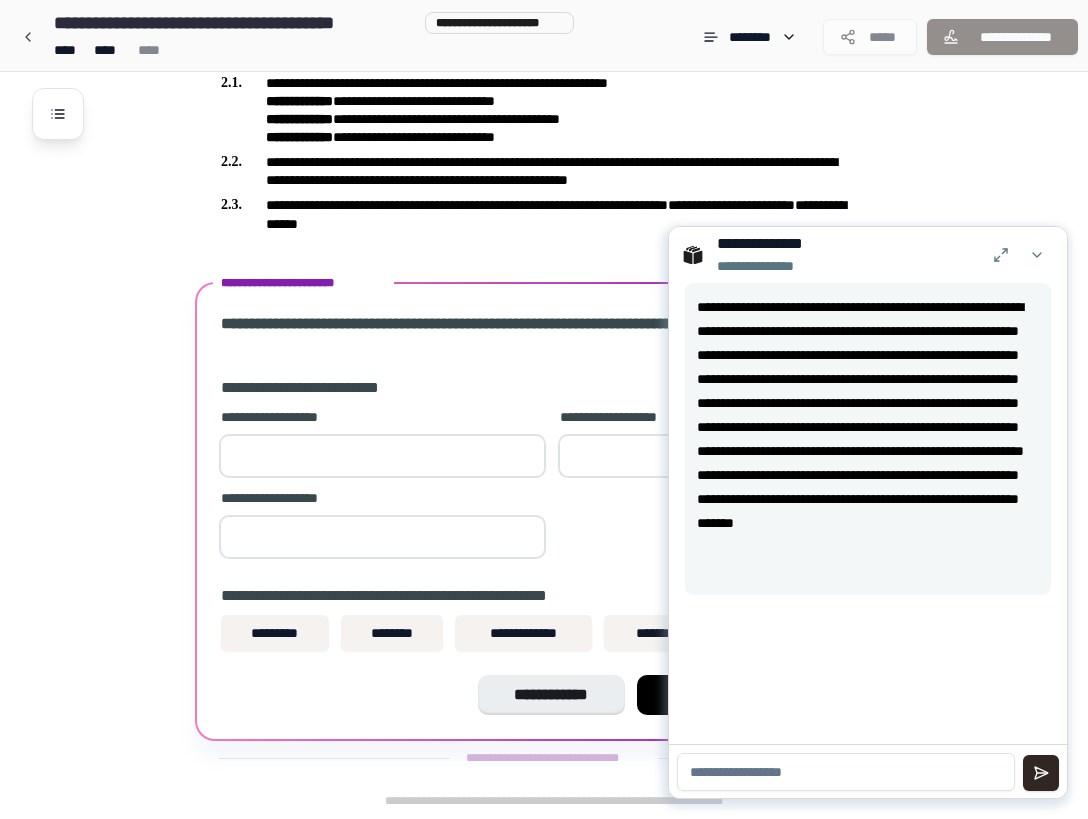 click on "**********" at bounding box center [570, 114] 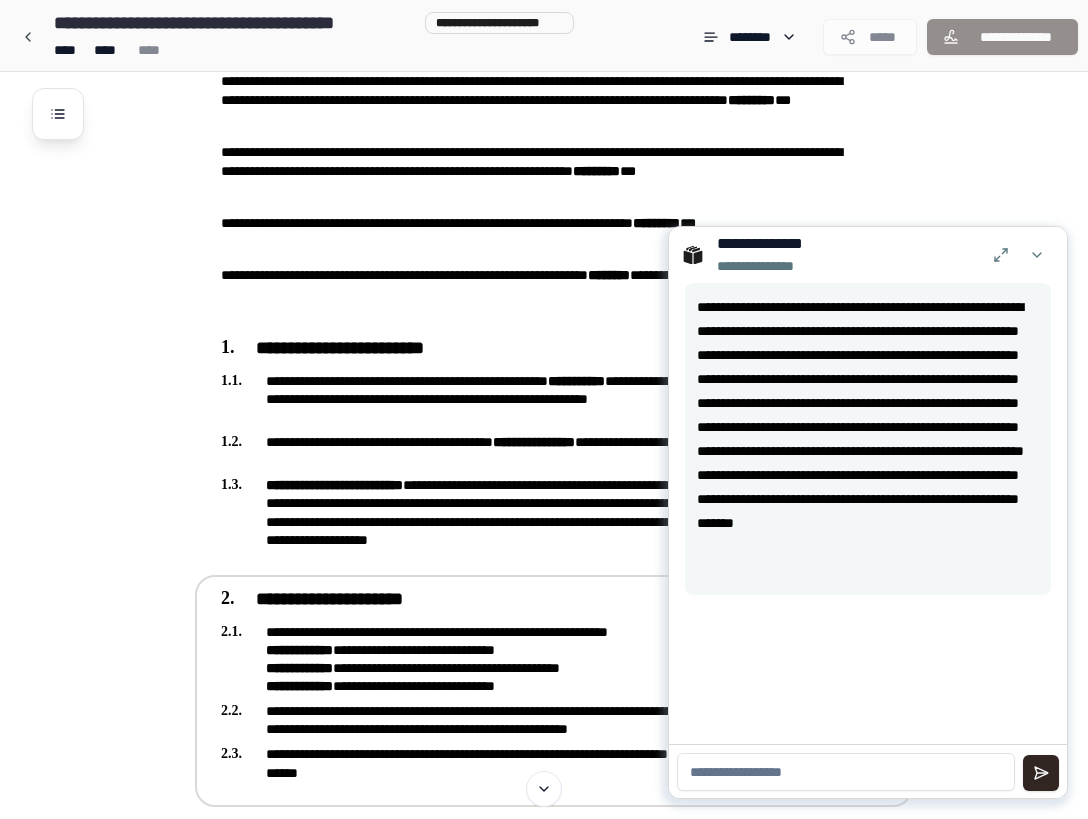 scroll, scrollTop: 123, scrollLeft: 0, axis: vertical 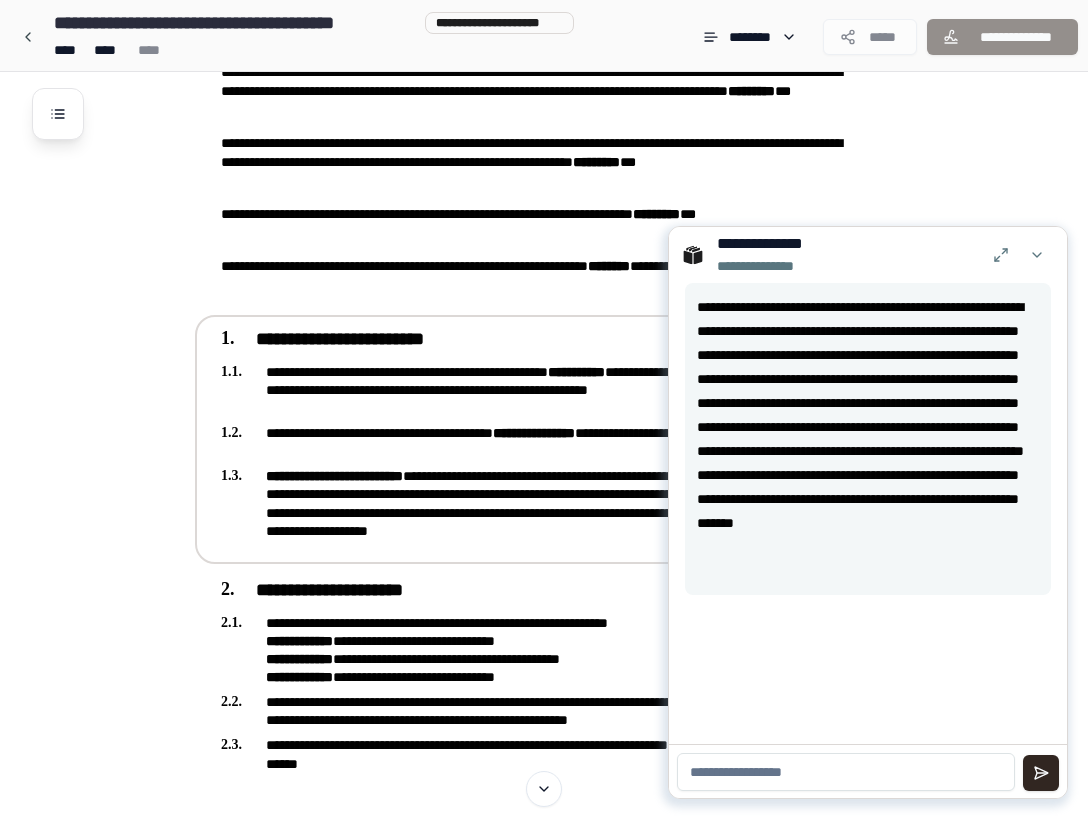 click on "**********" at bounding box center (540, 390) 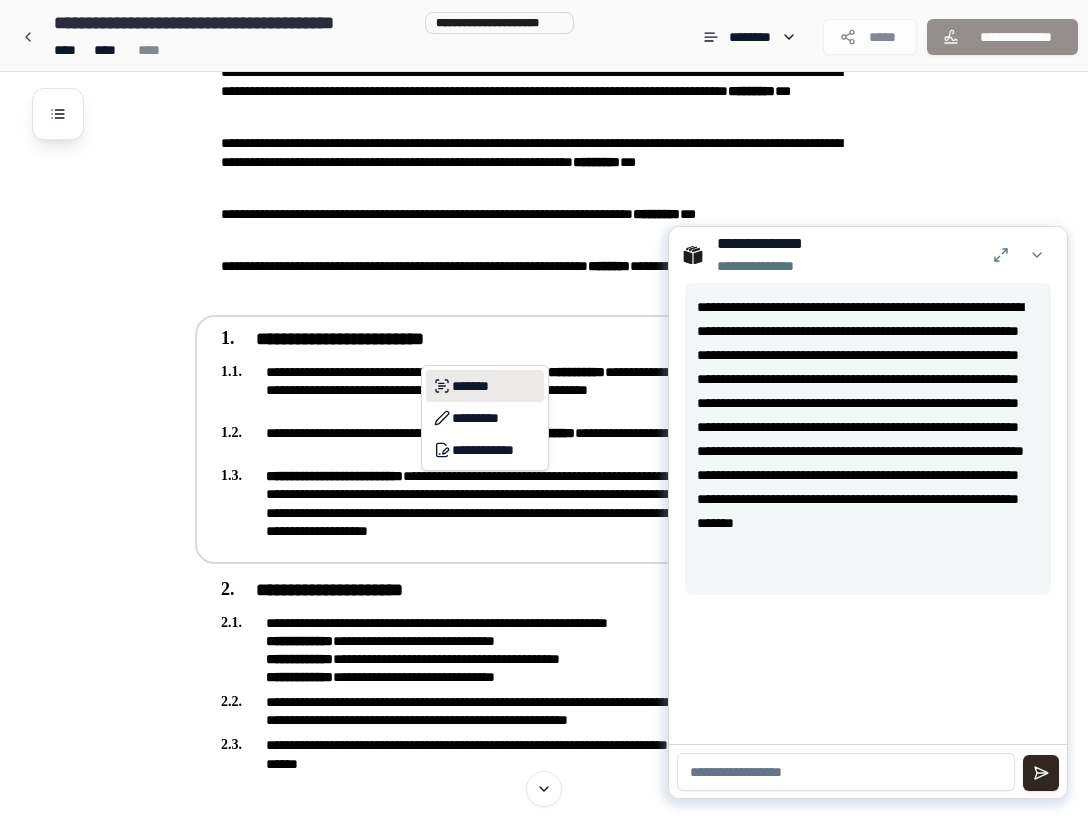 click on "*******" at bounding box center [485, 386] 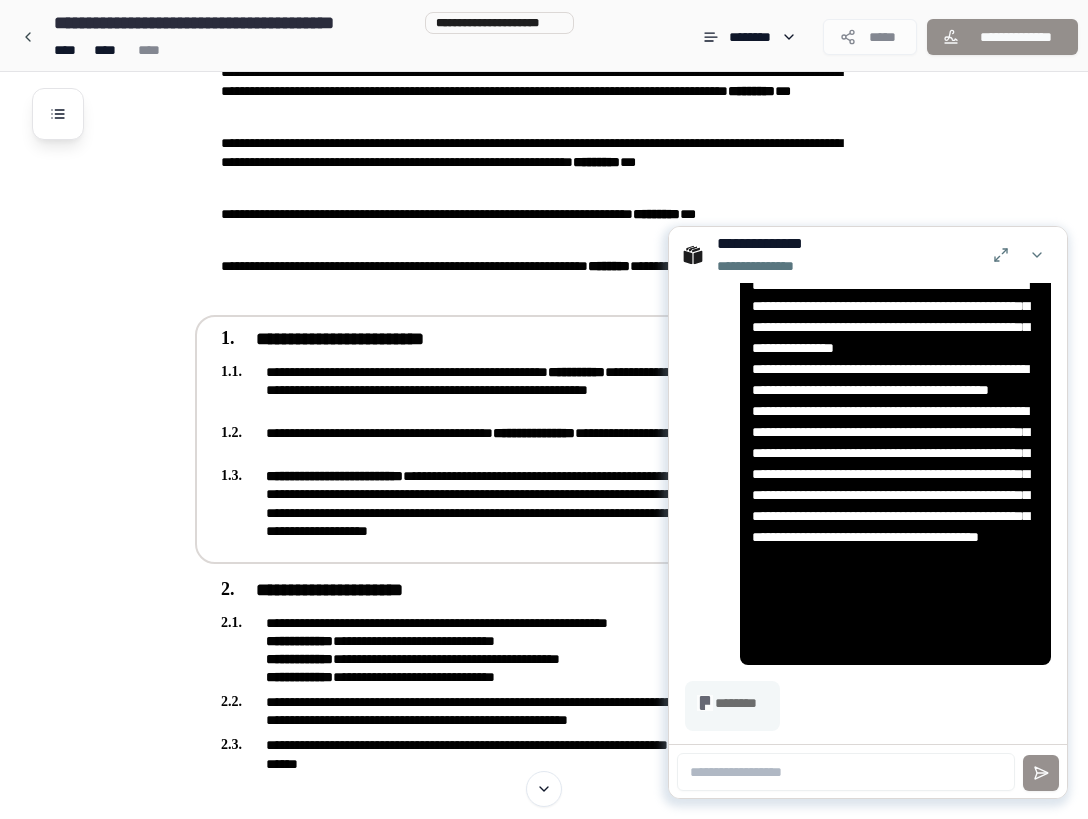 scroll, scrollTop: 370, scrollLeft: 0, axis: vertical 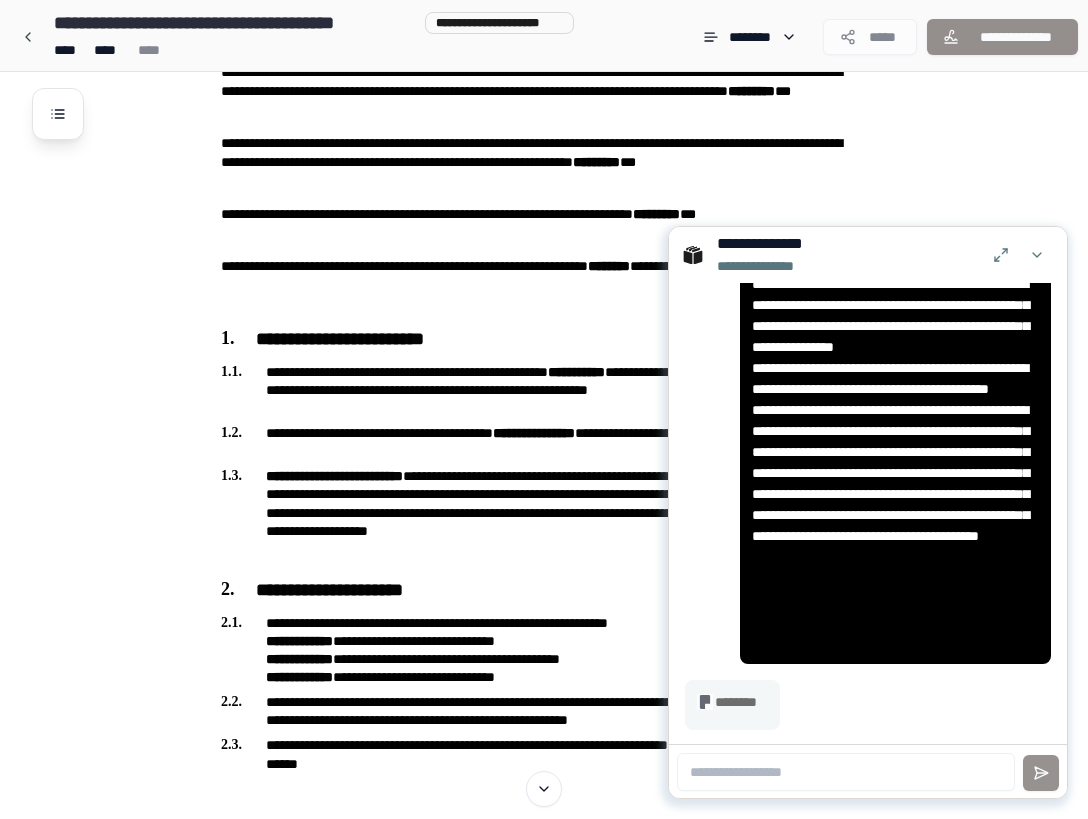 click on "**********" at bounding box center [570, 654] 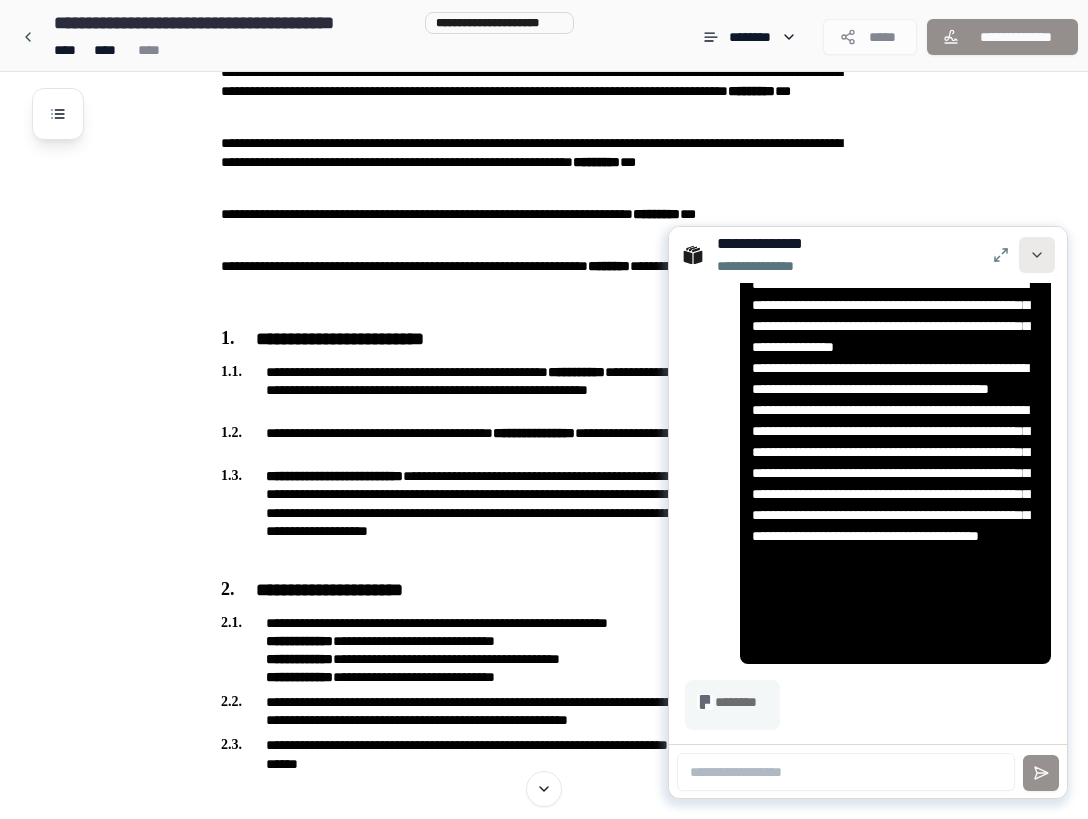 click at bounding box center (1037, 255) 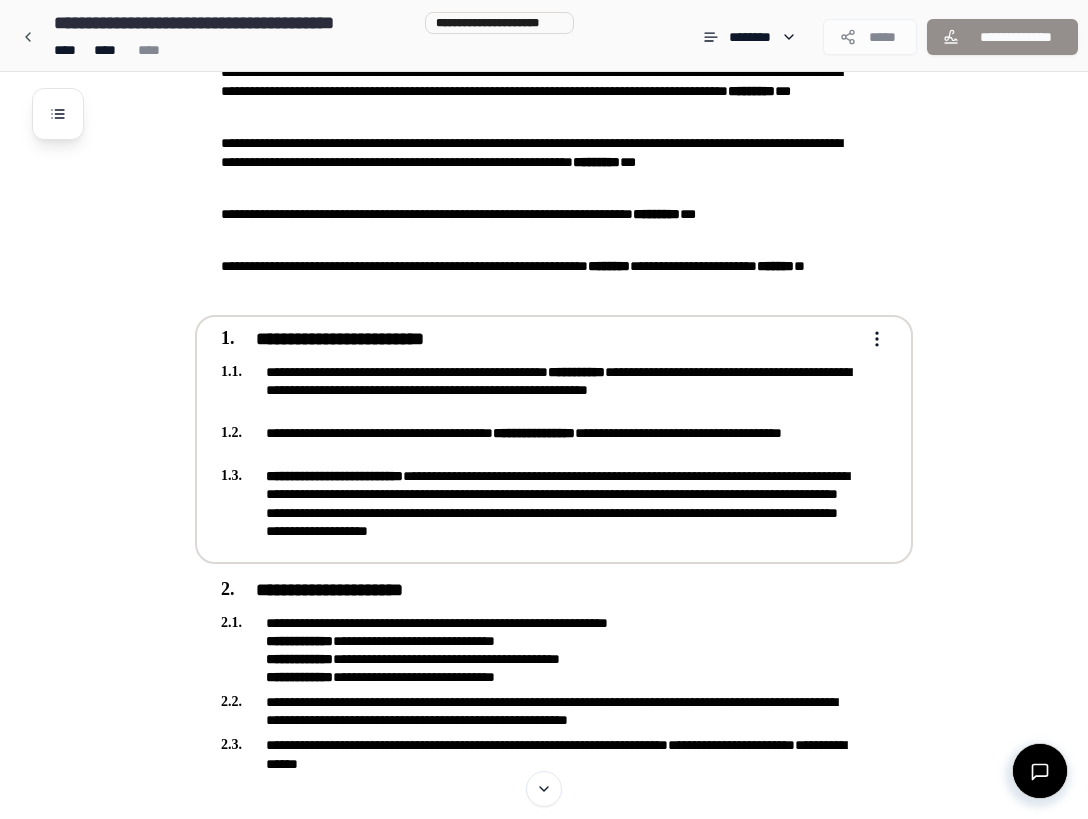 click on "**********" at bounding box center (544, 618) 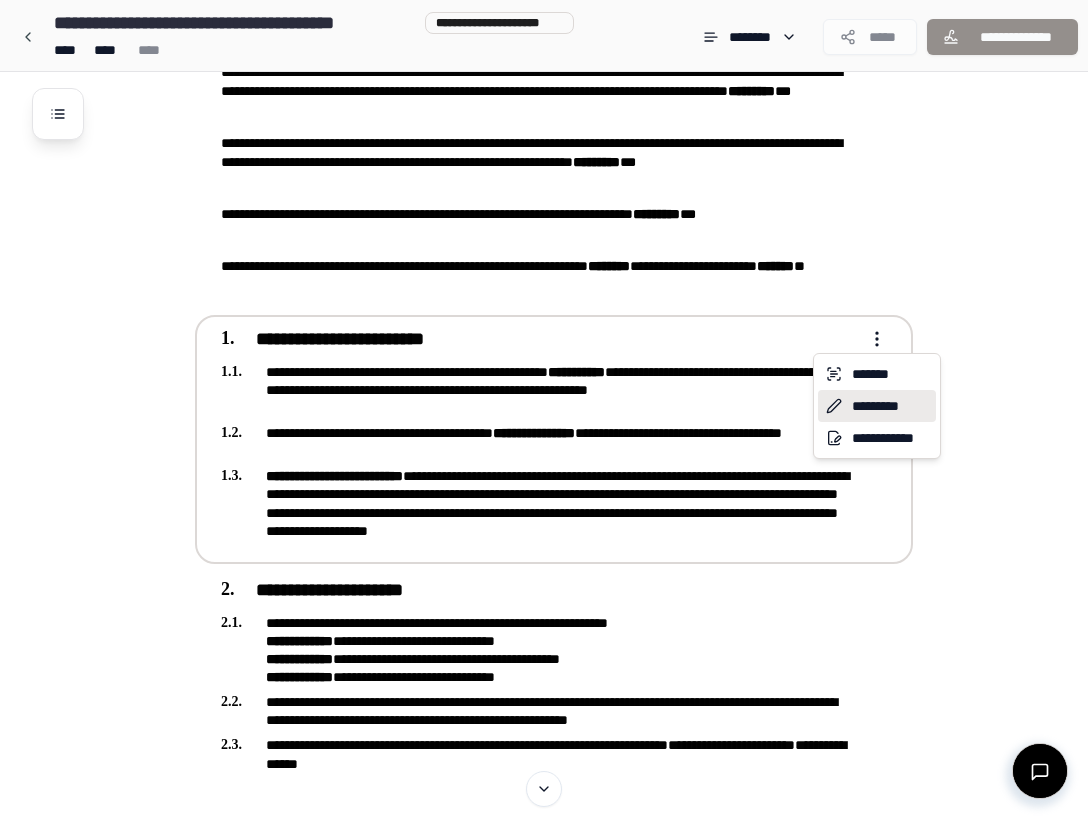 click on "*********" at bounding box center (877, 406) 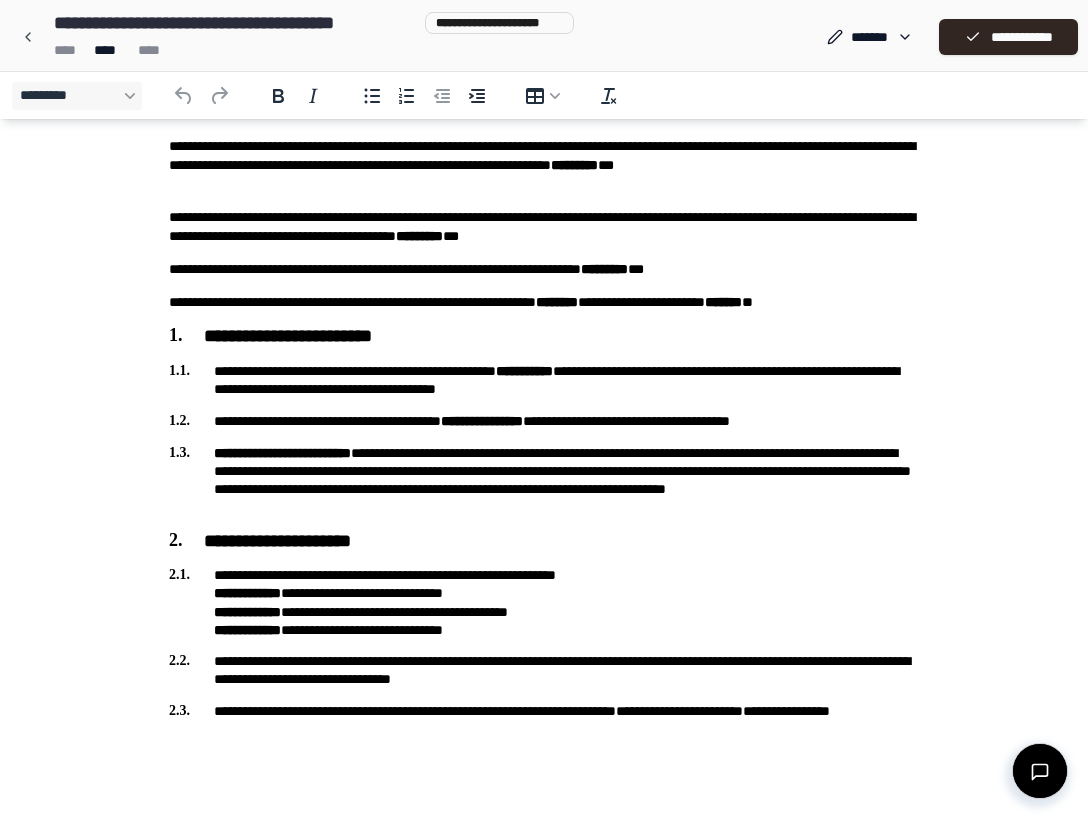 scroll, scrollTop: 99, scrollLeft: 0, axis: vertical 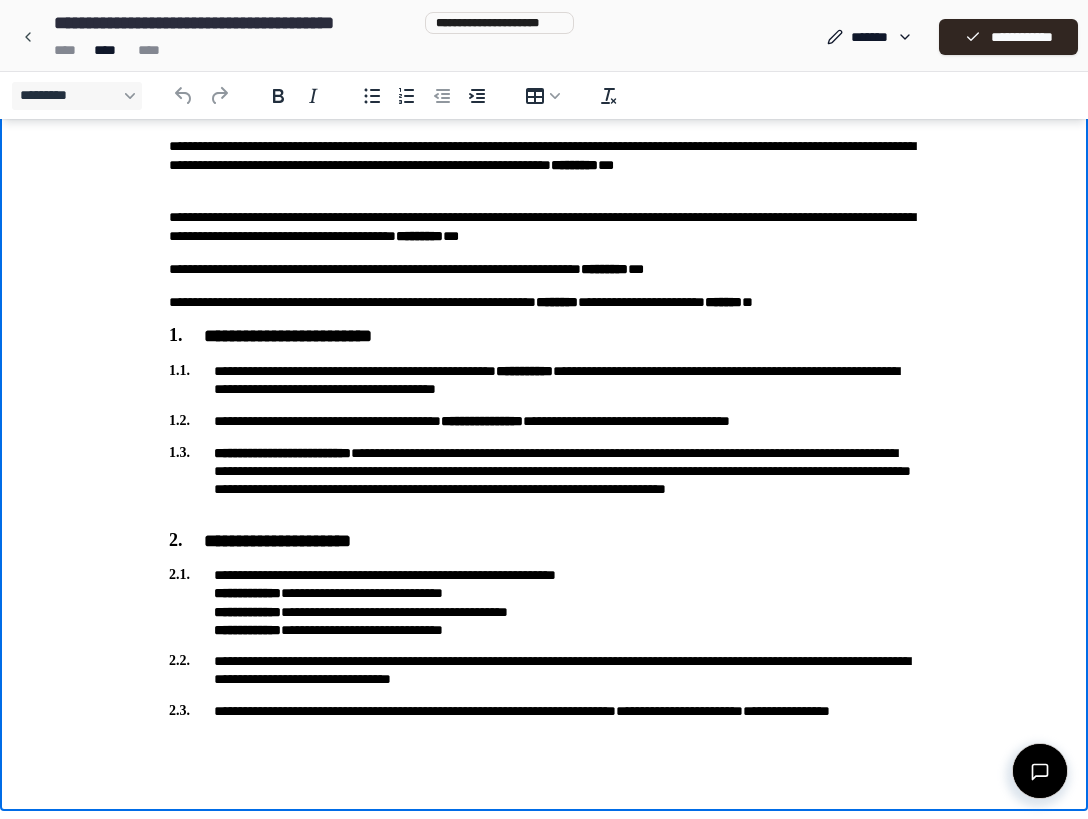 click on "**********" at bounding box center (544, 602) 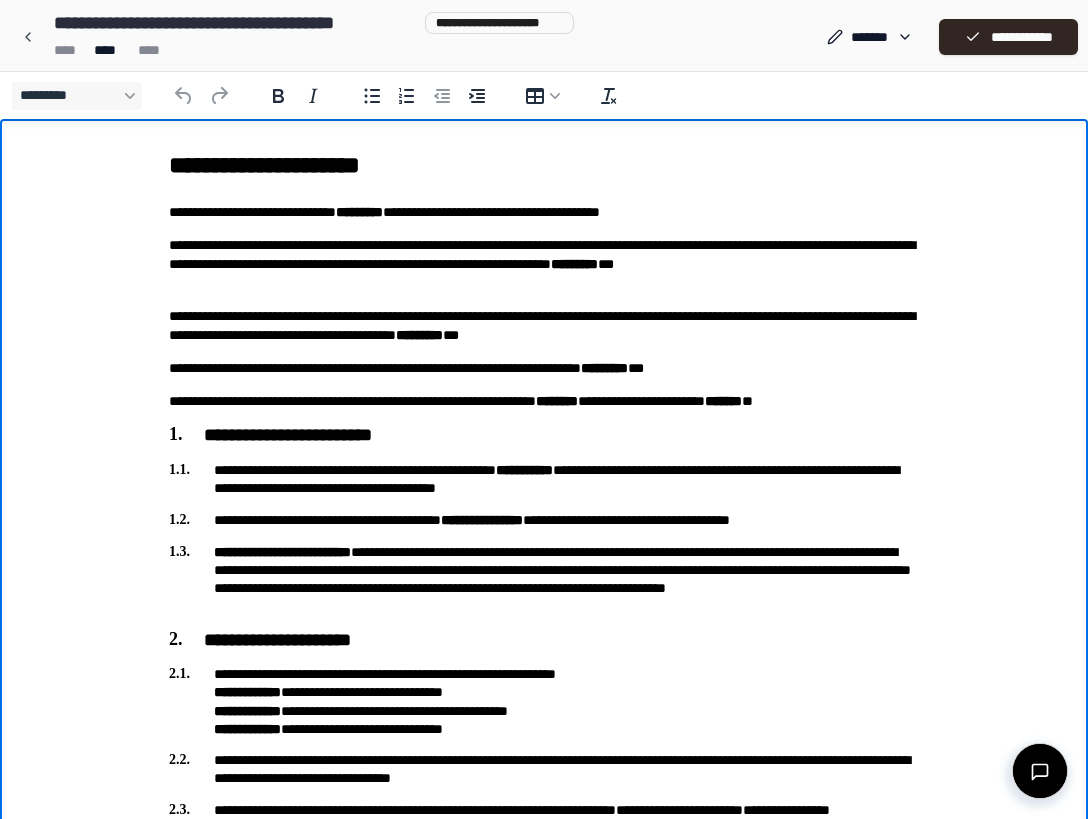 scroll, scrollTop: 0, scrollLeft: 0, axis: both 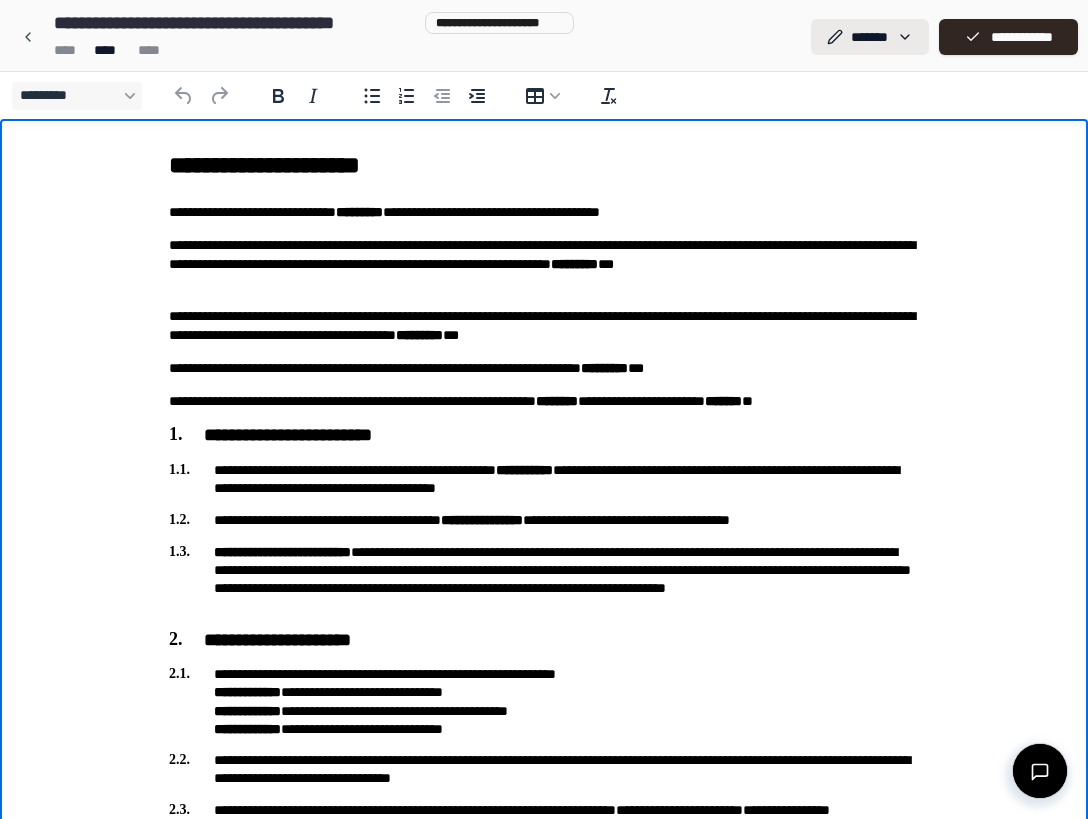 click on "**********" at bounding box center (544, 459) 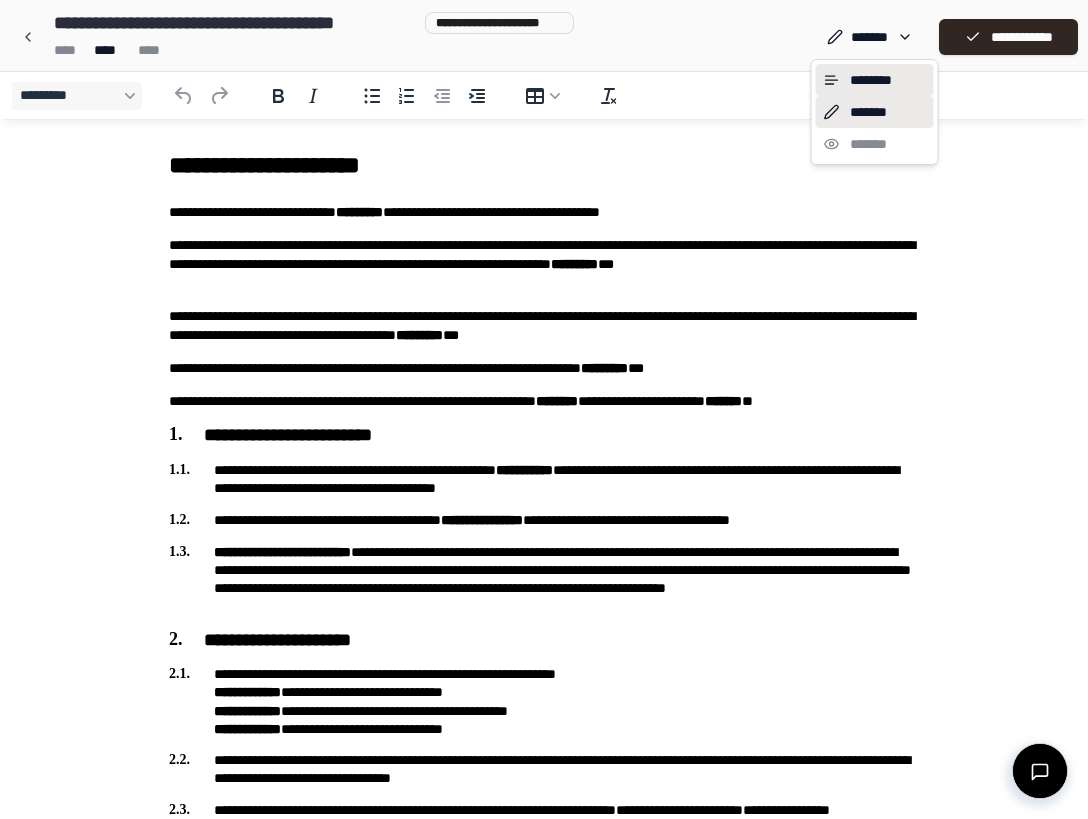 click on "********" at bounding box center [875, 80] 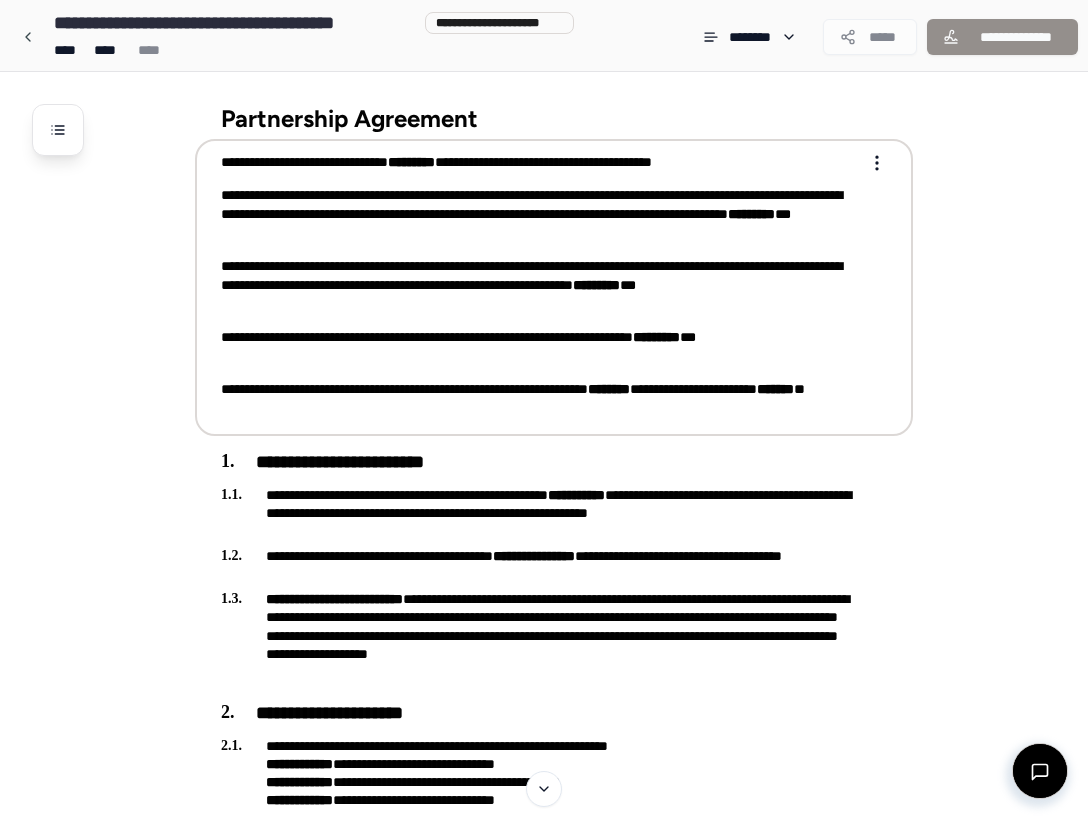 click on "**********" at bounding box center (540, 285) 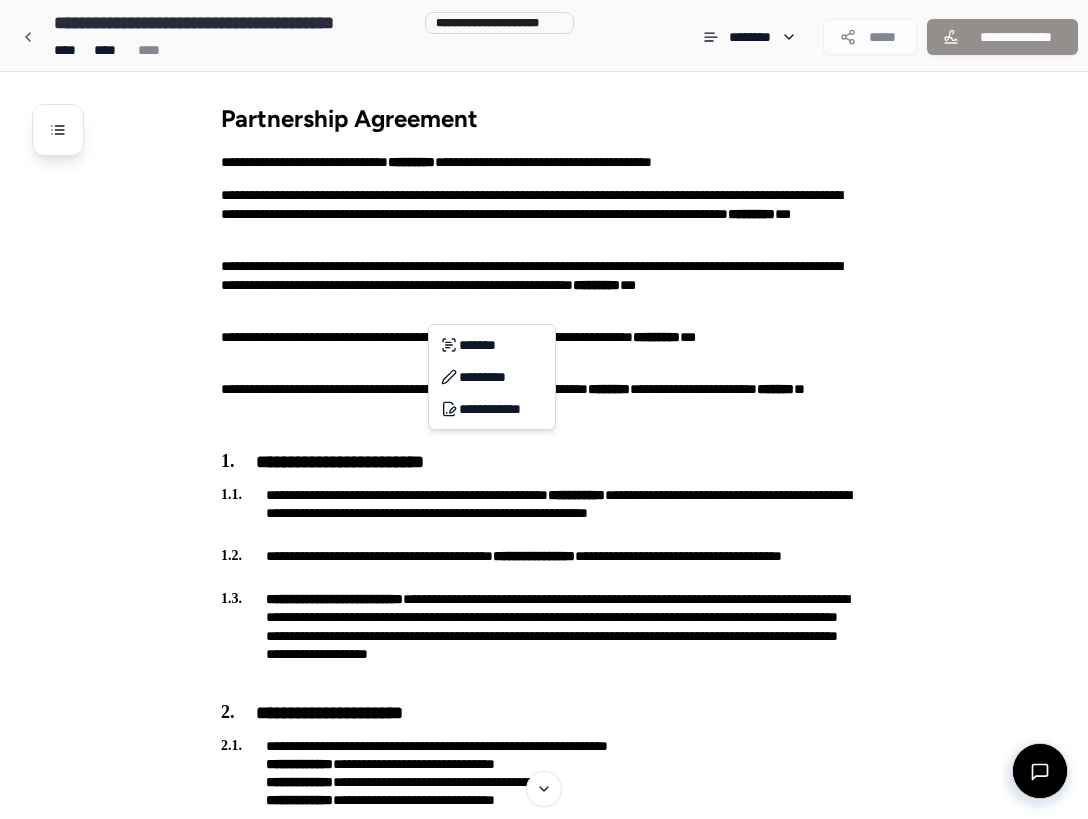 click on "**********" at bounding box center [544, 741] 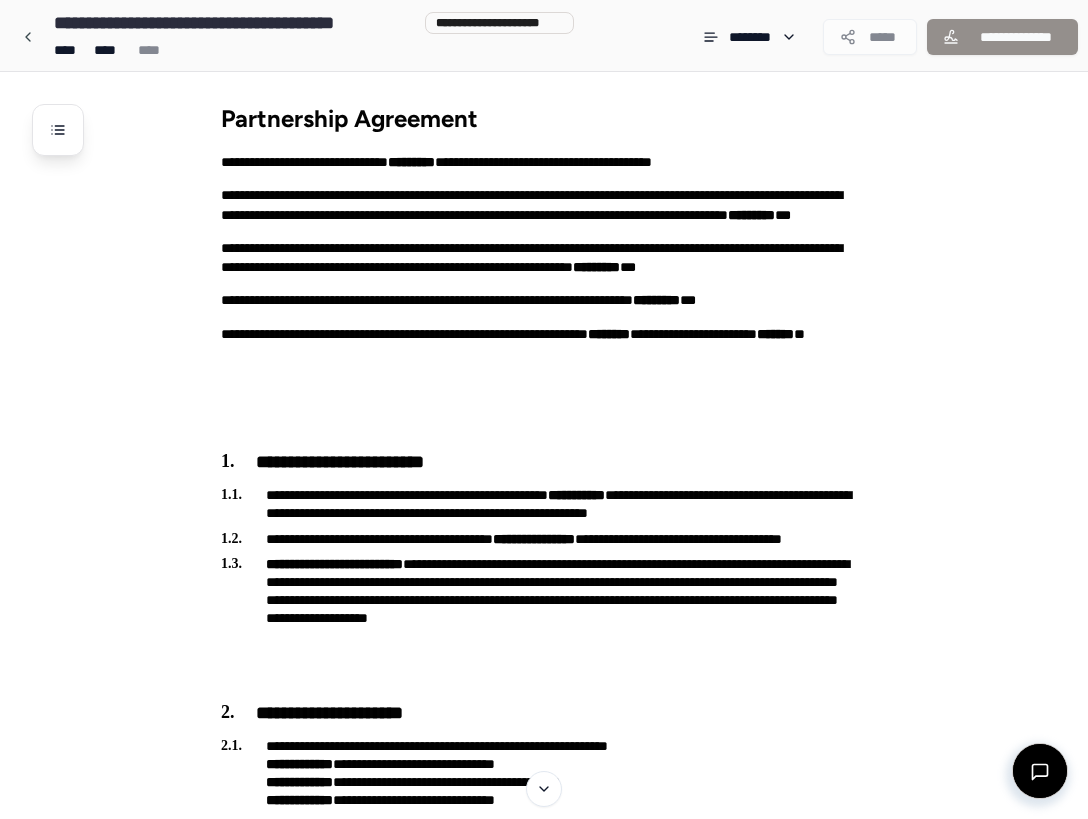 scroll, scrollTop: 0, scrollLeft: 0, axis: both 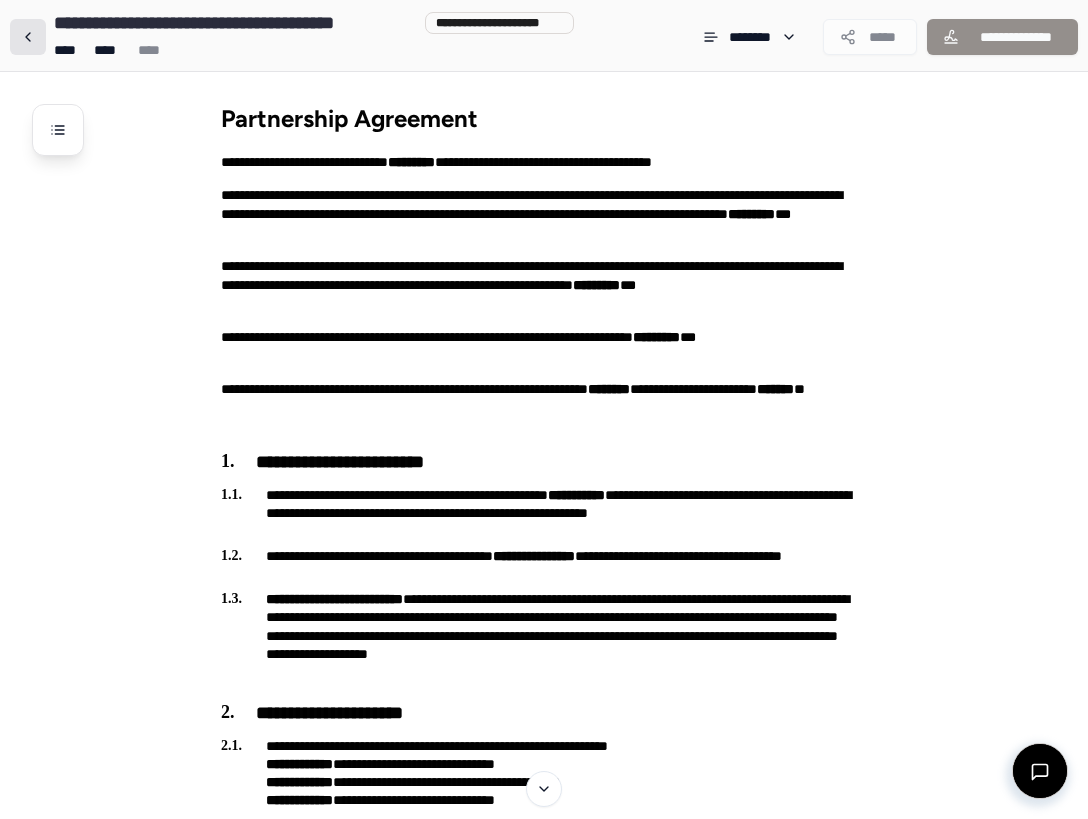 click at bounding box center [28, 37] 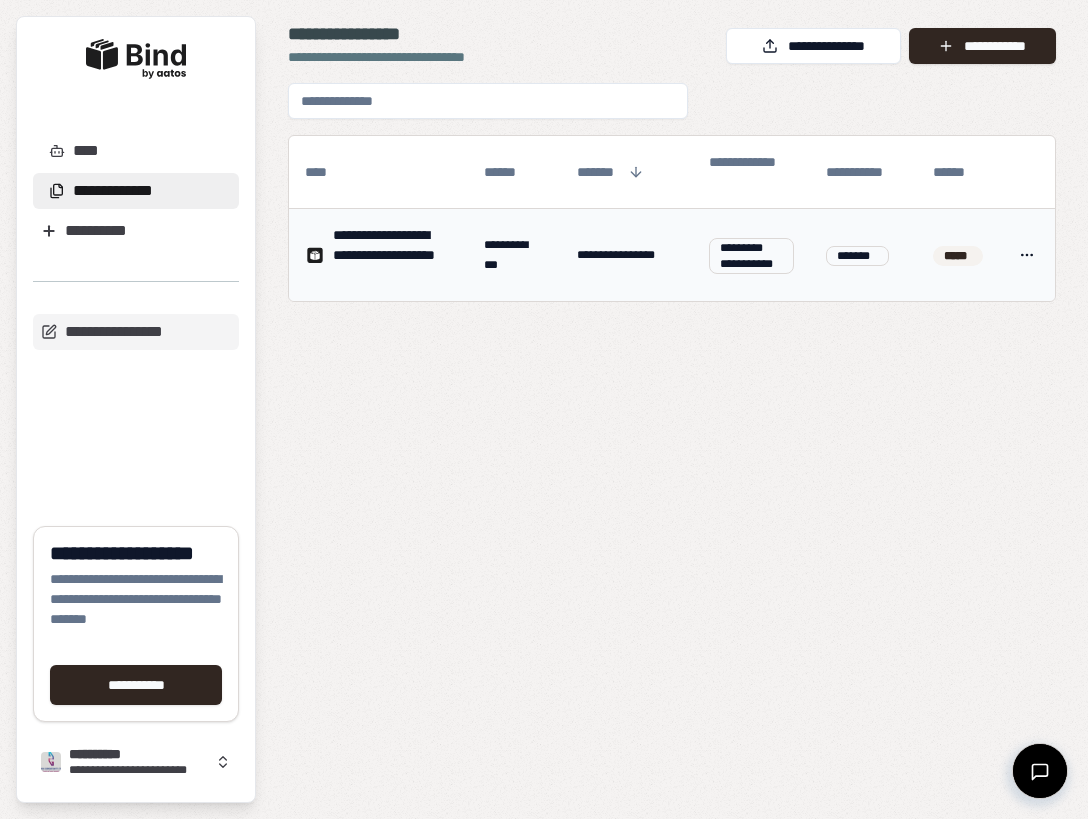 click on "**********" at bounding box center (392, 255) 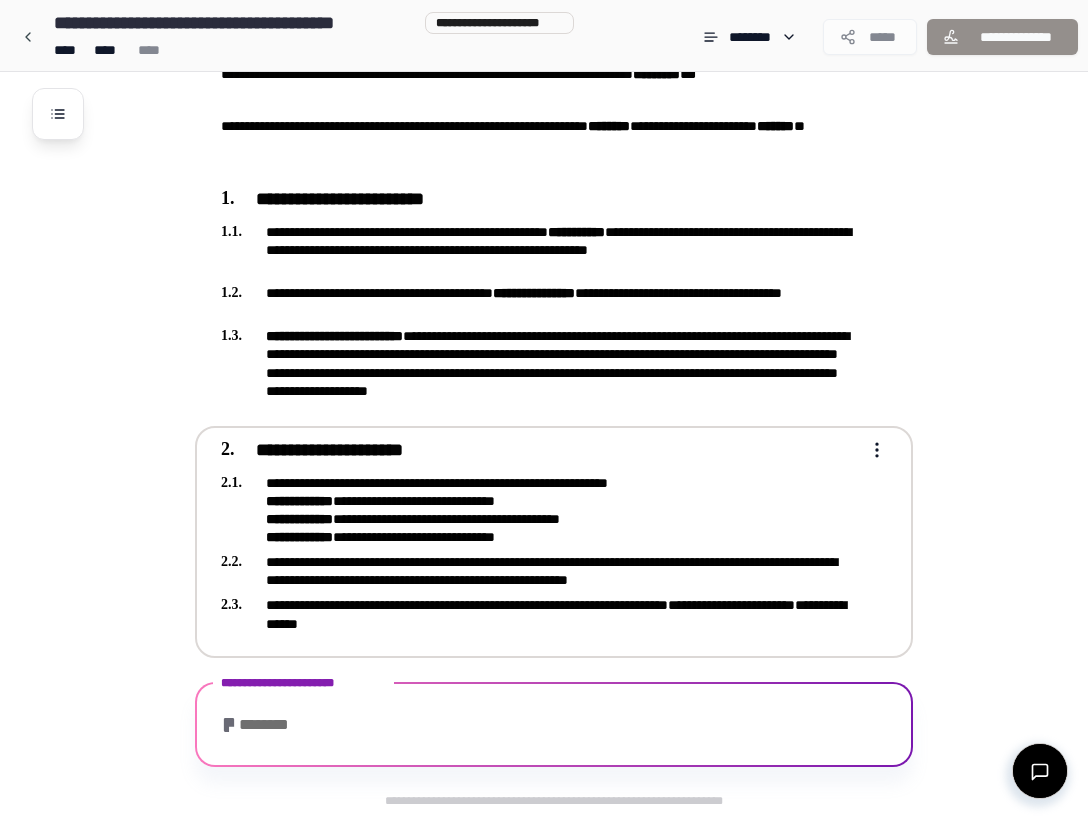 scroll, scrollTop: 262, scrollLeft: 0, axis: vertical 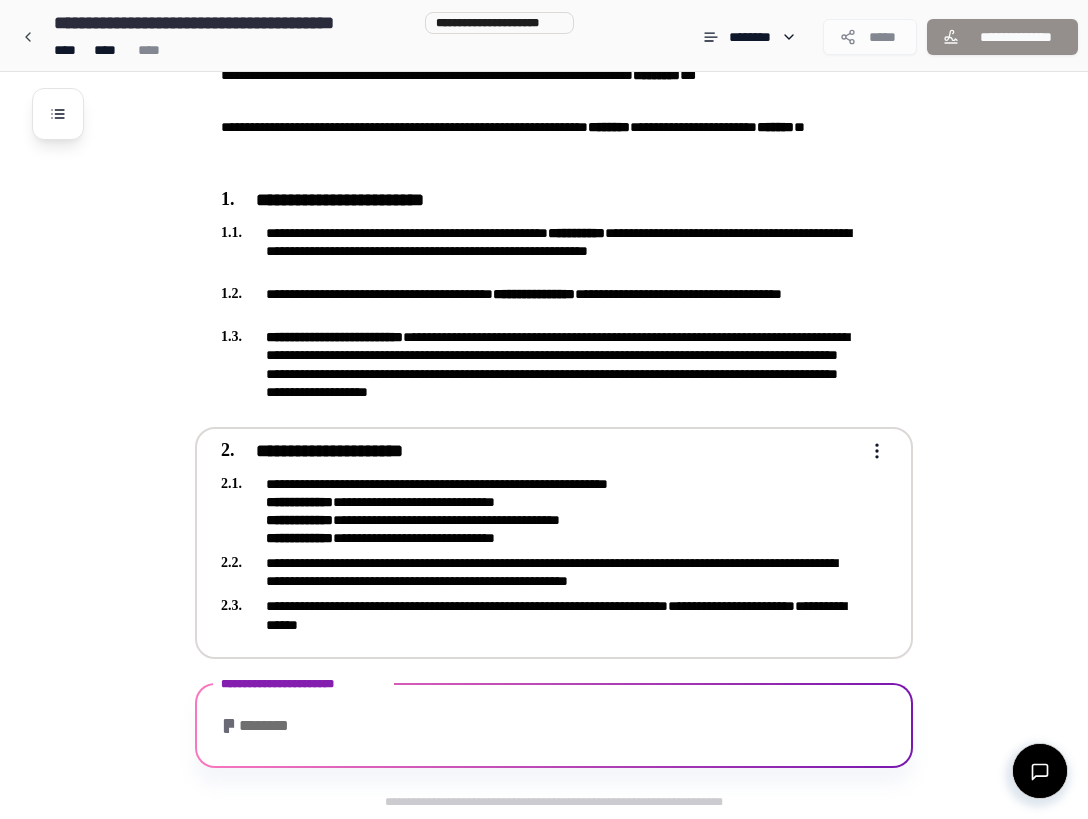 drag, startPoint x: 719, startPoint y: 472, endPoint x: 567, endPoint y: 473, distance: 152.0033 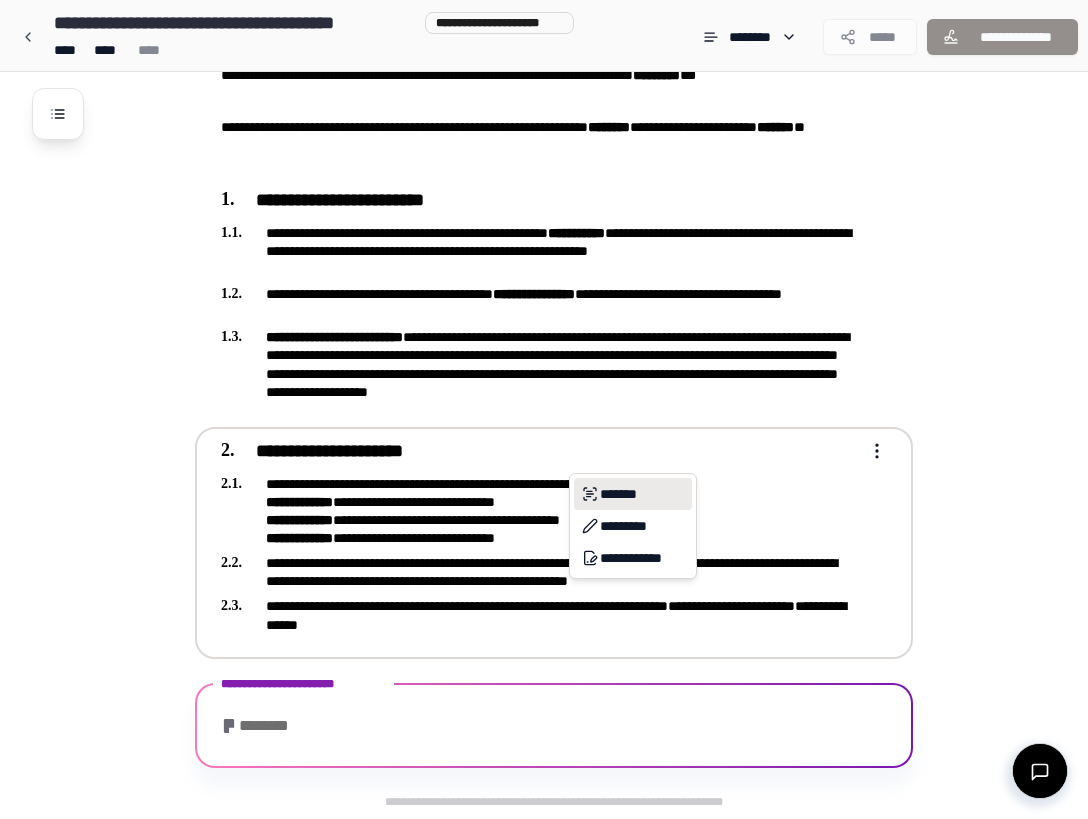 click on "*******" at bounding box center [633, 494] 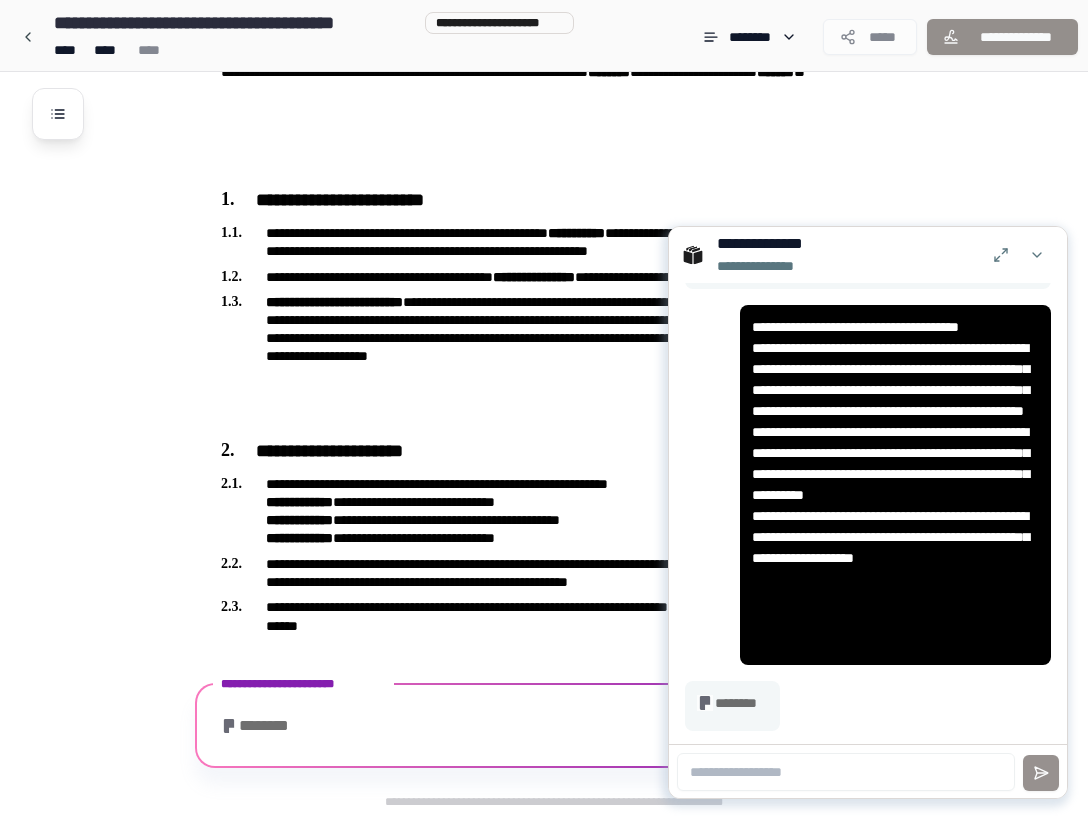 scroll, scrollTop: 67, scrollLeft: 0, axis: vertical 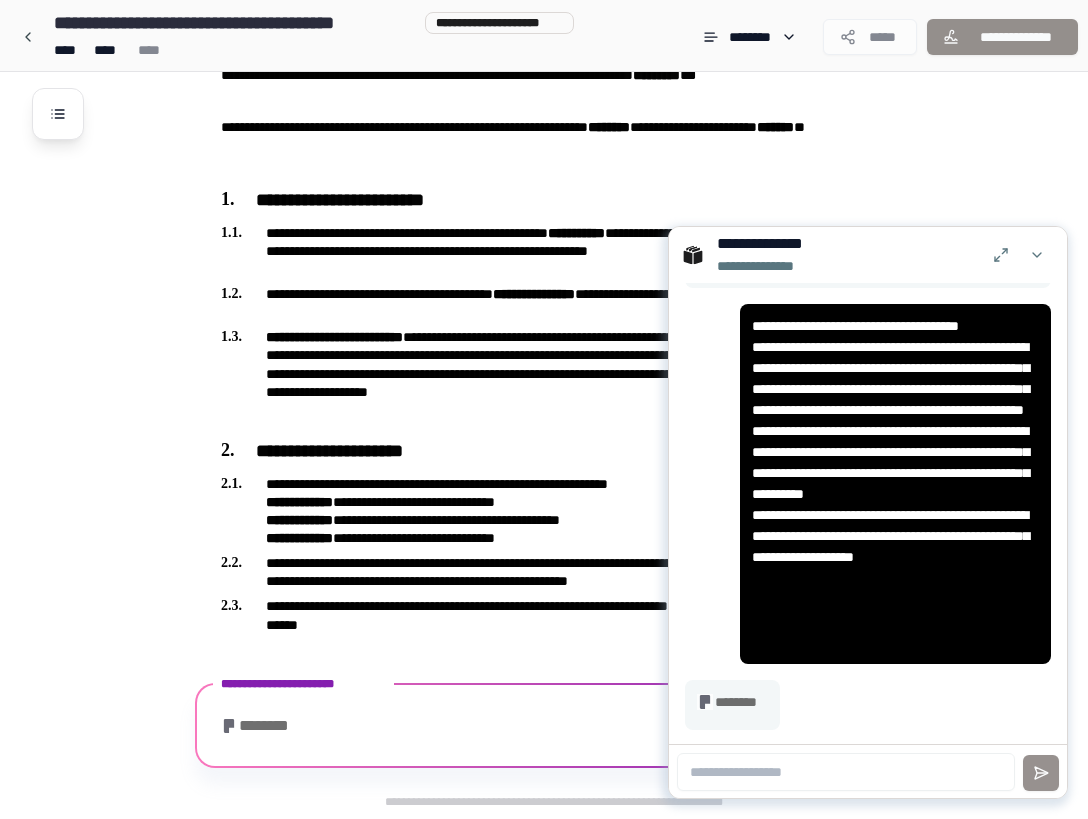 click on "**********" at bounding box center (895, 484) 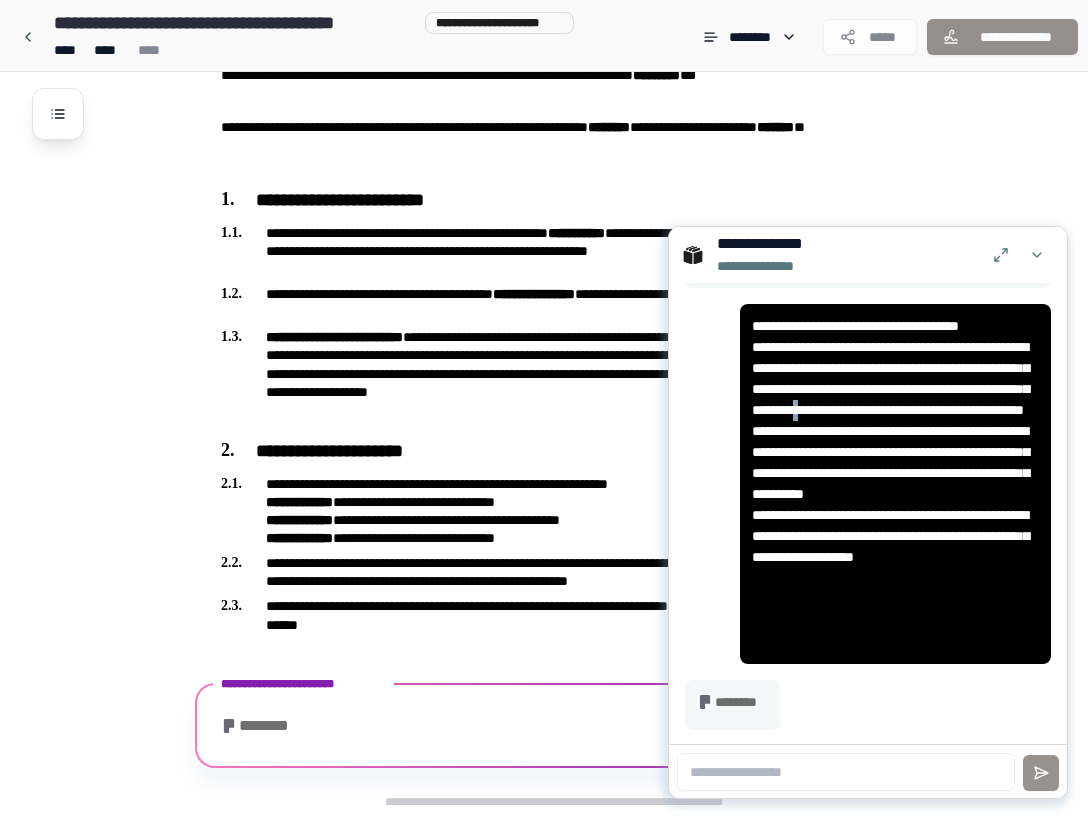 click on "**********" at bounding box center (895, 484) 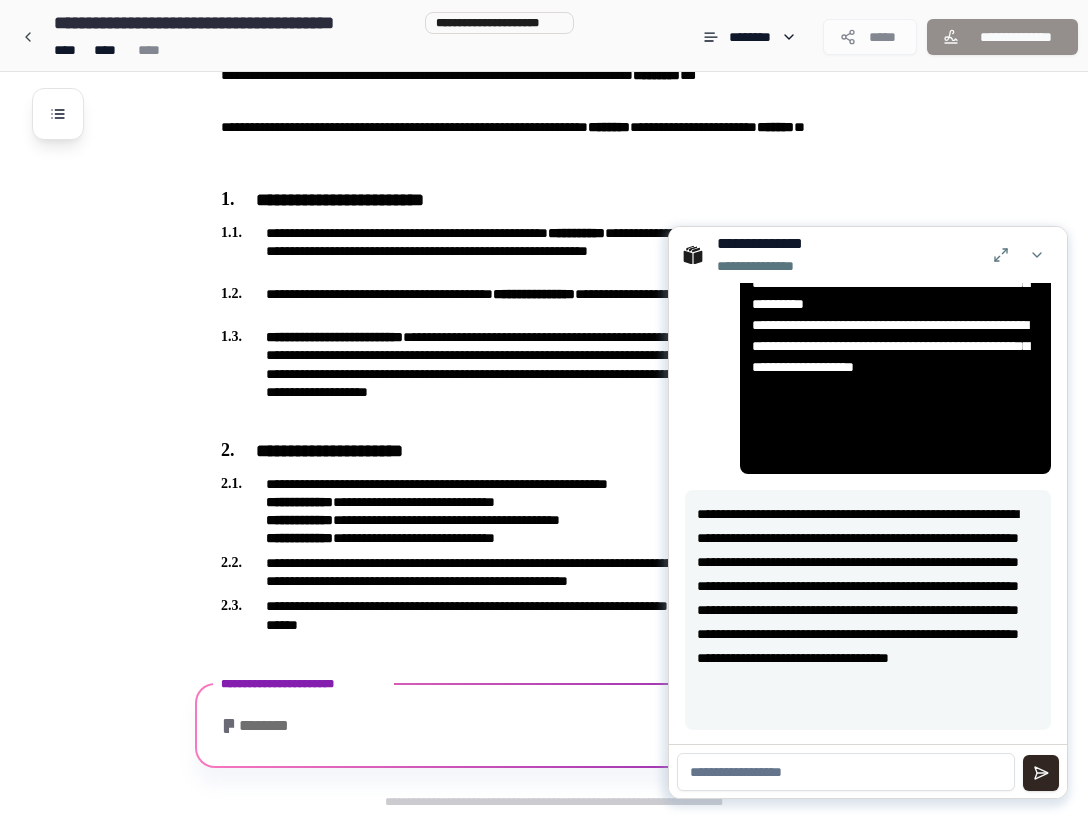 scroll, scrollTop: 258, scrollLeft: 0, axis: vertical 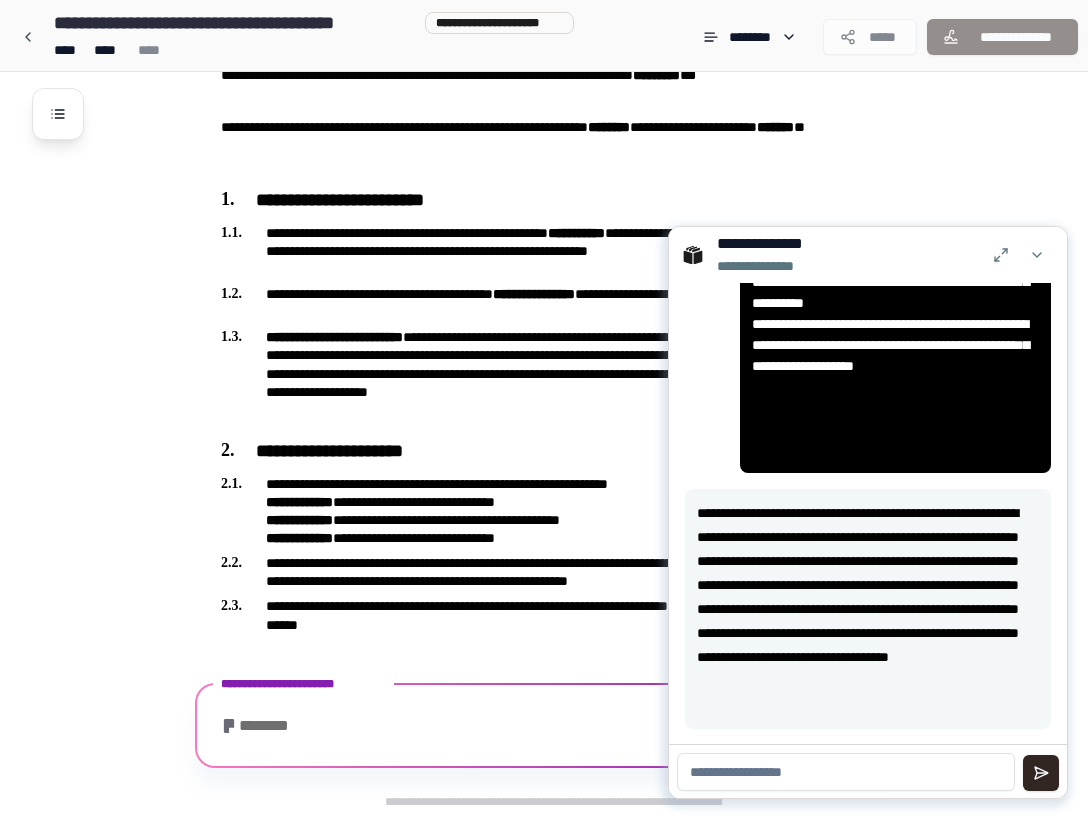 click at bounding box center [846, 772] 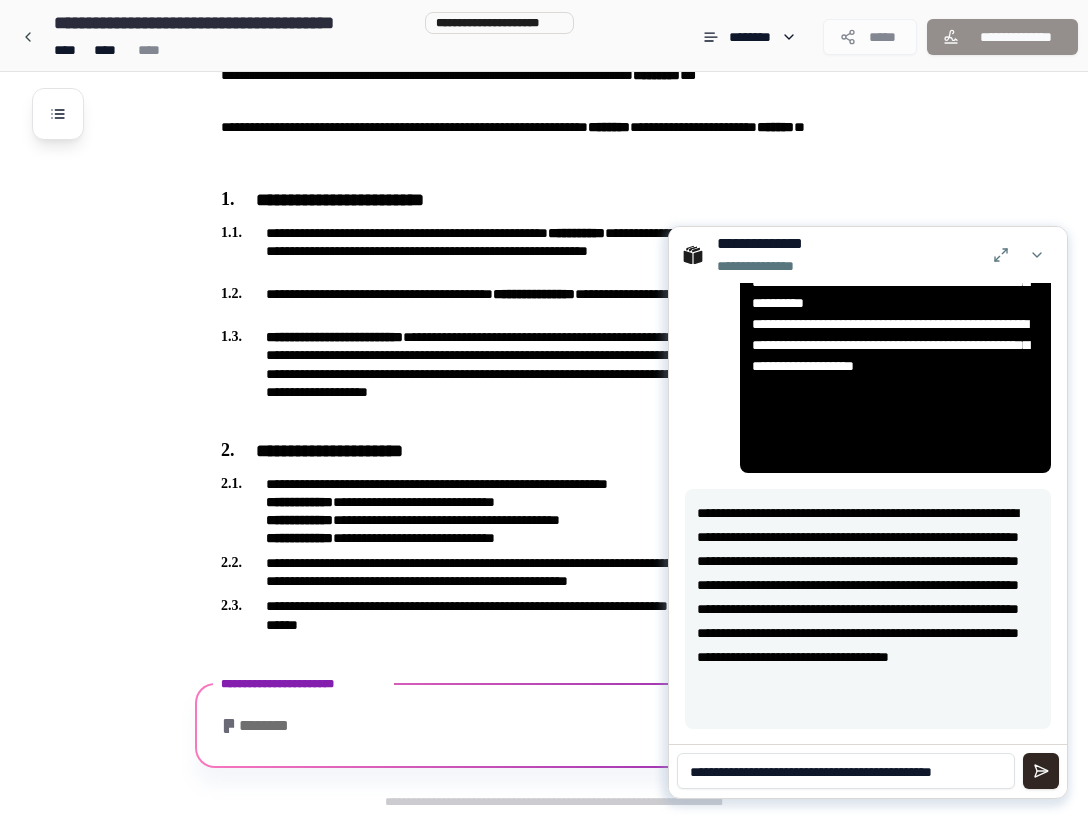 scroll, scrollTop: 0, scrollLeft: 0, axis: both 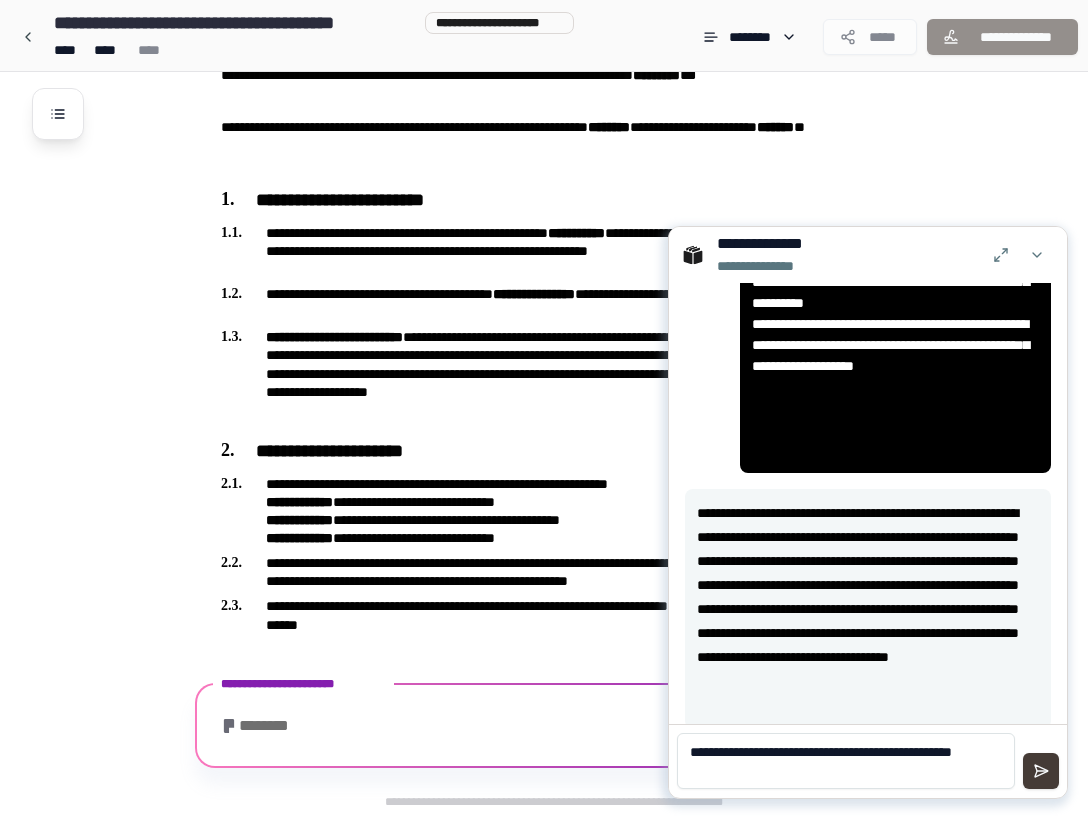 type on "**********" 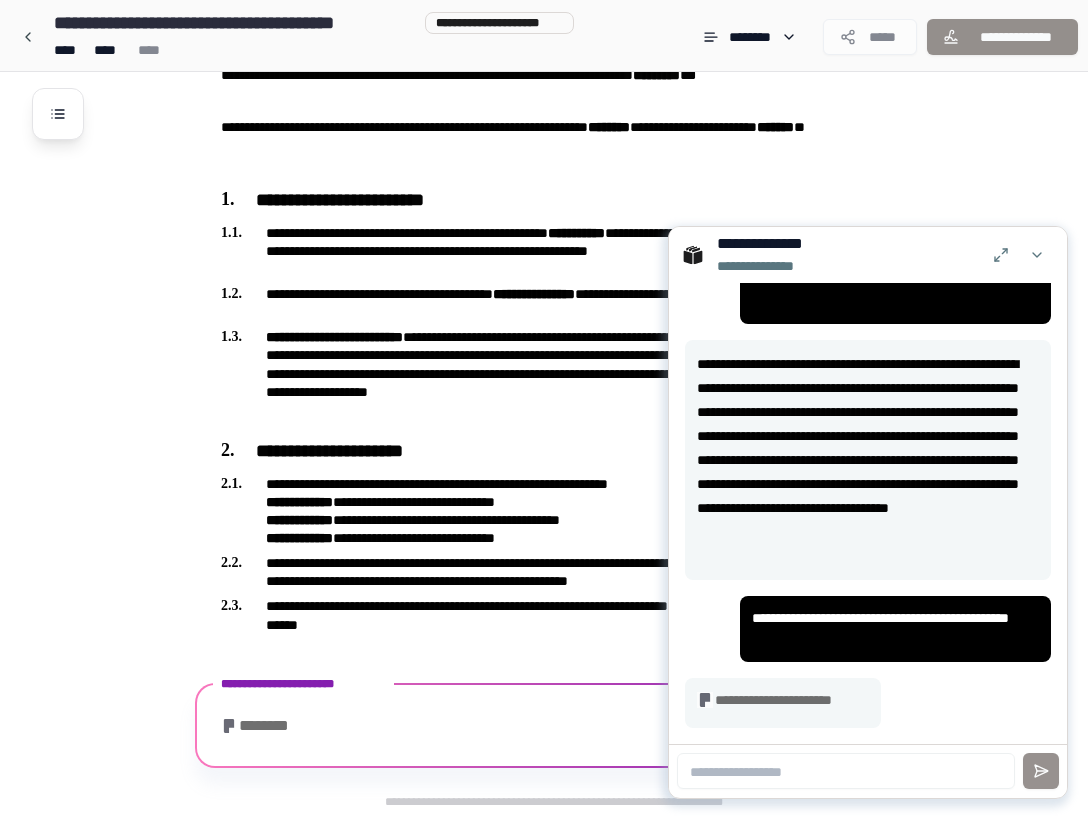 scroll, scrollTop: 406, scrollLeft: 0, axis: vertical 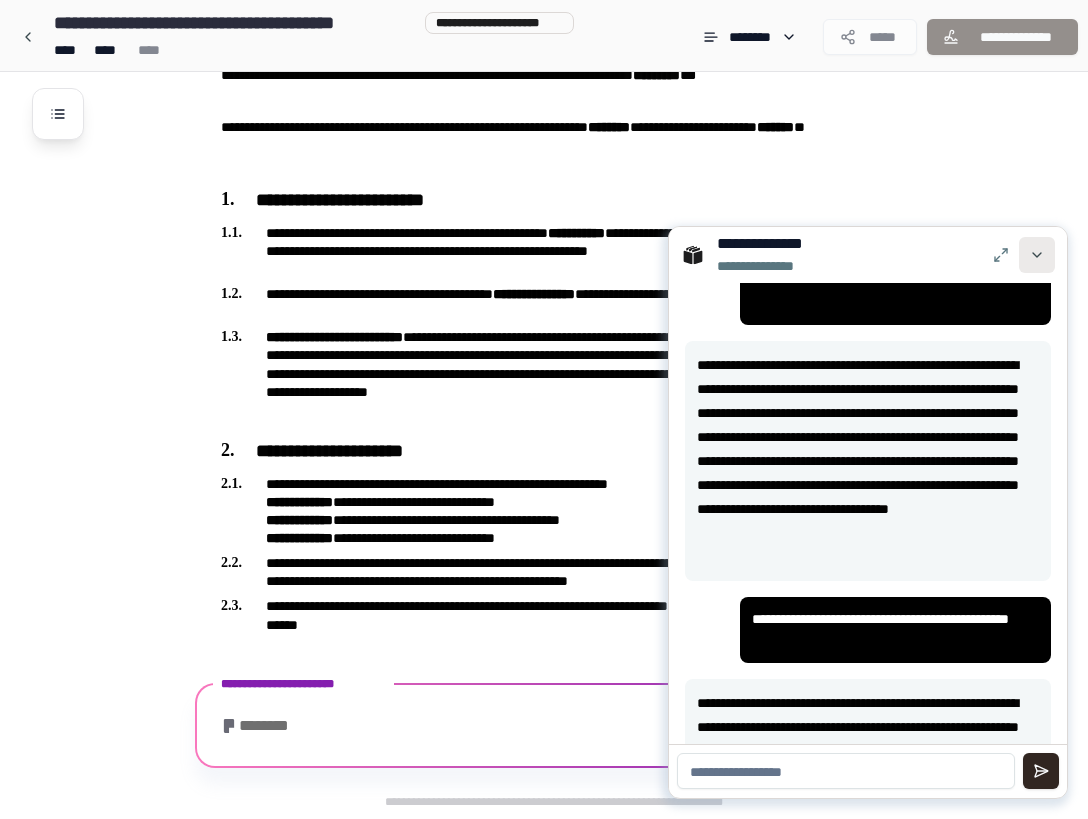 click at bounding box center [1037, 255] 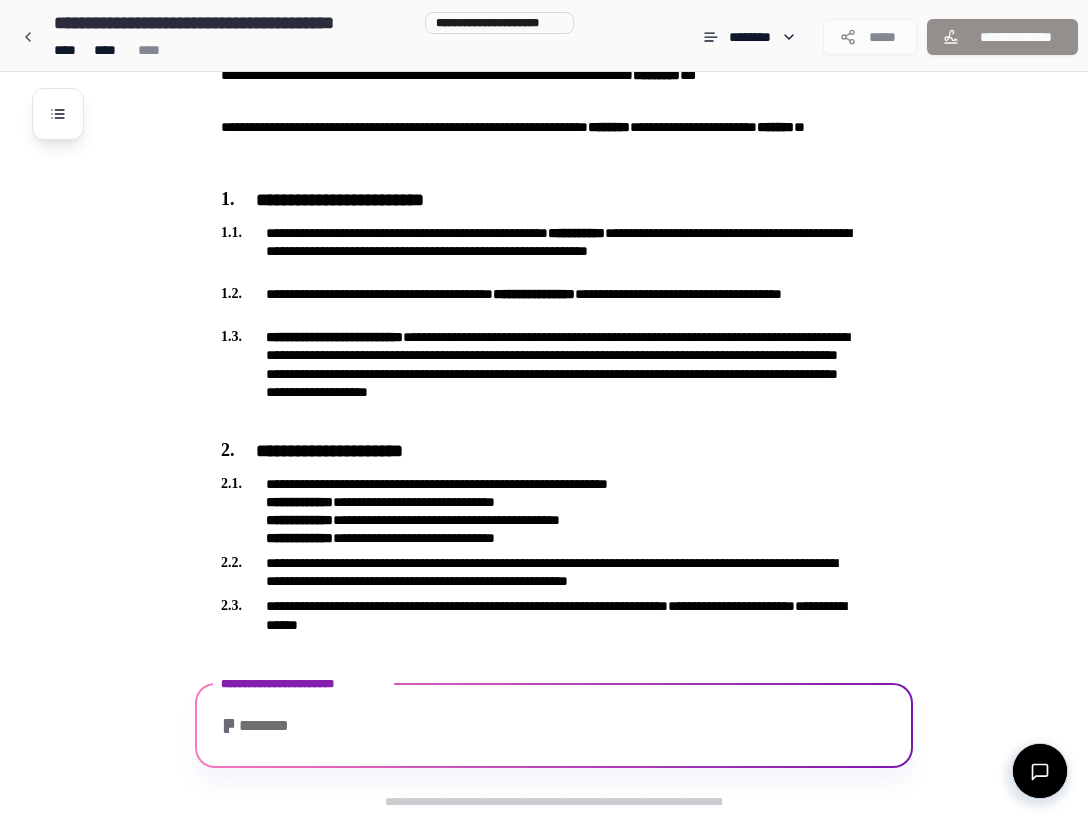 click on "**********" at bounding box center (570, 315) 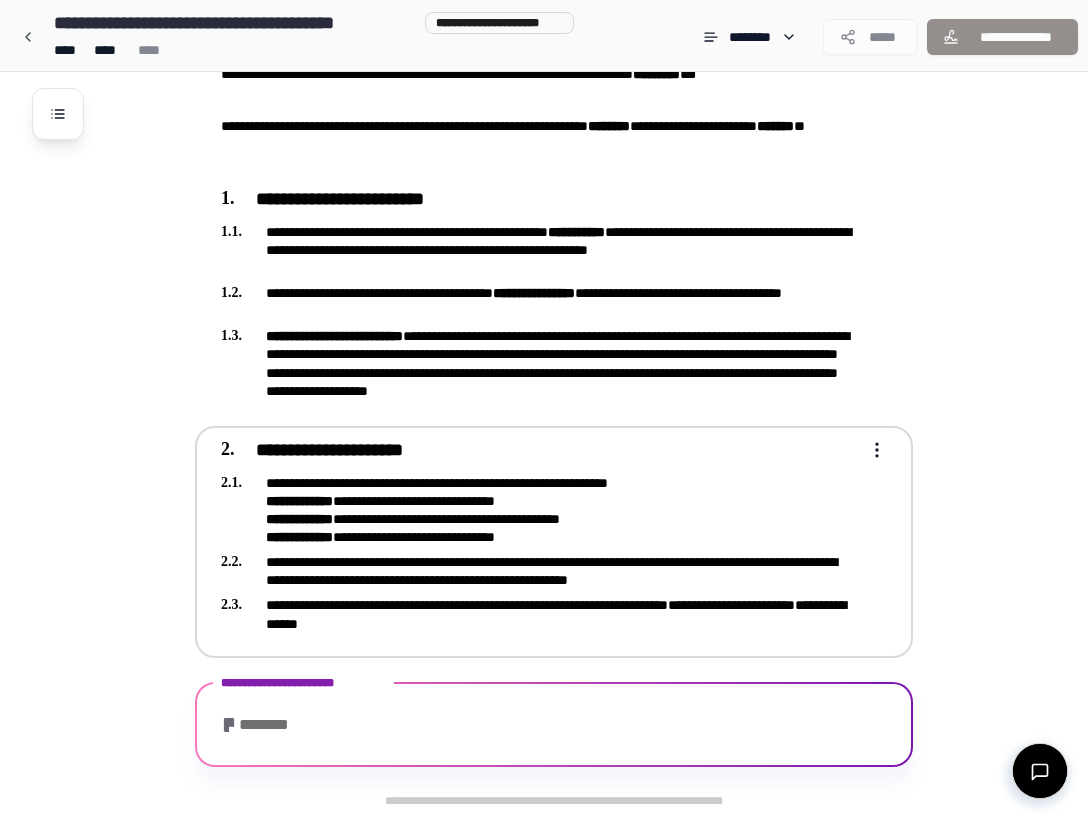 scroll, scrollTop: 262, scrollLeft: 0, axis: vertical 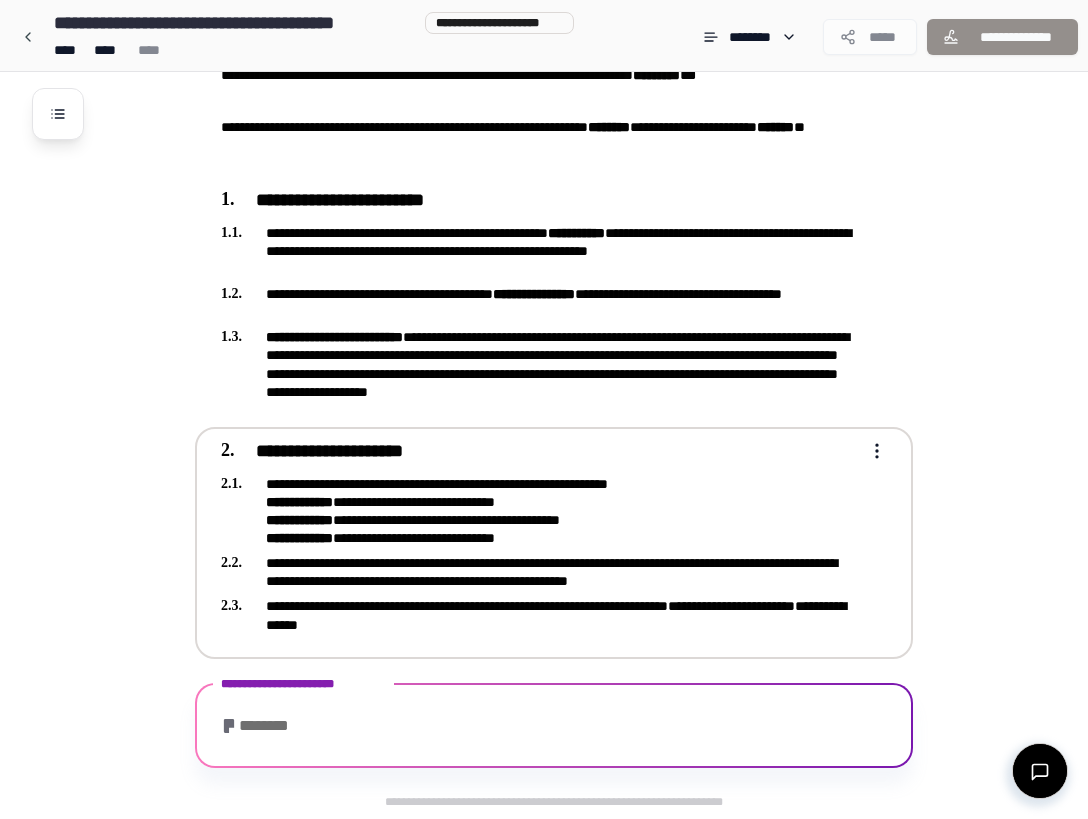 click on "**********" at bounding box center (540, 511) 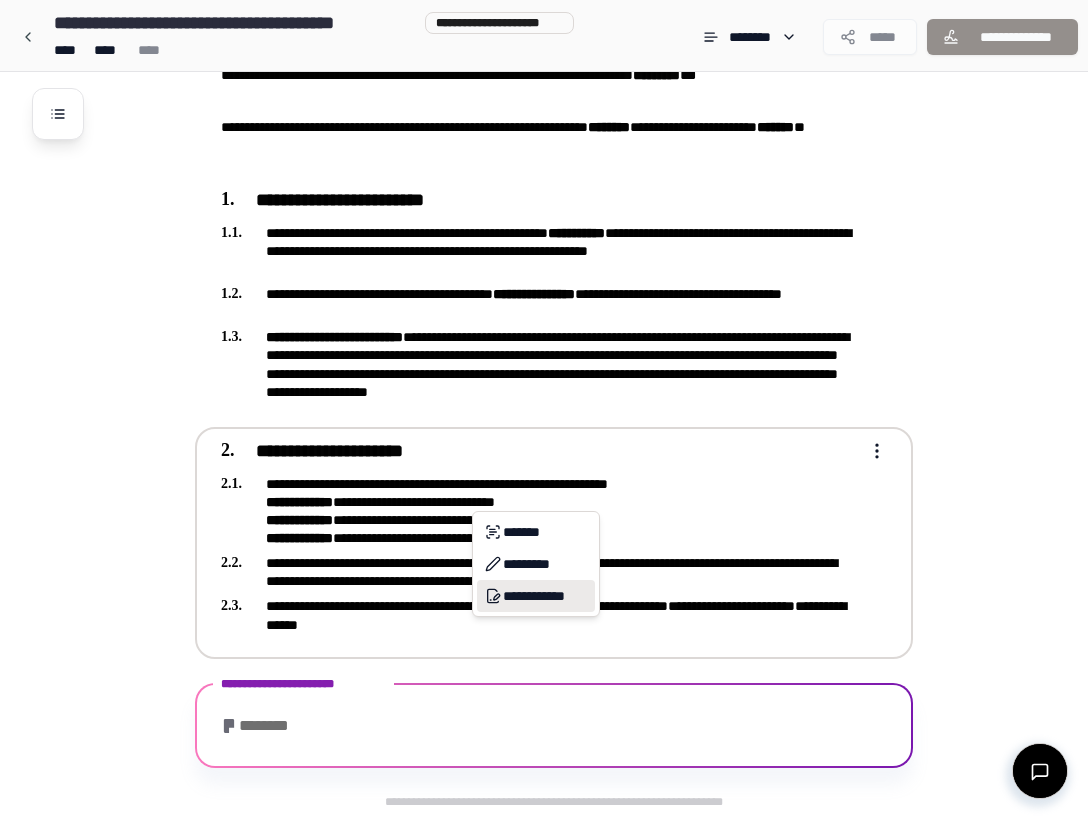 click on "**********" at bounding box center (536, 596) 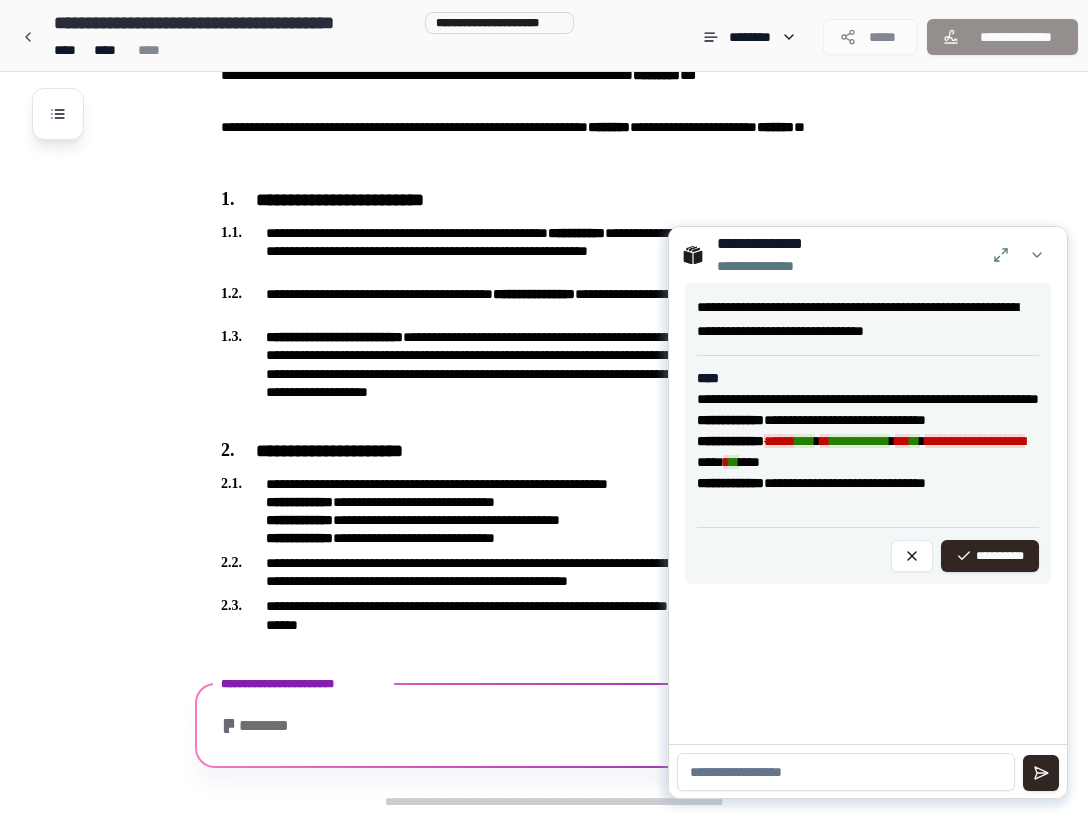 click on "**********" at bounding box center [868, 452] 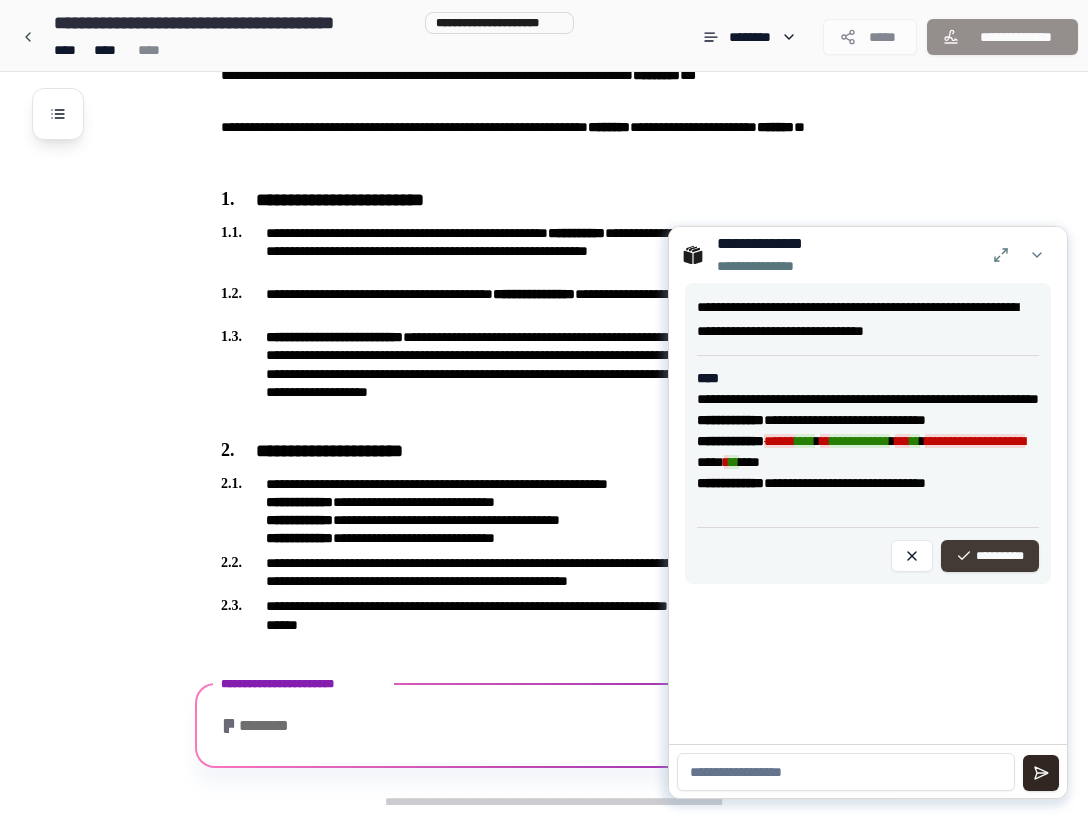 click on "**********" at bounding box center (990, 556) 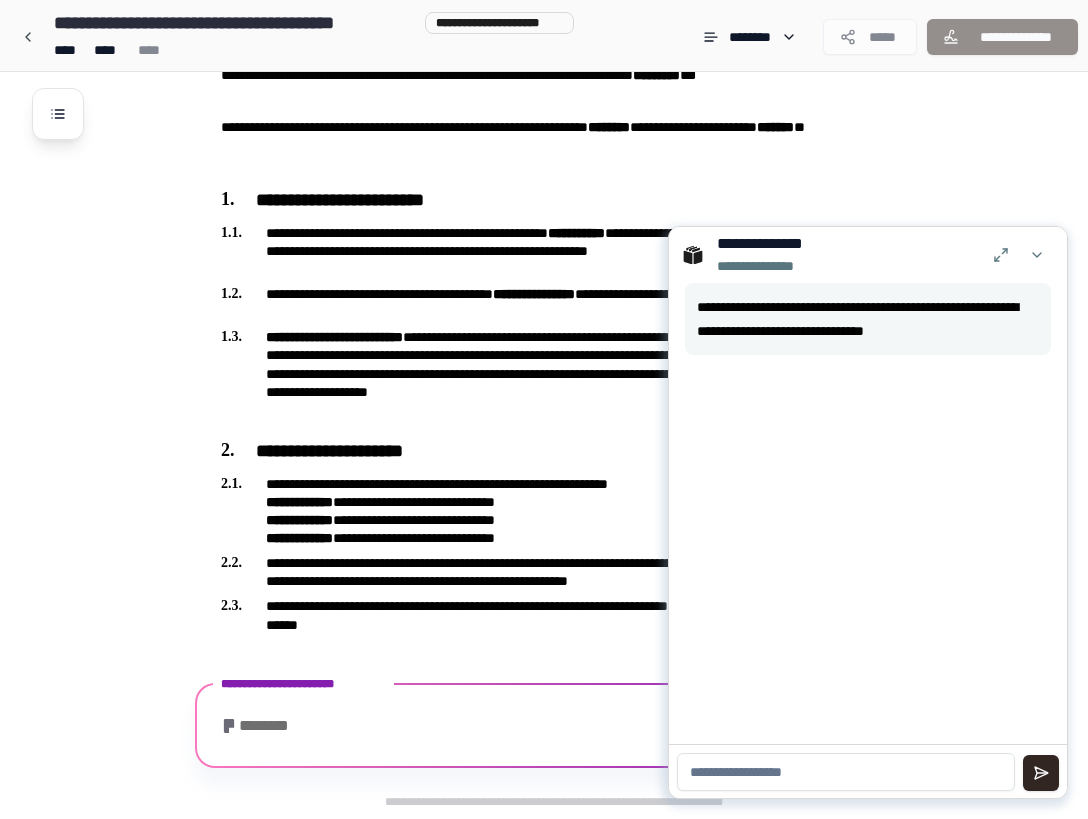 click on "**********" at bounding box center [570, 315] 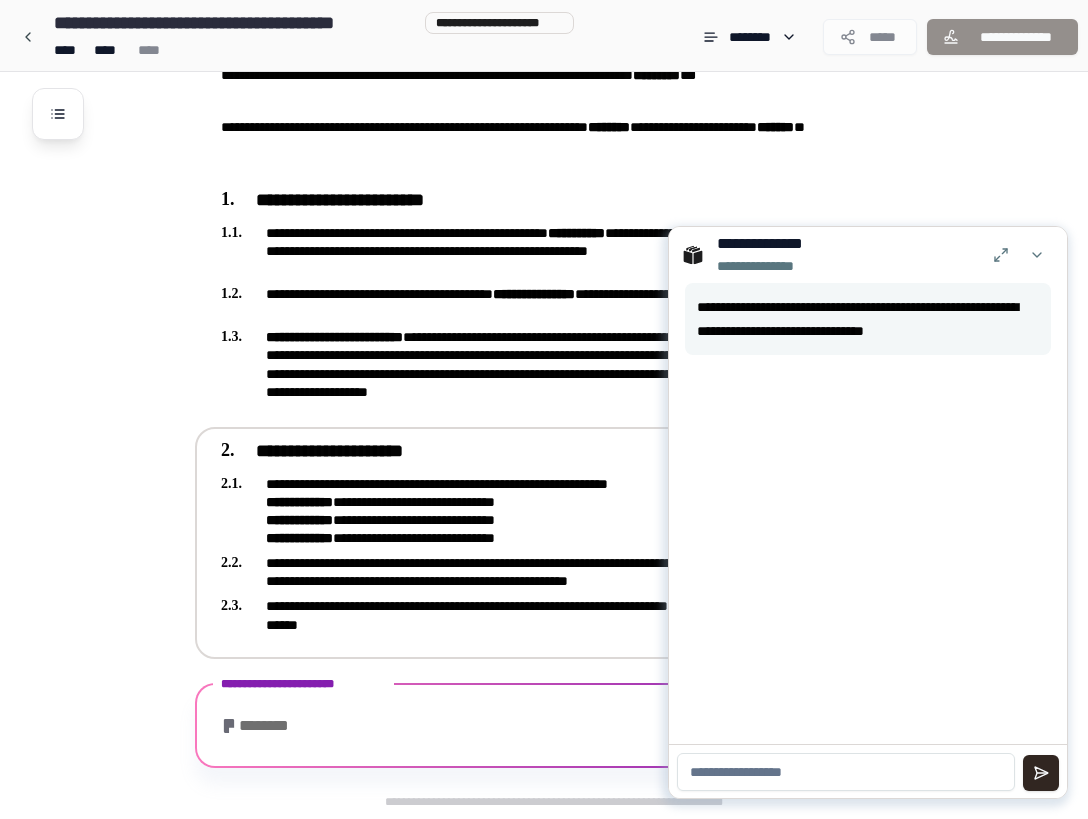 click on "**********" at bounding box center (540, 511) 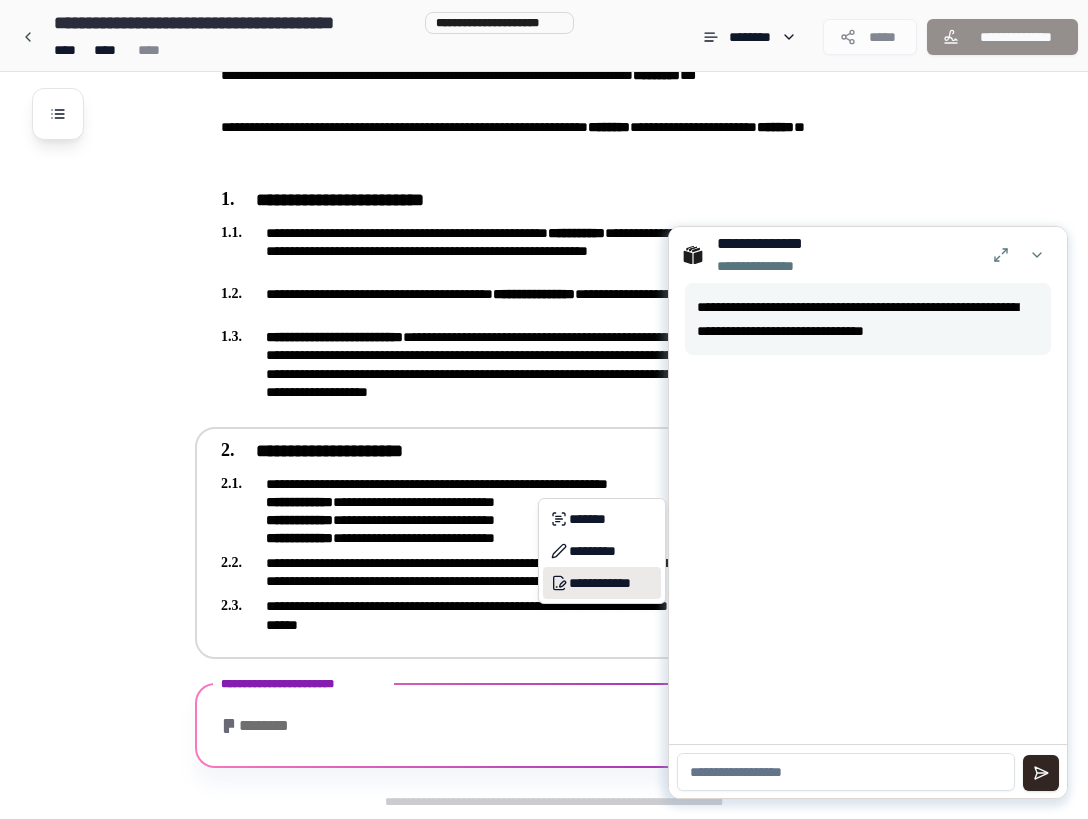 click on "**********" at bounding box center [602, 583] 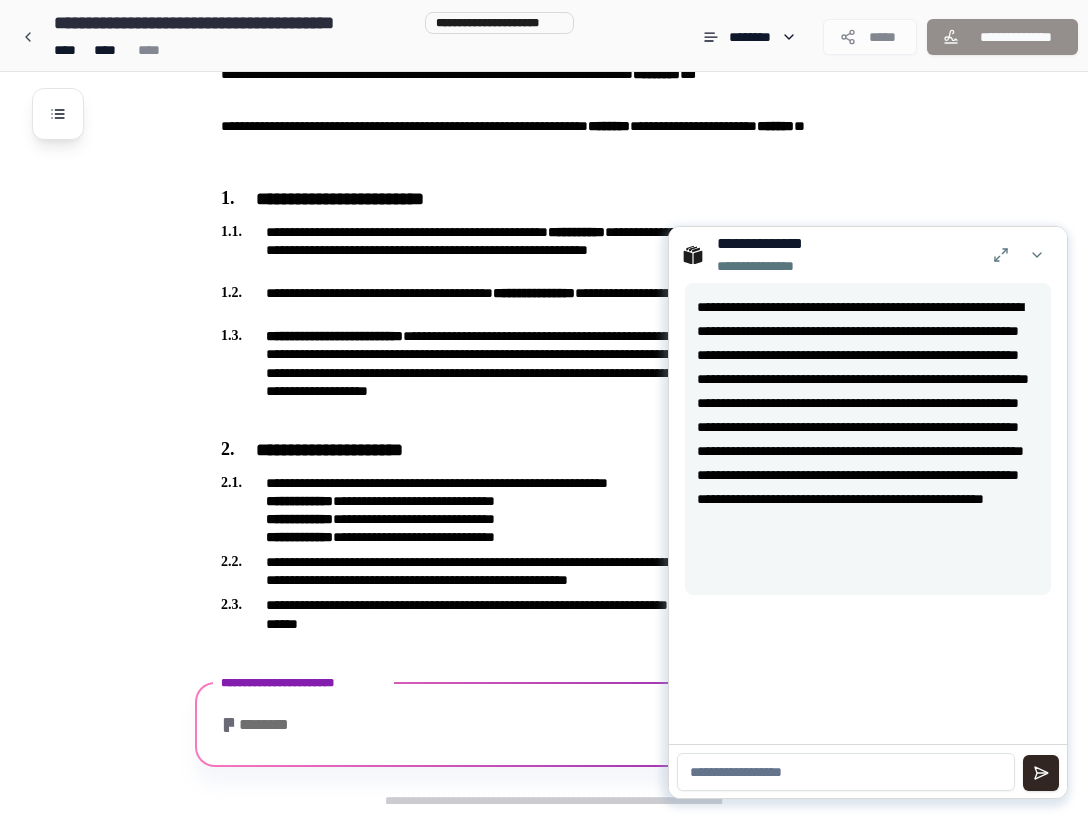 scroll, scrollTop: 262, scrollLeft: 0, axis: vertical 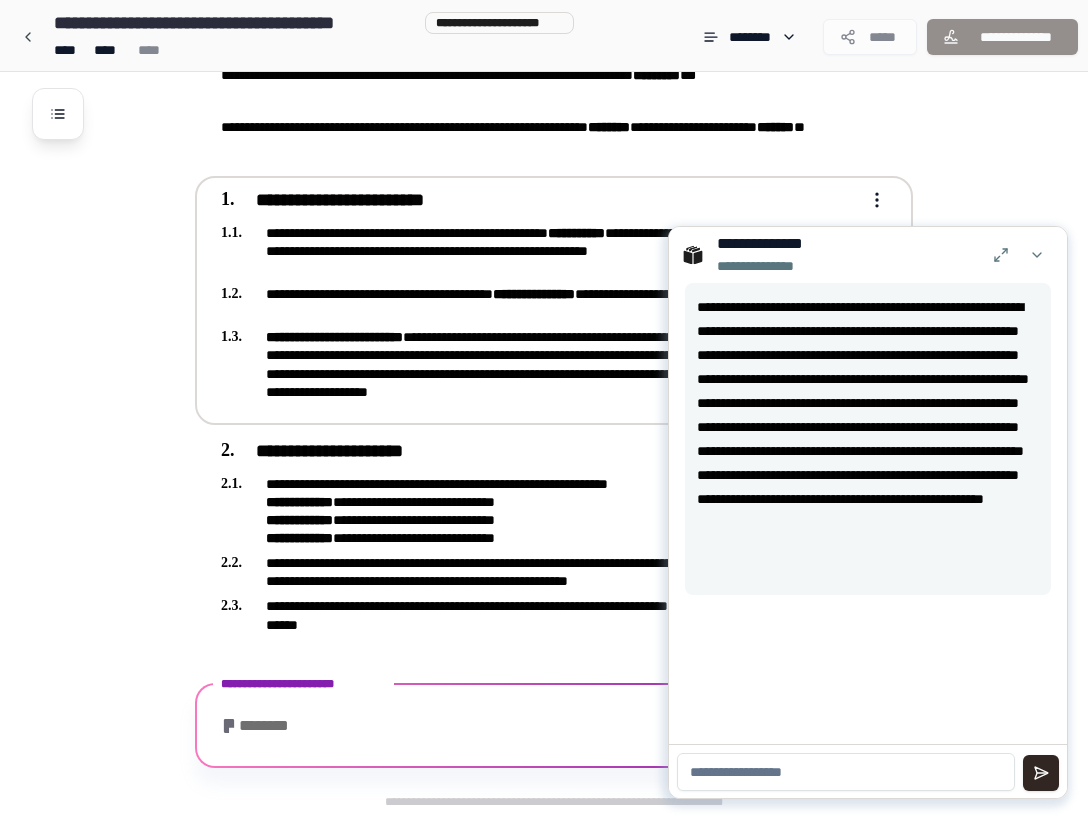 click on "**********" at bounding box center [554, 300] 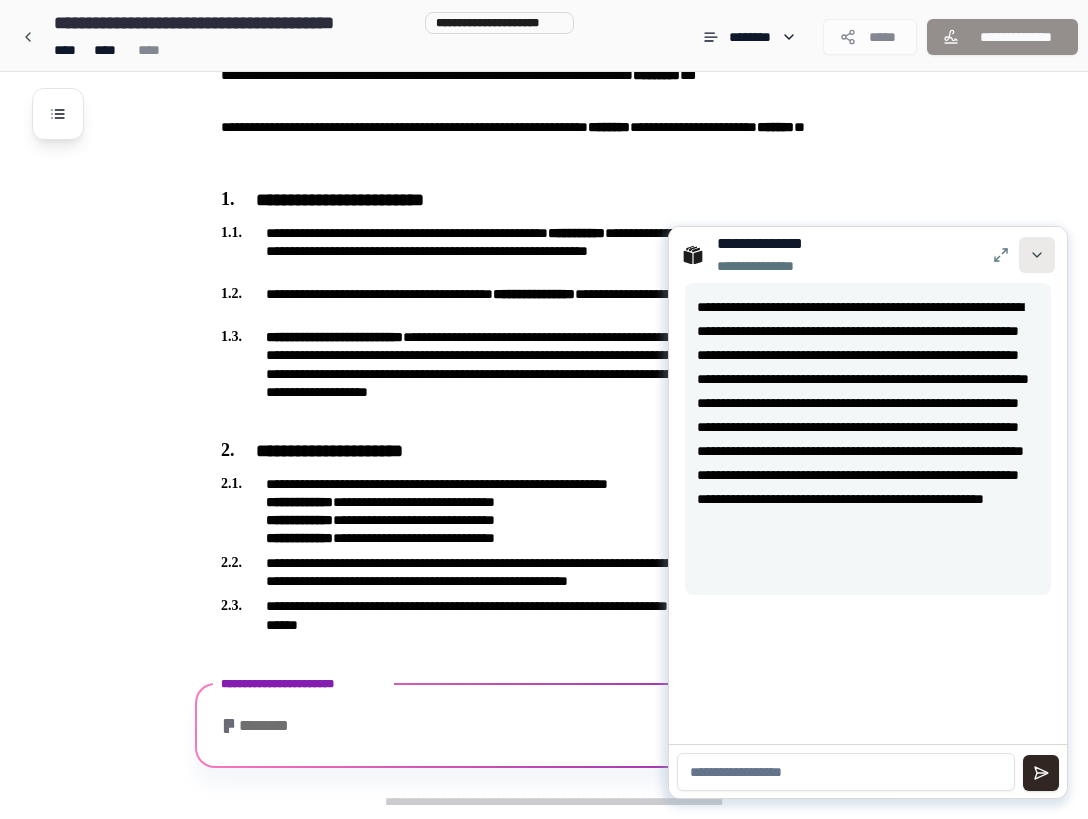 click at bounding box center [1037, 255] 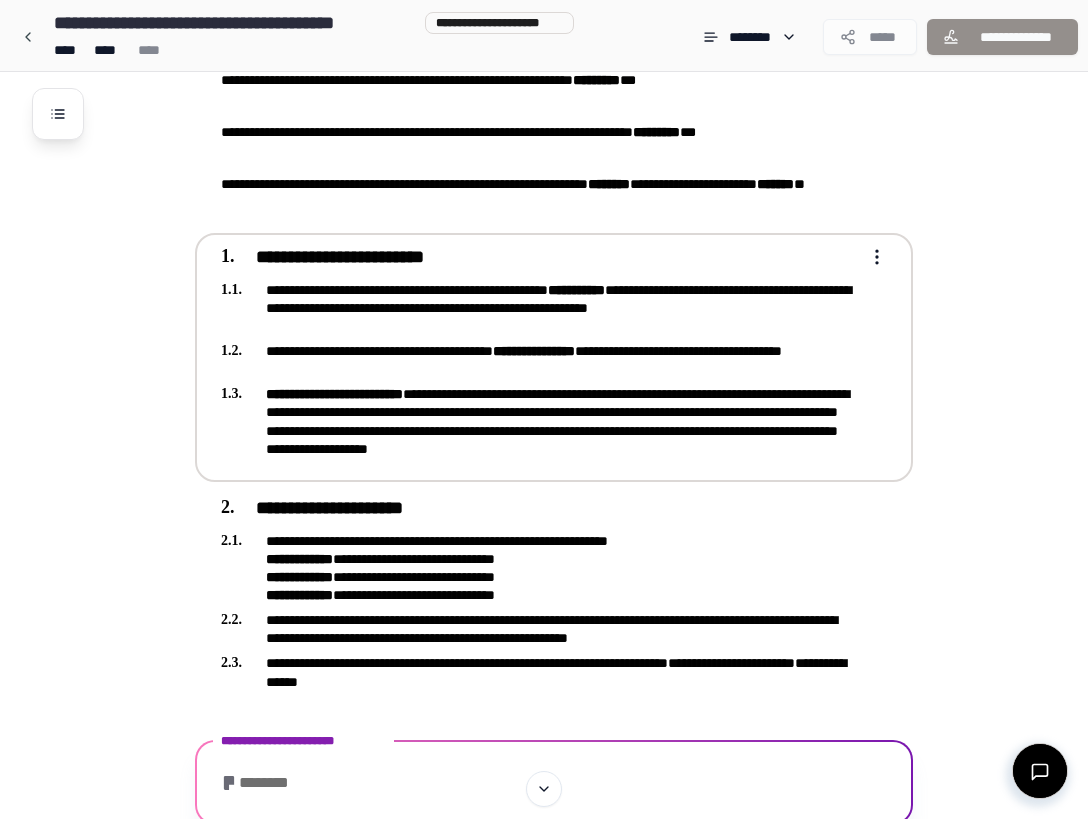scroll, scrollTop: 194, scrollLeft: 0, axis: vertical 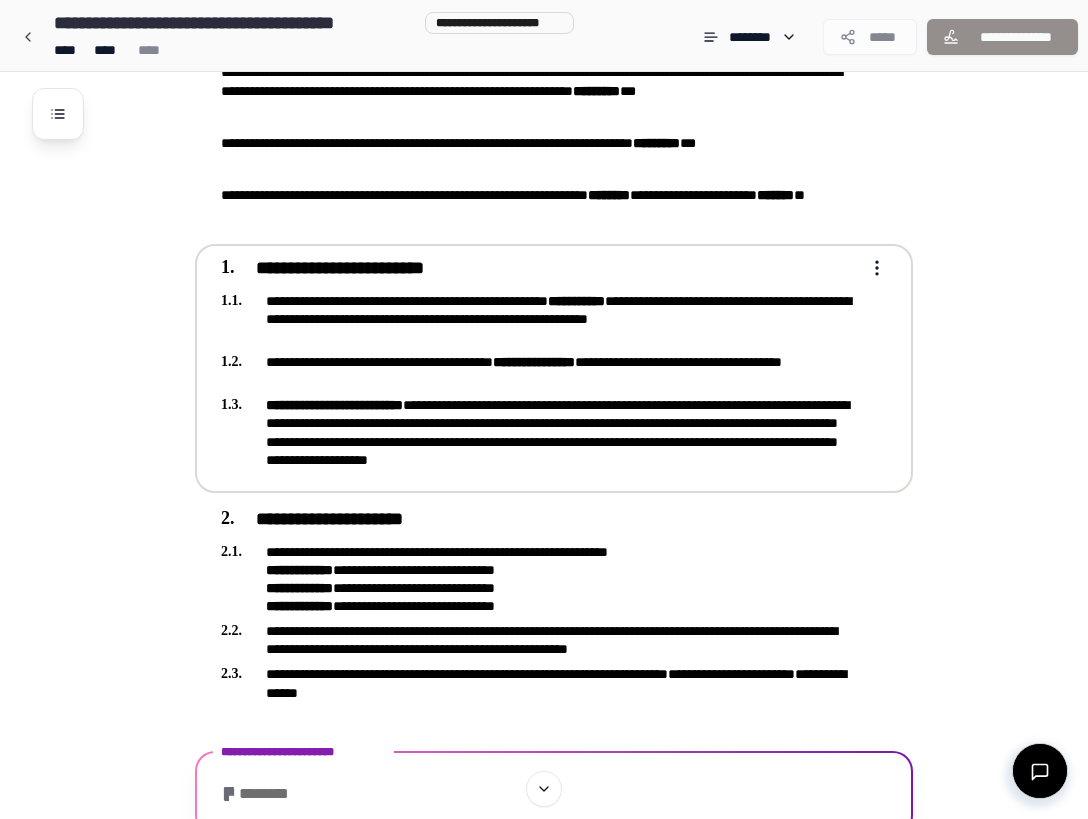 click on "**********" at bounding box center [534, 362] 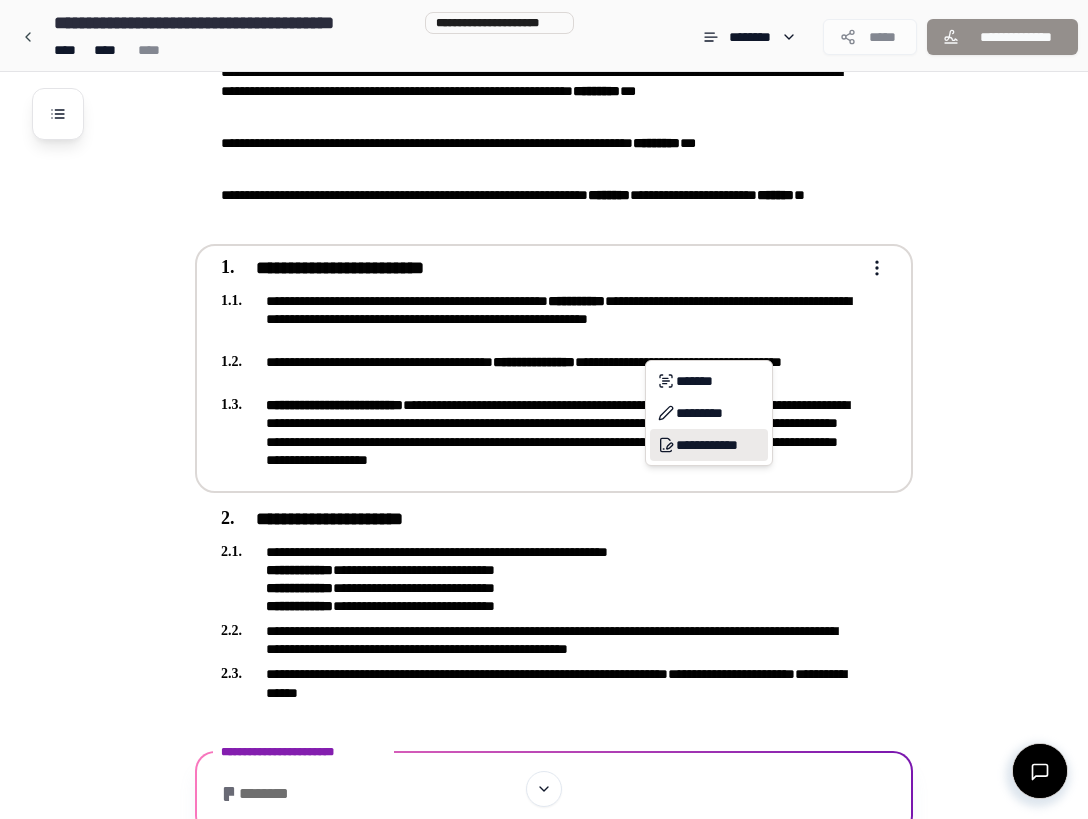 click on "**********" at bounding box center [709, 445] 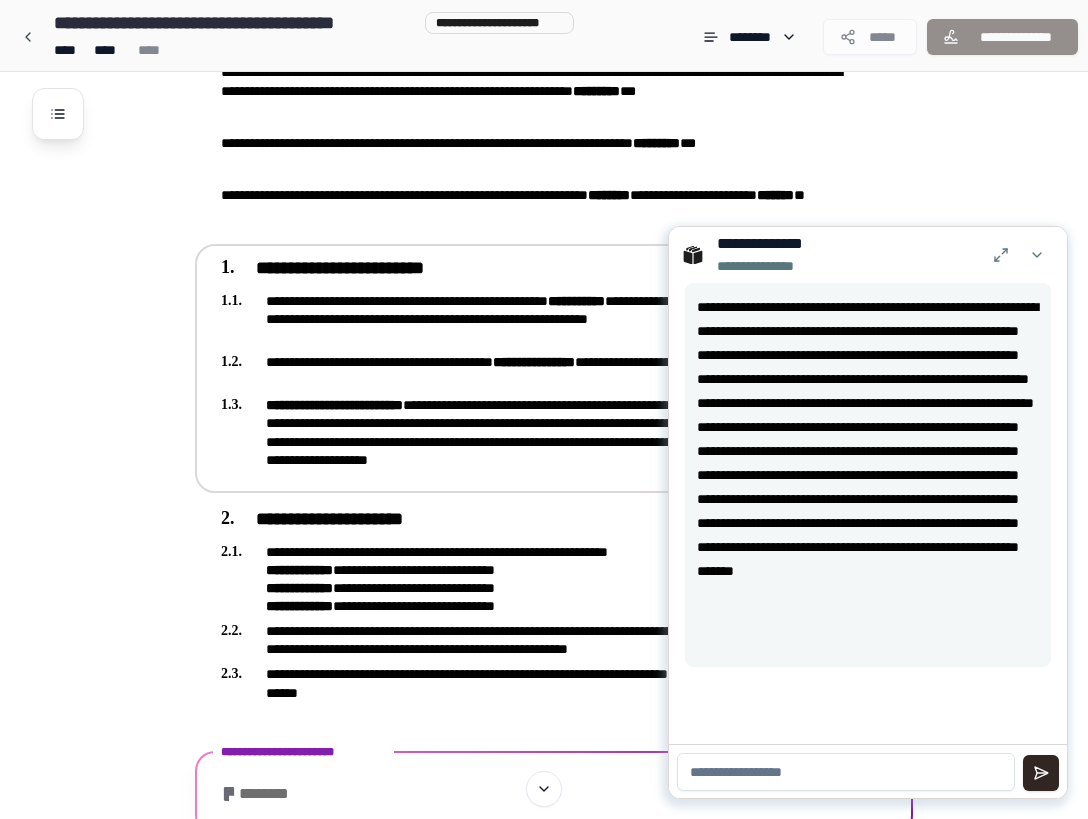 click at bounding box center (846, 772) 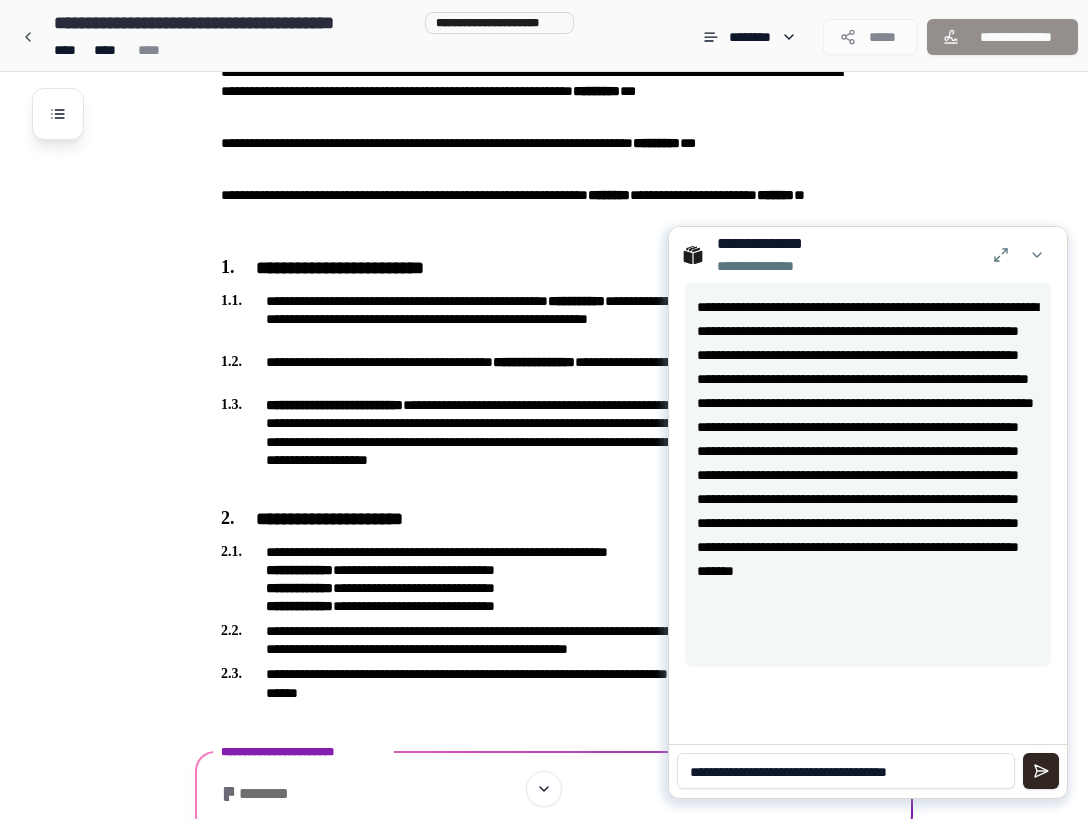 scroll, scrollTop: 0, scrollLeft: 0, axis: both 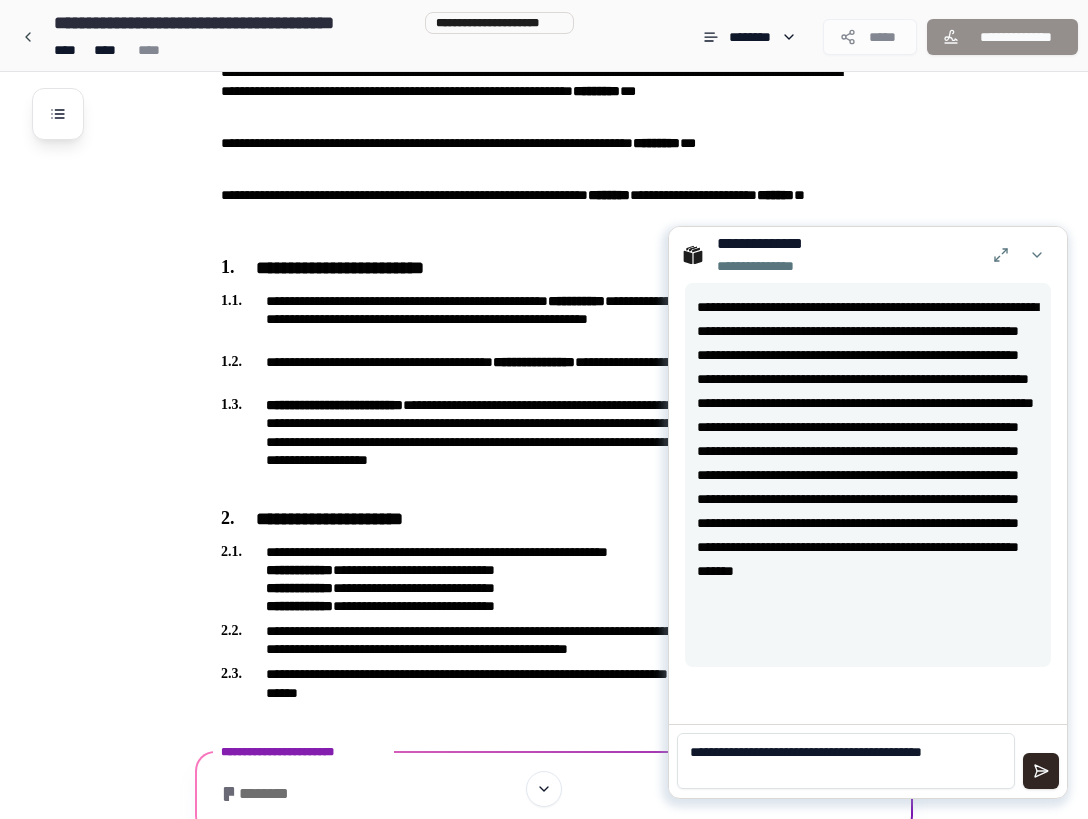 click on "**********" at bounding box center (846, 761) 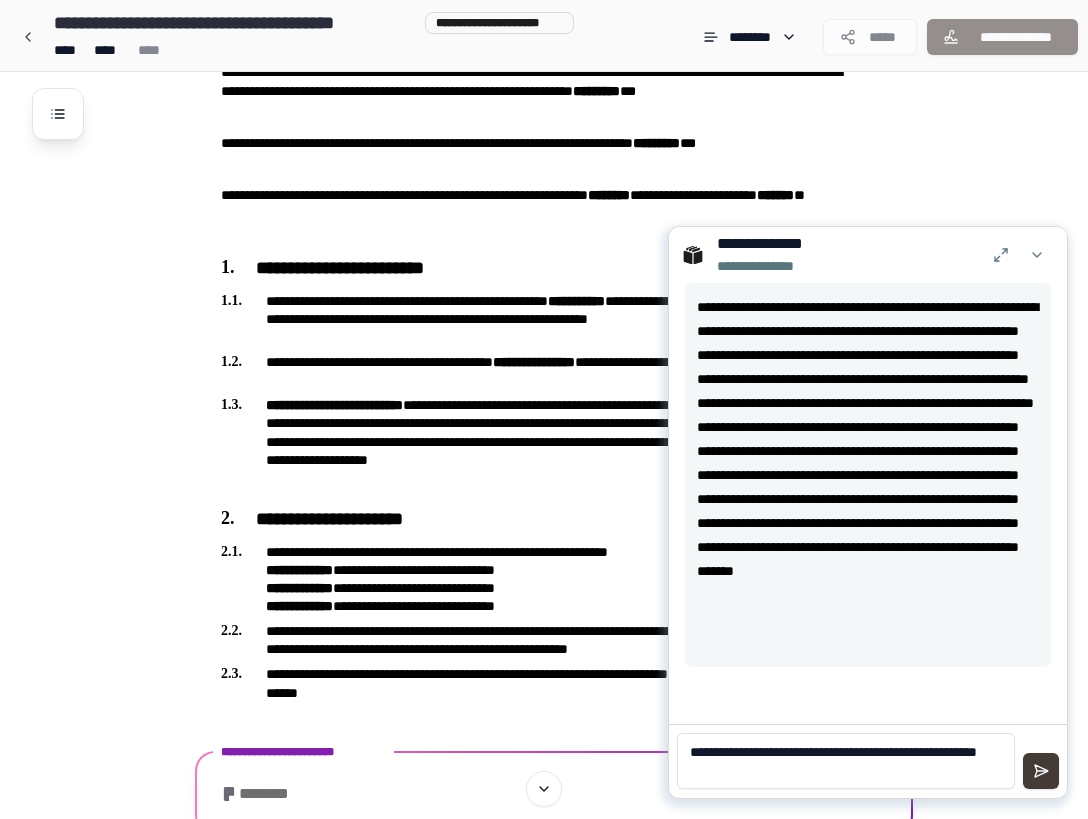 type on "**********" 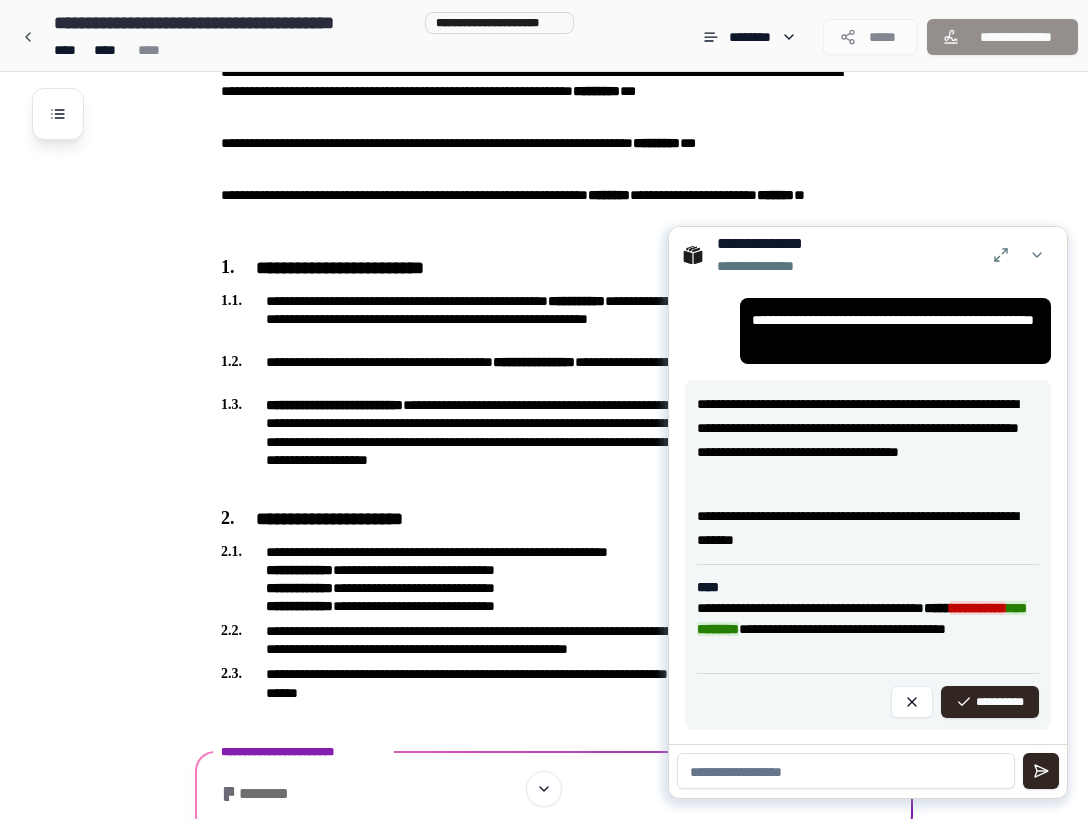 scroll, scrollTop: 386, scrollLeft: 0, axis: vertical 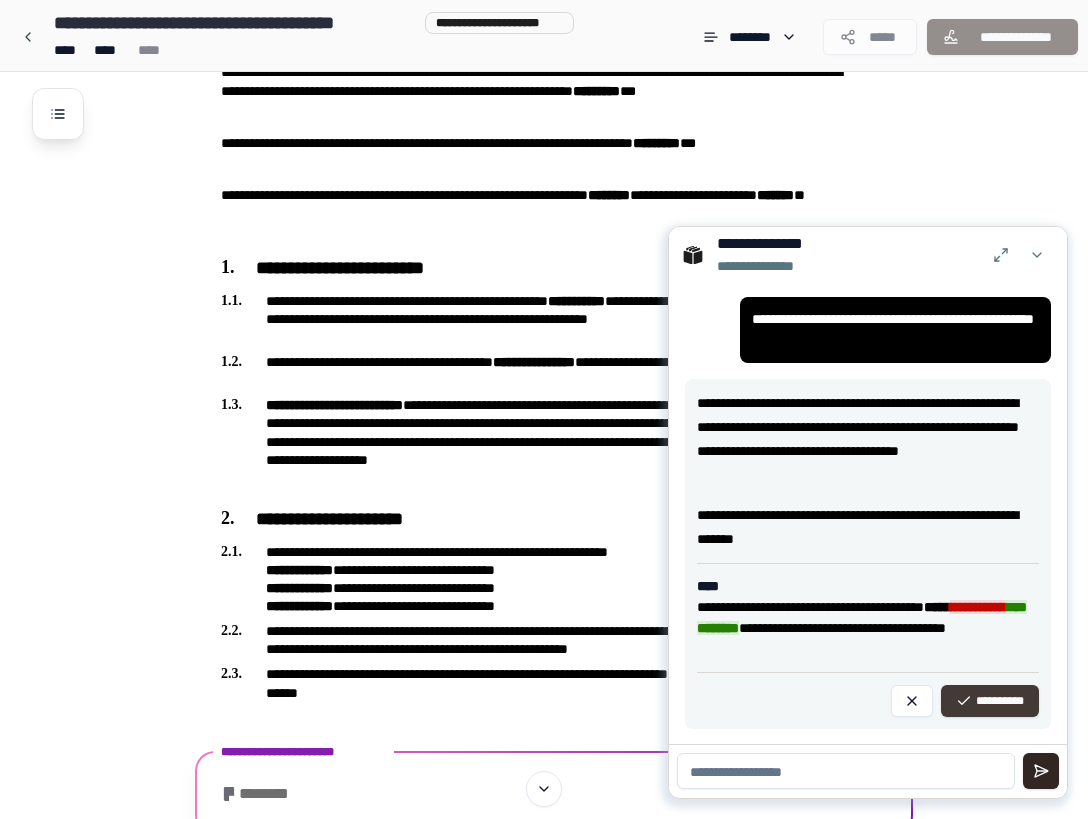 click on "**********" at bounding box center (990, 701) 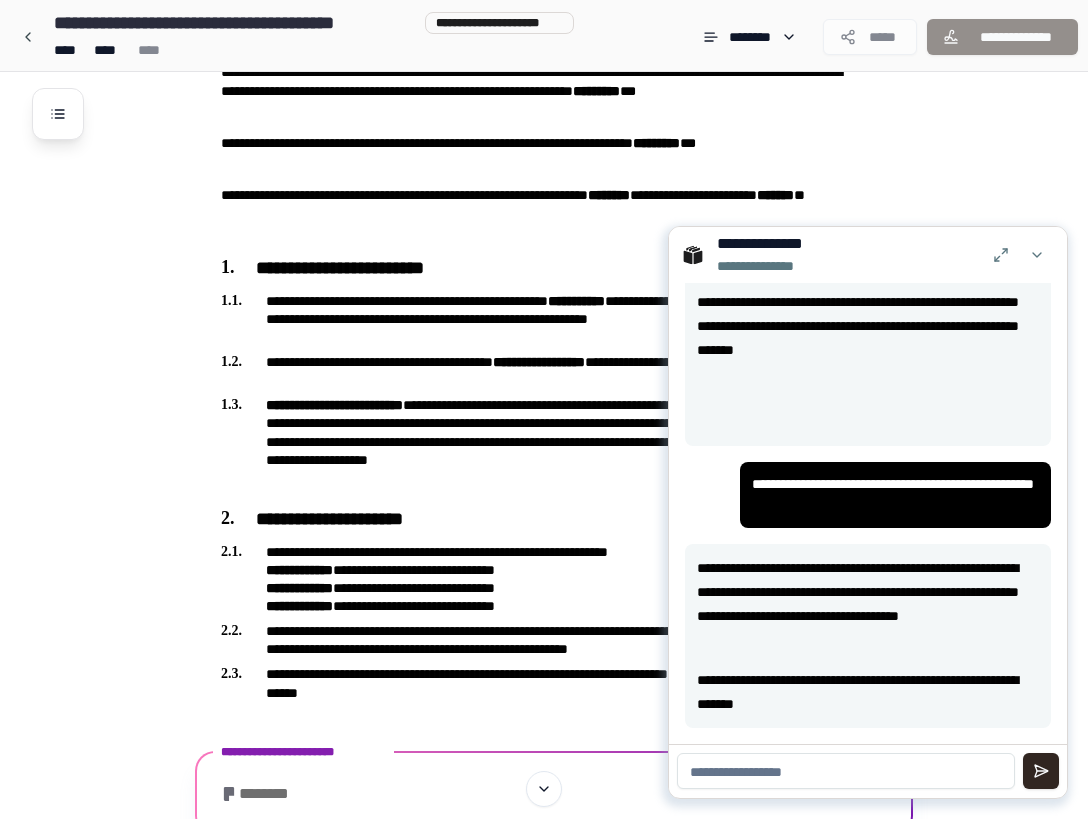 scroll, scrollTop: 220, scrollLeft: 0, axis: vertical 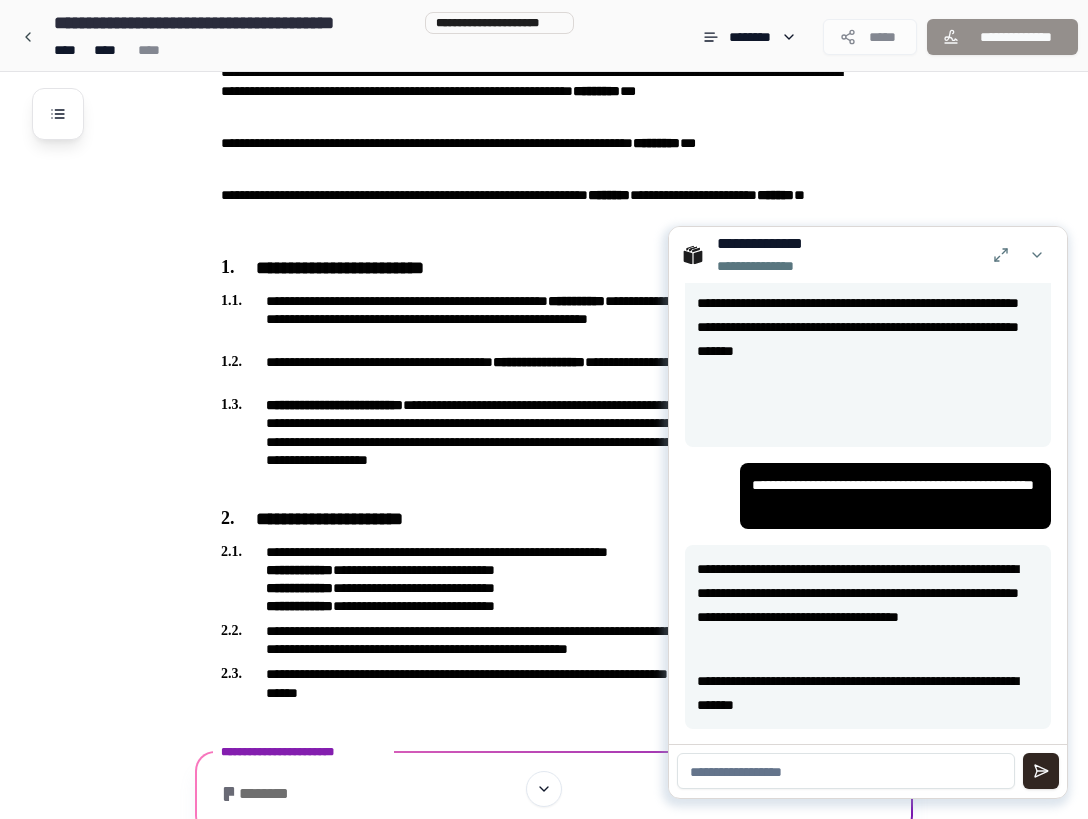 click on "**********" at bounding box center [570, 383] 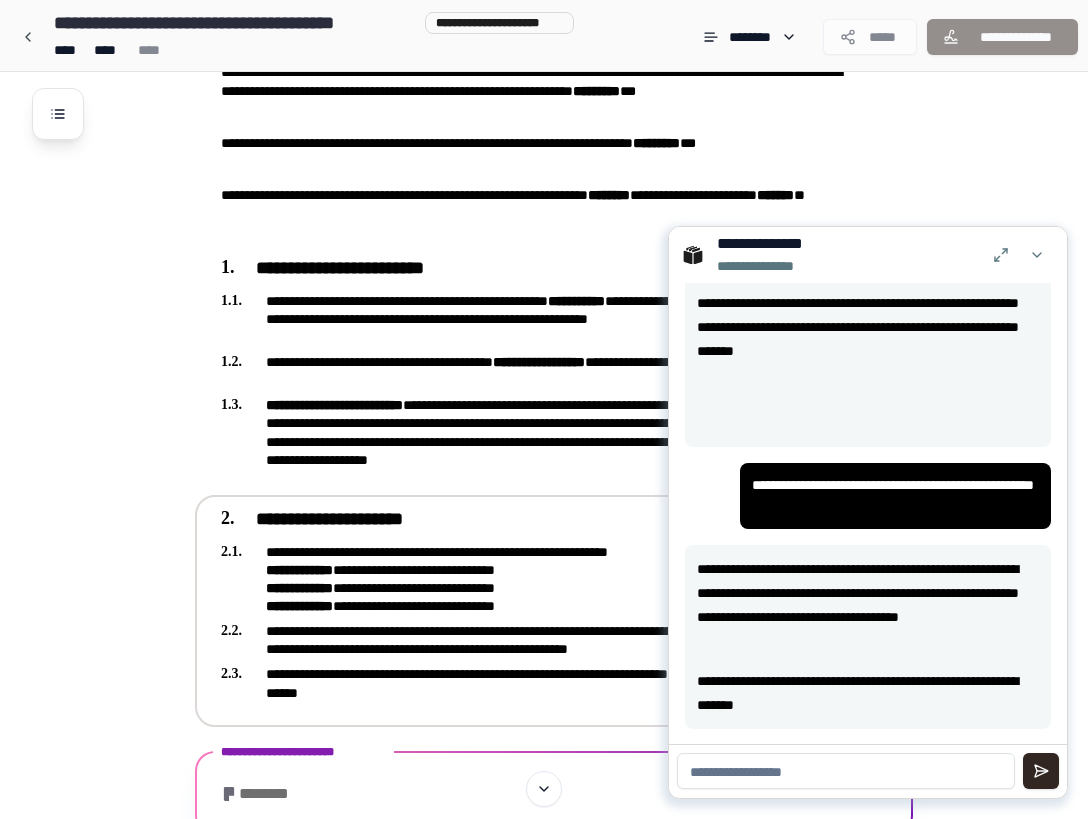 click on "**********" at bounding box center (540, 579) 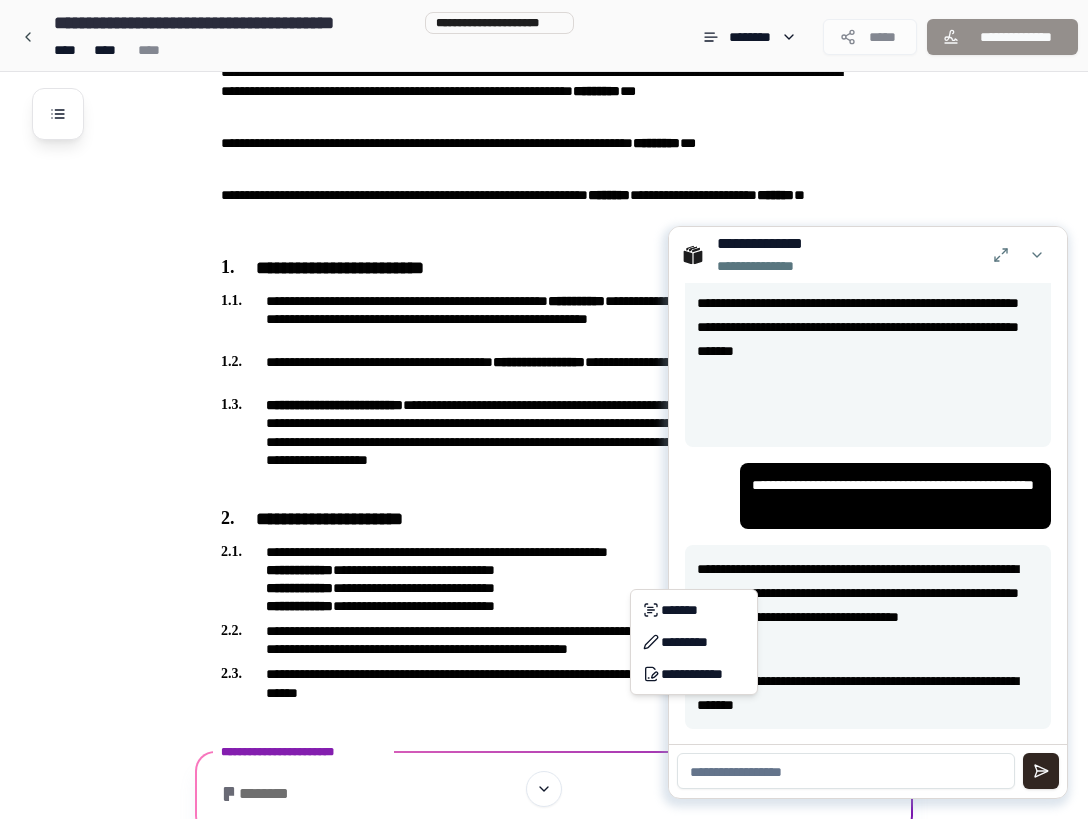 click on "**********" at bounding box center (544, 346) 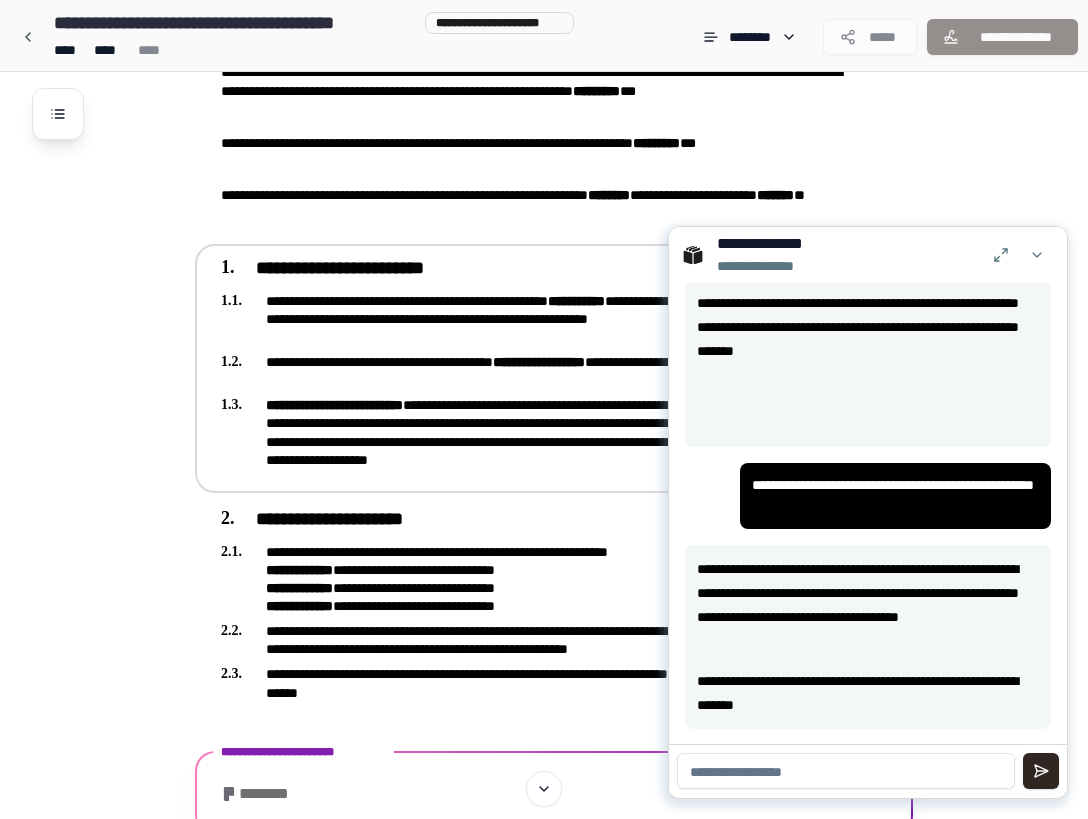click on "**********" at bounding box center (554, 368) 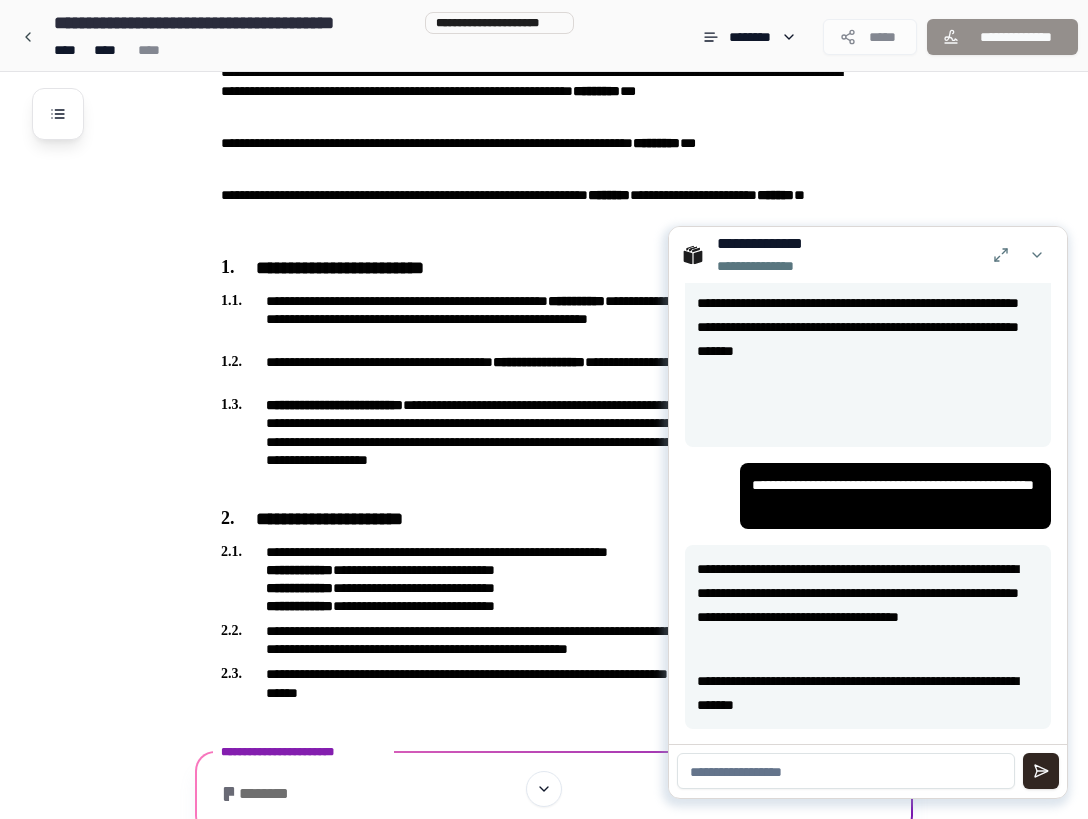 click on "**********" at bounding box center [544, 383] 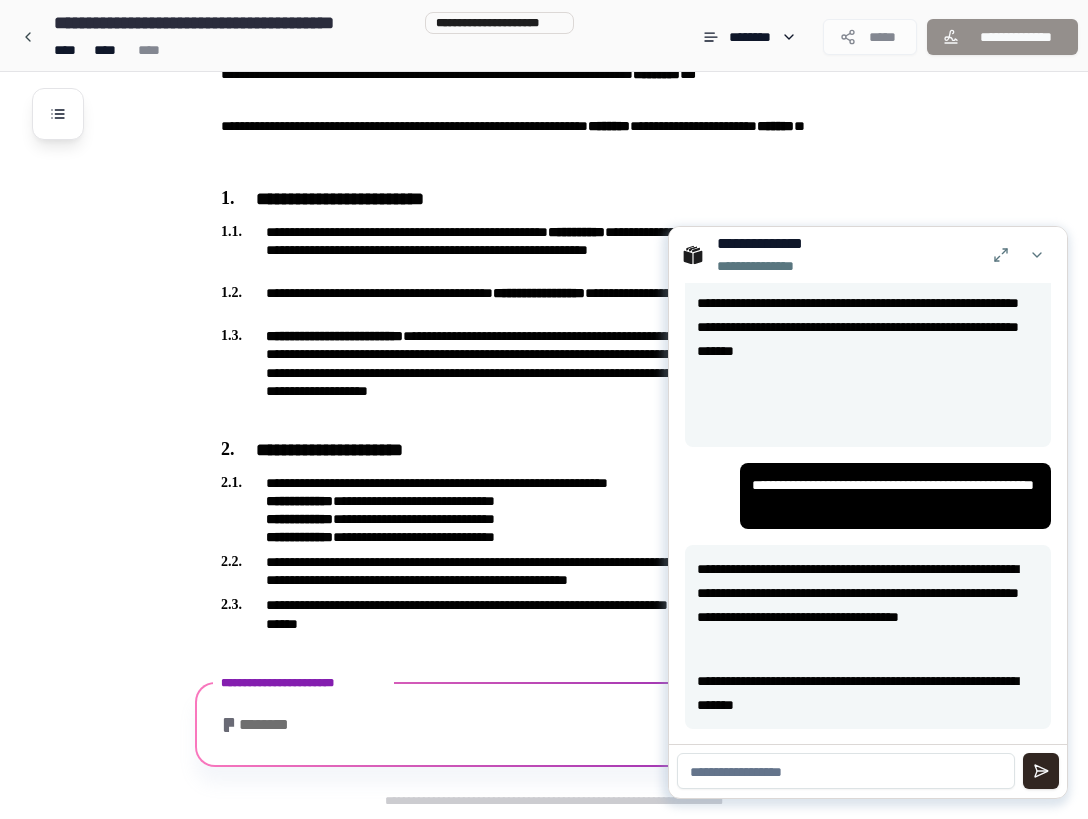 scroll, scrollTop: 262, scrollLeft: 0, axis: vertical 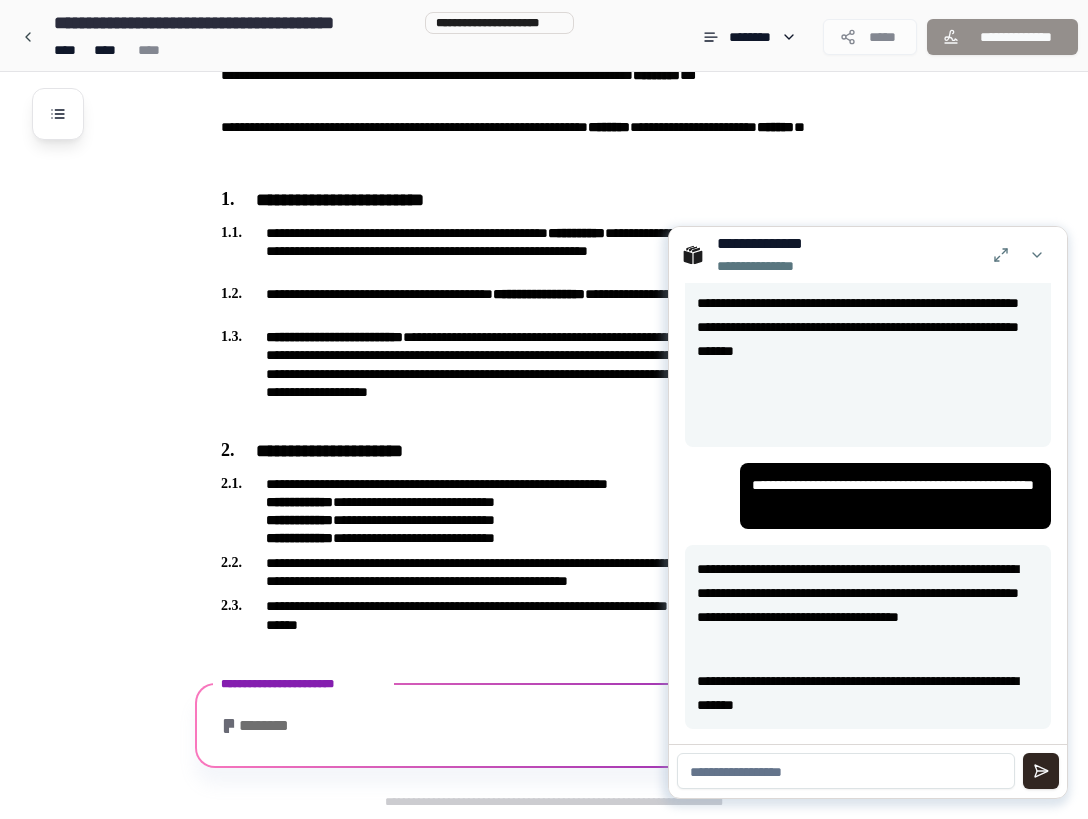 click on "********" at bounding box center (260, 726) 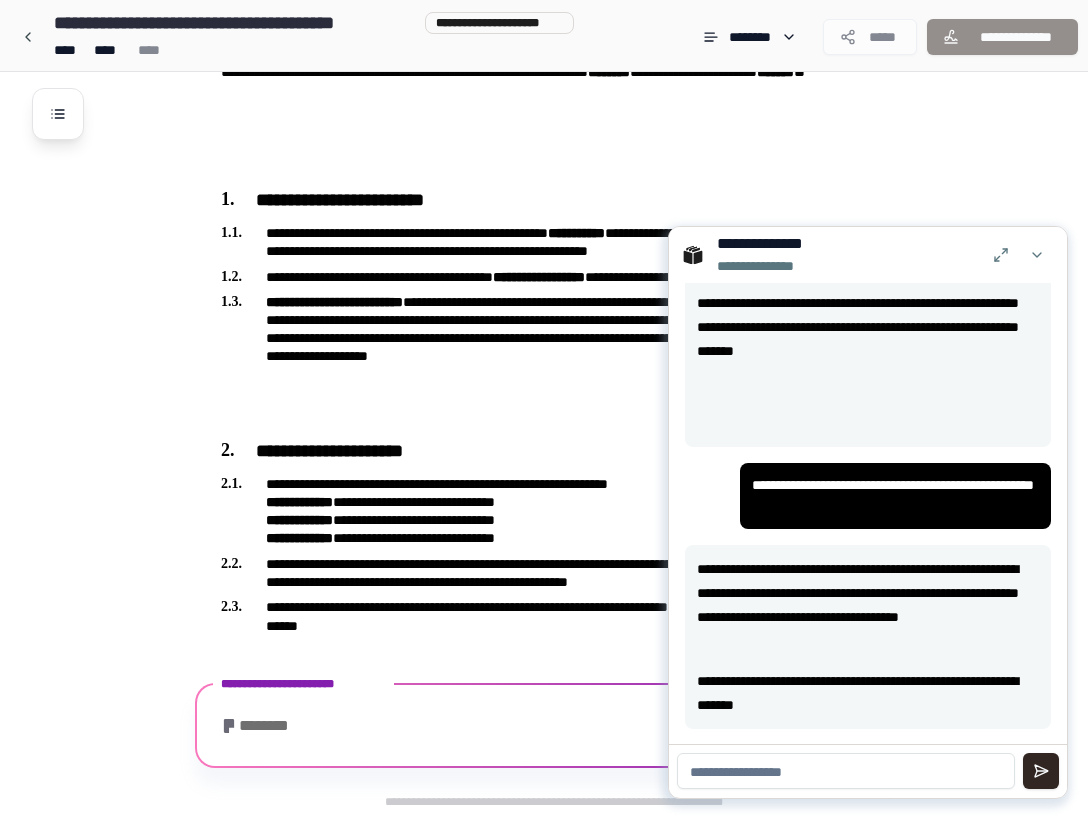 click on "**********" at bounding box center [554, 725] 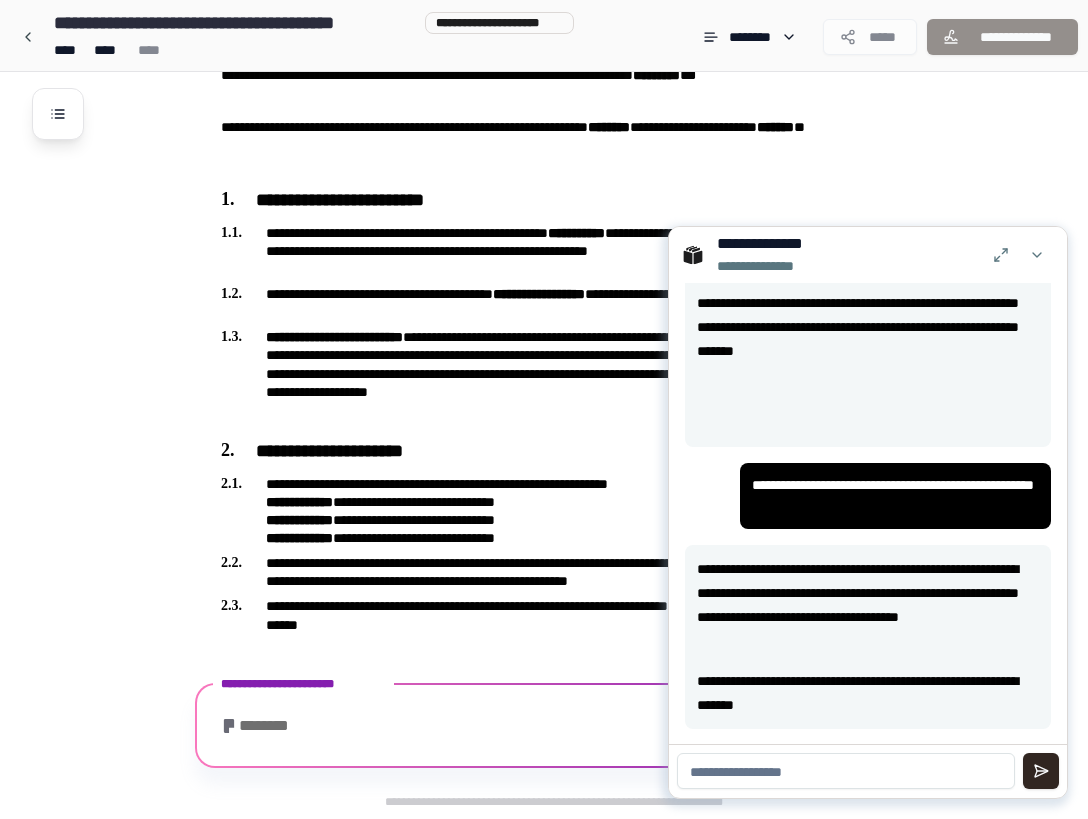click on "********" at bounding box center [260, 726] 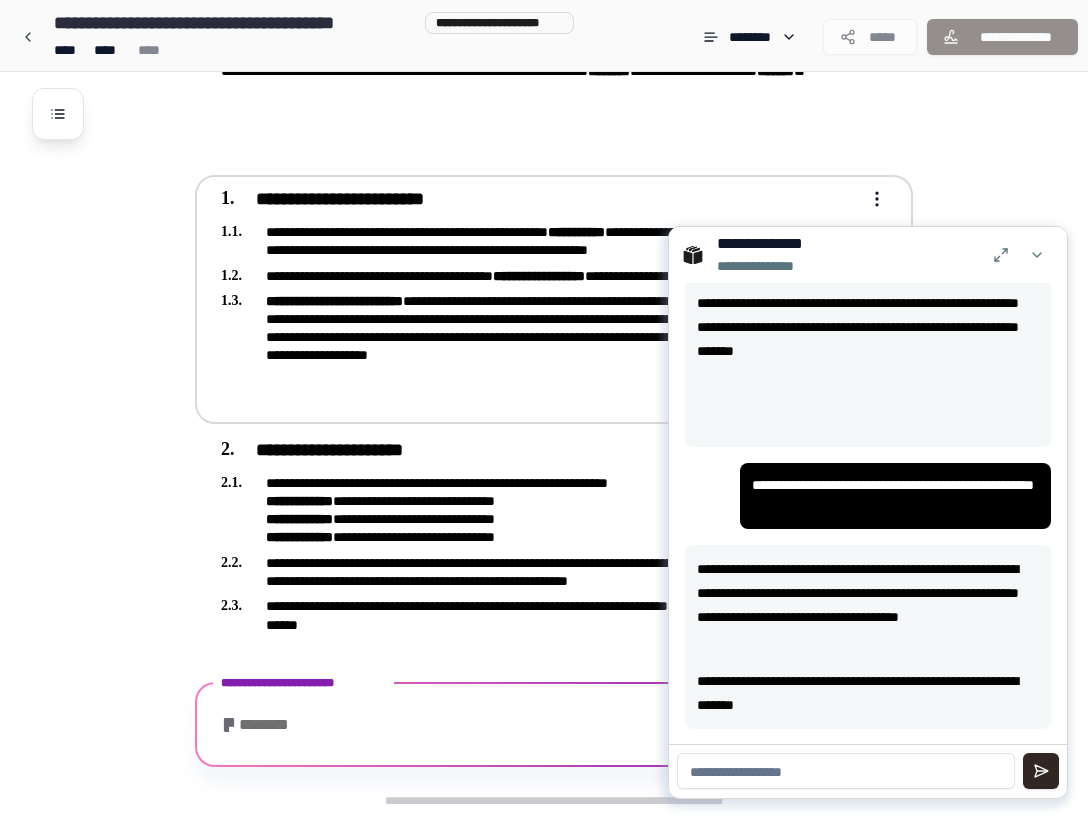scroll, scrollTop: 262, scrollLeft: 0, axis: vertical 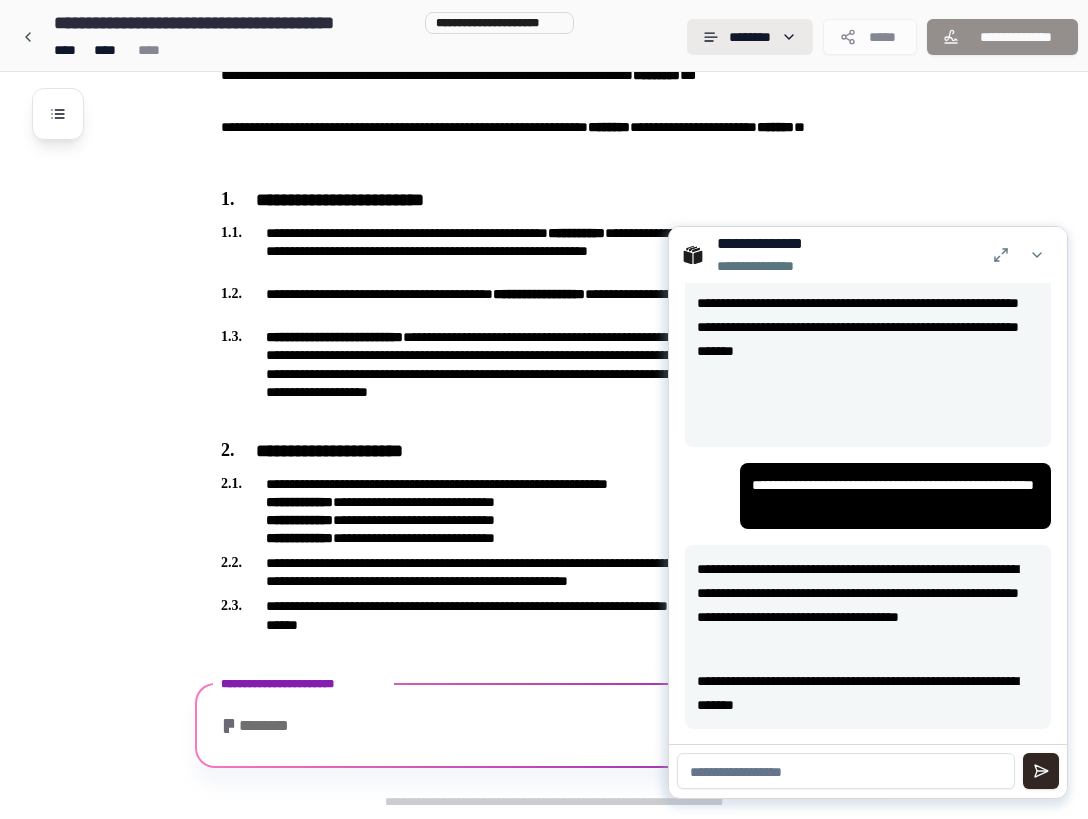 click on "**********" at bounding box center (544, 278) 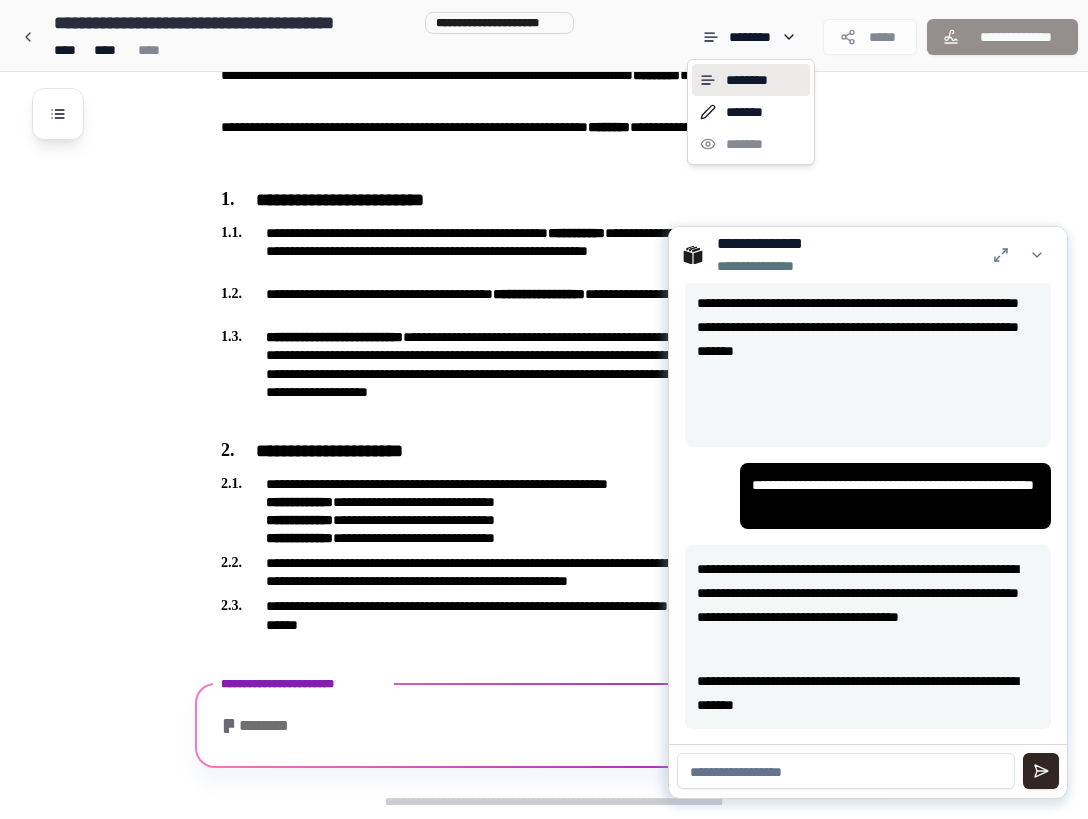 click on "********" at bounding box center [751, 80] 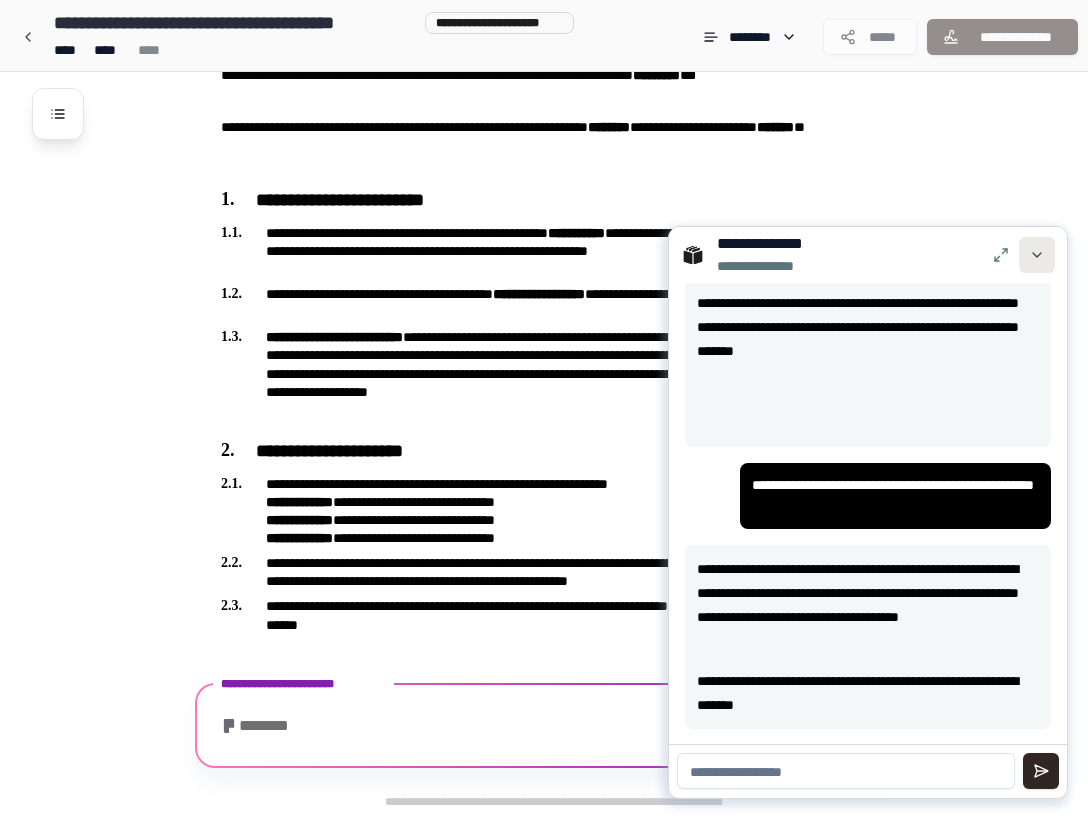 click at bounding box center (1037, 255) 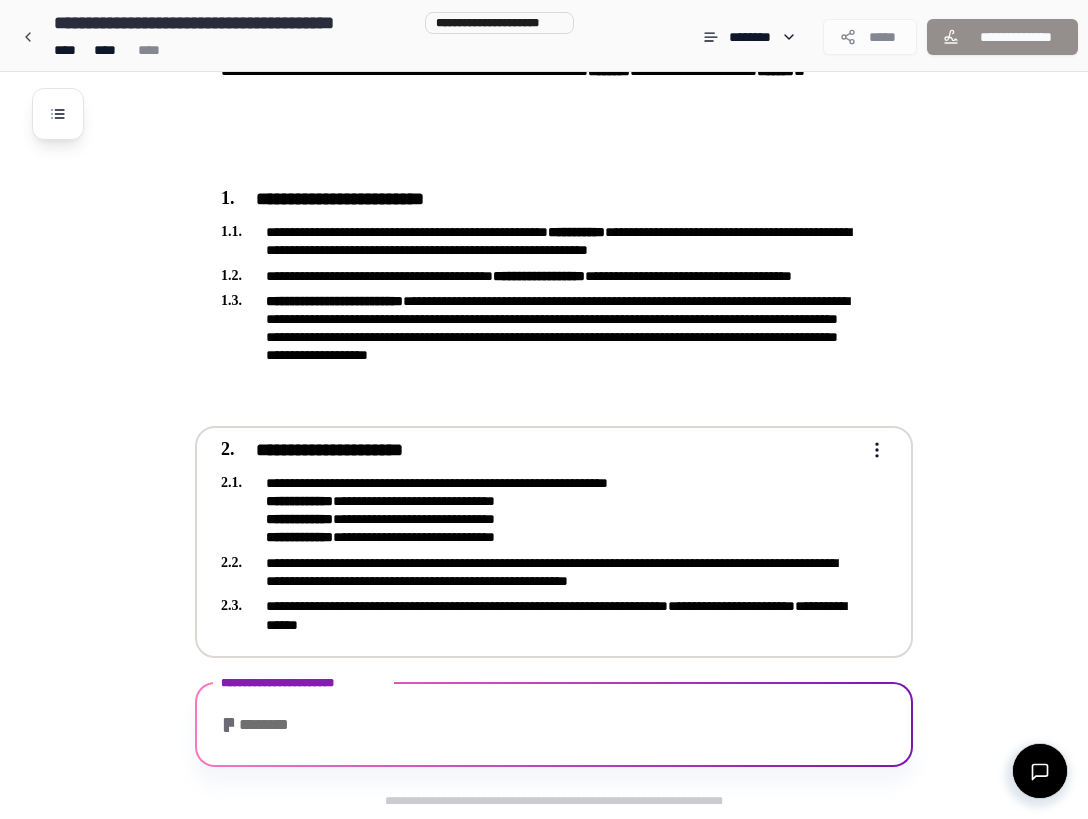 scroll, scrollTop: 262, scrollLeft: 0, axis: vertical 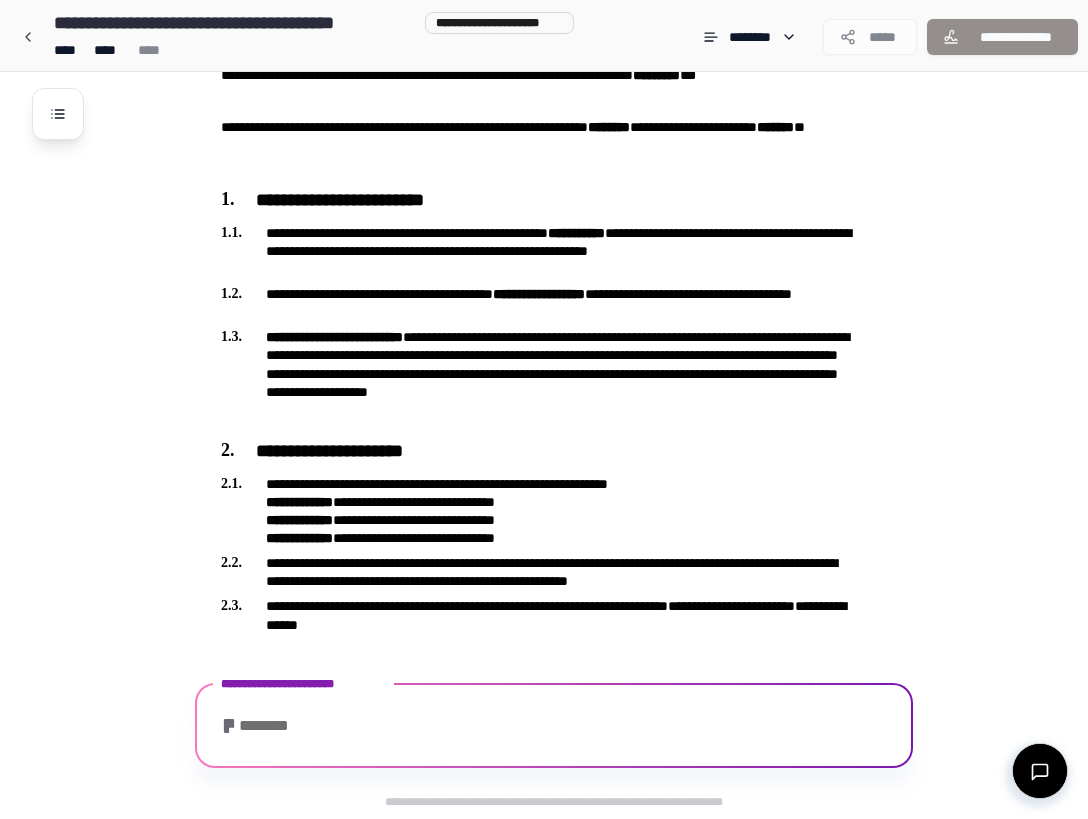 click on "********" at bounding box center [554, 728] 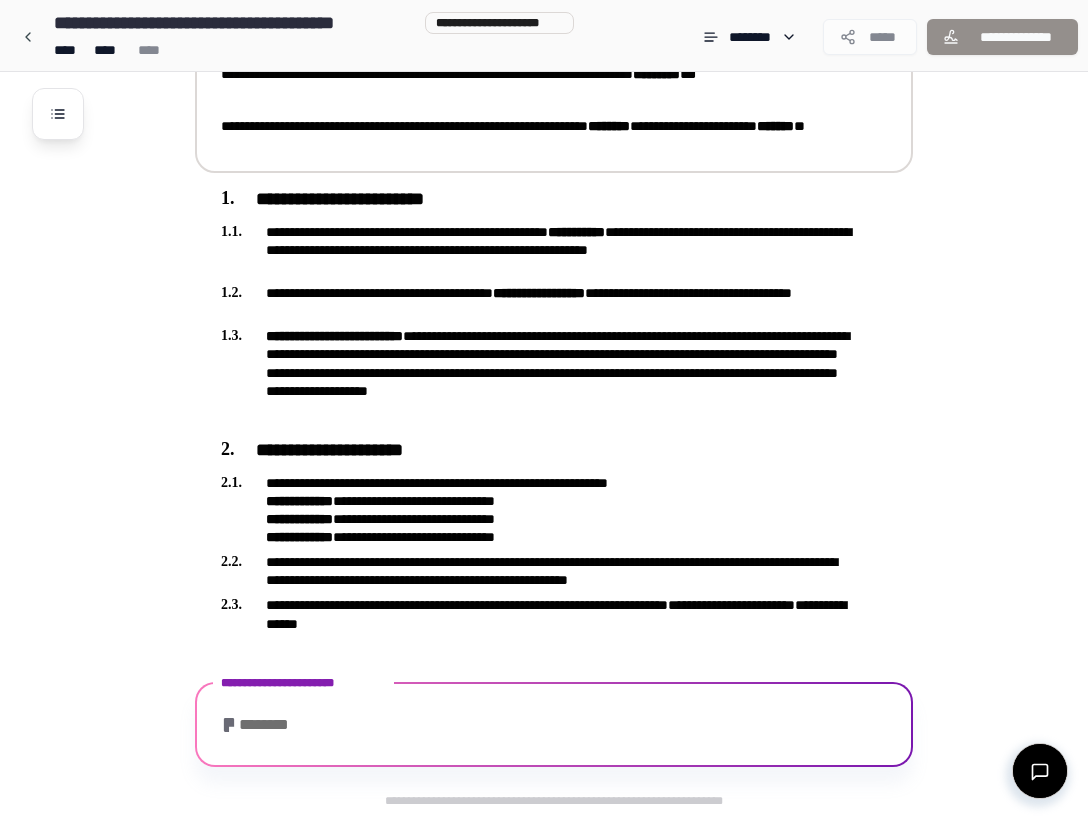 scroll, scrollTop: 262, scrollLeft: 0, axis: vertical 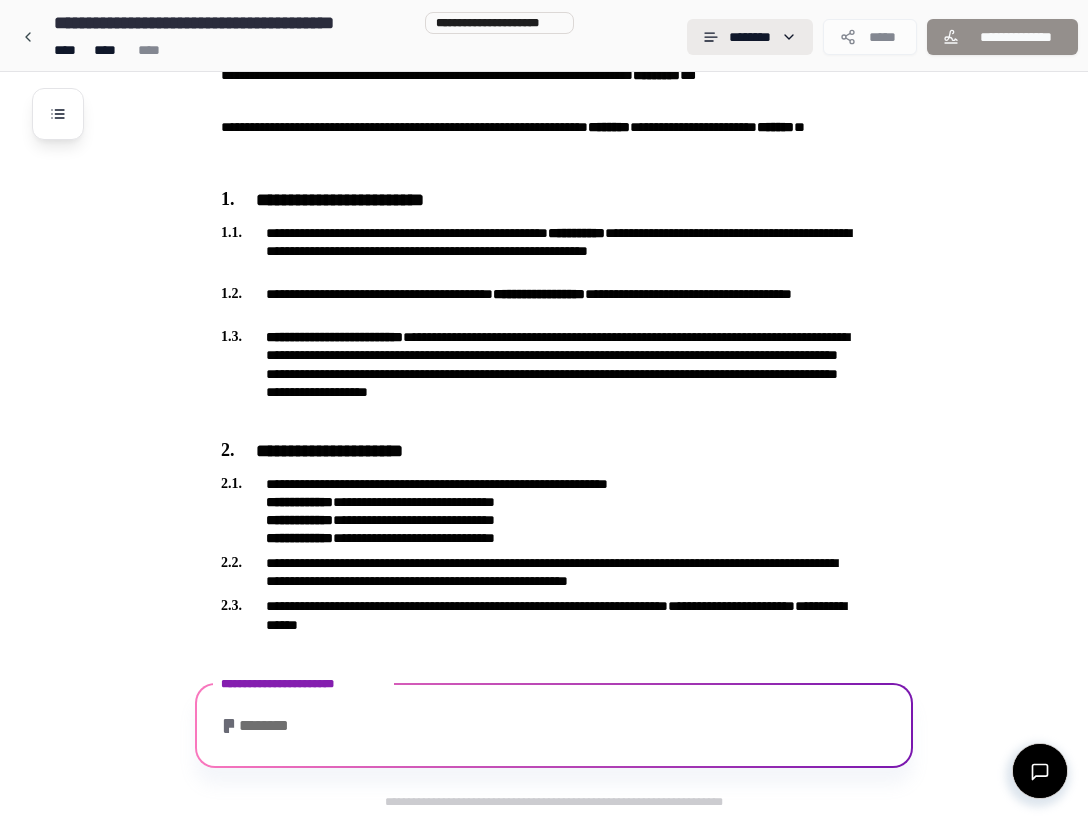 click on "**********" at bounding box center (544, 278) 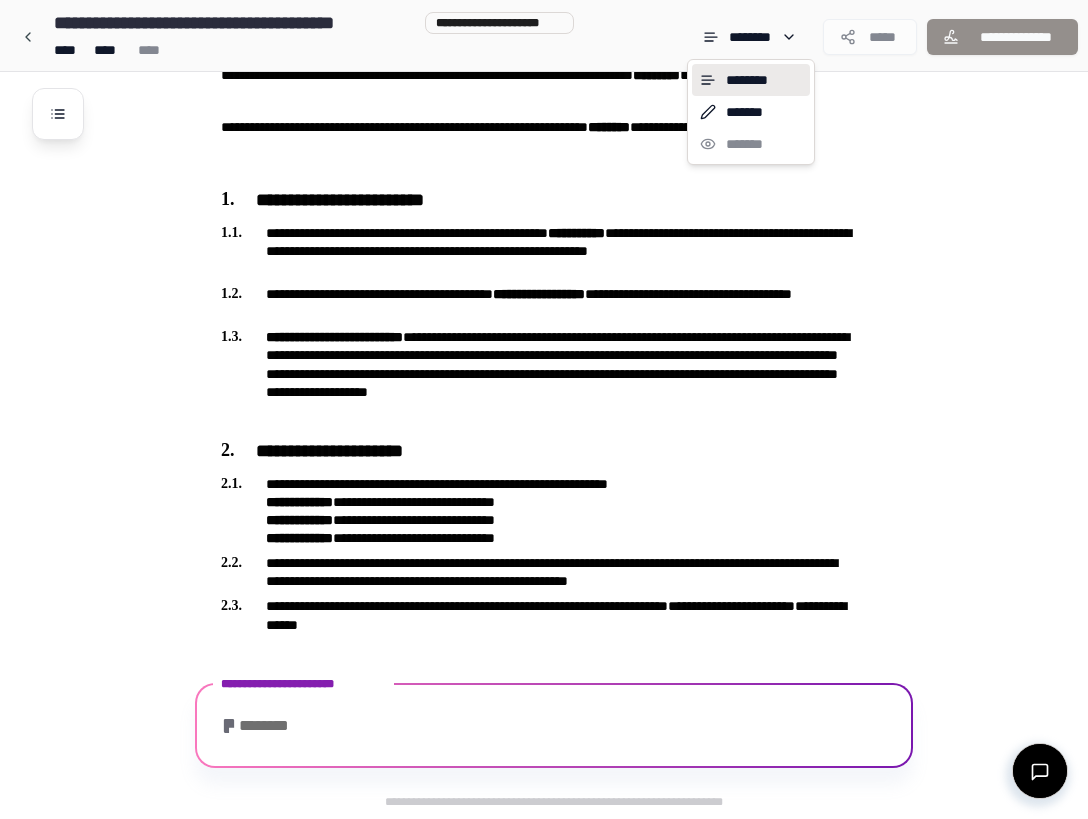 click on "********" at bounding box center [751, 80] 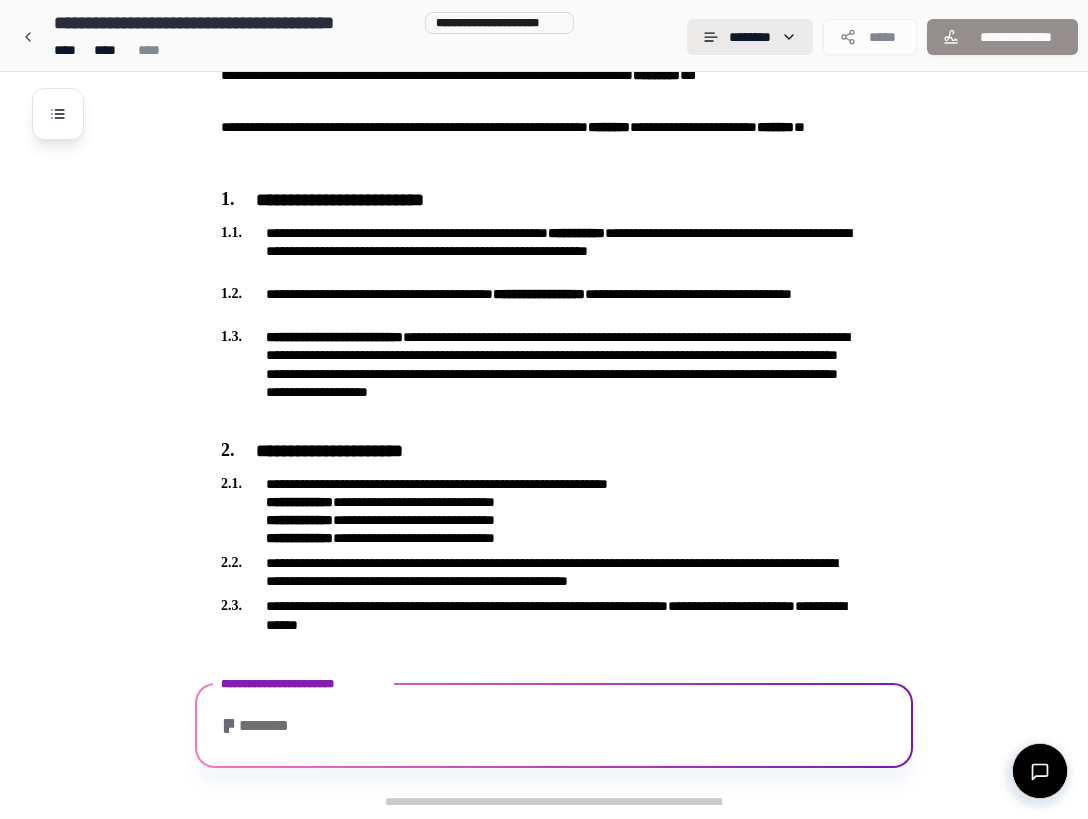 click on "**********" at bounding box center [544, 278] 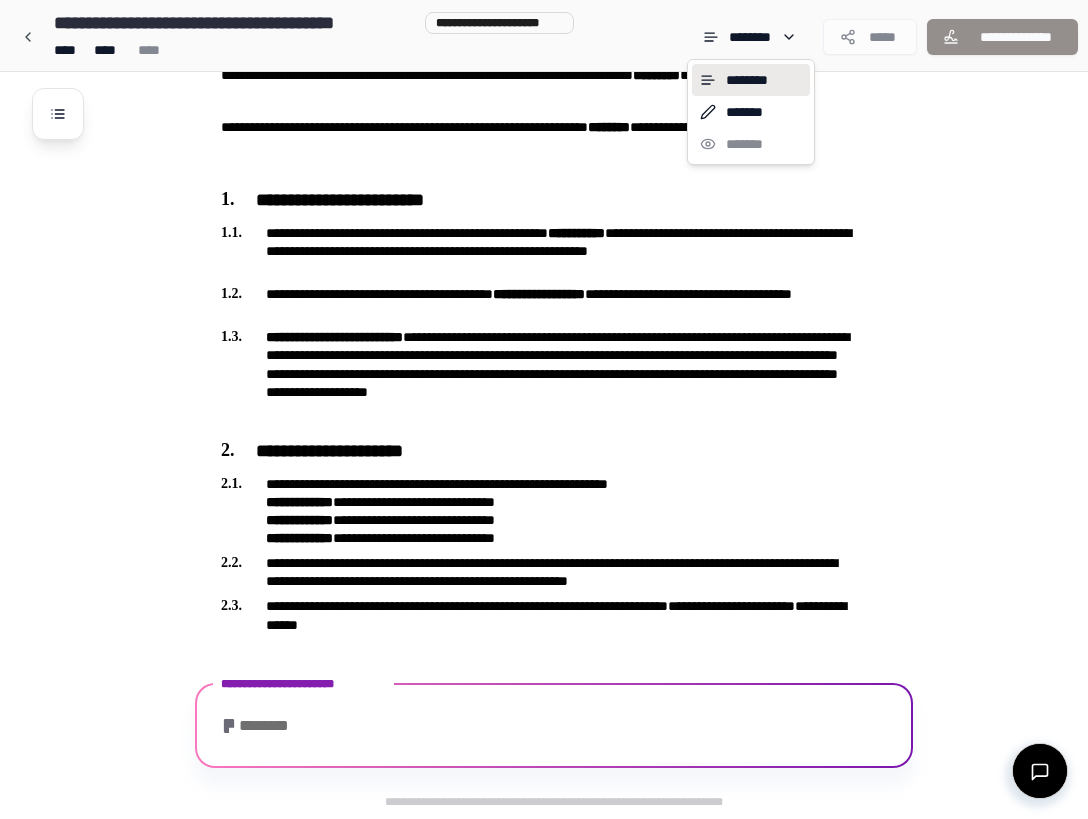 click on "********" at bounding box center [751, 80] 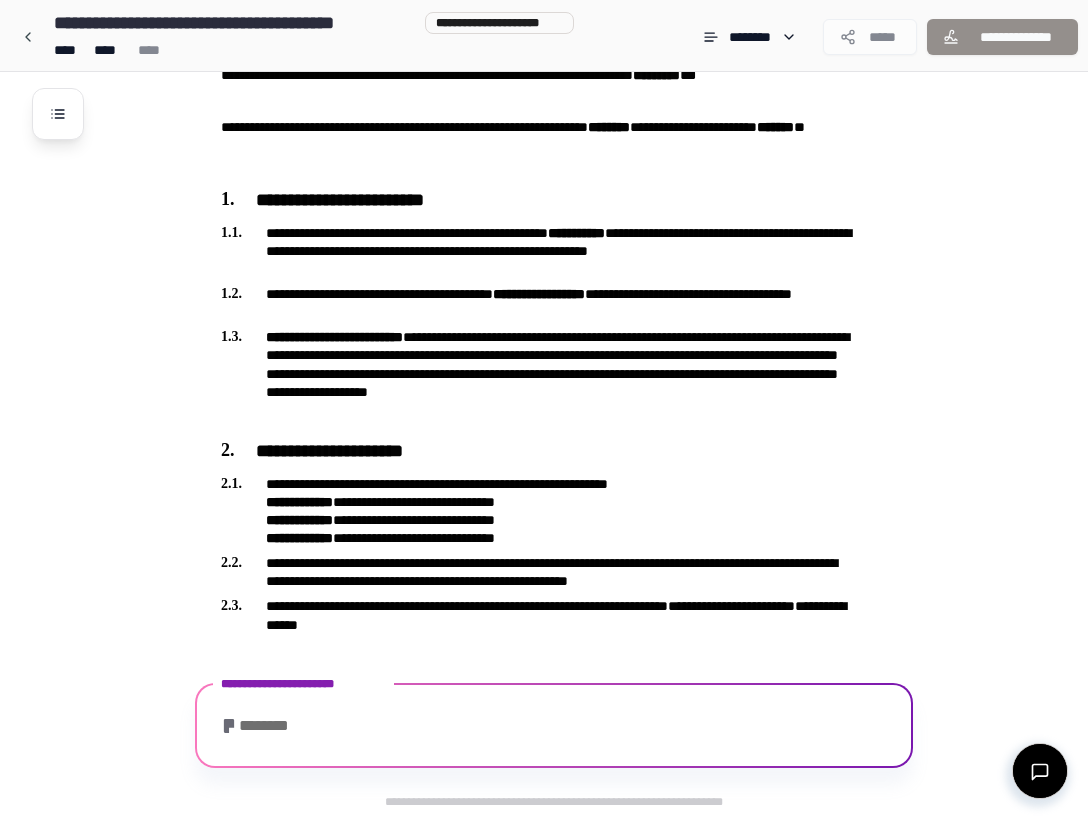 click on "********" at bounding box center (554, 728) 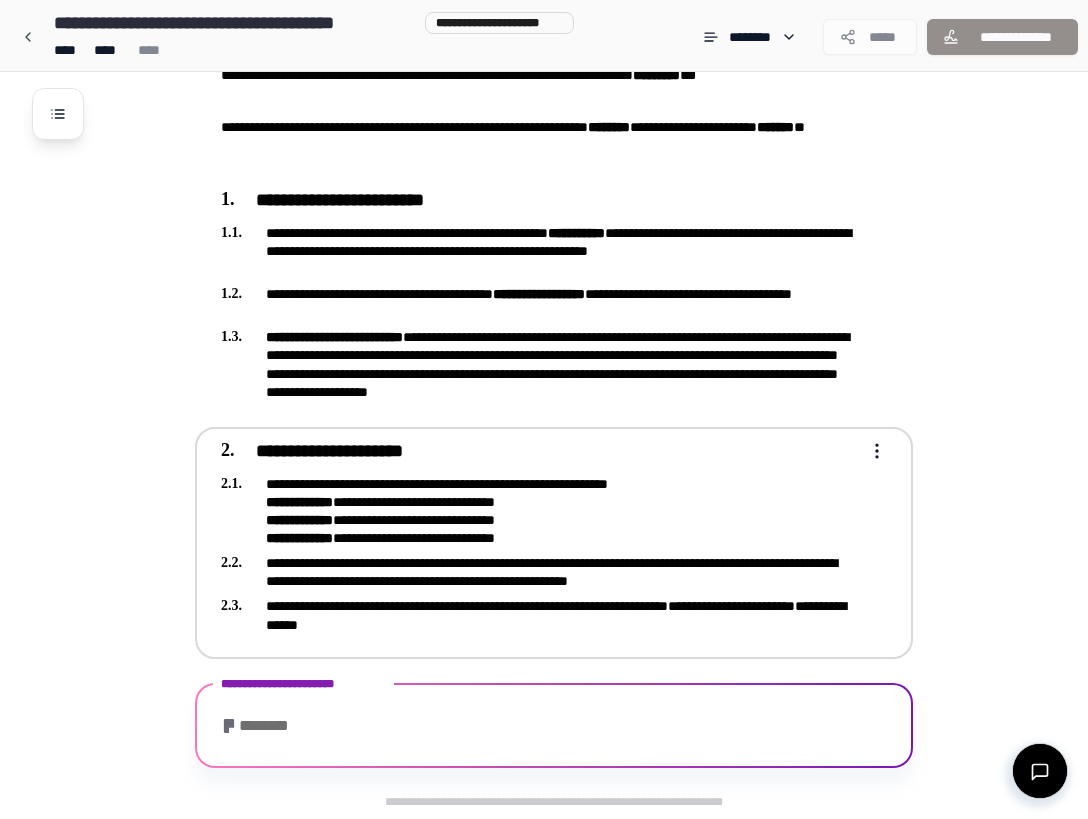 click on "**********" at bounding box center (540, 511) 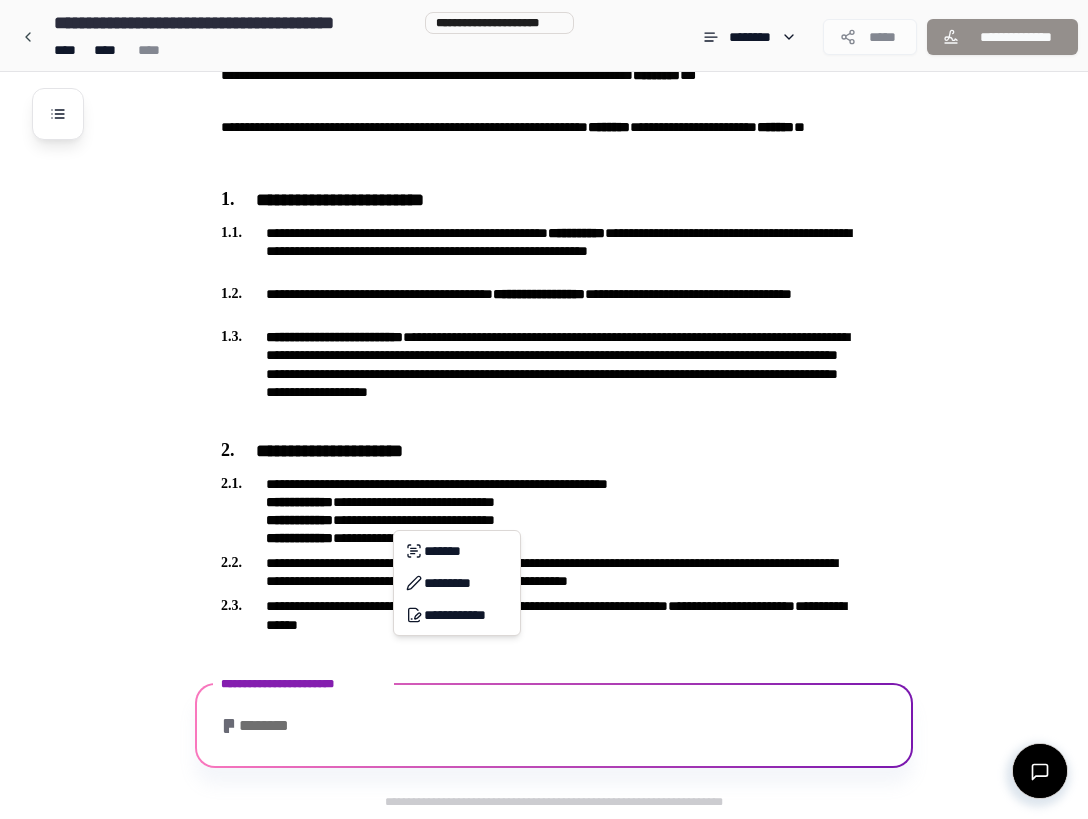 click on "**********" at bounding box center (544, 278) 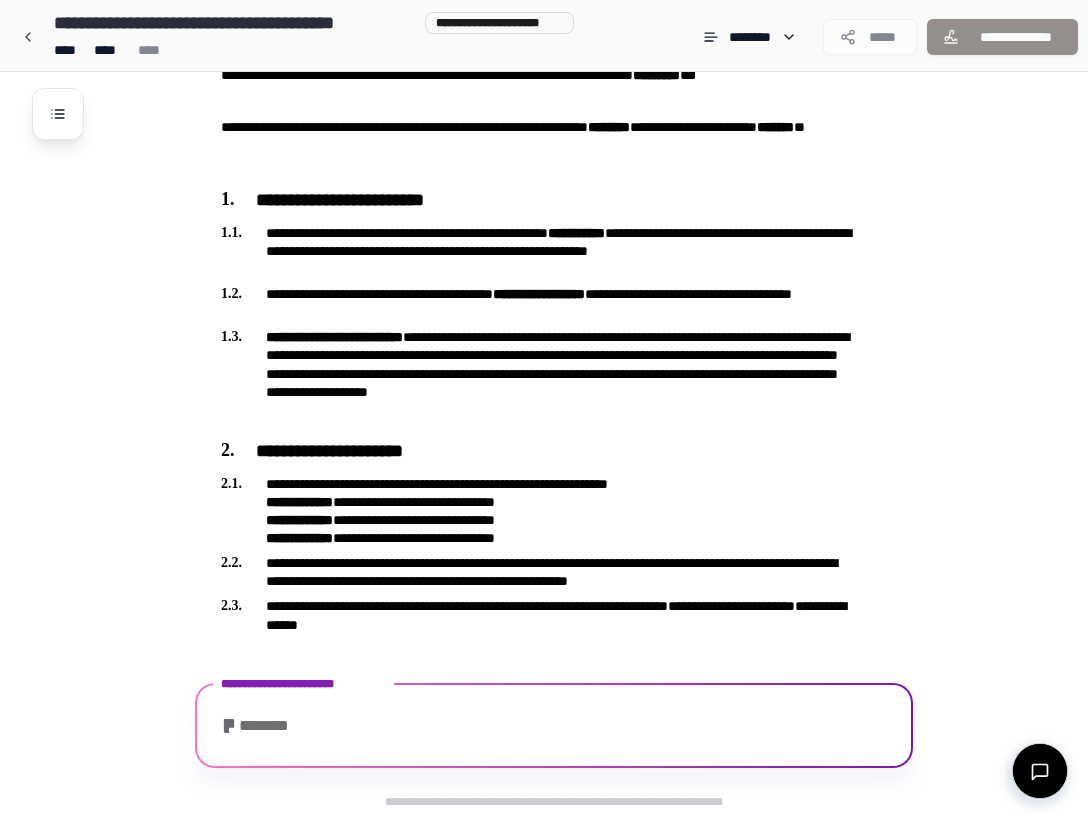 click on "********" at bounding box center (554, 728) 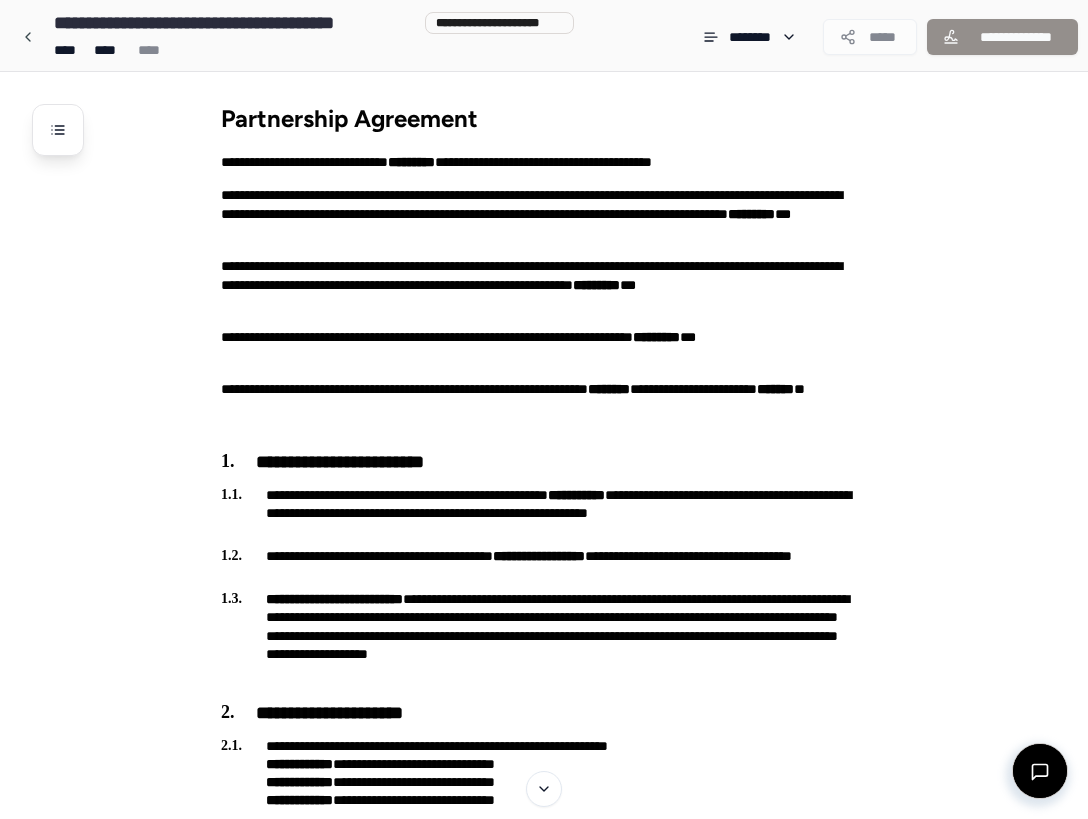 scroll, scrollTop: 0, scrollLeft: 0, axis: both 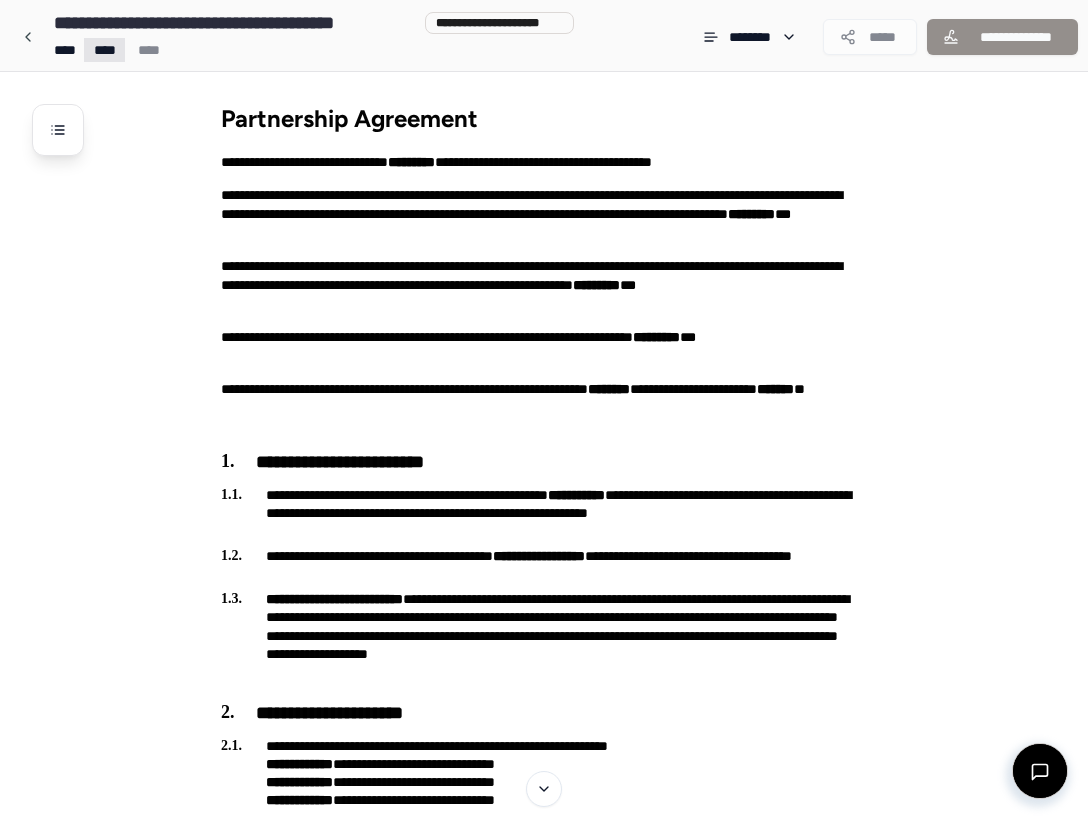 click on "**********" at bounding box center [544, 540] 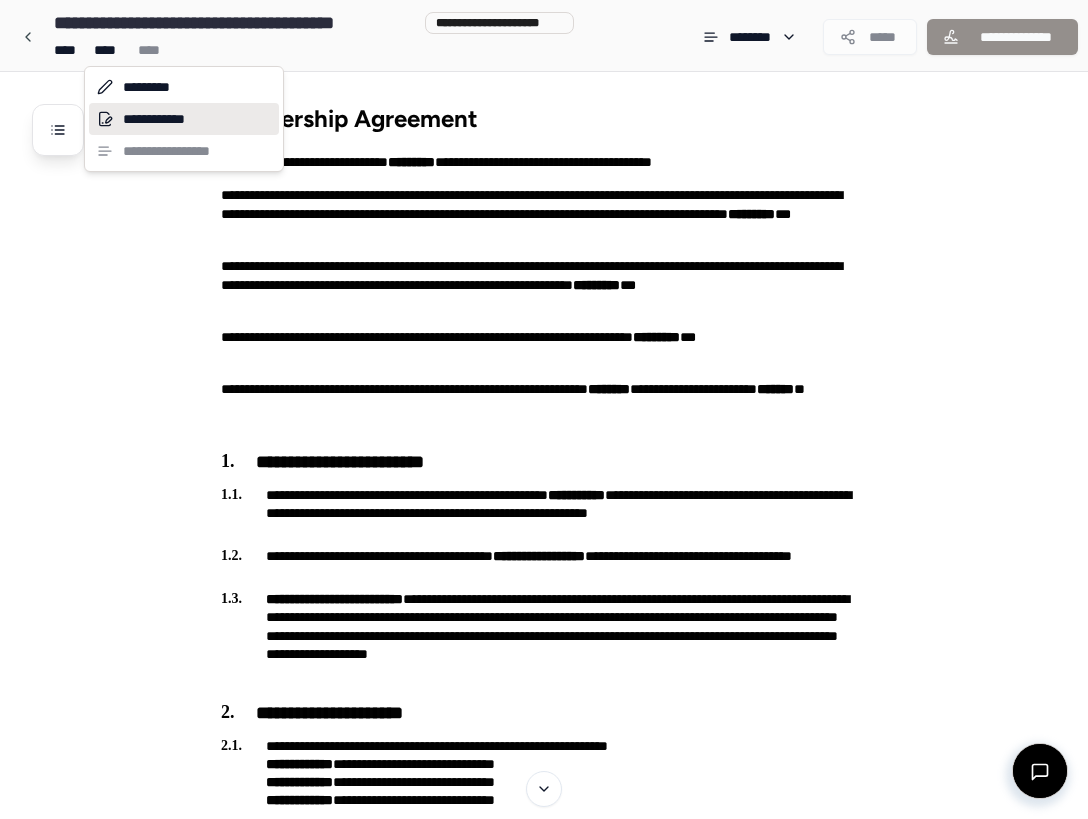 click on "**********" at bounding box center (184, 119) 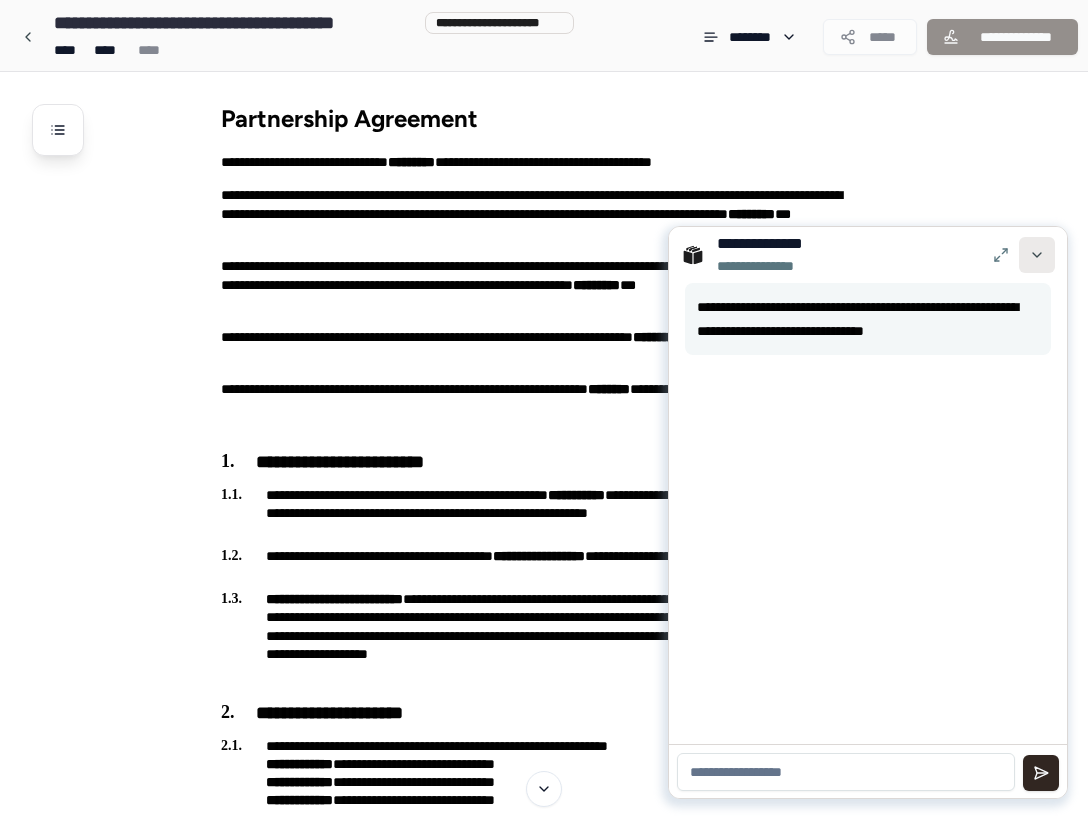 click at bounding box center [1037, 255] 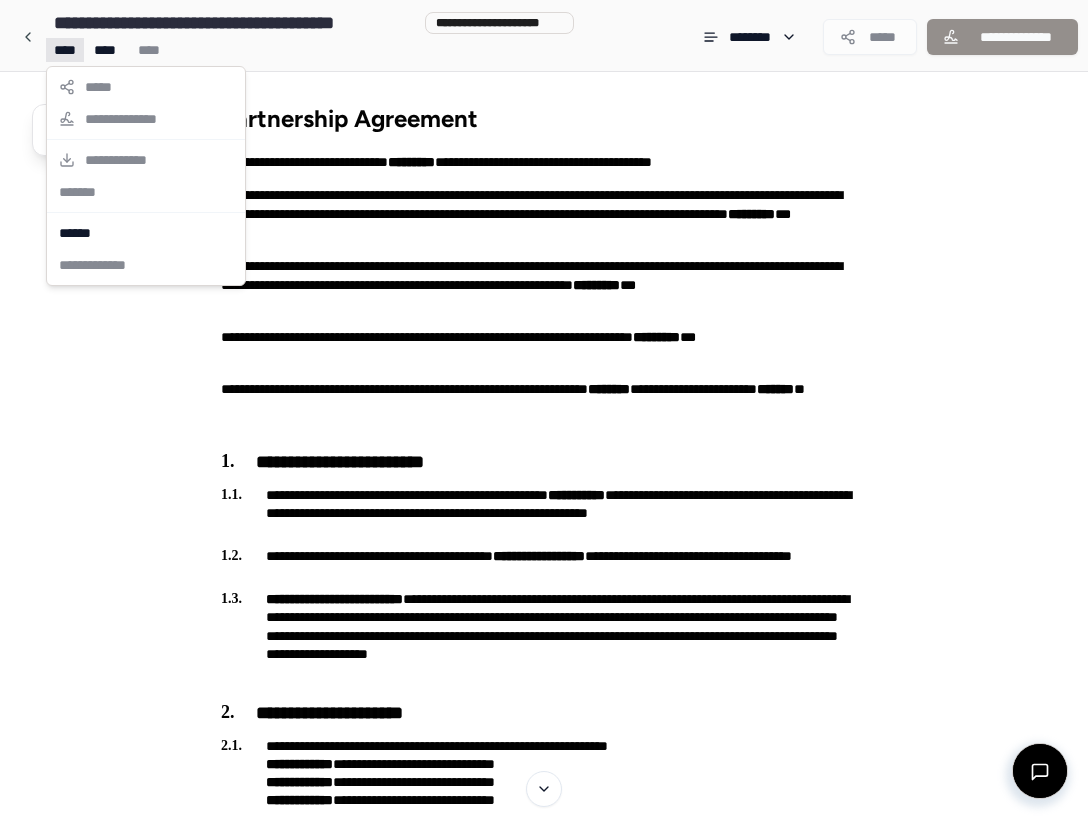 click on "**********" at bounding box center (544, 540) 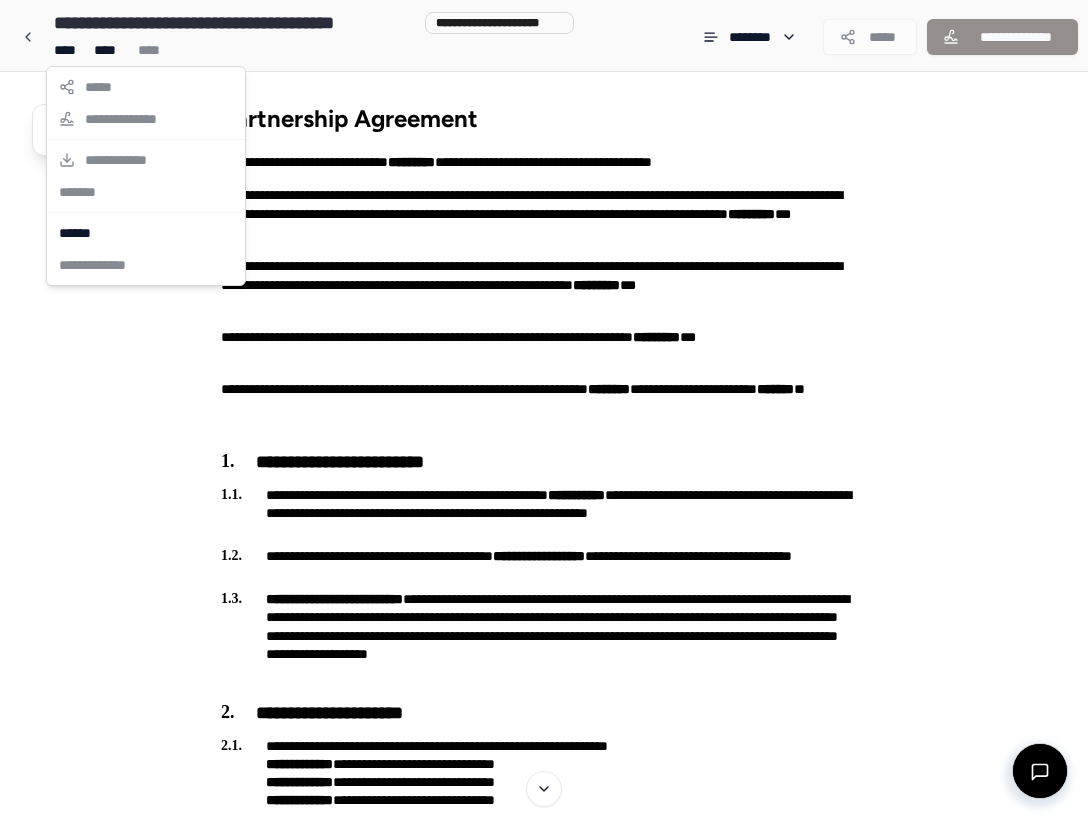 click on "**********" at bounding box center [544, 540] 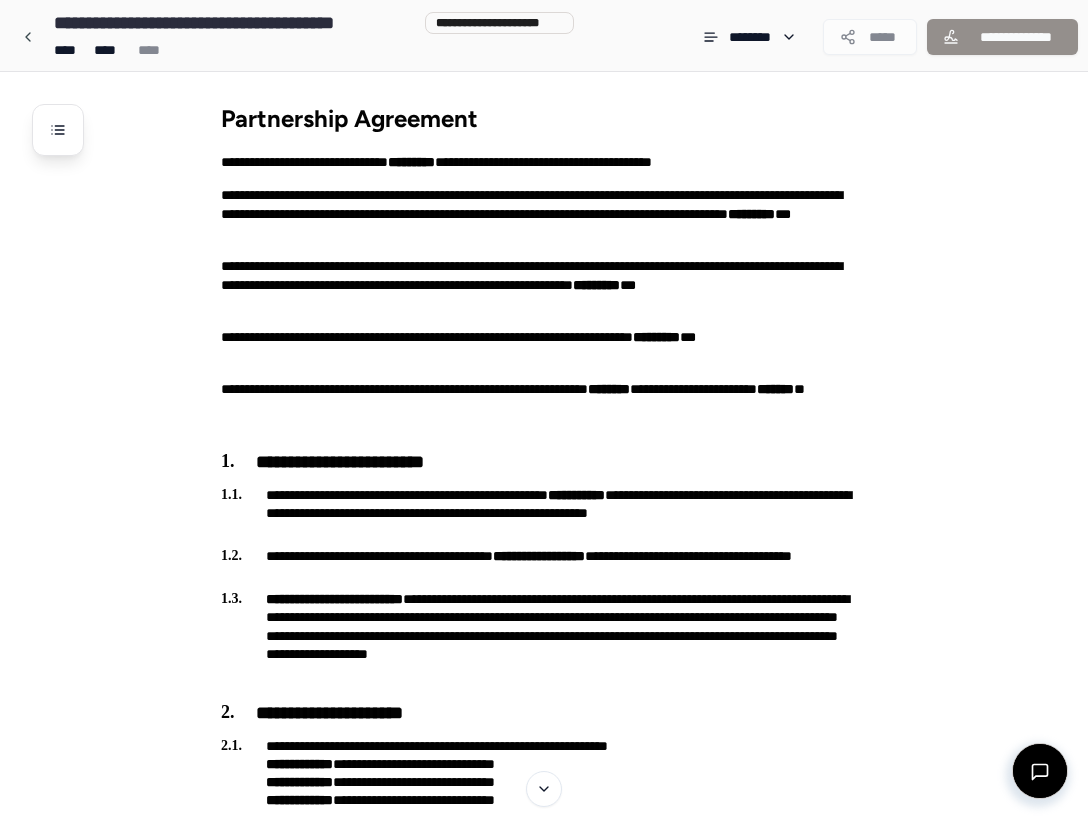 click at bounding box center (28, 37) 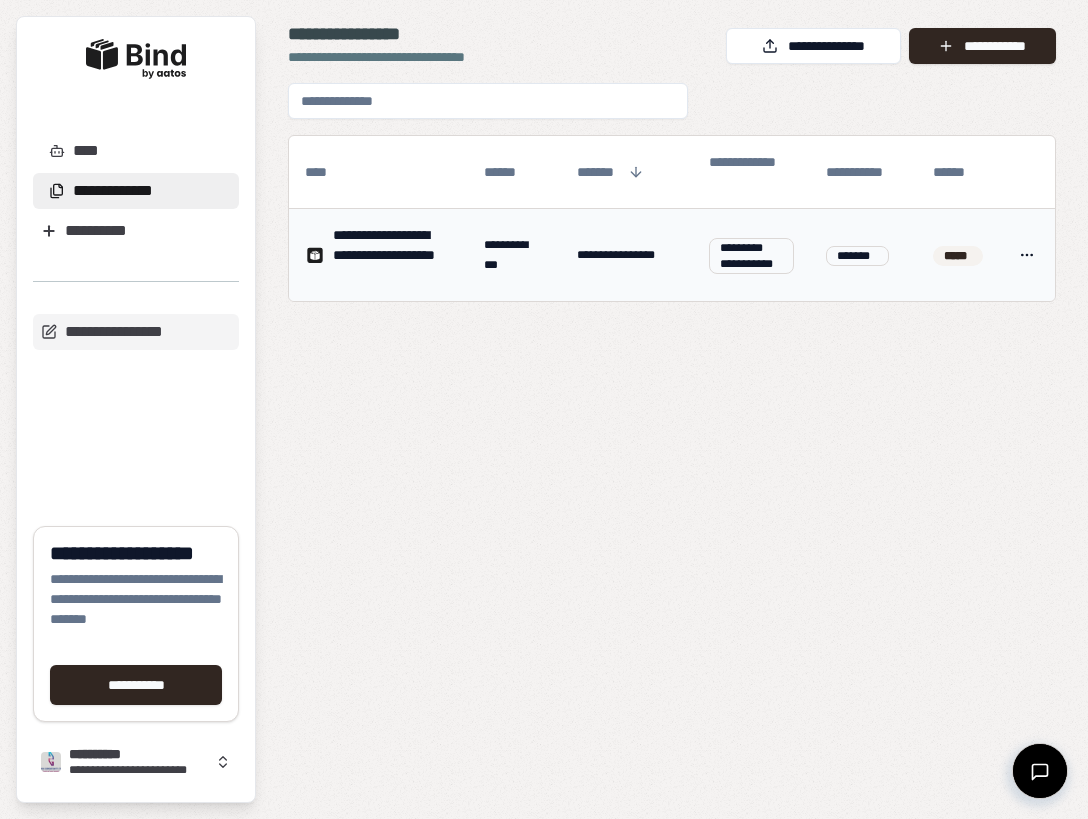 click on "*******" at bounding box center [857, 256] 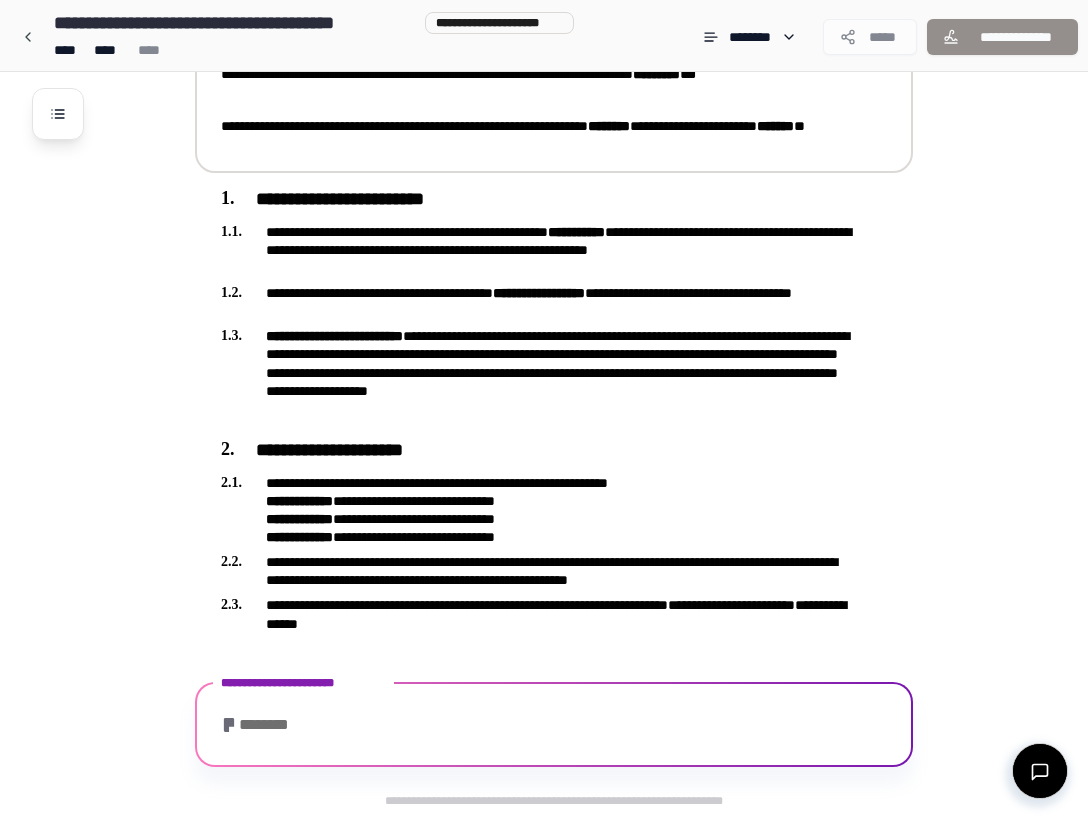 scroll, scrollTop: 262, scrollLeft: 0, axis: vertical 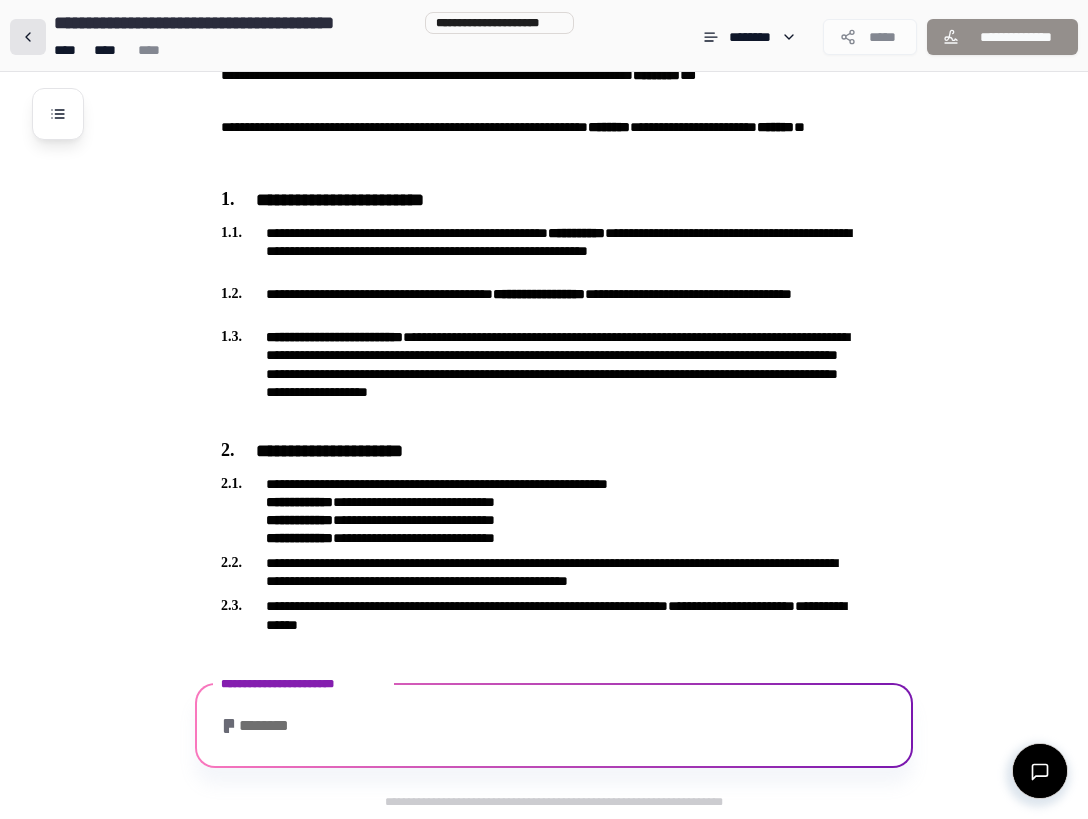 click at bounding box center (28, 37) 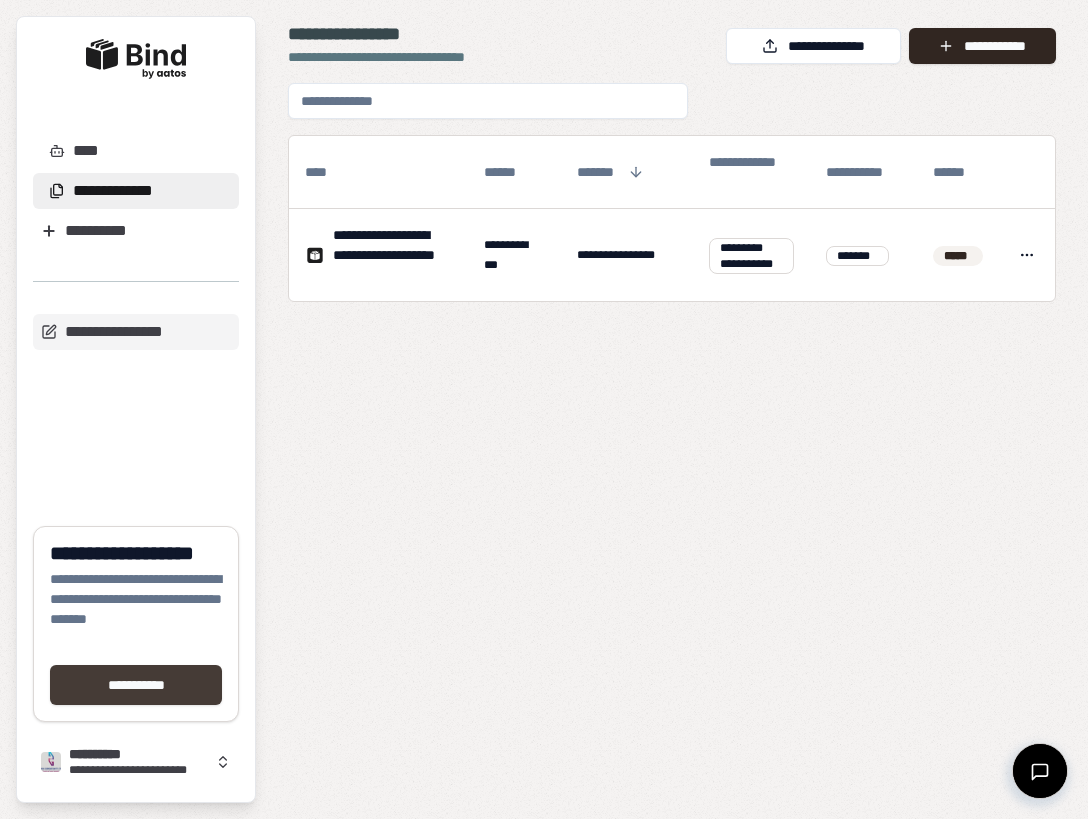 click on "**********" at bounding box center [136, 685] 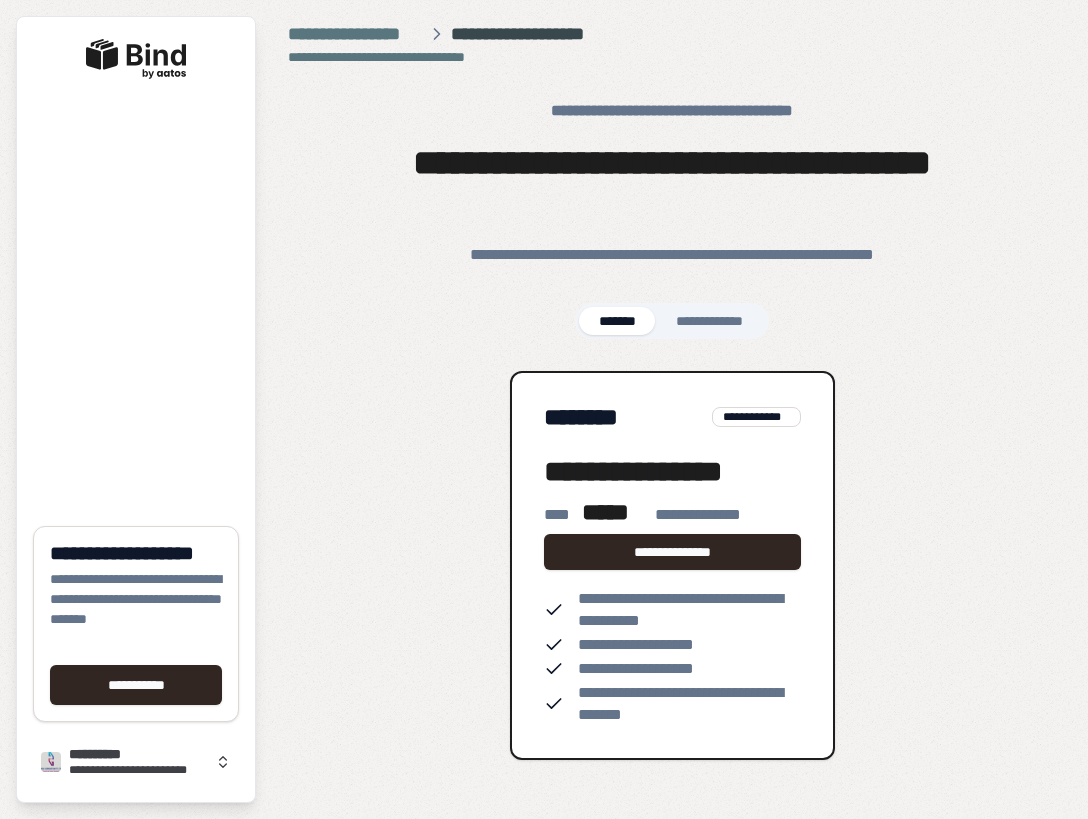 click on "****** ** ** **" at bounding box center (710, 321) 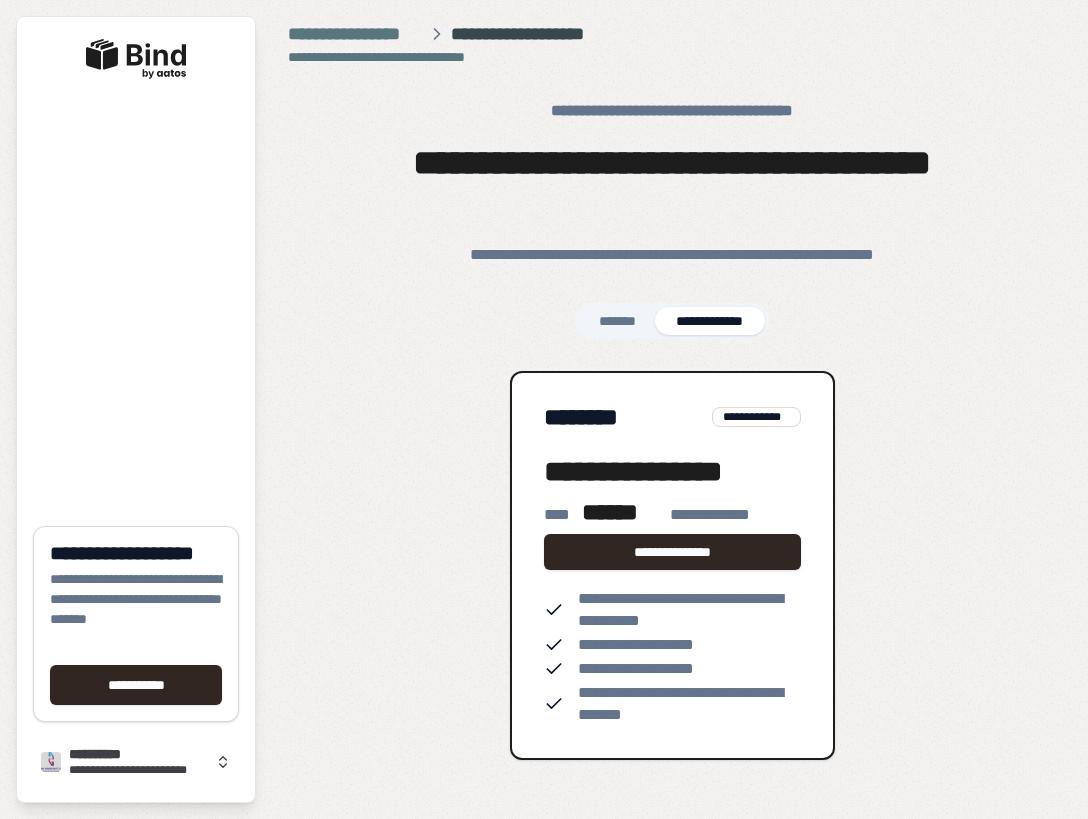 click on "*******" at bounding box center (617, 321) 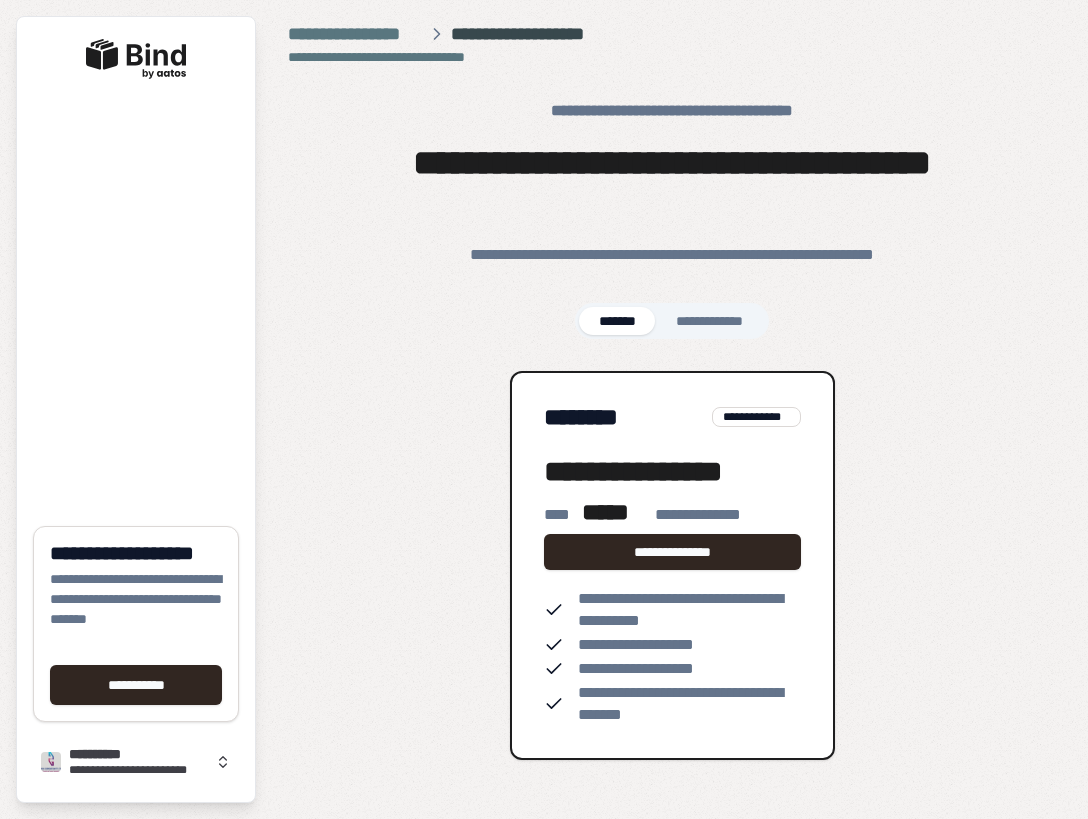 scroll, scrollTop: 0, scrollLeft: 0, axis: both 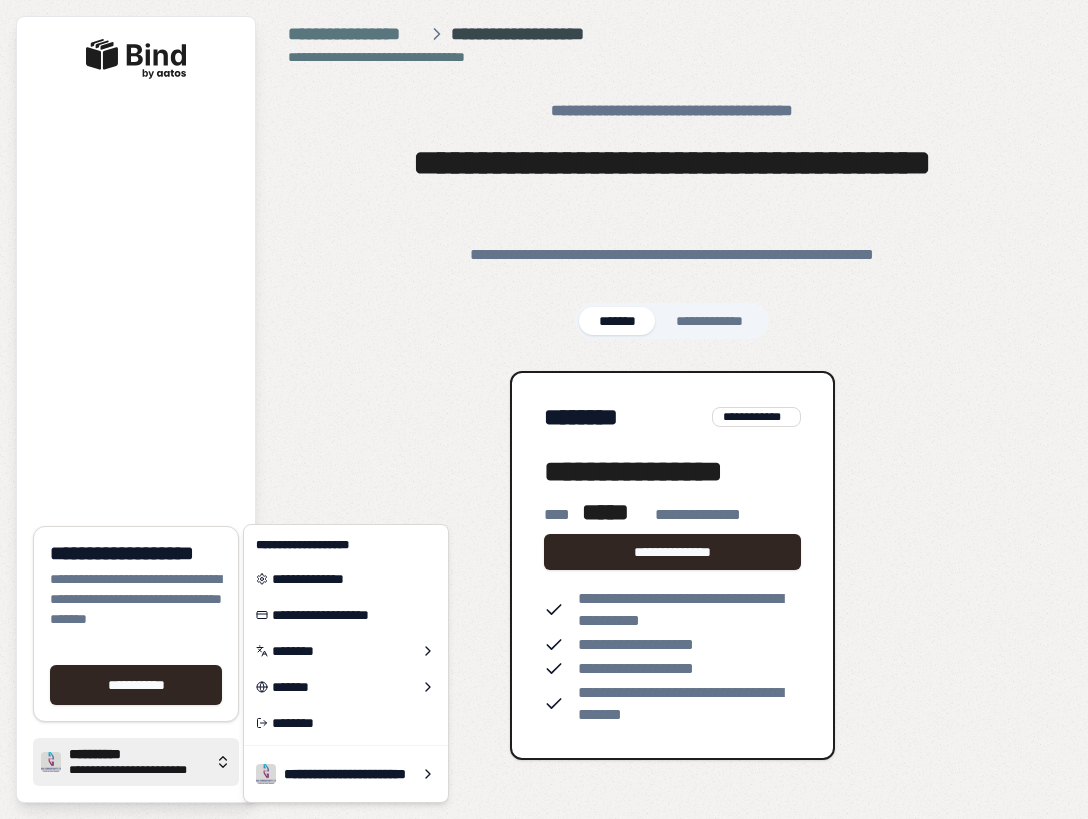 click on "**********" at bounding box center [138, 770] 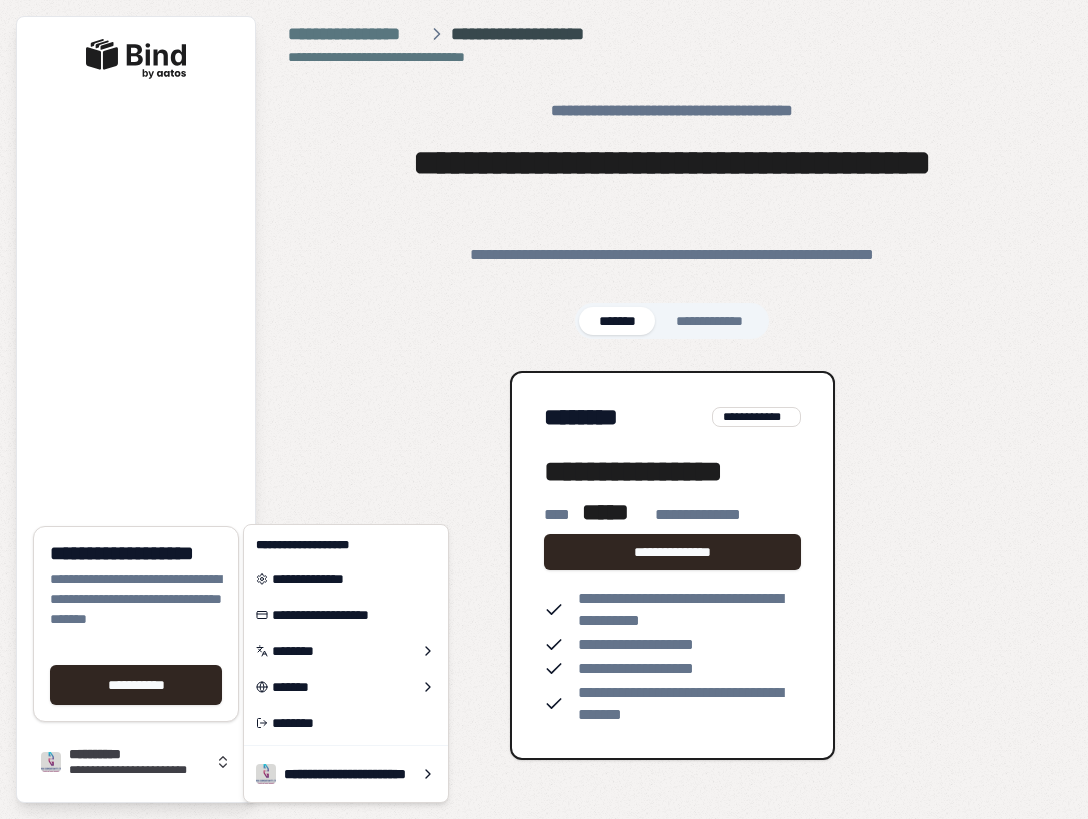 click on "**********" at bounding box center (672, 429) 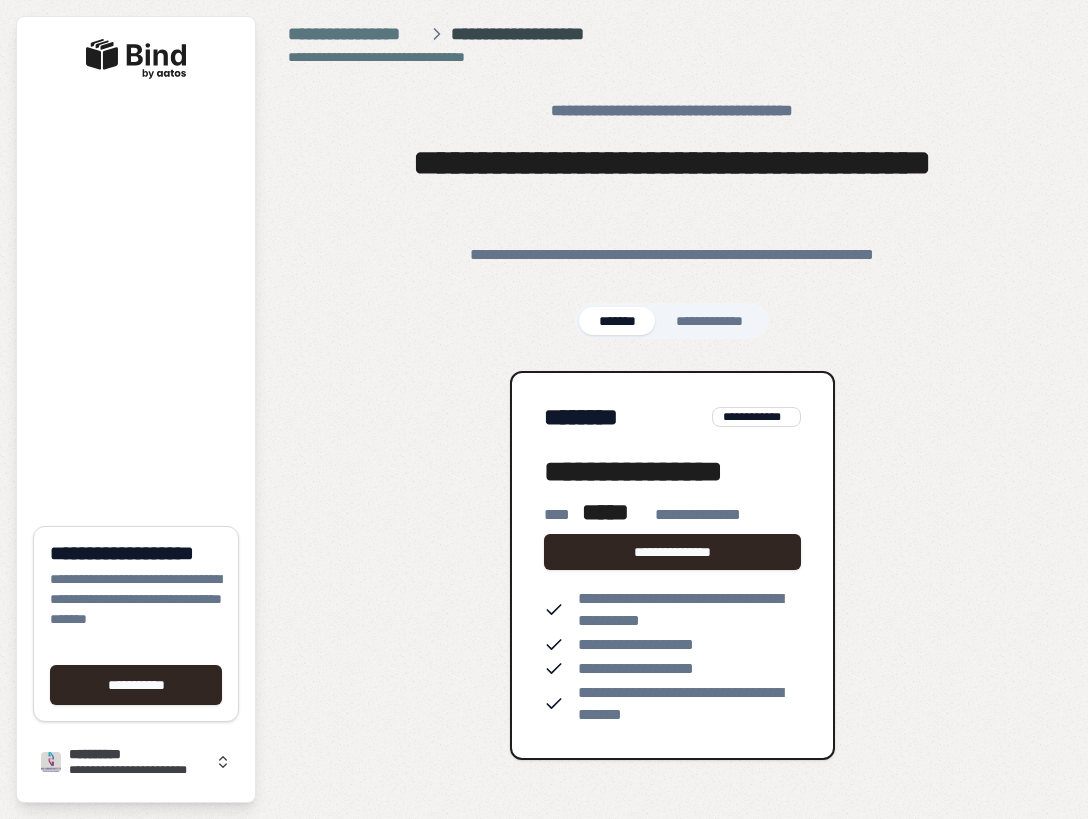 click on "****** ** ** **" at bounding box center (710, 321) 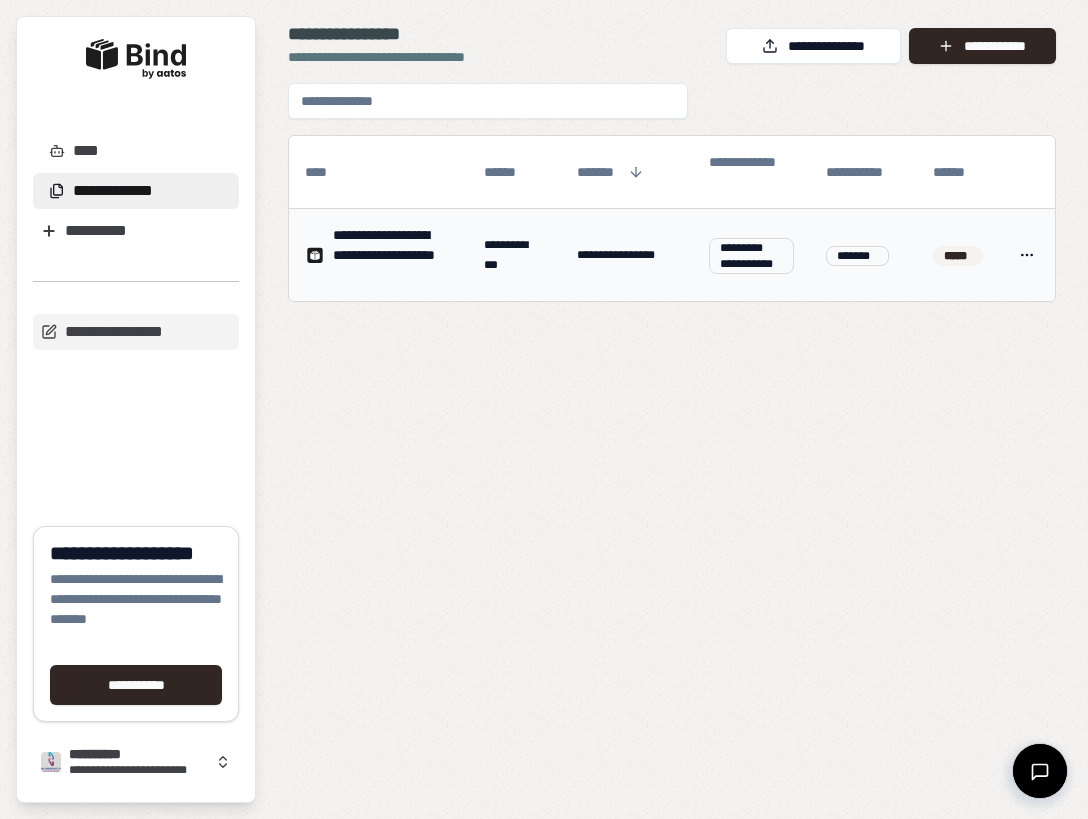 click on "*****" at bounding box center [958, 256] 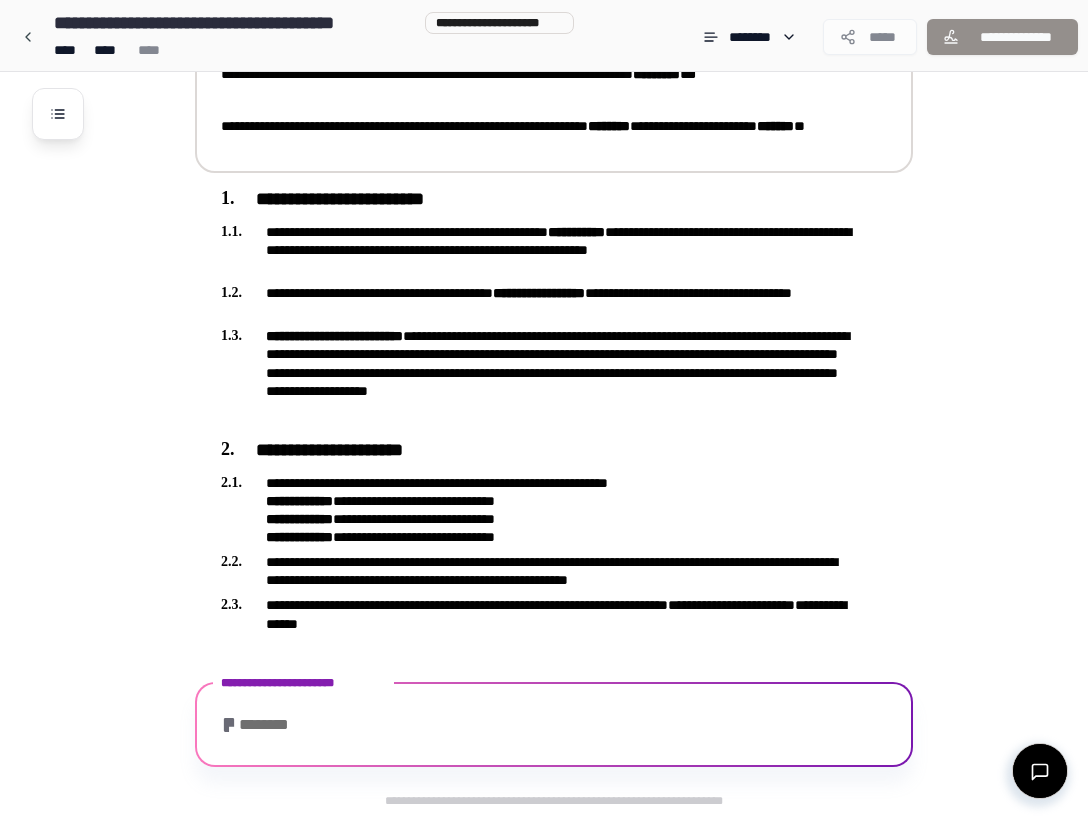 scroll, scrollTop: 262, scrollLeft: 0, axis: vertical 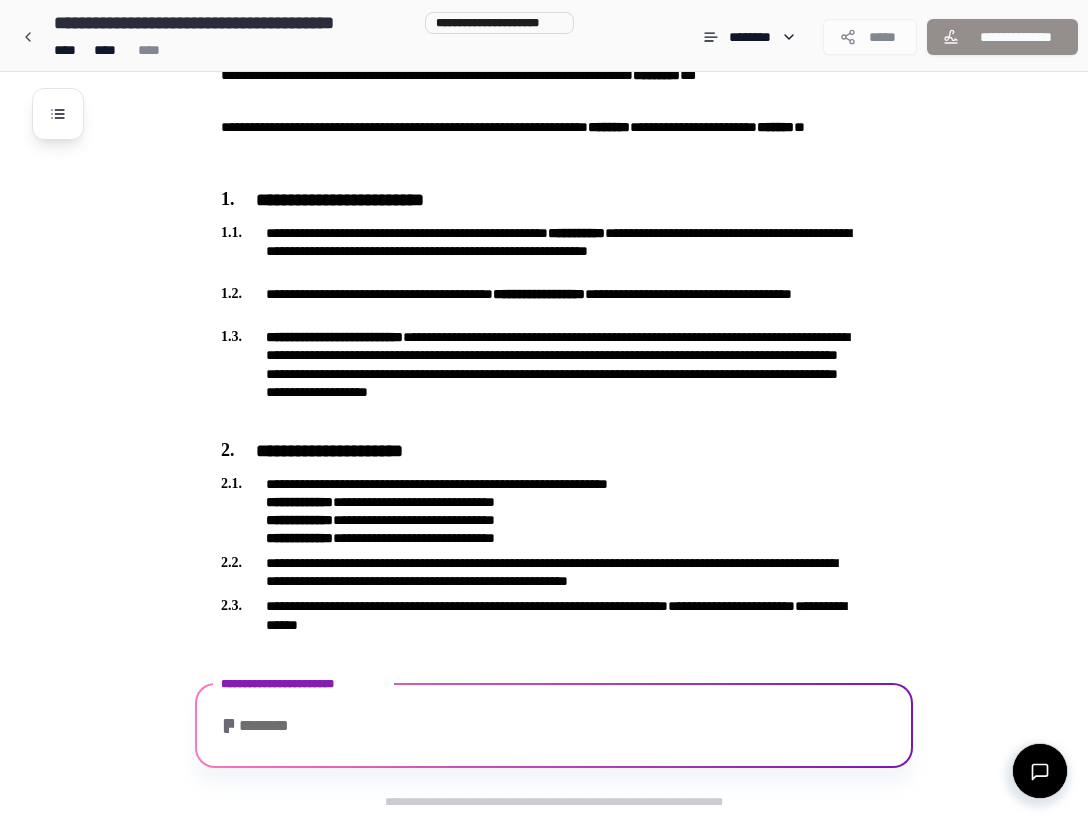 click on "********" at bounding box center (554, 728) 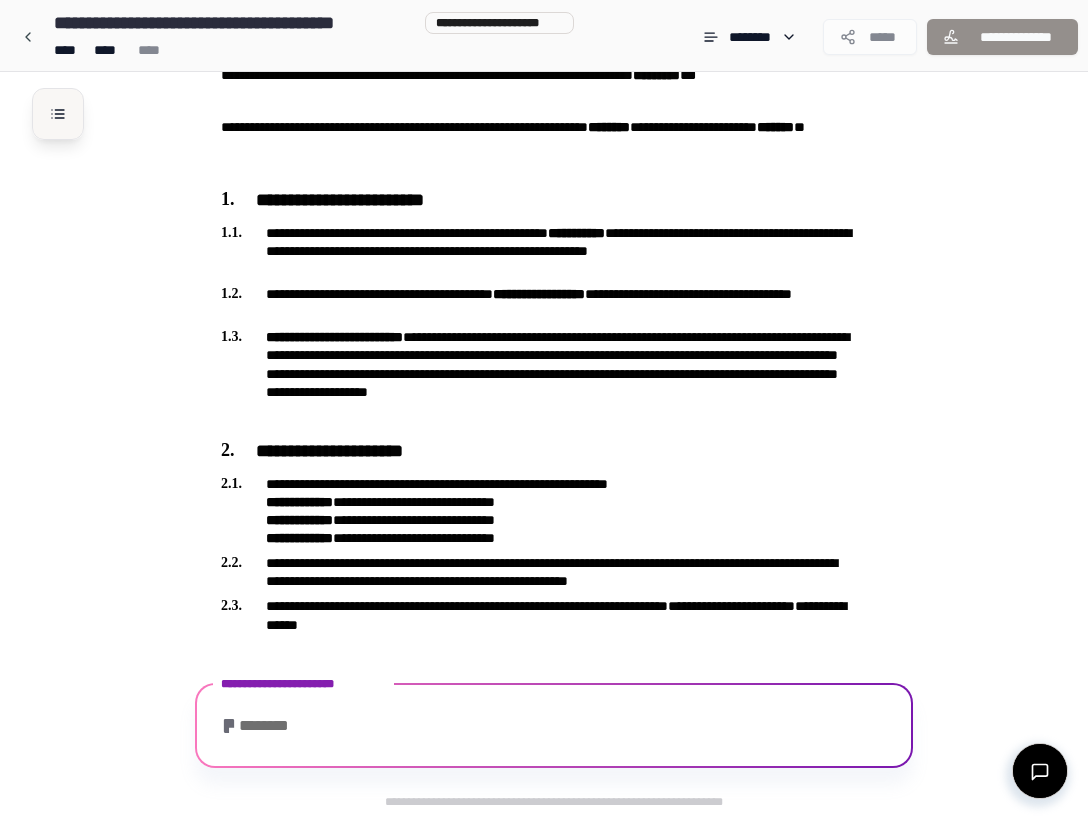 click at bounding box center [58, 114] 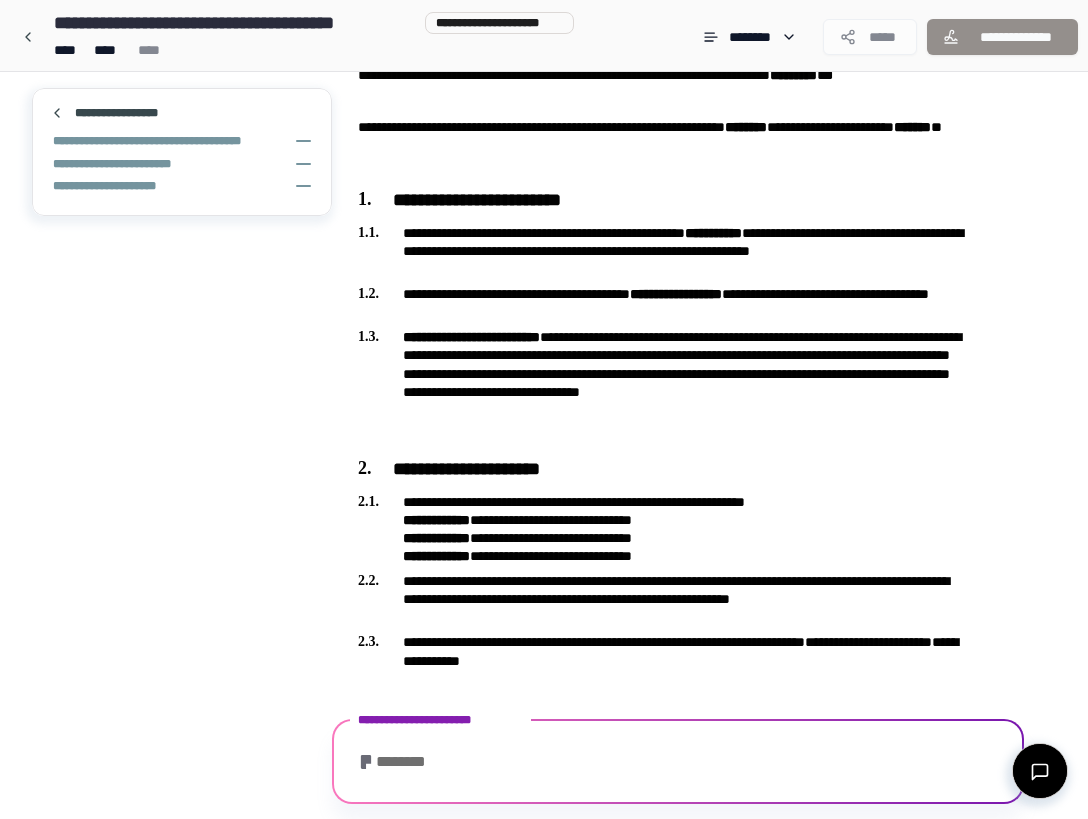 scroll, scrollTop: 298, scrollLeft: 0, axis: vertical 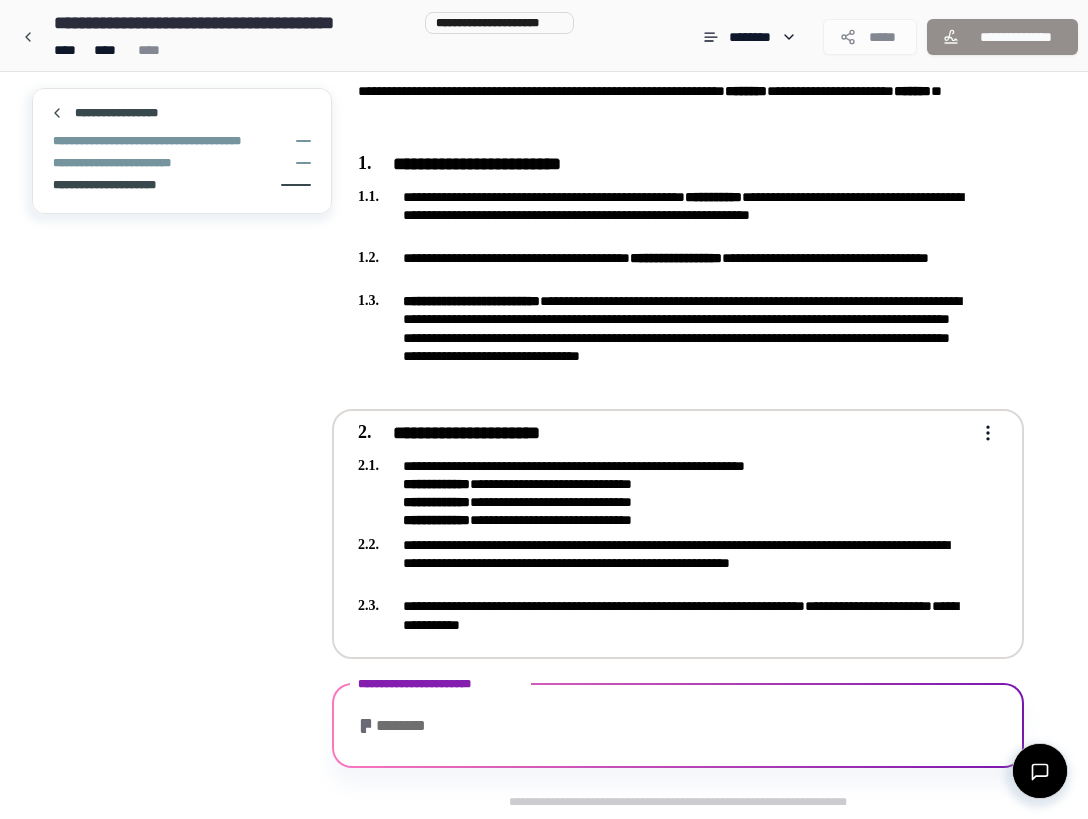click on "**********" at bounding box center [182, 183] 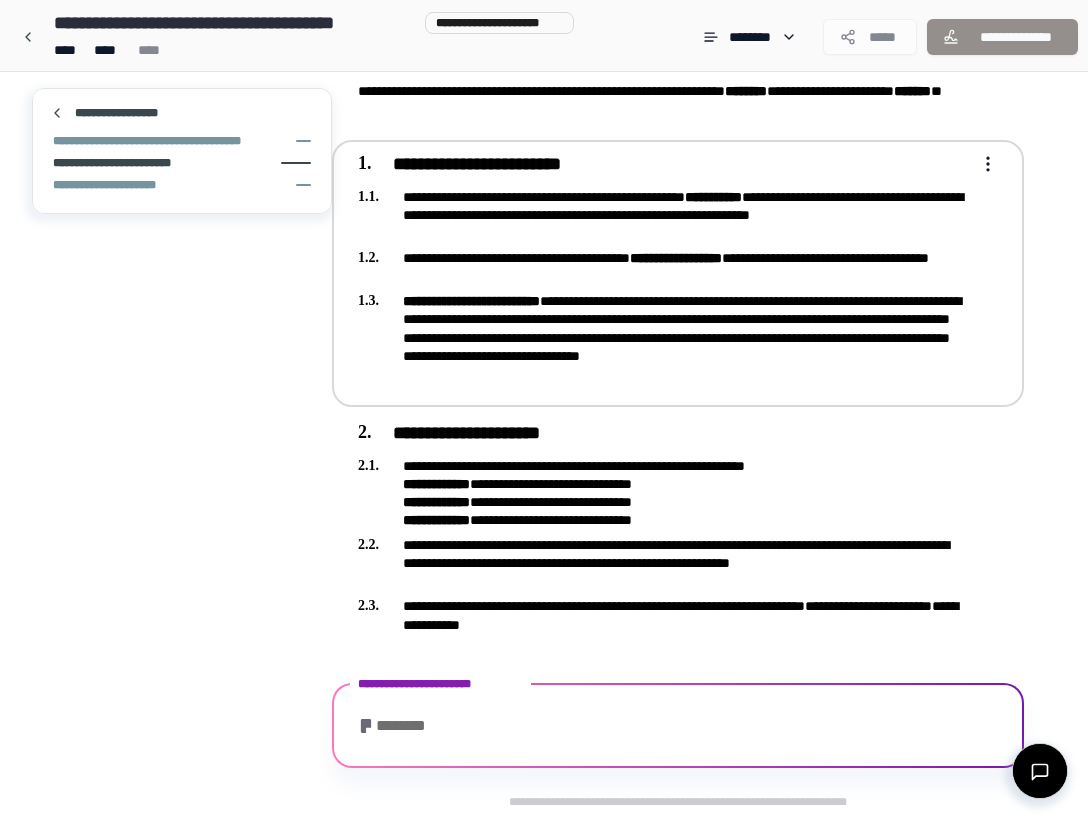 click on "**********" at bounding box center [182, 163] 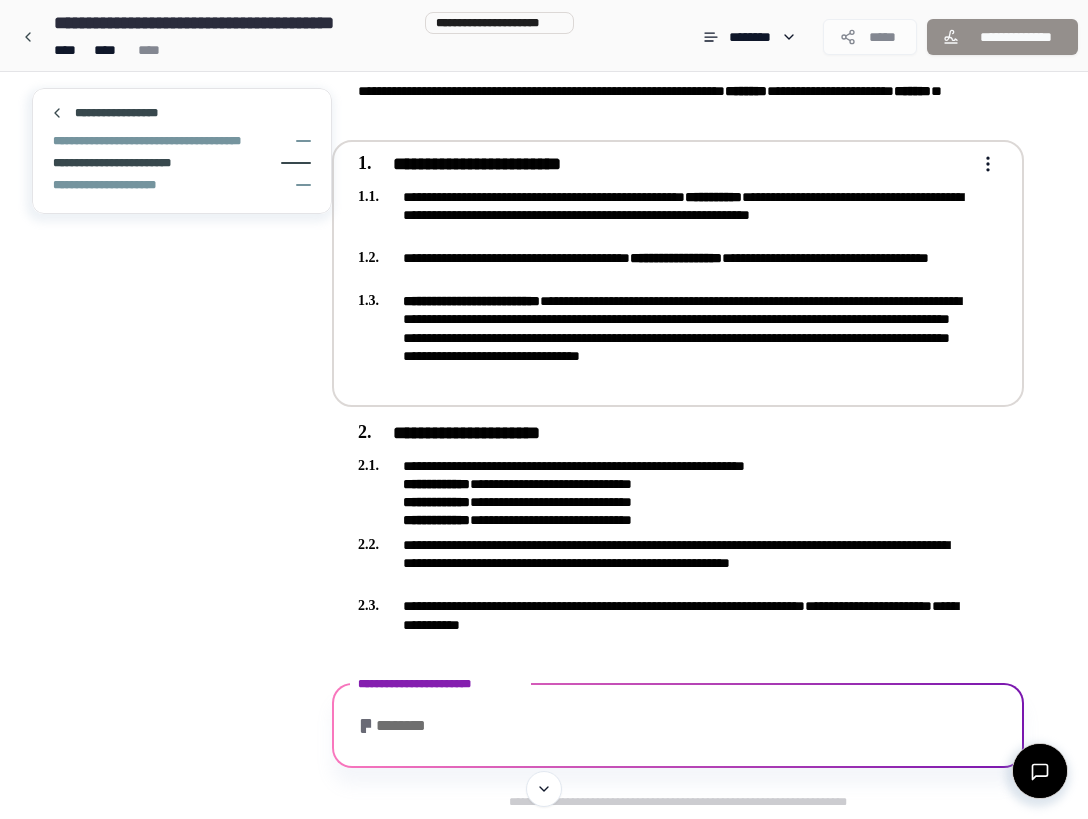 scroll, scrollTop: 162, scrollLeft: 0, axis: vertical 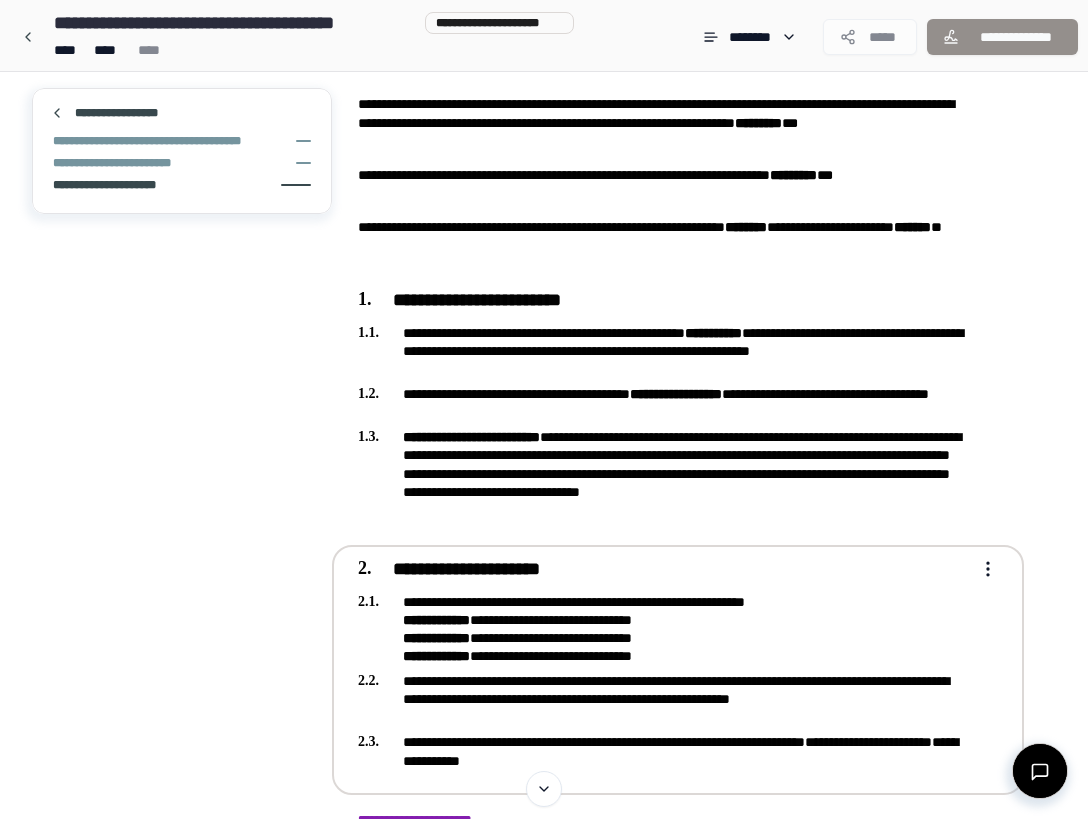 click on "**********" at bounding box center (111, 185) 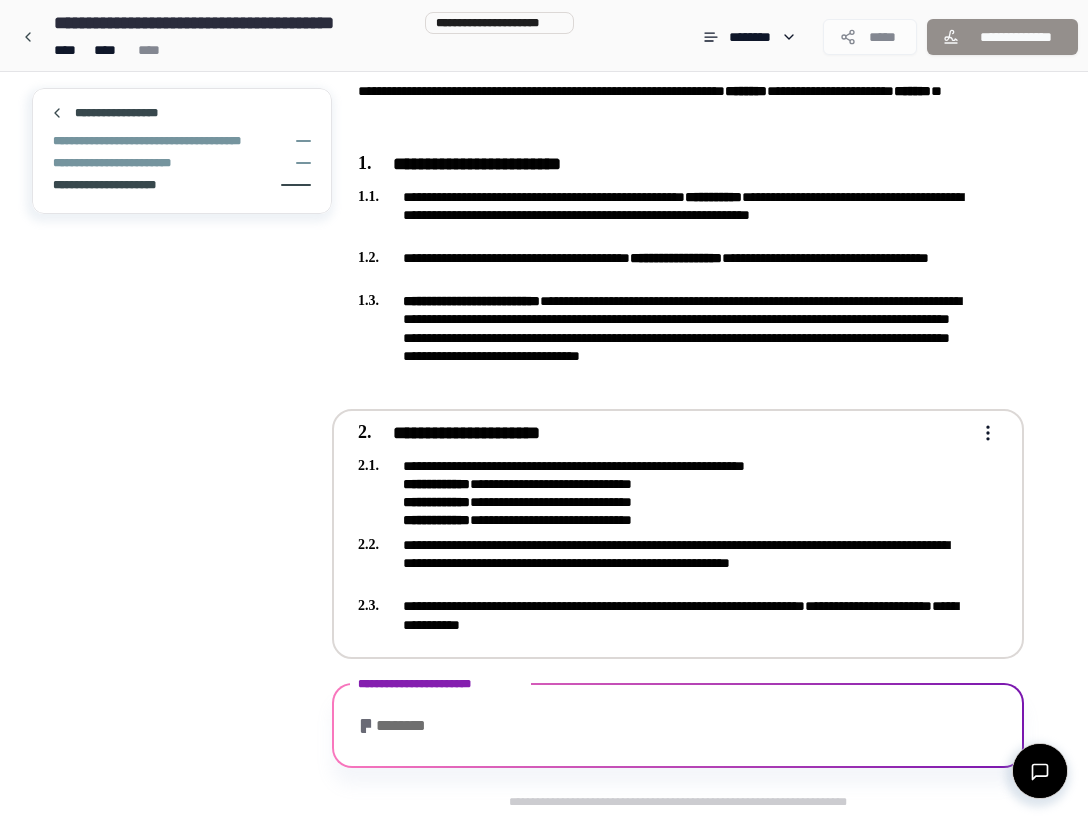 click on "**********" at bounding box center [111, 185] 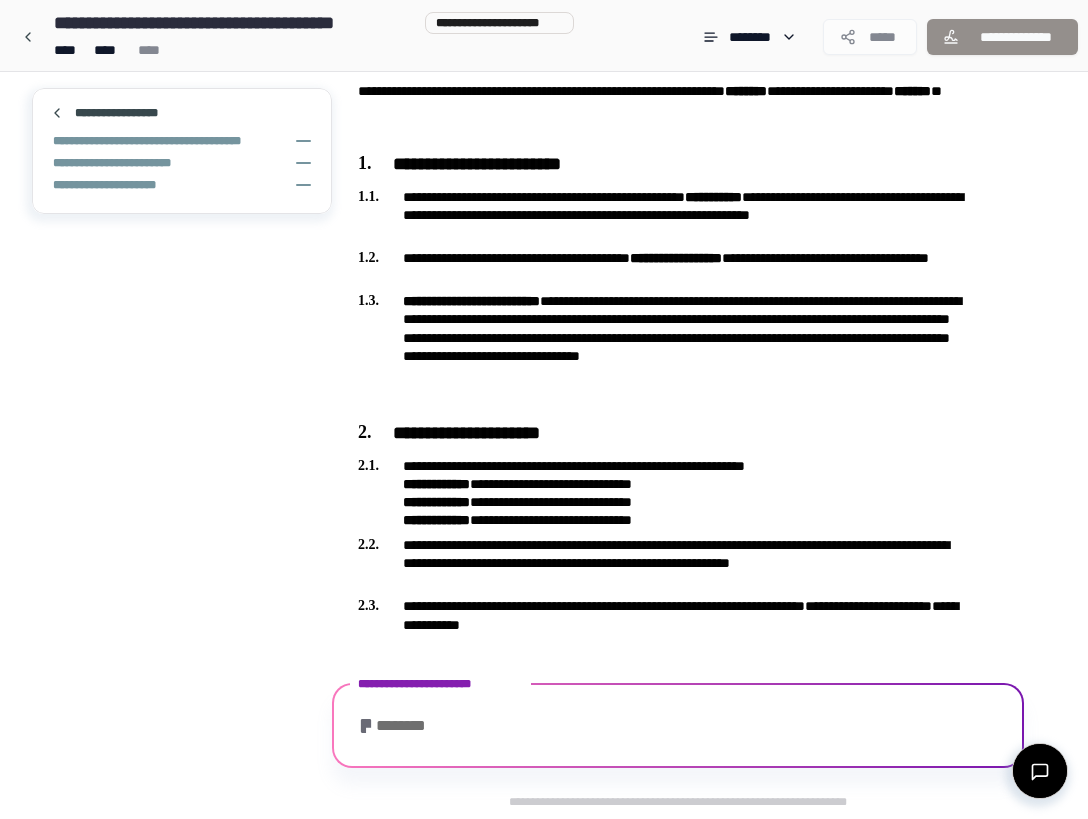 click at bounding box center (1040, 771) 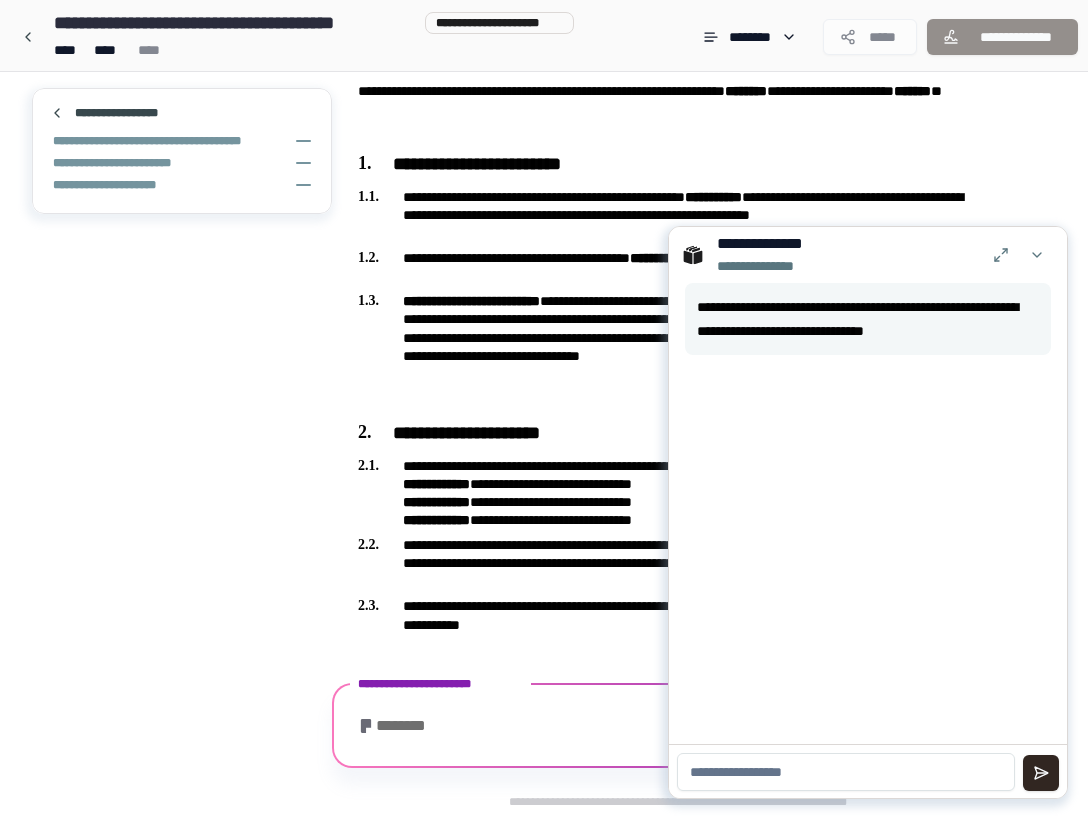 scroll, scrollTop: 298, scrollLeft: 0, axis: vertical 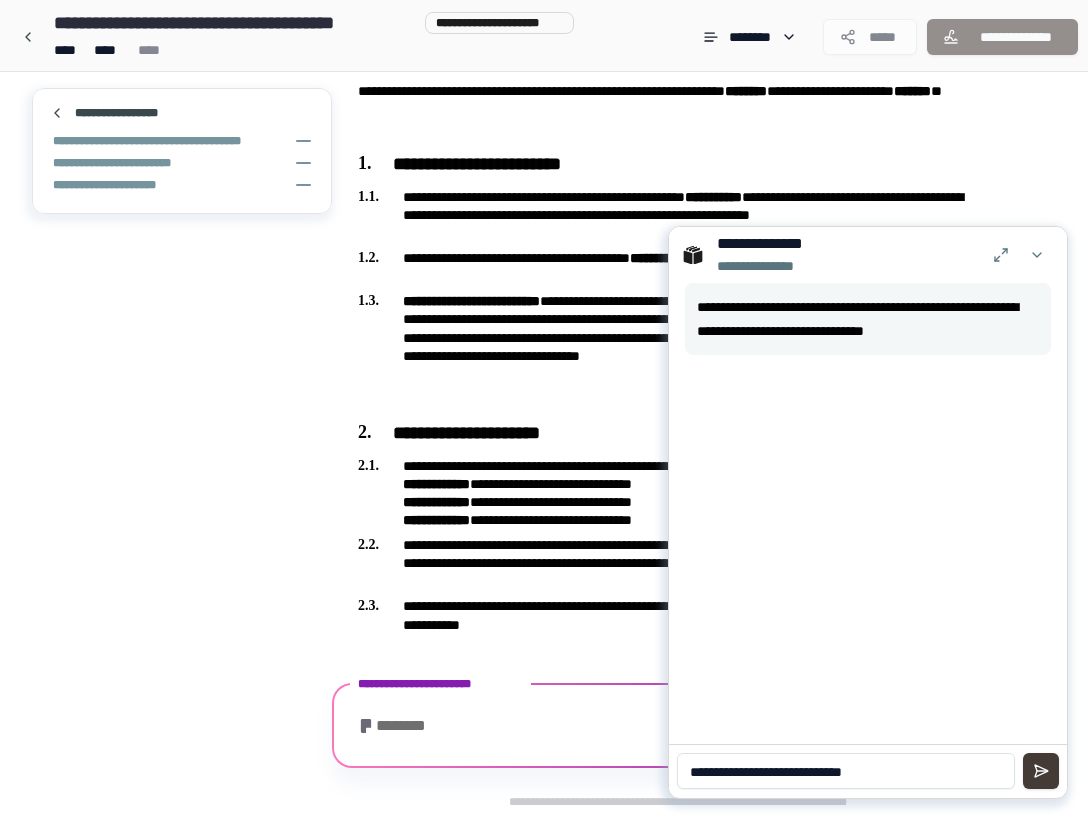 type on "**********" 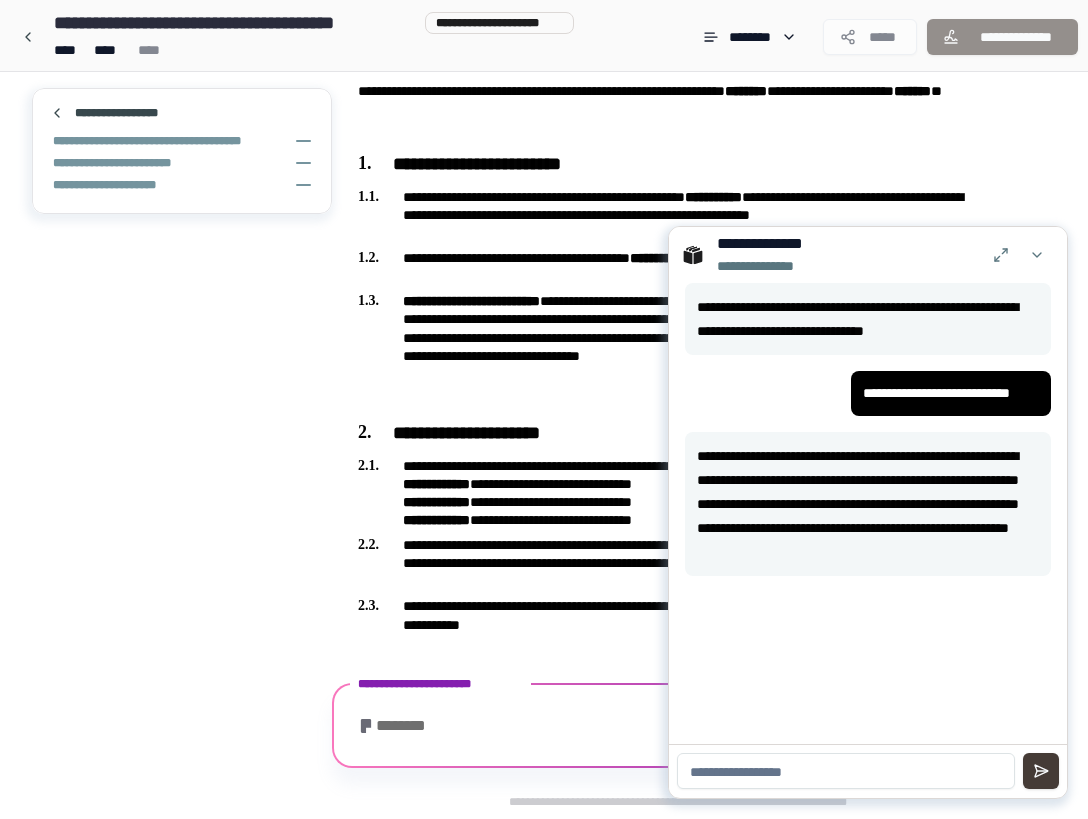 click at bounding box center (1041, 771) 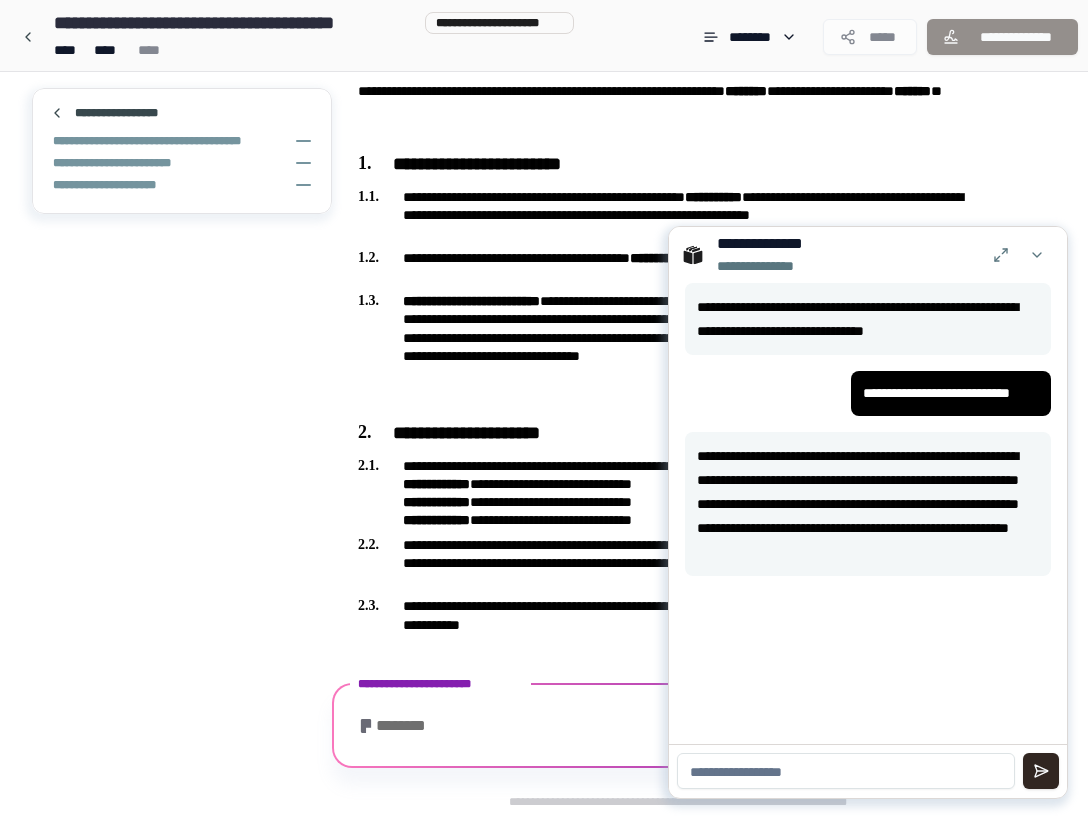 click on "**********" at bounding box center (868, 504) 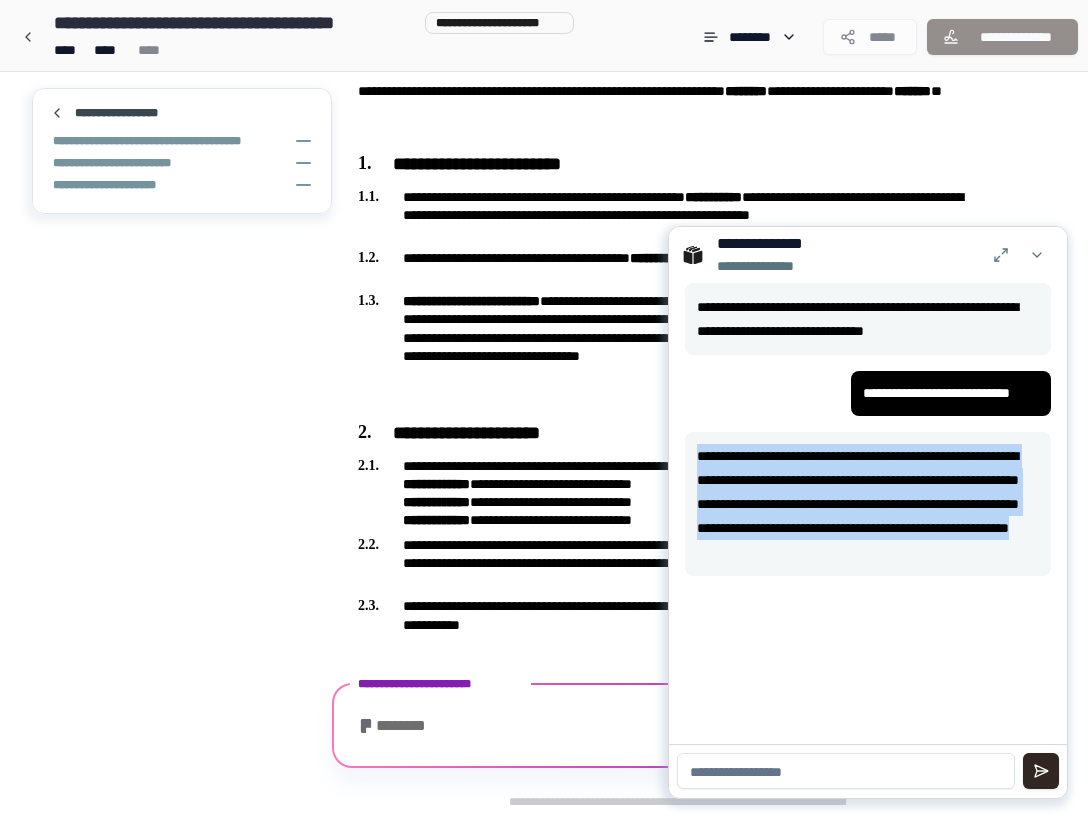 drag, startPoint x: 832, startPoint y: 584, endPoint x: 693, endPoint y: 450, distance: 193.07253 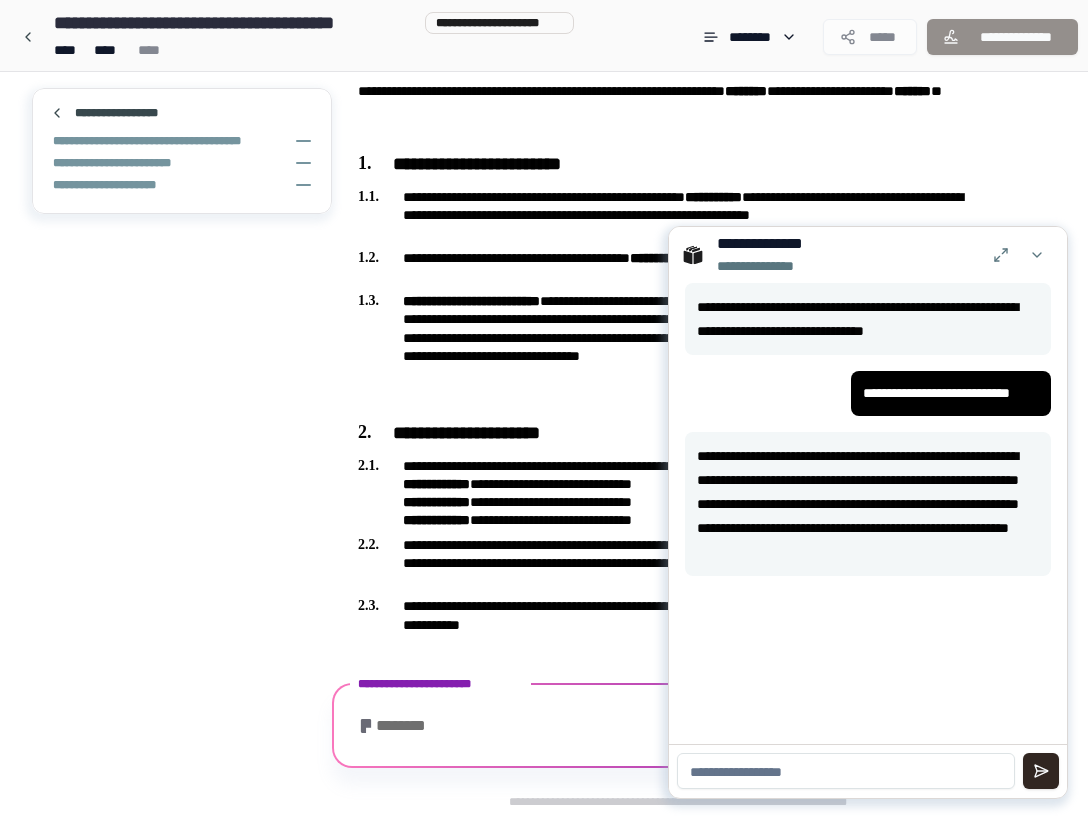 click on "********" at bounding box center (678, 728) 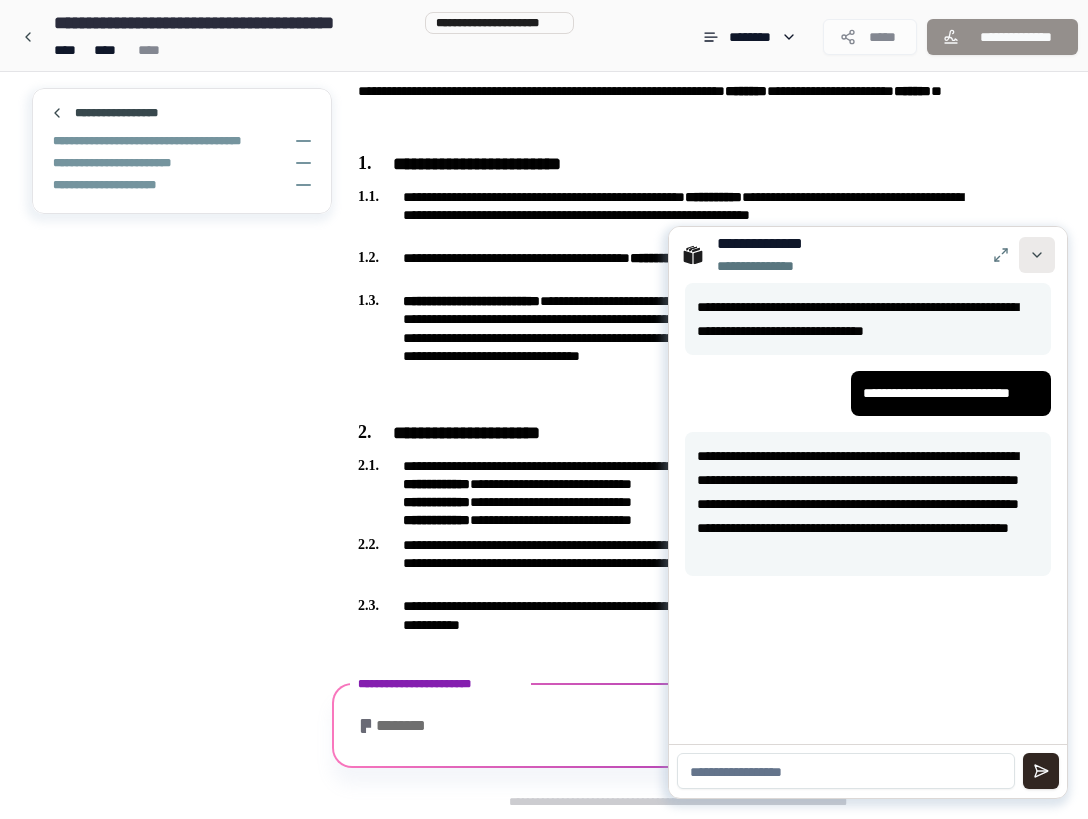 click at bounding box center [1037, 255] 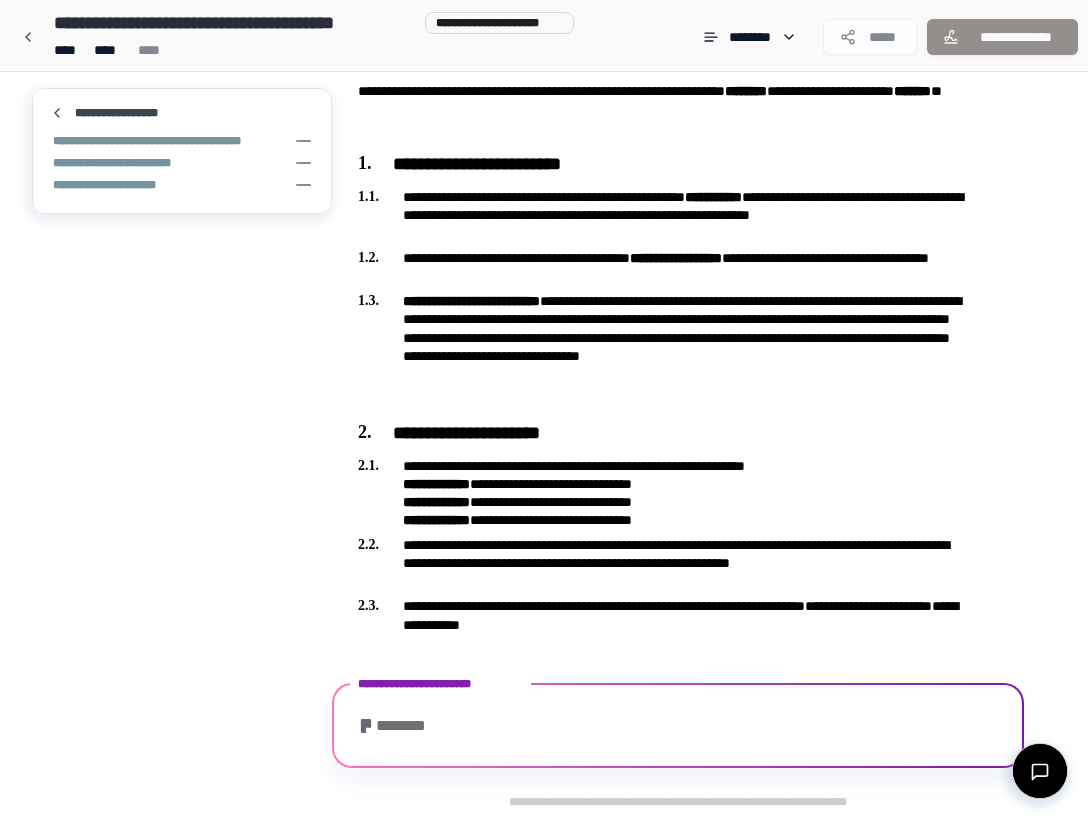 click on "********" at bounding box center [678, 728] 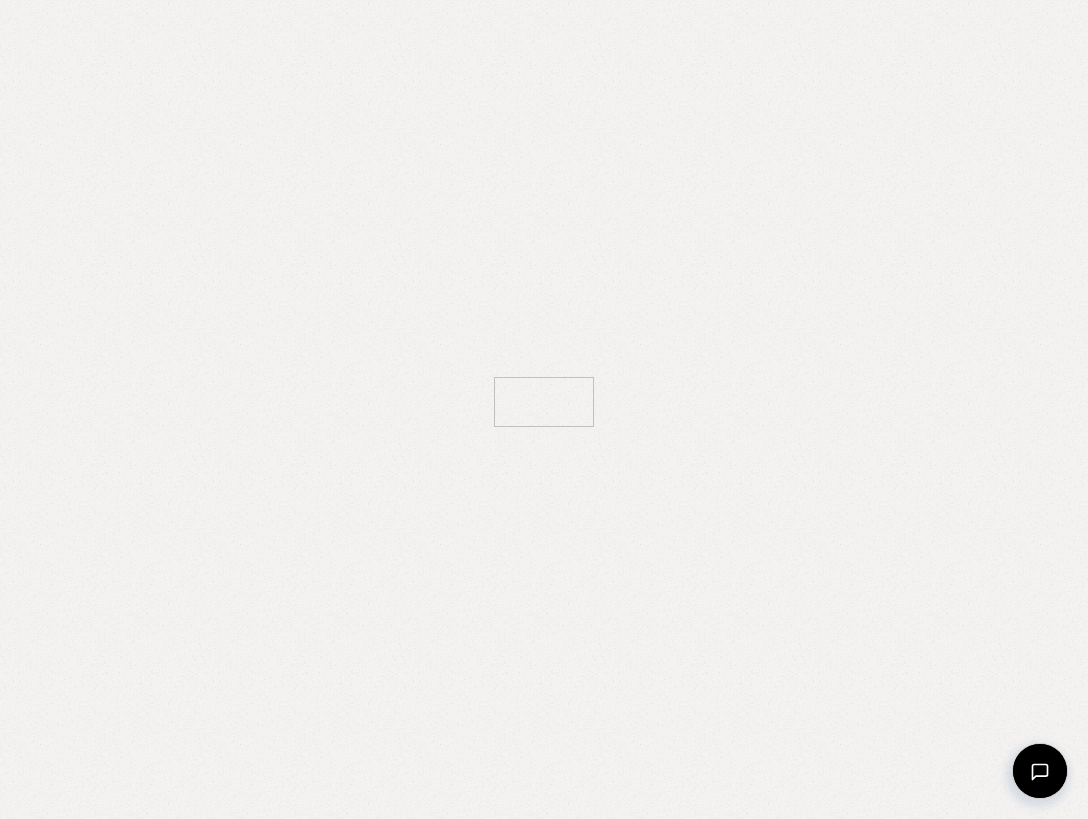 scroll, scrollTop: 0, scrollLeft: 0, axis: both 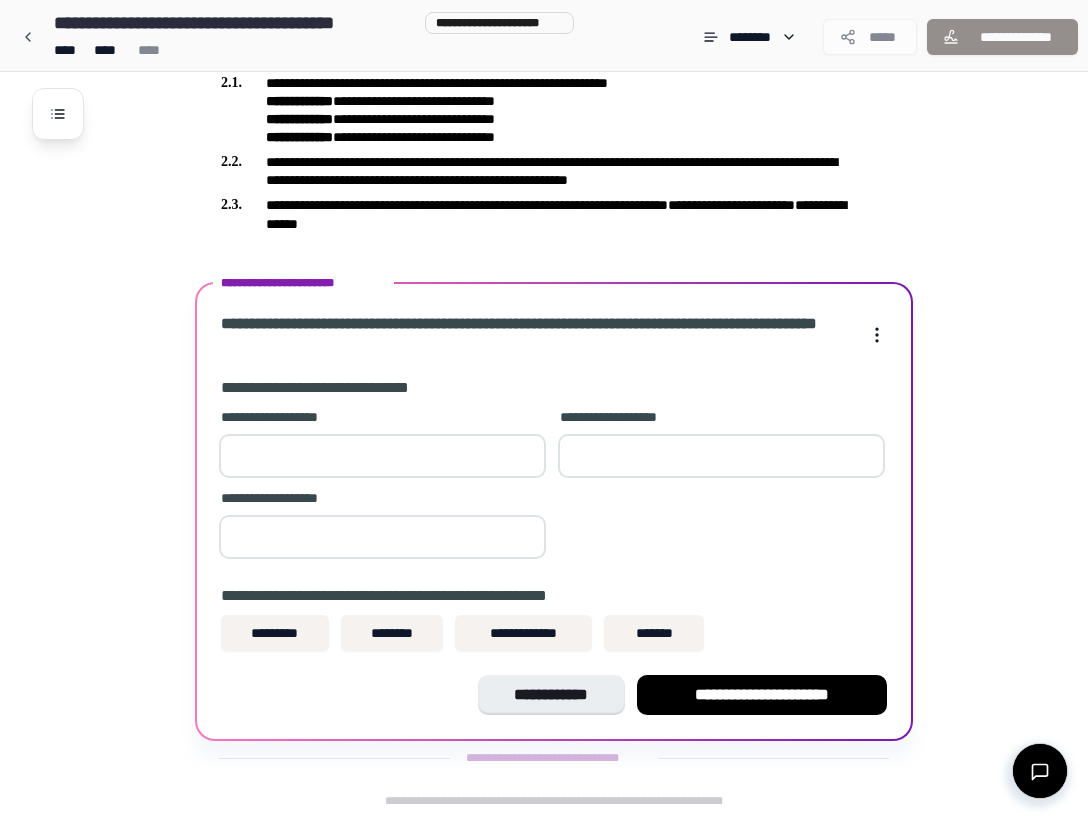 click on "**" at bounding box center [382, 456] 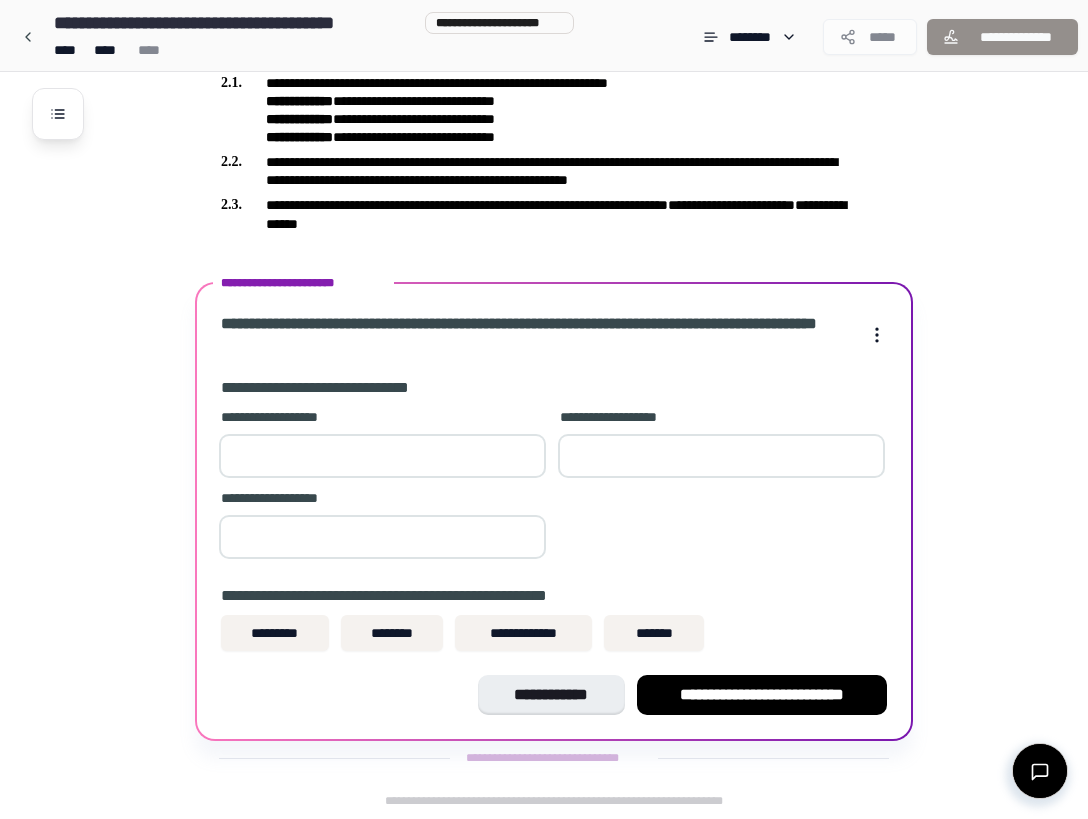 type on "**" 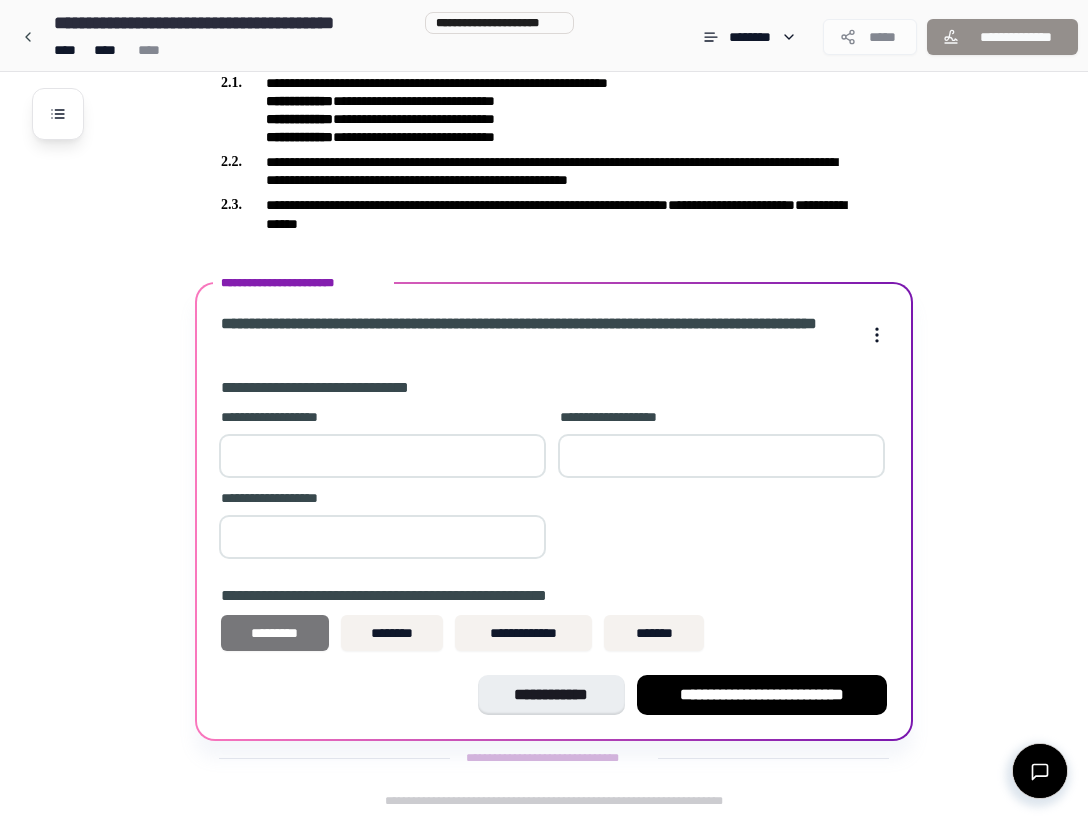type on "**" 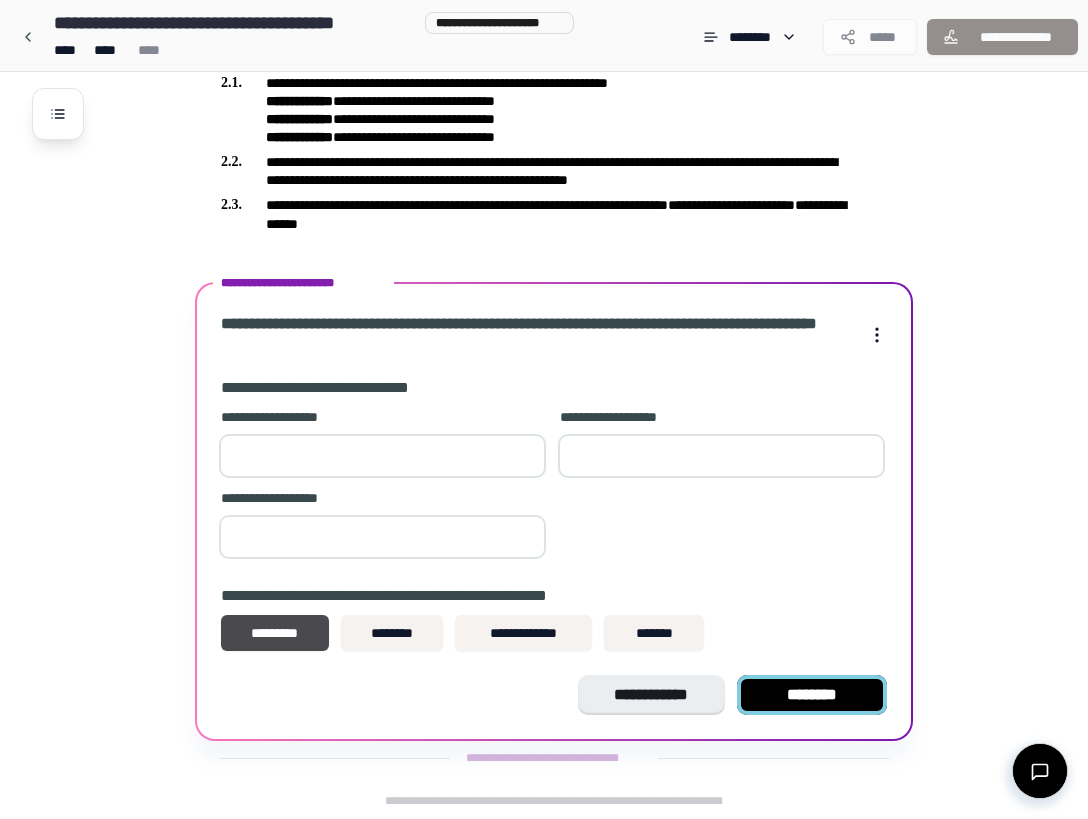 click on "********" at bounding box center [812, 695] 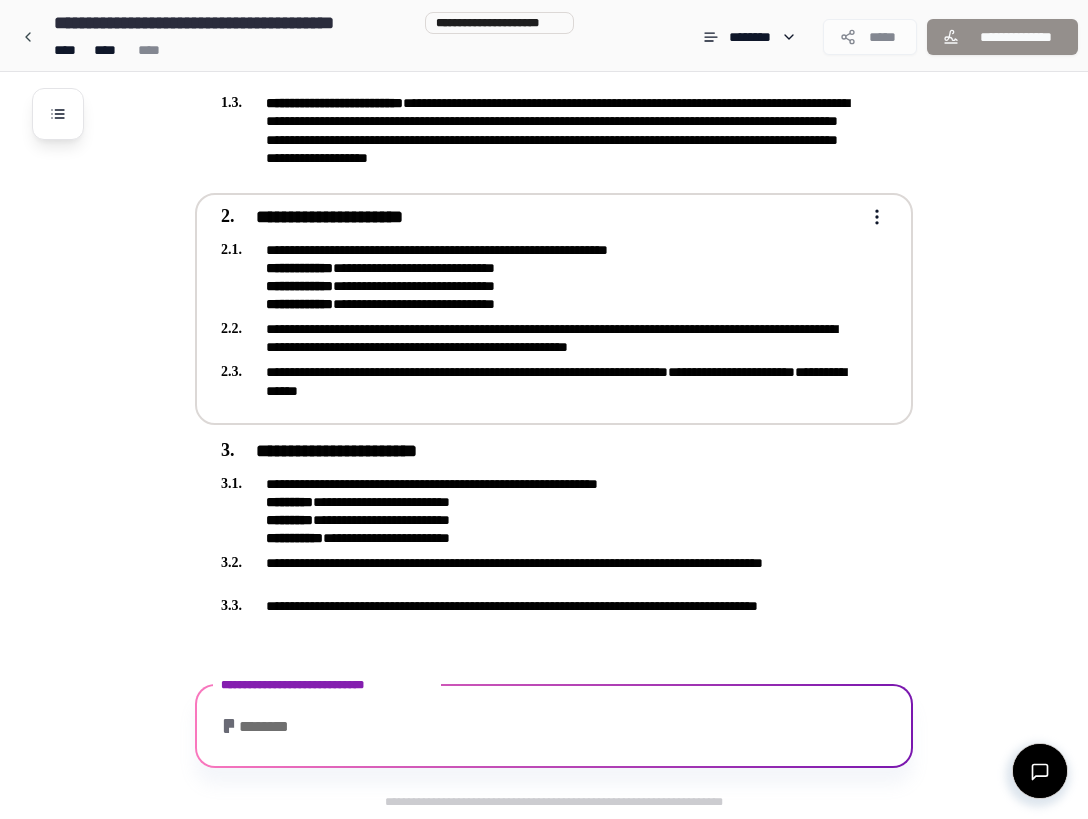 scroll, scrollTop: 736, scrollLeft: 0, axis: vertical 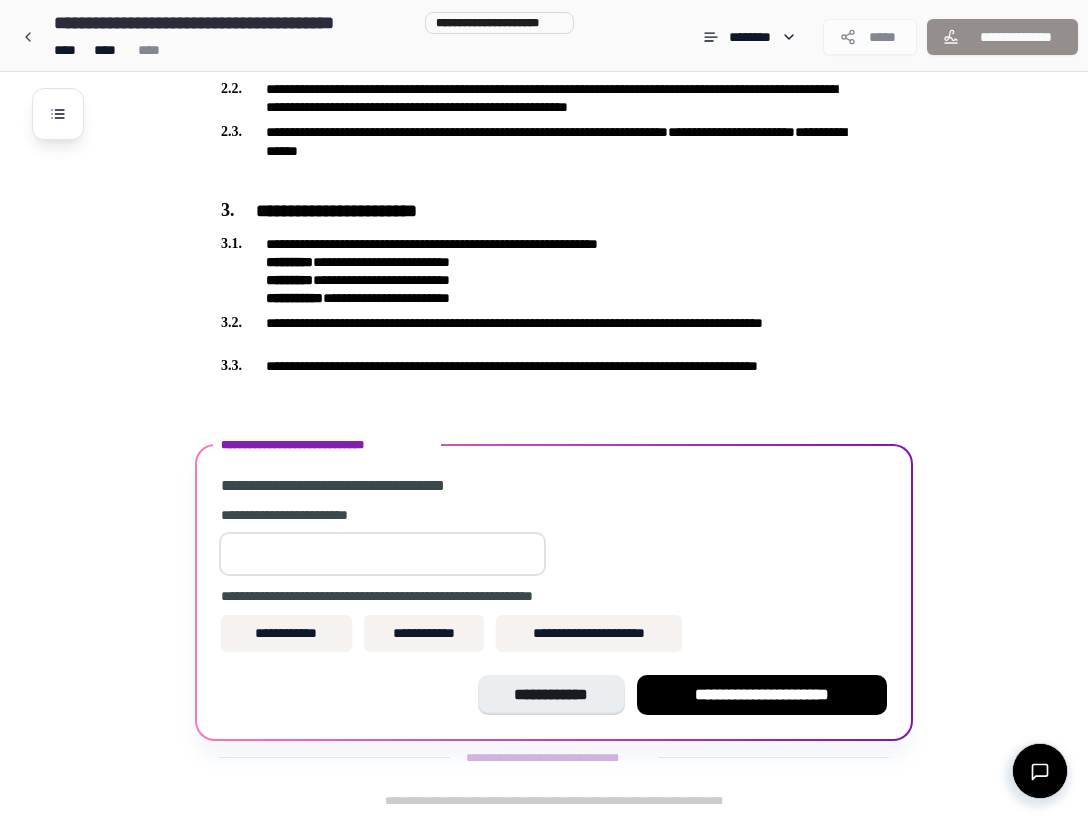 click at bounding box center (382, 554) 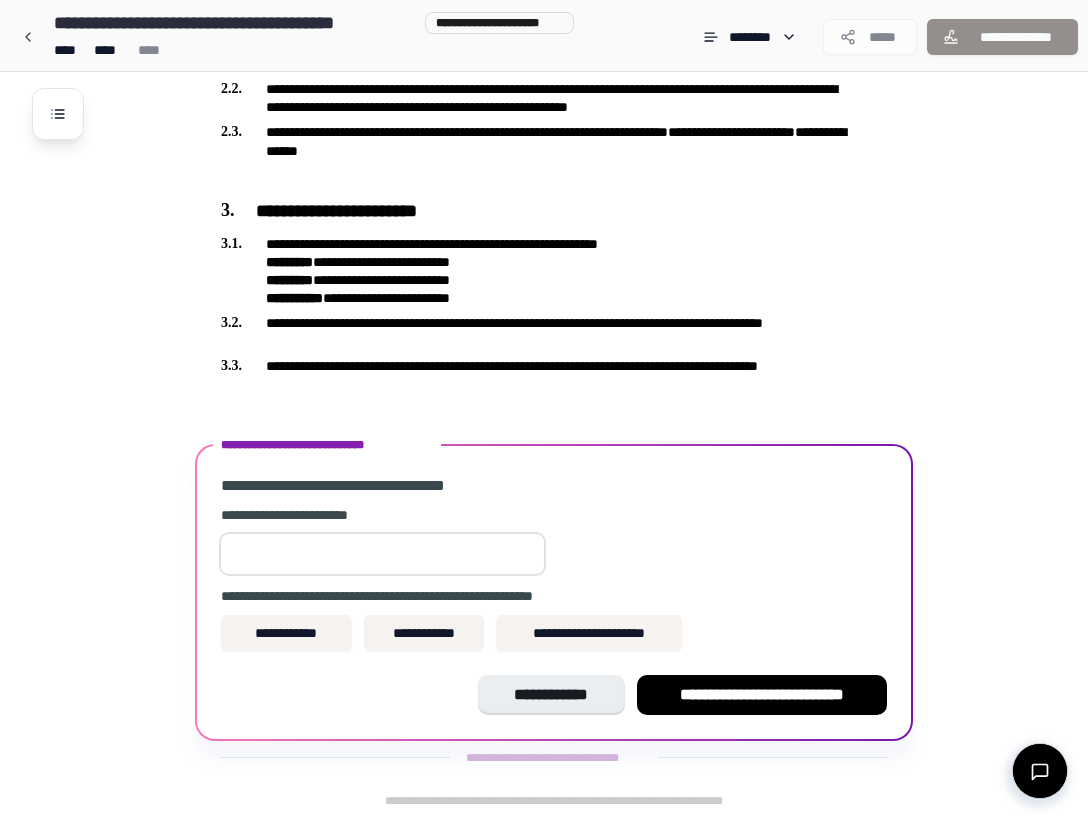 click on "**" at bounding box center [382, 554] 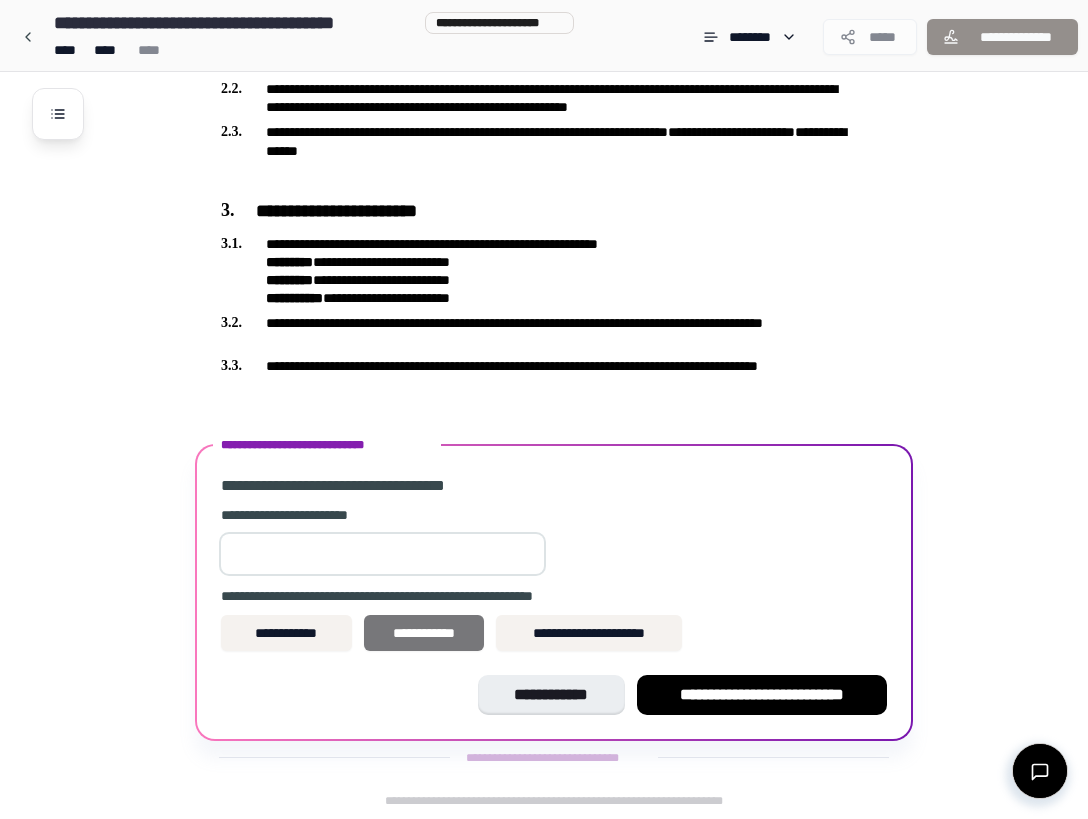 click on "**********" at bounding box center (424, 633) 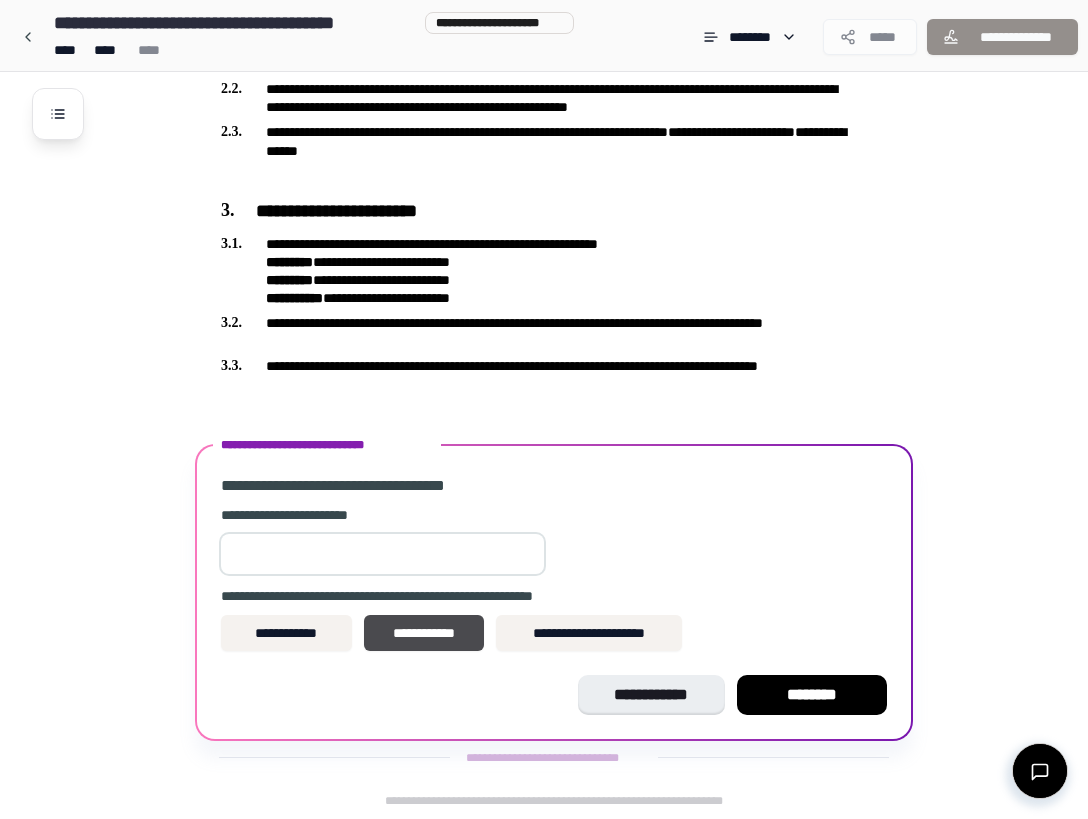 type on "**" 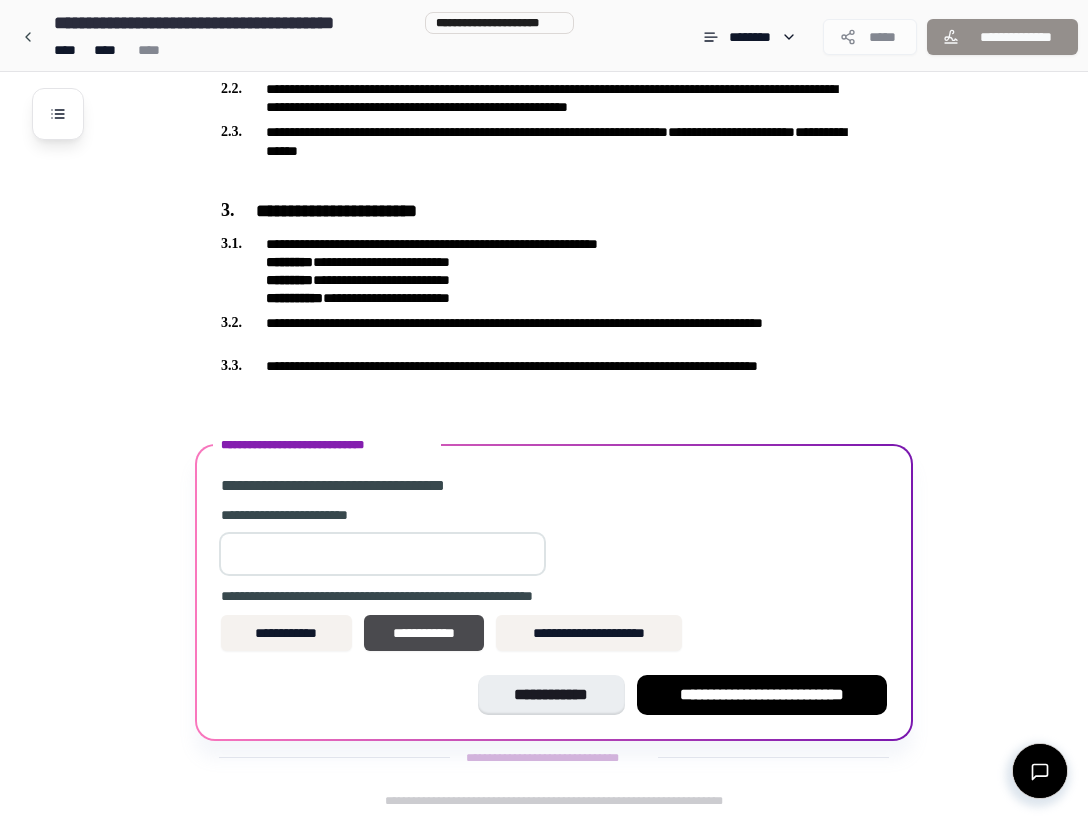 scroll, scrollTop: 736, scrollLeft: 0, axis: vertical 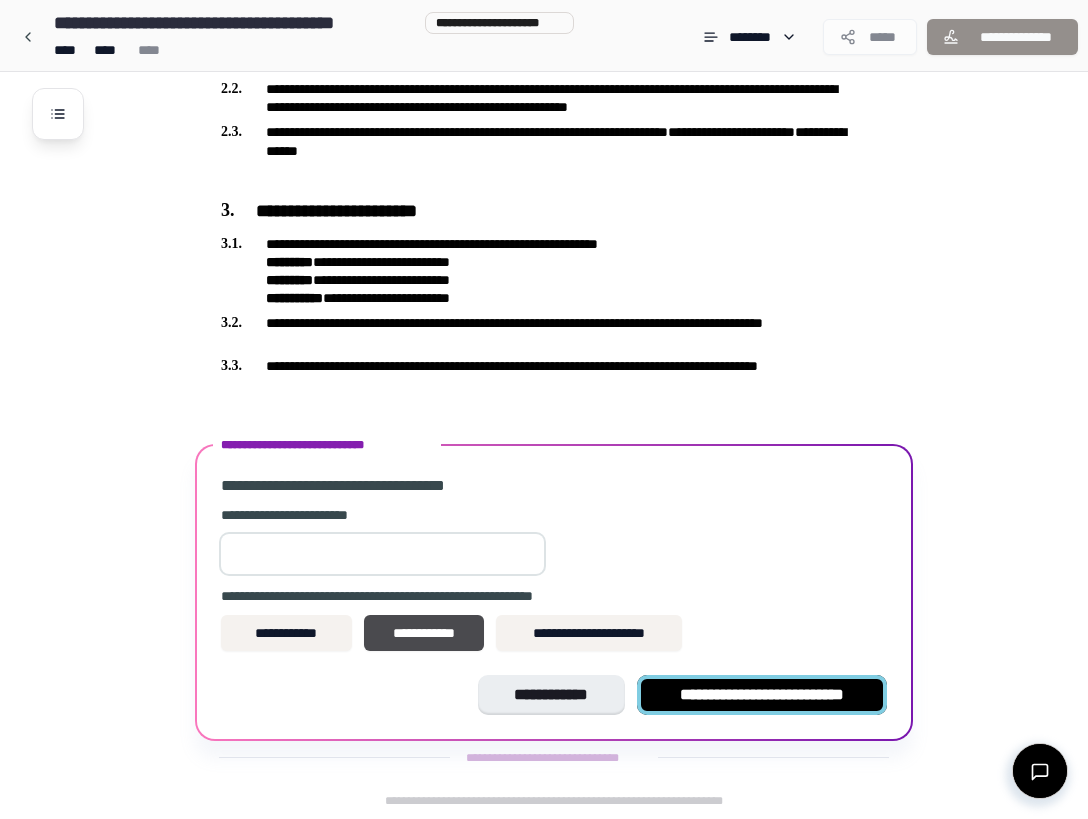 type 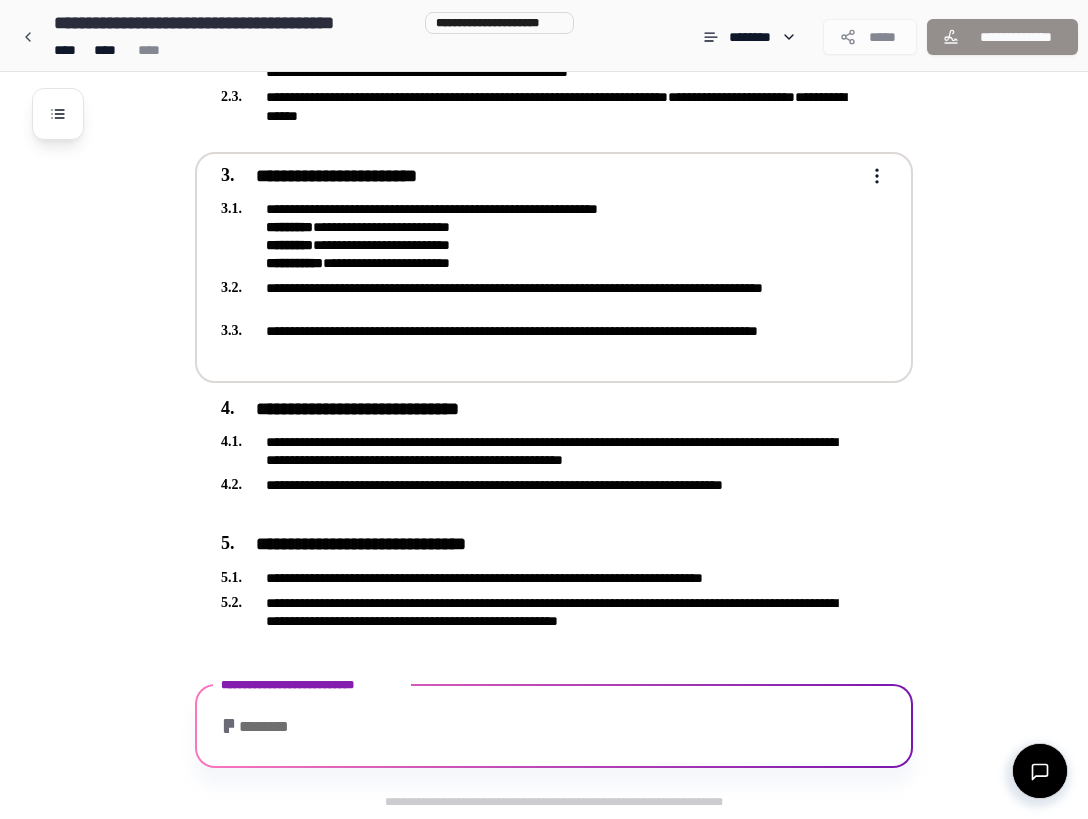 scroll, scrollTop: 889, scrollLeft: 0, axis: vertical 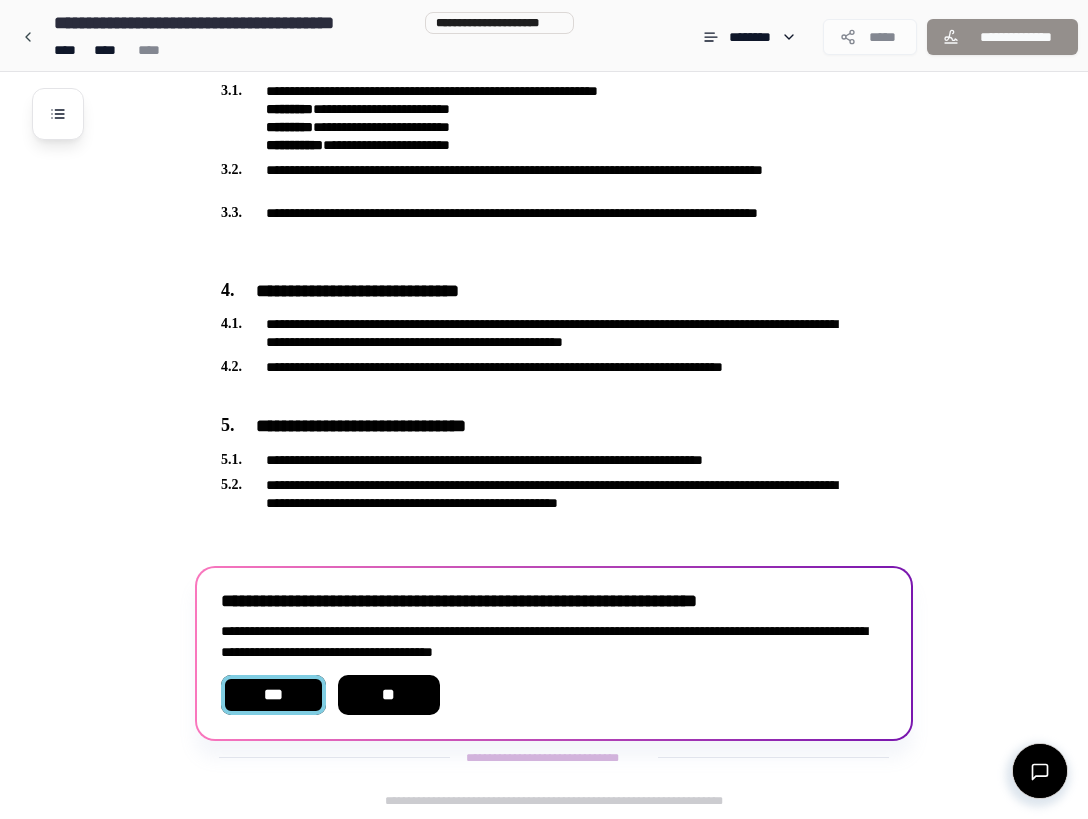click on "***" at bounding box center [273, 695] 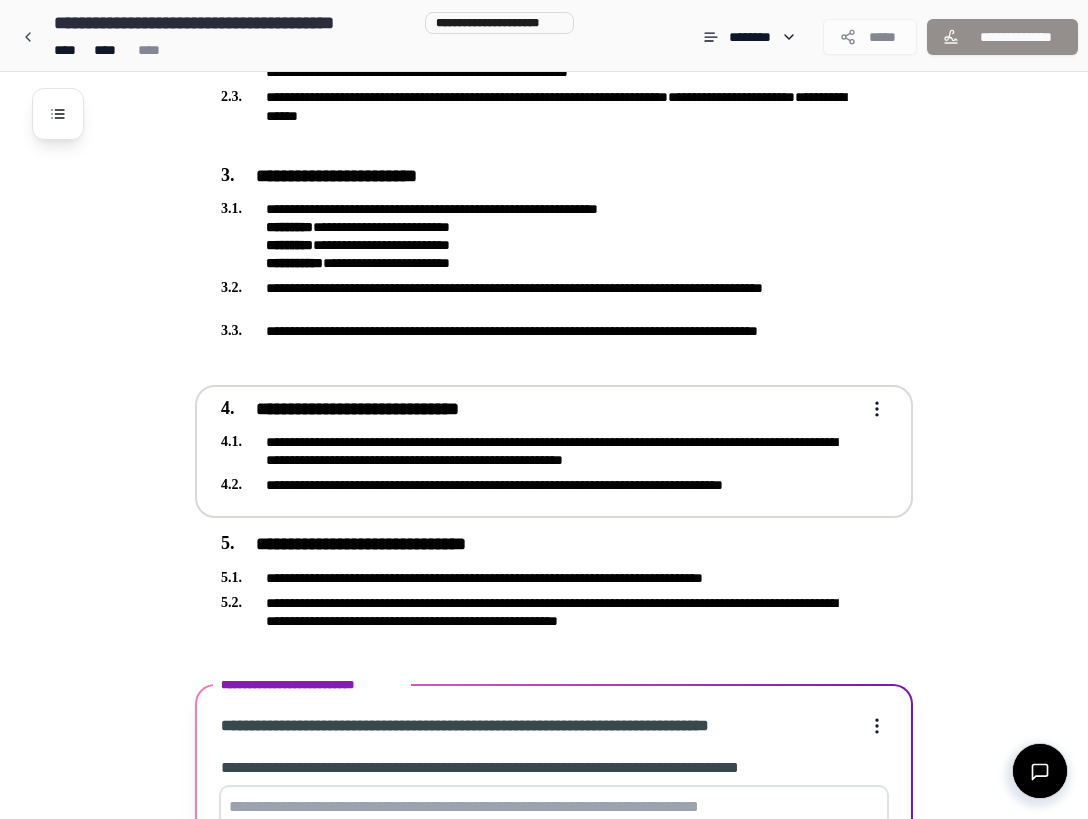 scroll, scrollTop: 1215, scrollLeft: 0, axis: vertical 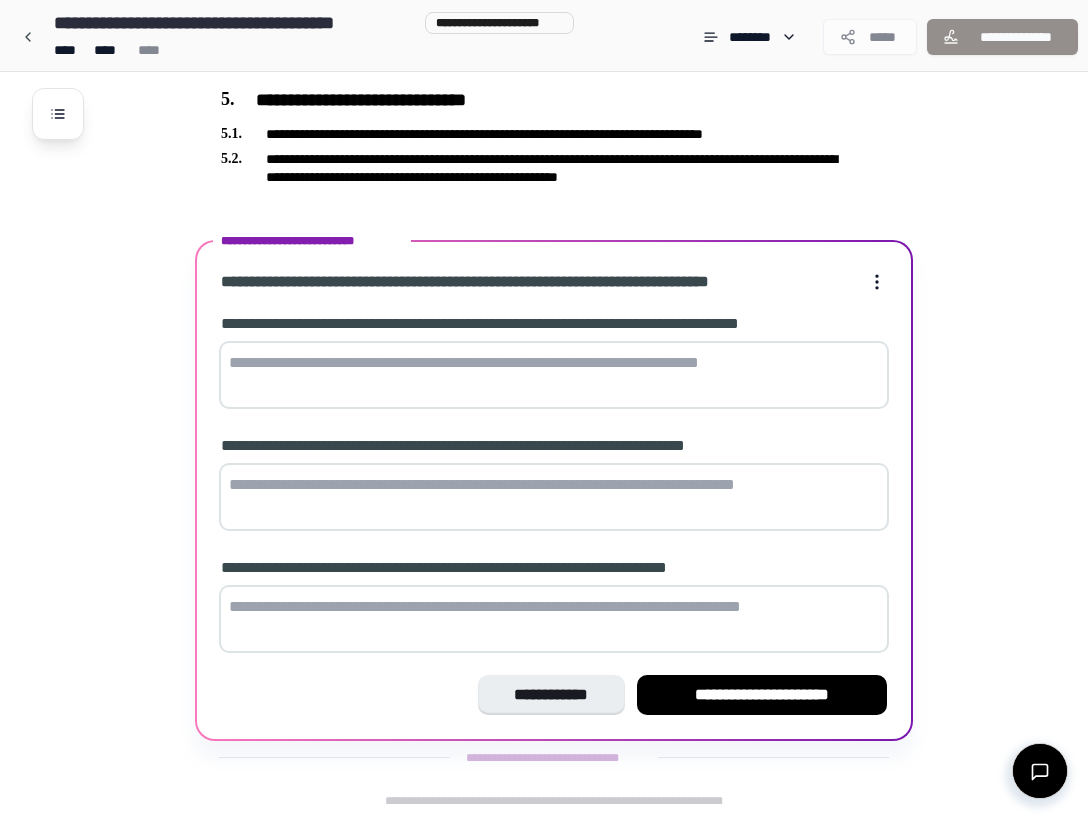 click at bounding box center (554, 375) 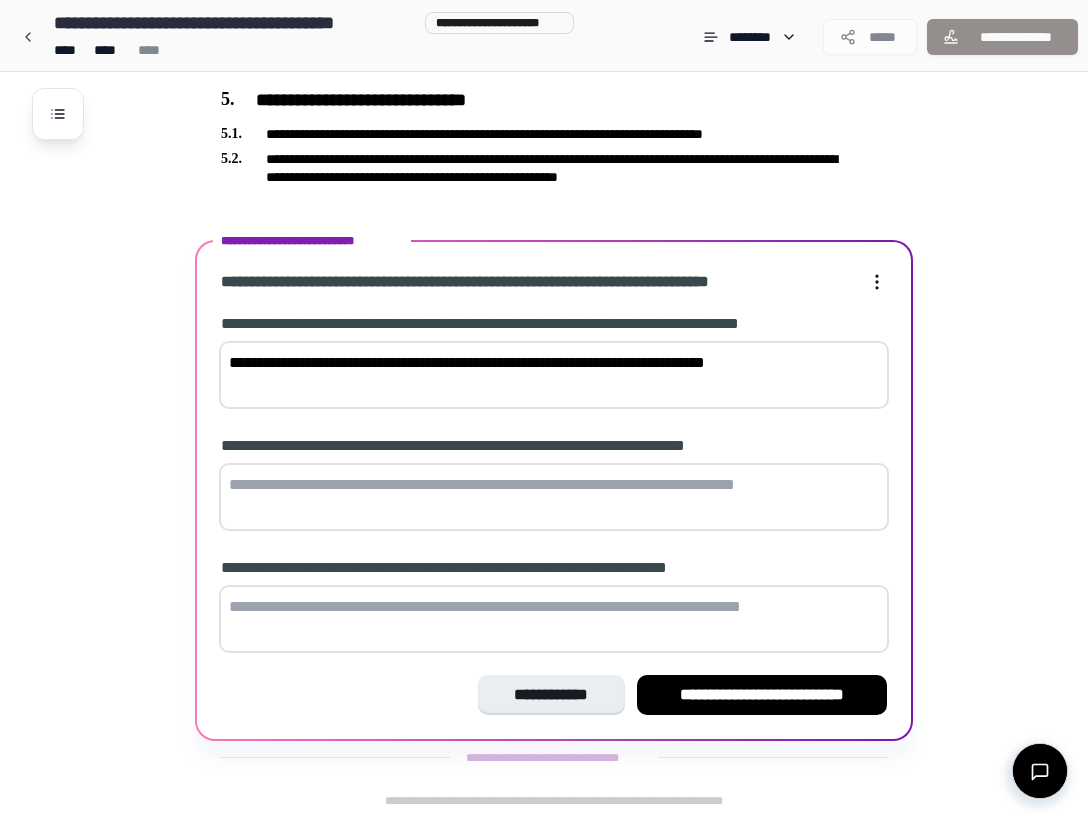 type on "**********" 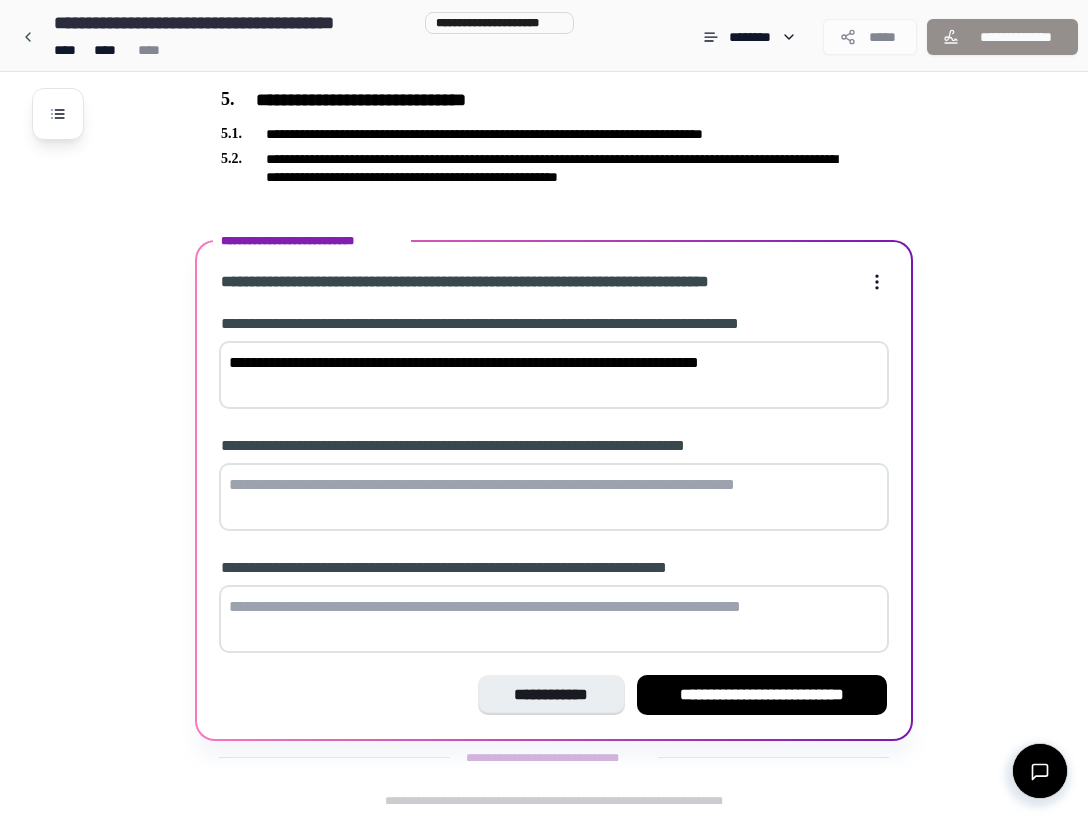 click at bounding box center [554, 497] 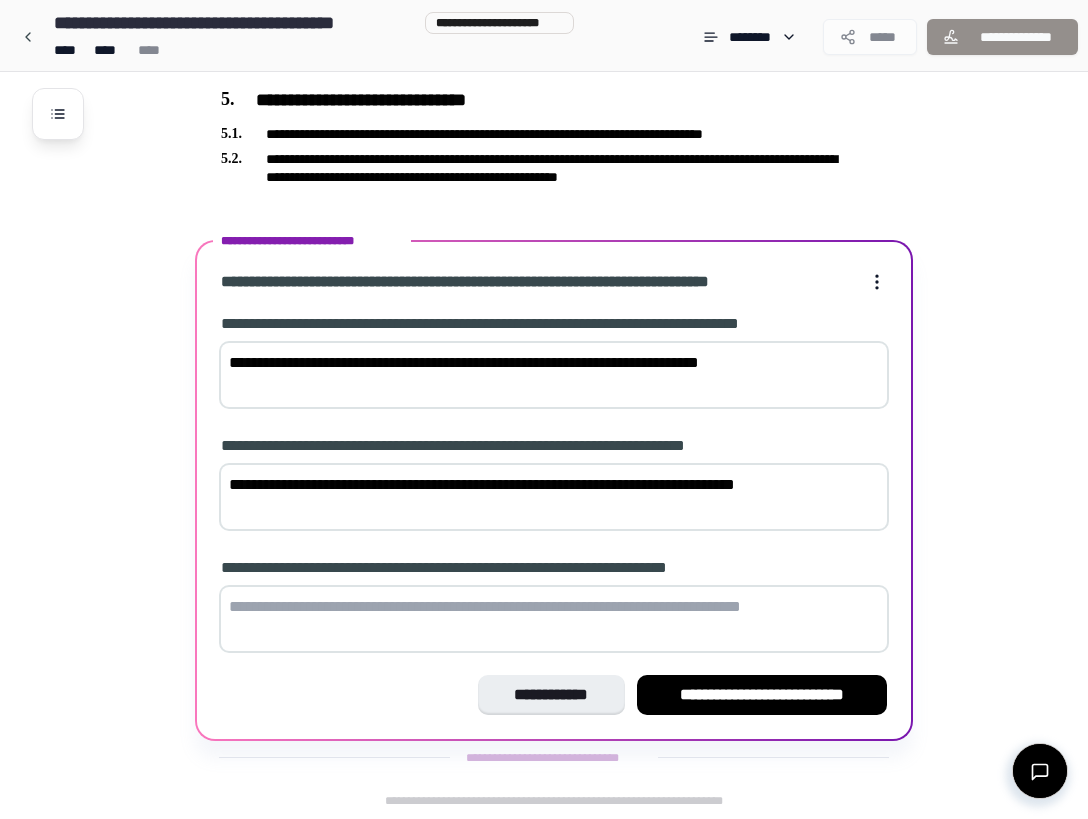 click at bounding box center (554, 619) 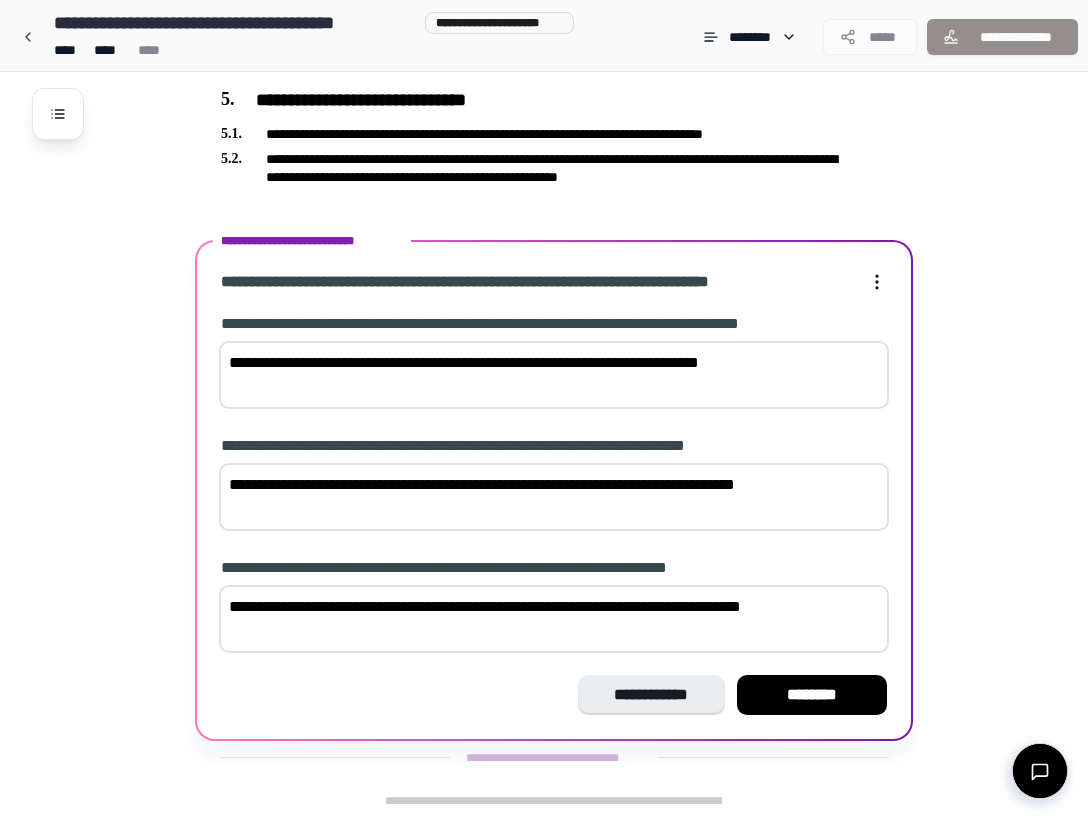 click on "**********" at bounding box center [554, 375] 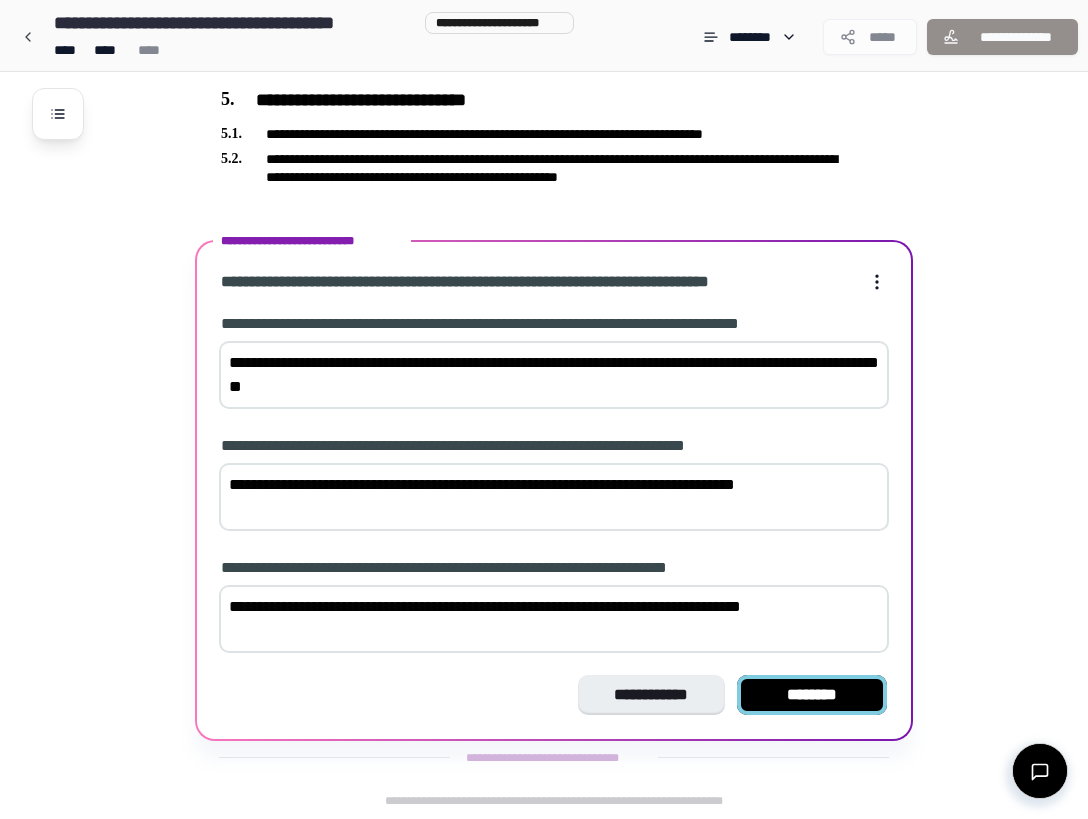 type on "**********" 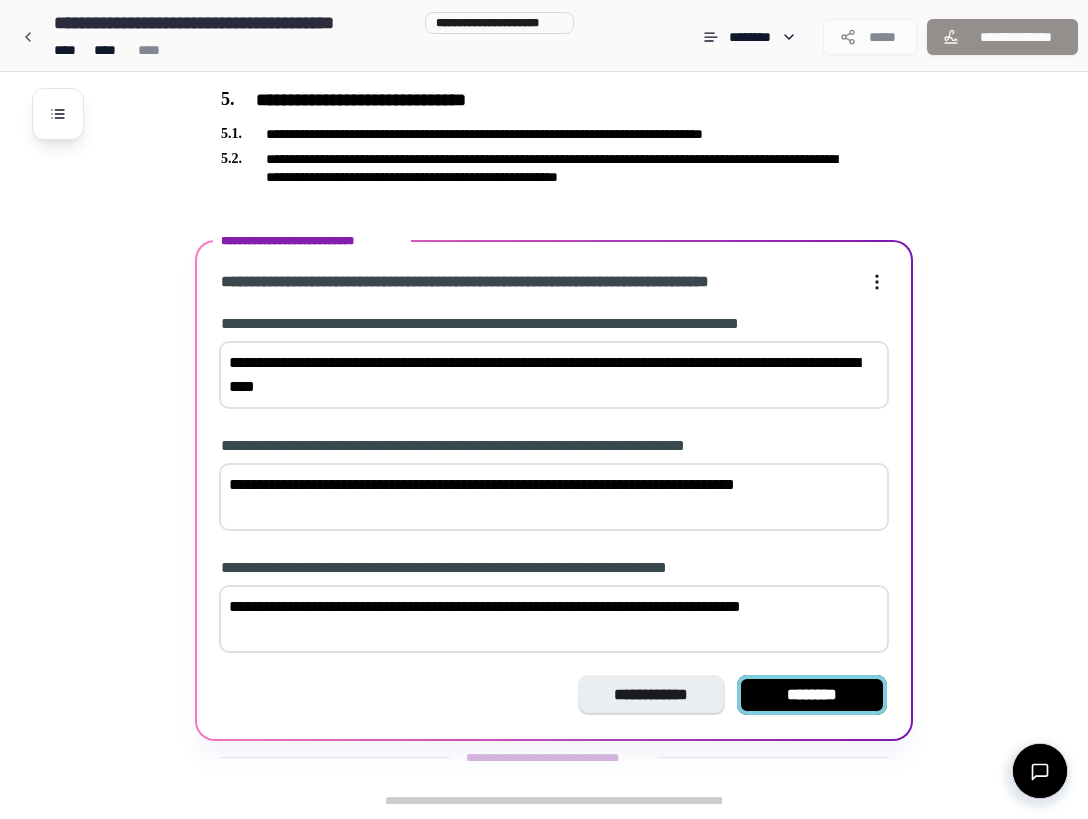 click on "********" at bounding box center [812, 695] 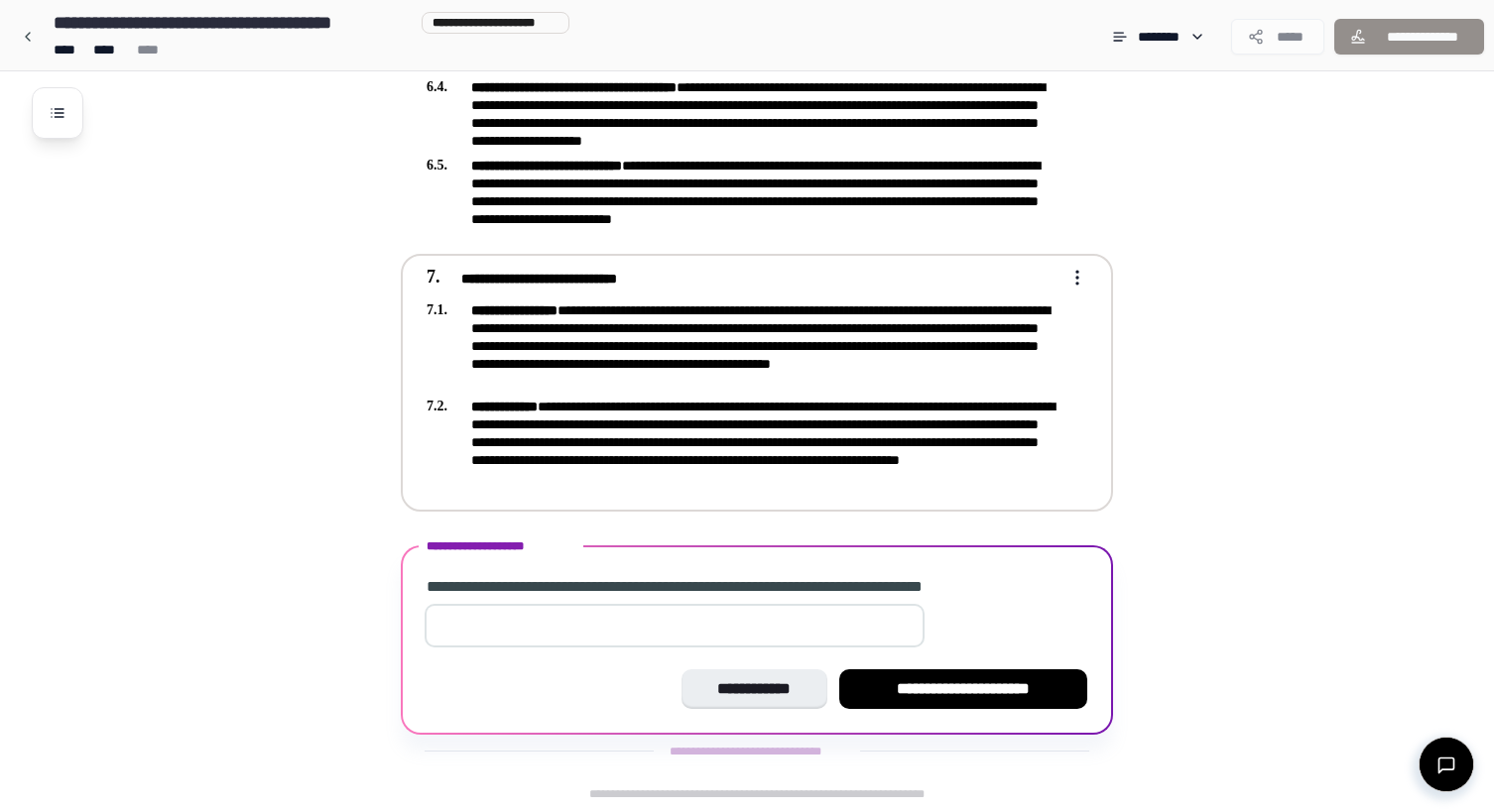 scroll, scrollTop: 1924, scrollLeft: 0, axis: vertical 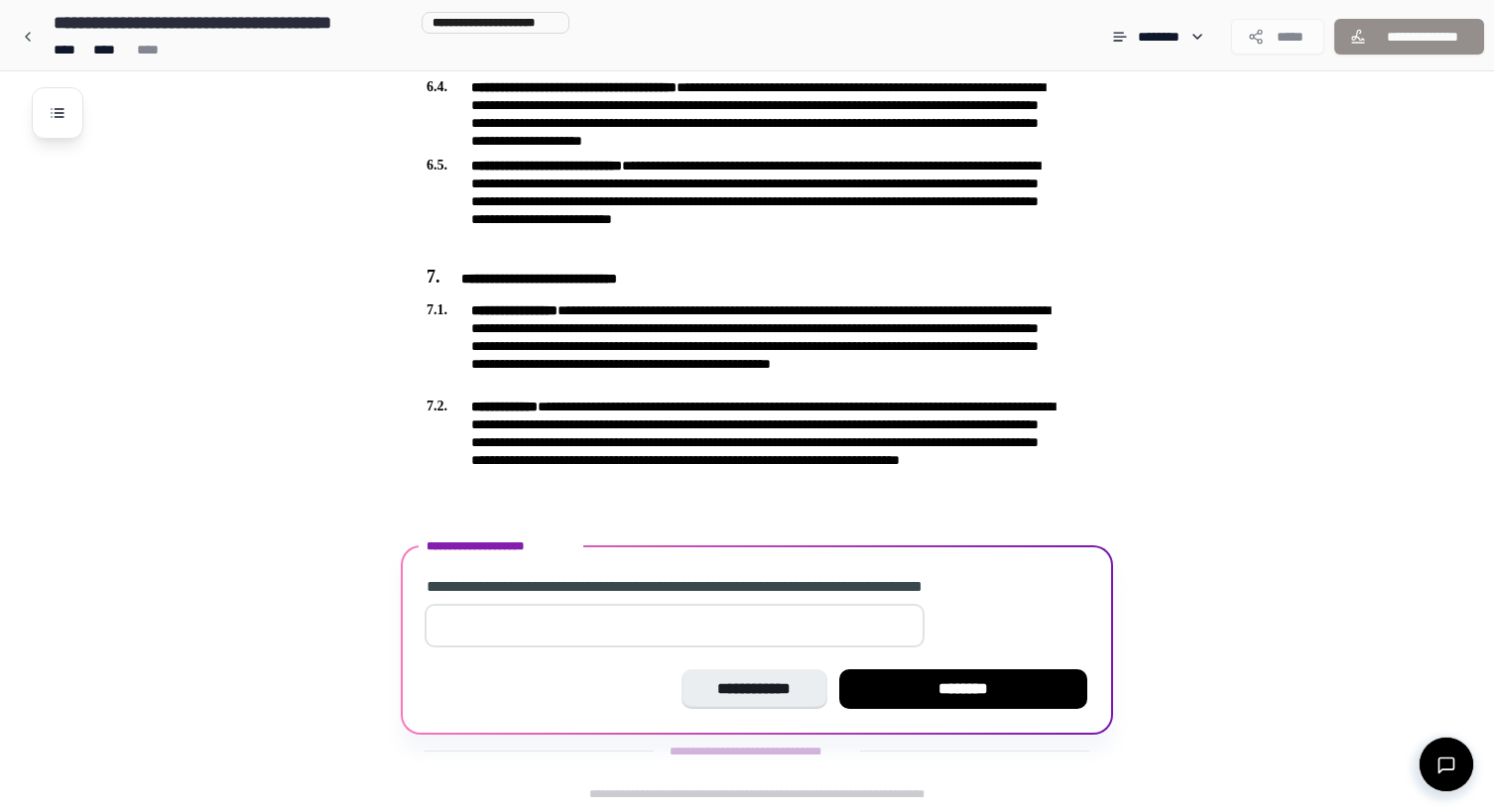 click on "*" at bounding box center (675, 626) 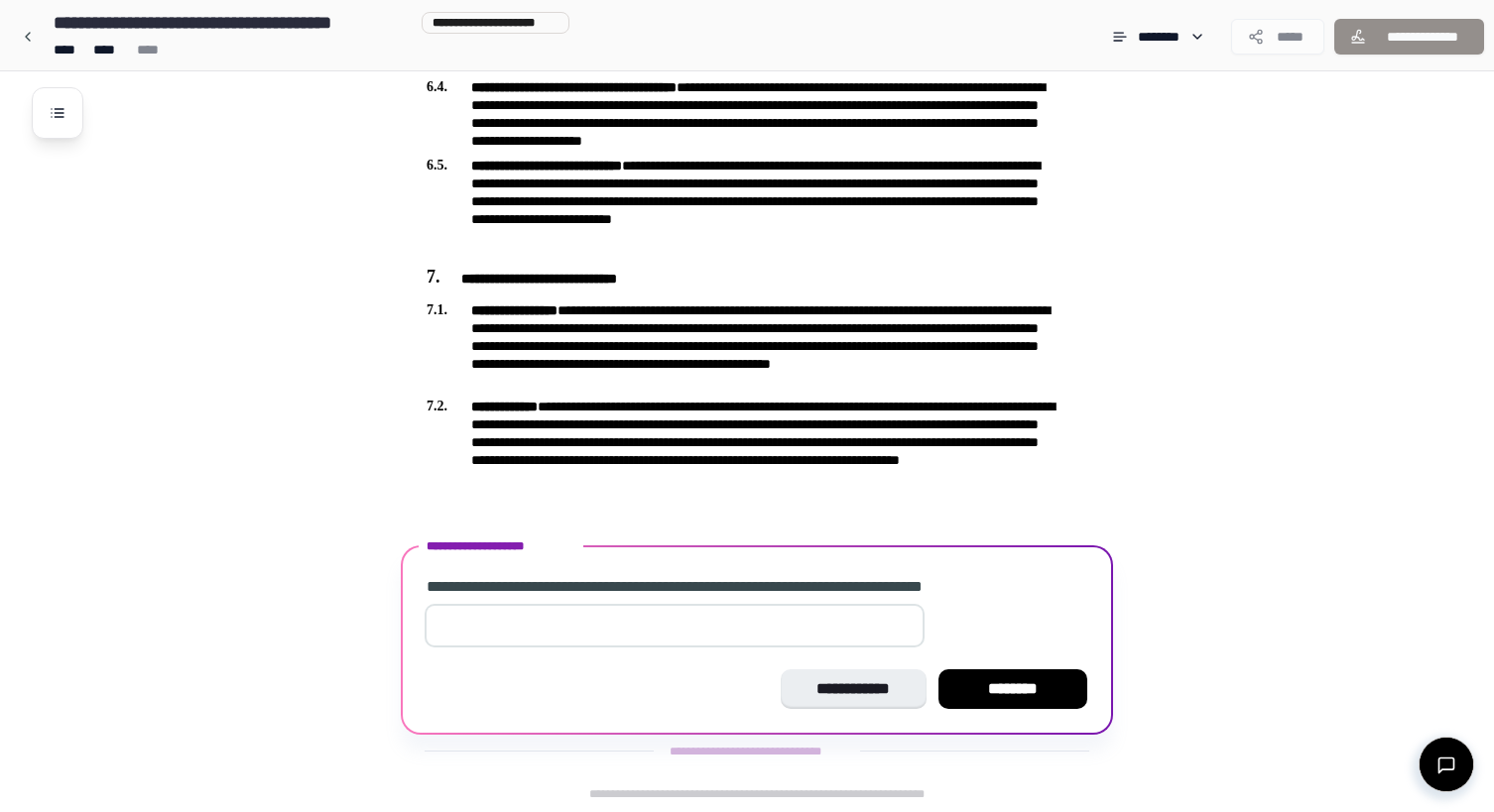 click on "*" at bounding box center [675, 626] 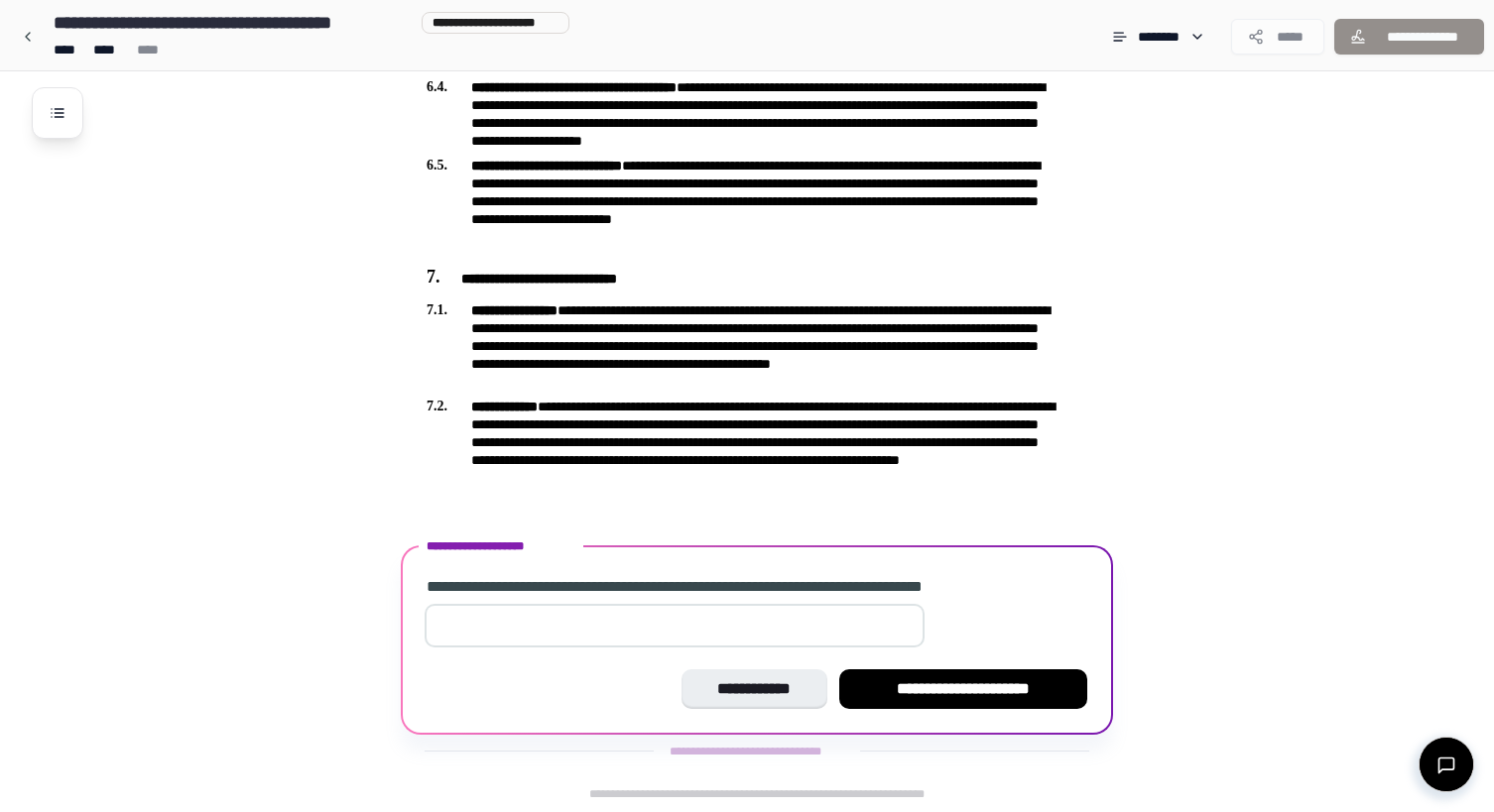 click at bounding box center (675, 626) 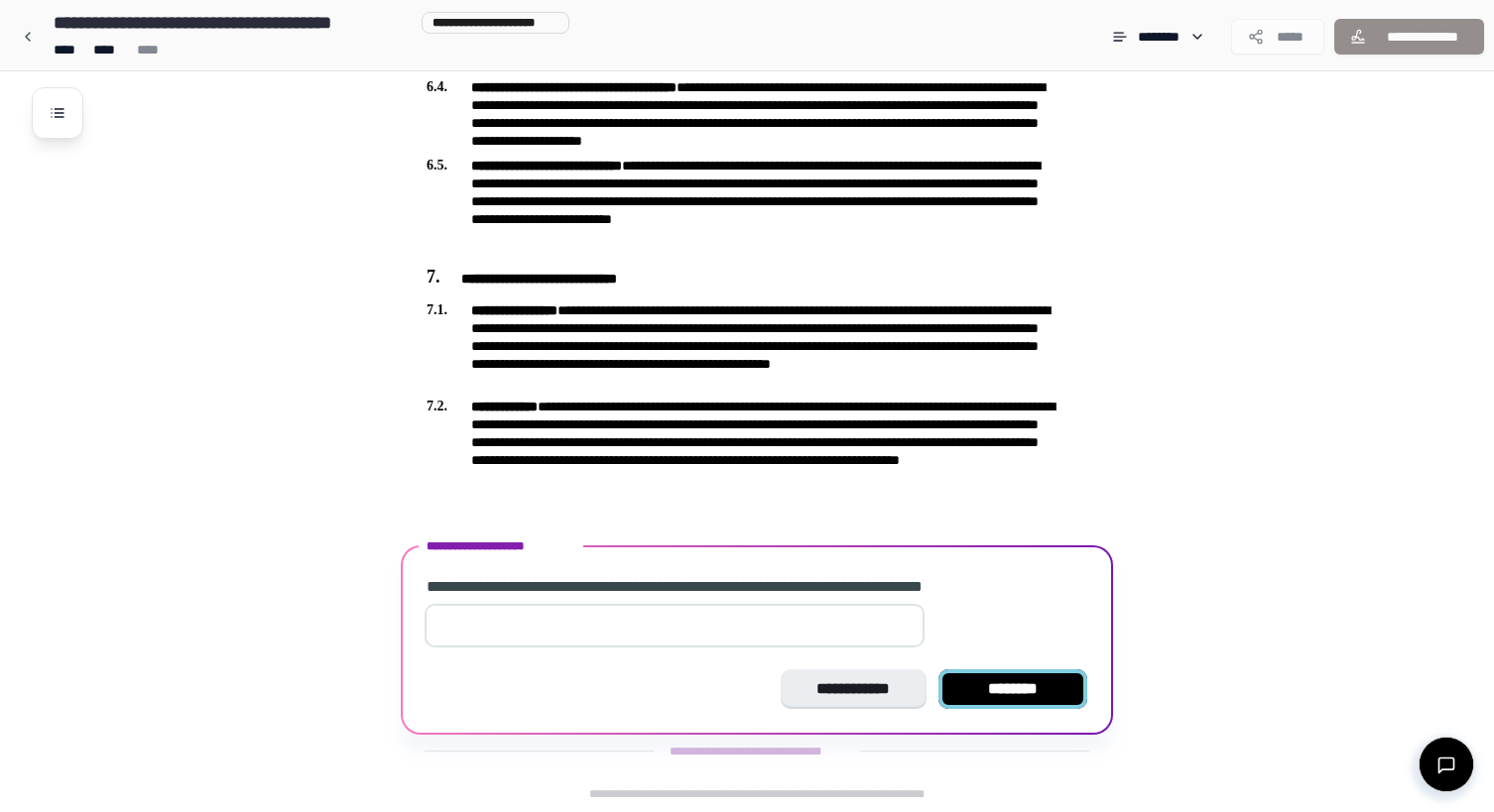 type on "**" 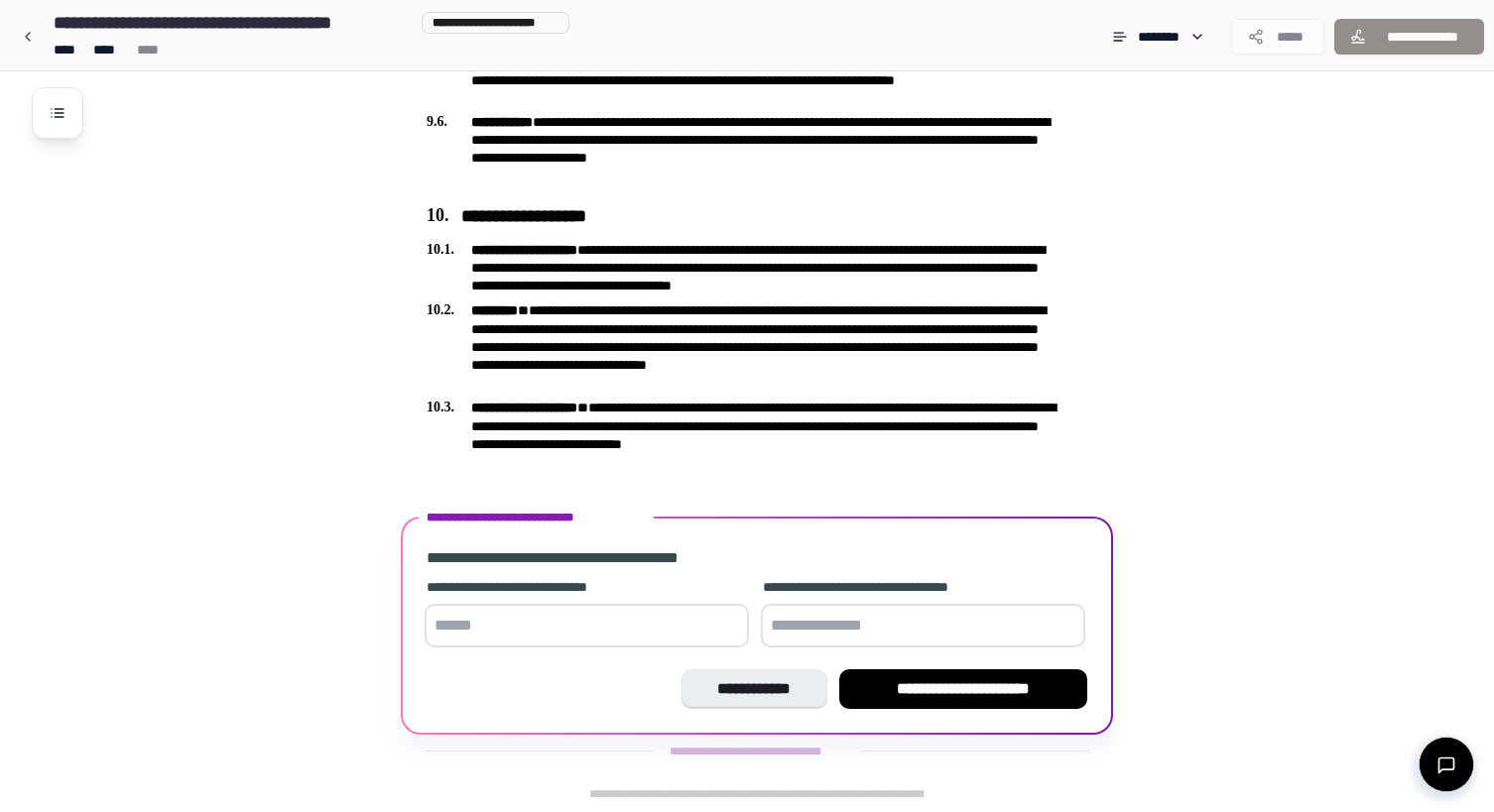 scroll, scrollTop: 3011, scrollLeft: 0, axis: vertical 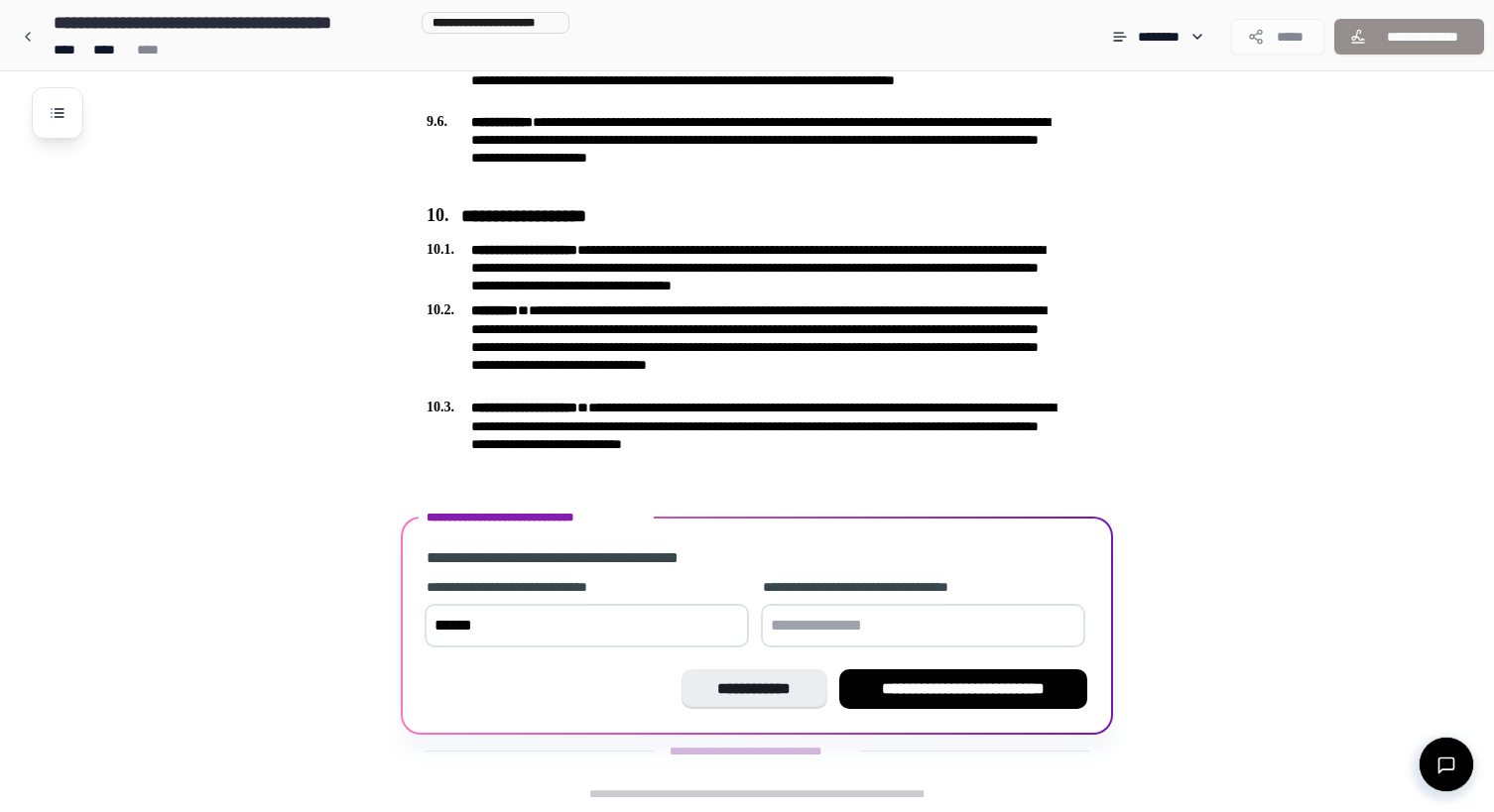 click at bounding box center [923, 626] 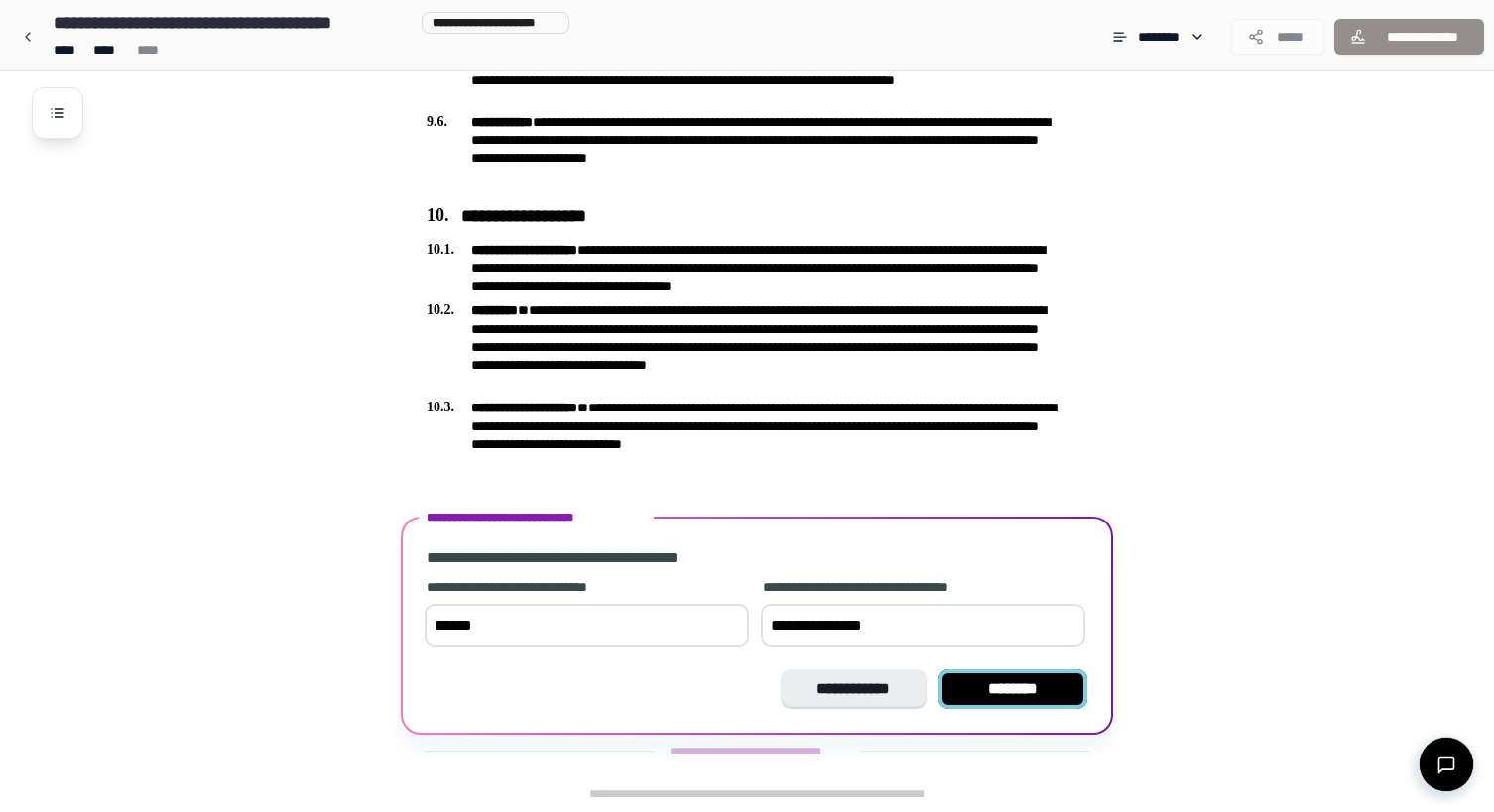 click on "********" at bounding box center [1013, 689] 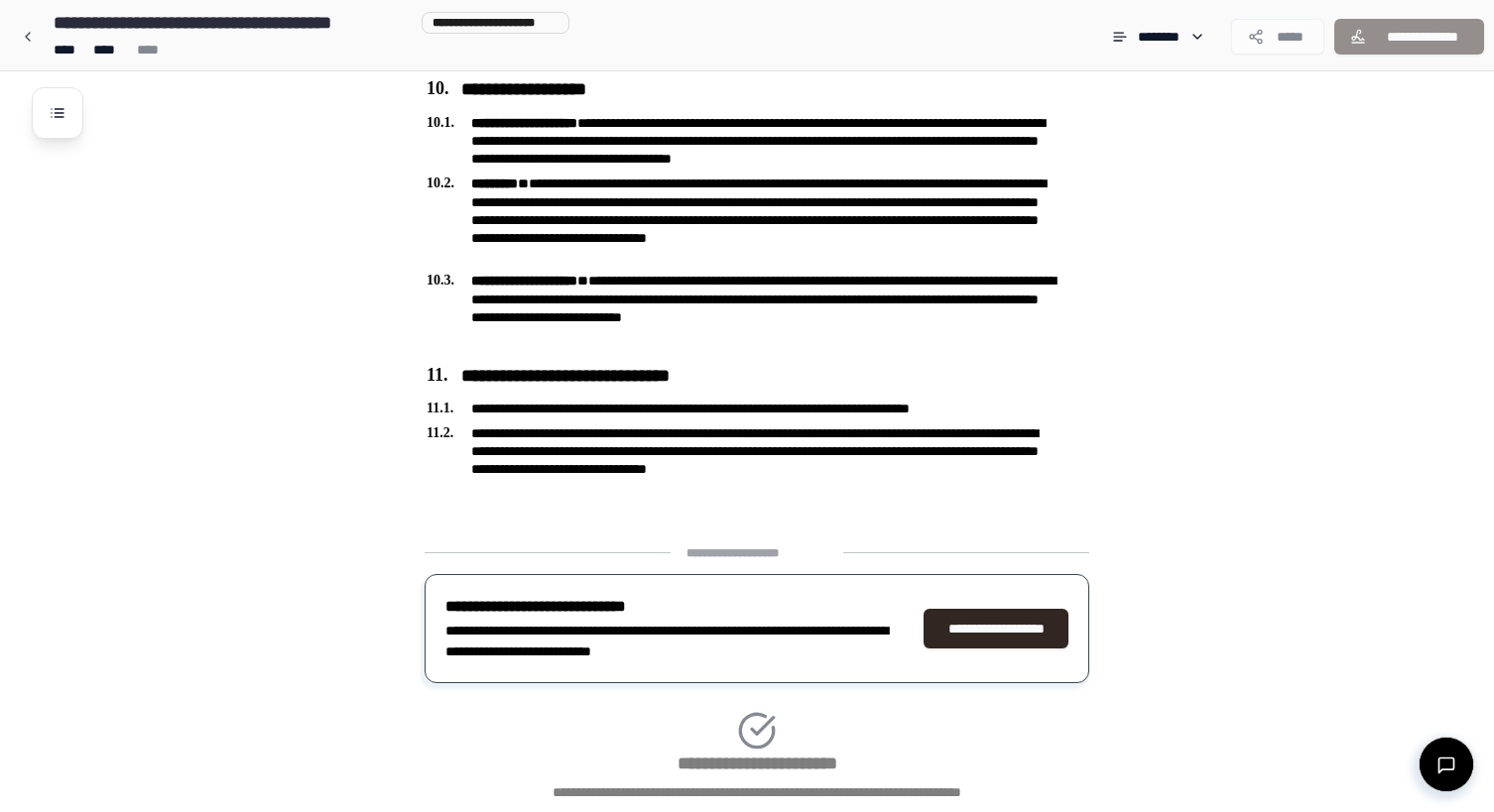 scroll, scrollTop: 3271, scrollLeft: 0, axis: vertical 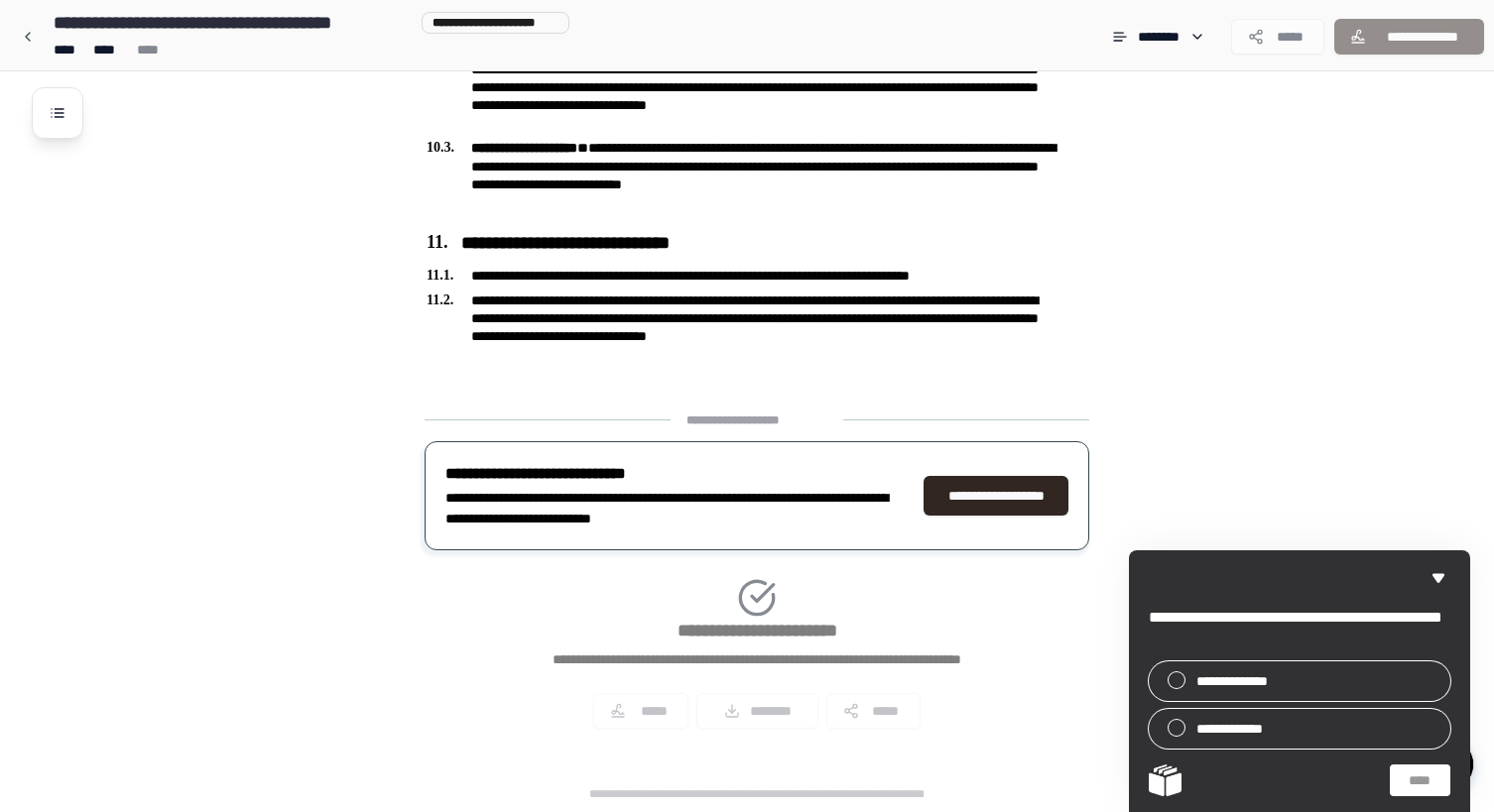 click on "**********" at bounding box center (757, 578) 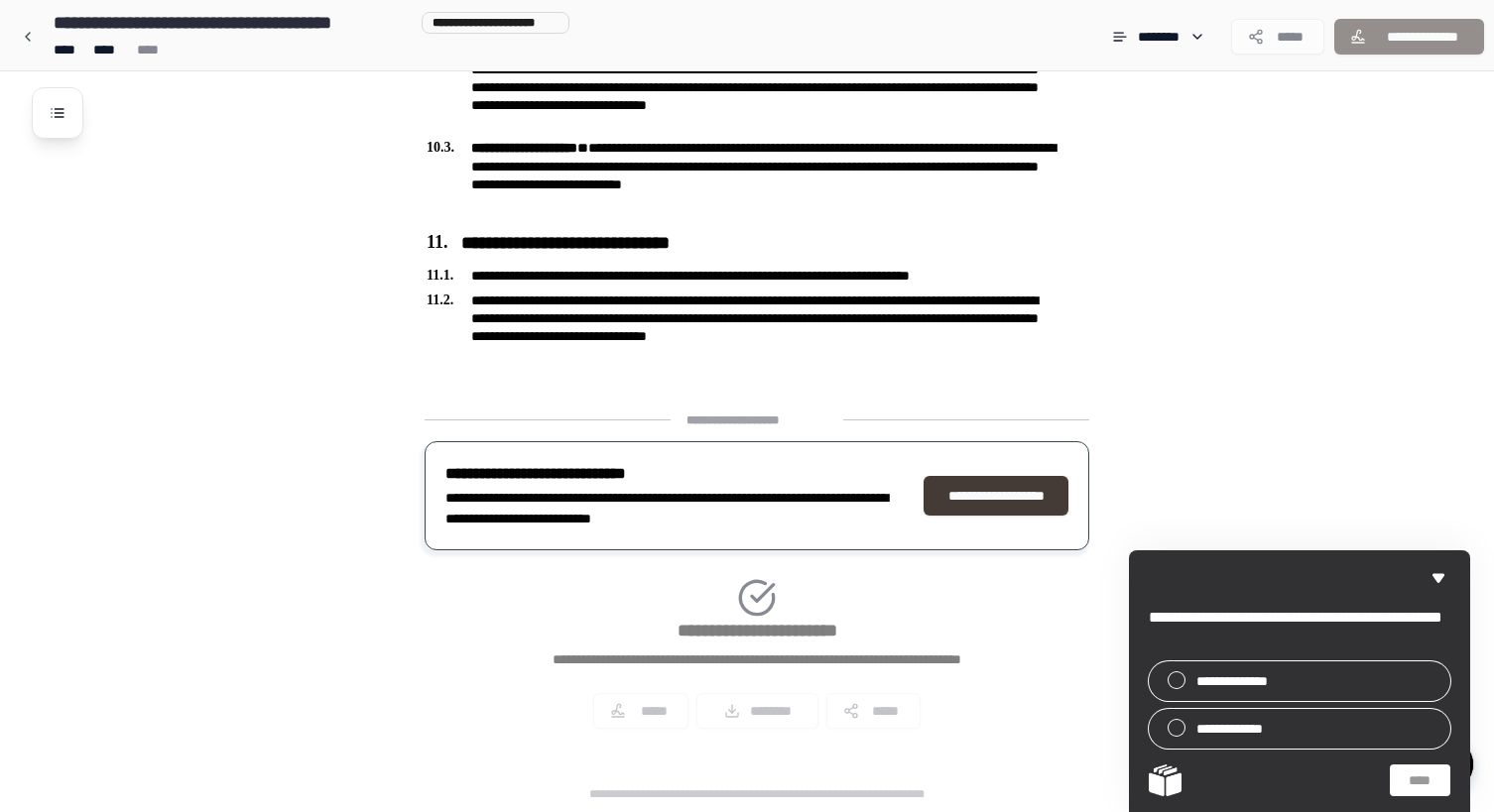 click on "**********" at bounding box center (996, 496) 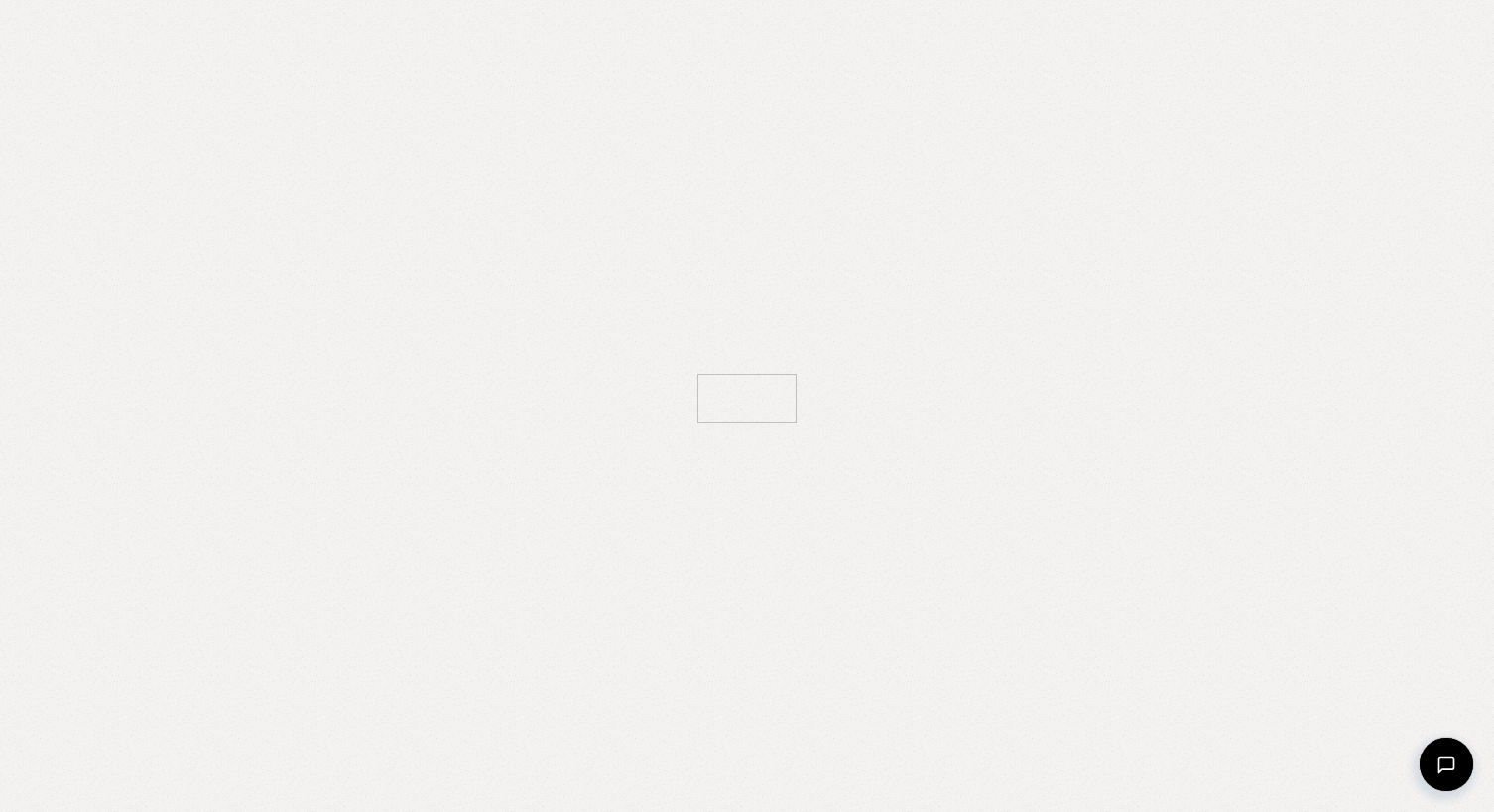 scroll, scrollTop: 0, scrollLeft: 0, axis: both 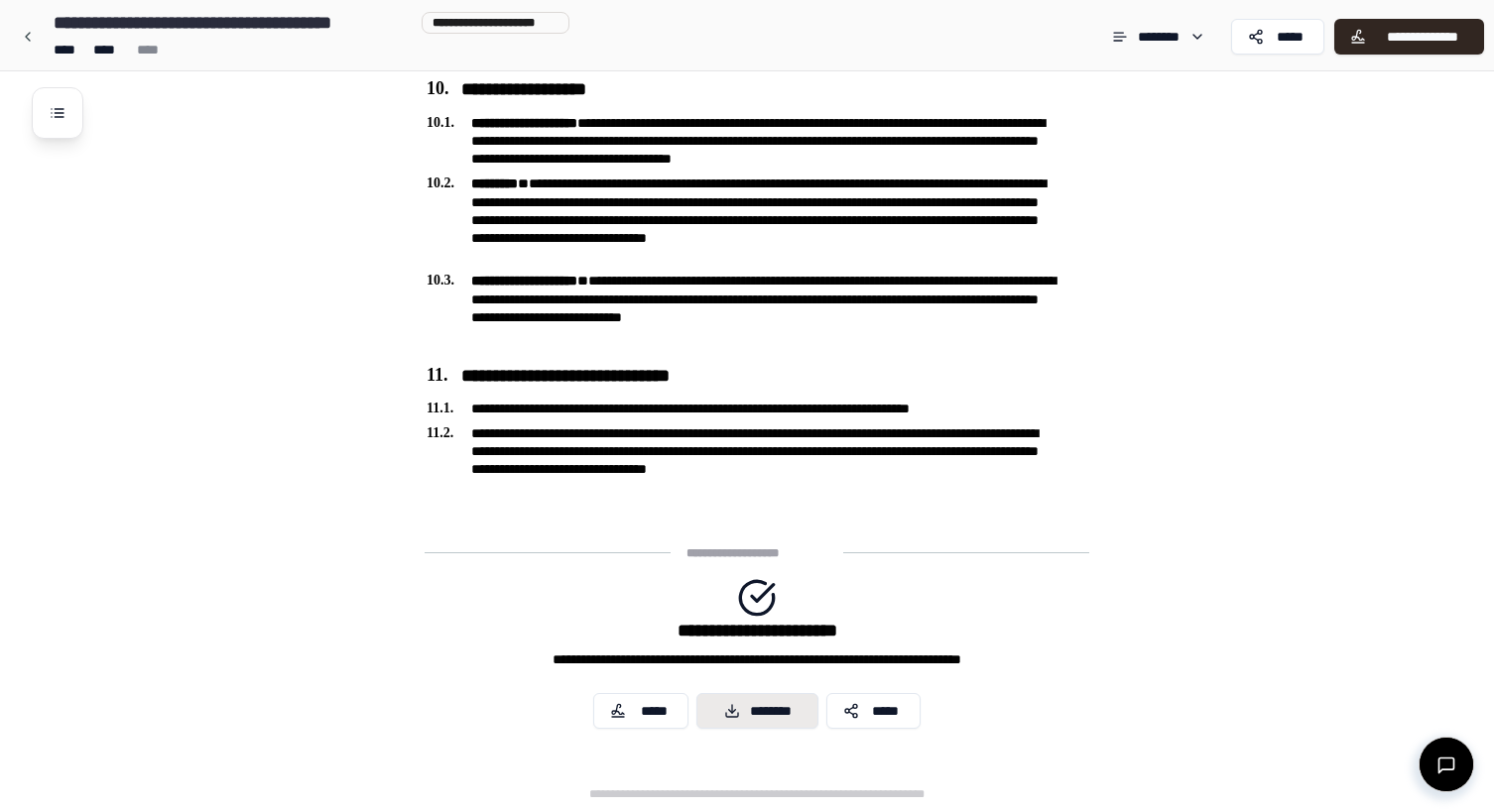 click on "********" at bounding box center (757, 711) 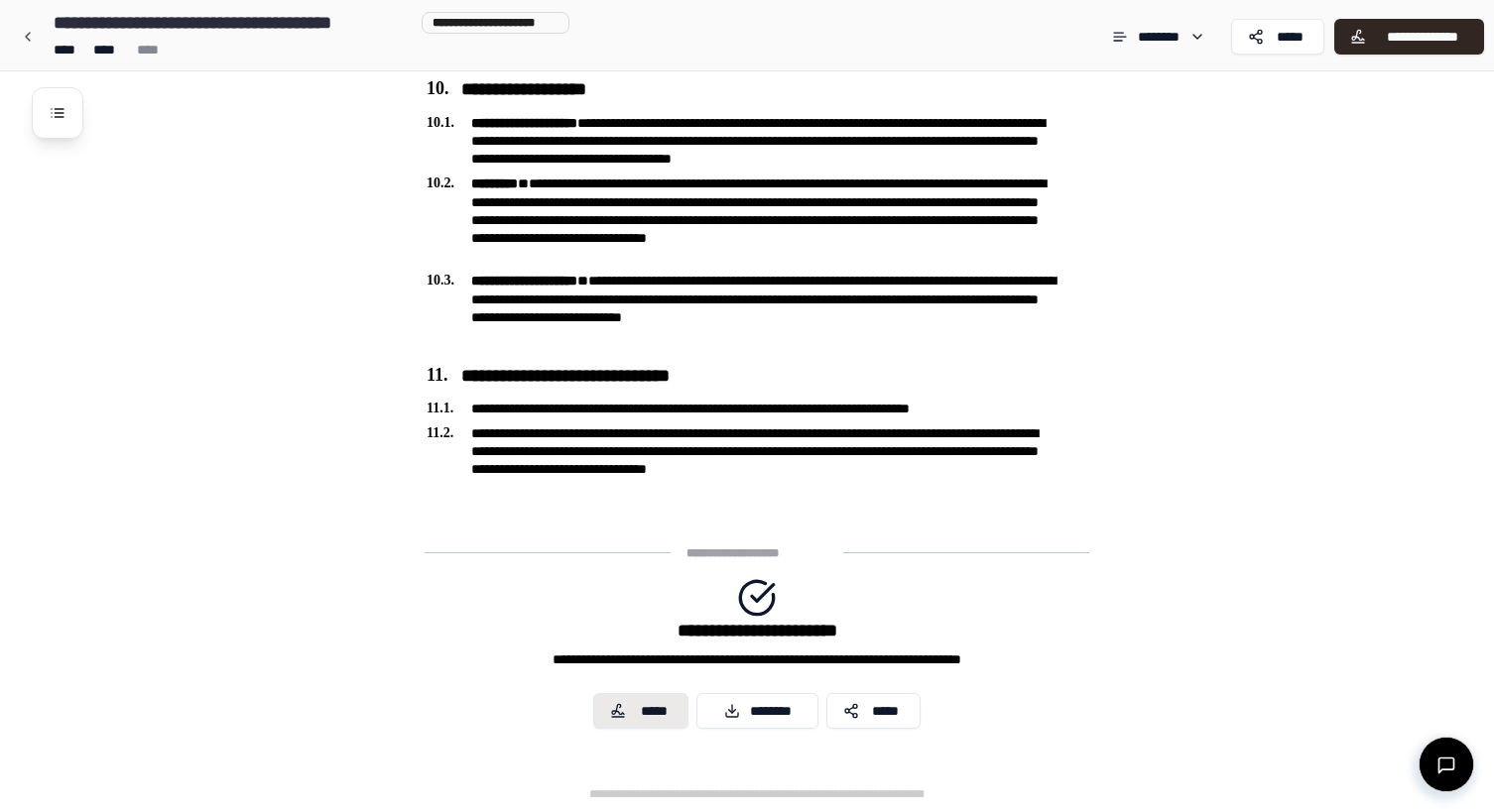 click on "*****" at bounding box center [654, 711] 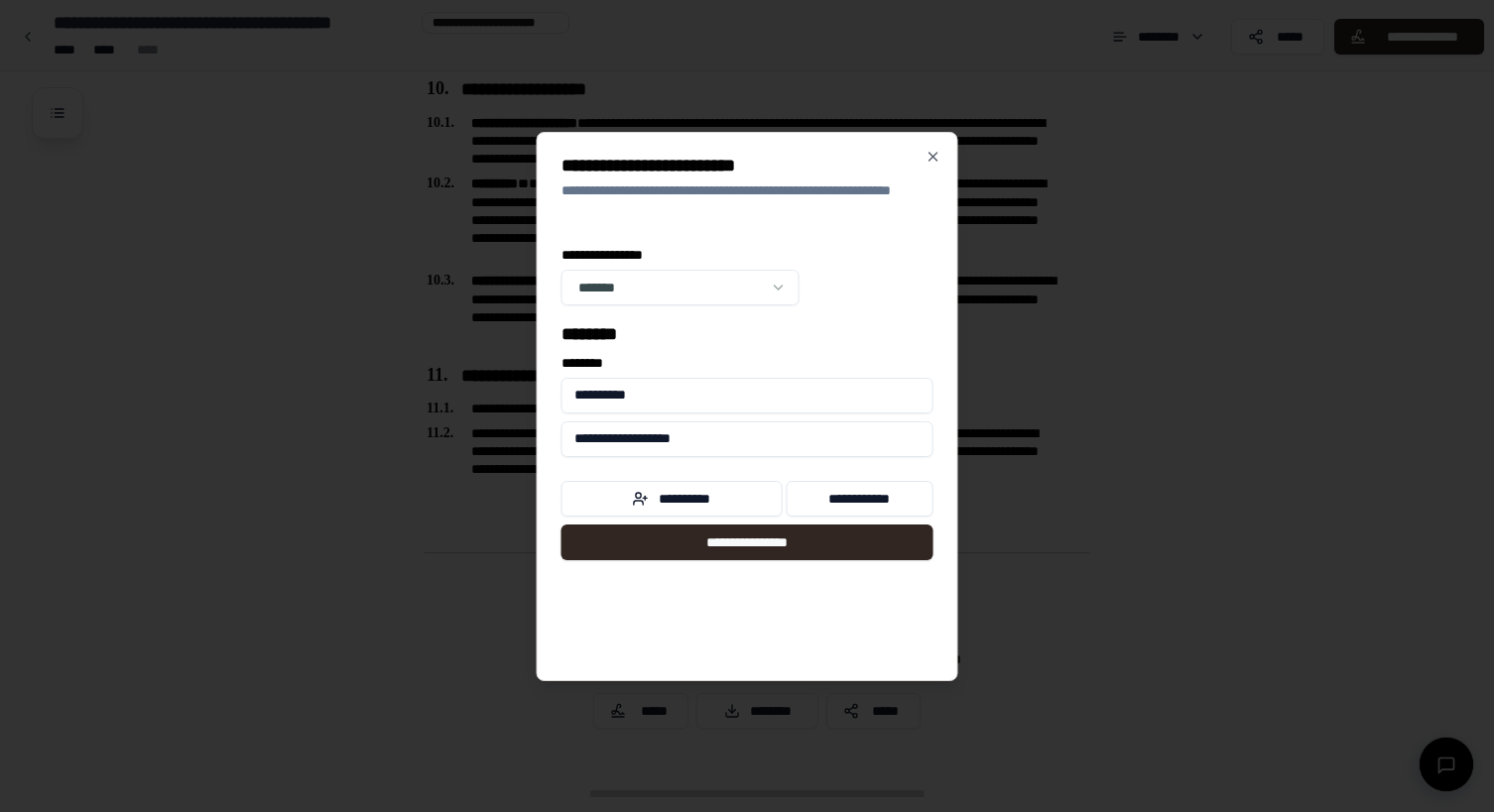 drag, startPoint x: 688, startPoint y: 402, endPoint x: 559, endPoint y: 396, distance: 129.13946 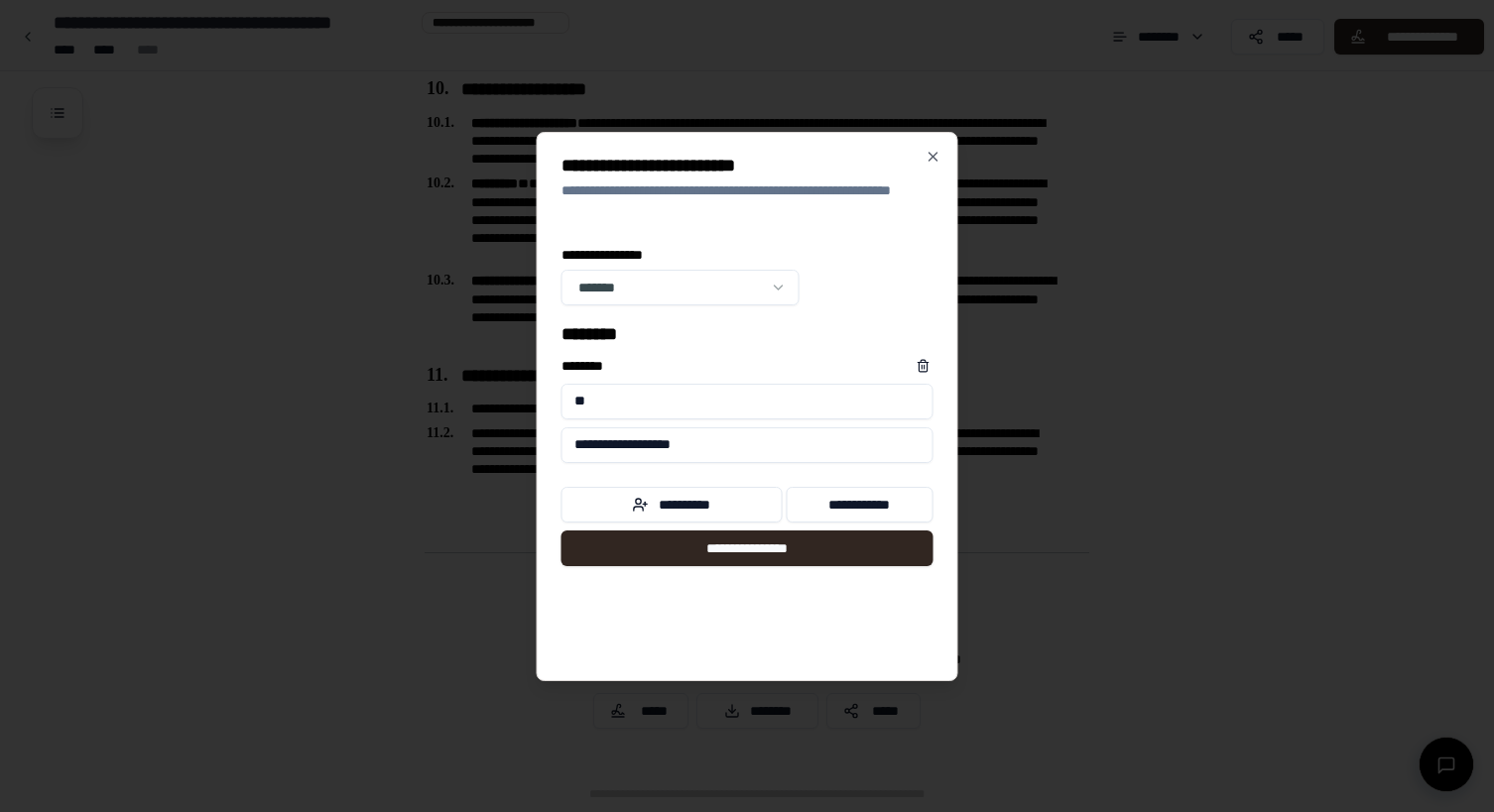 type on "*" 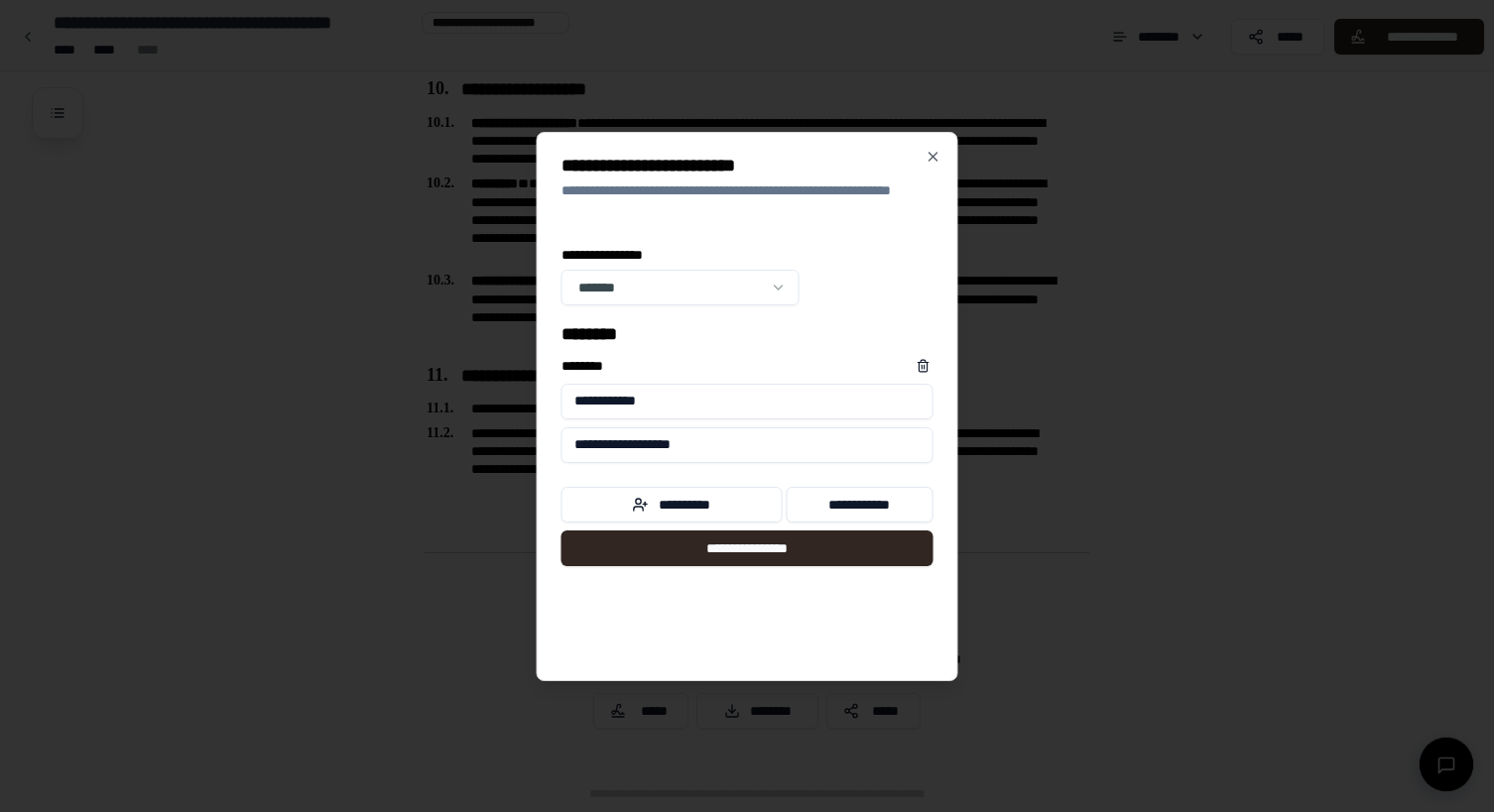 type on "**********" 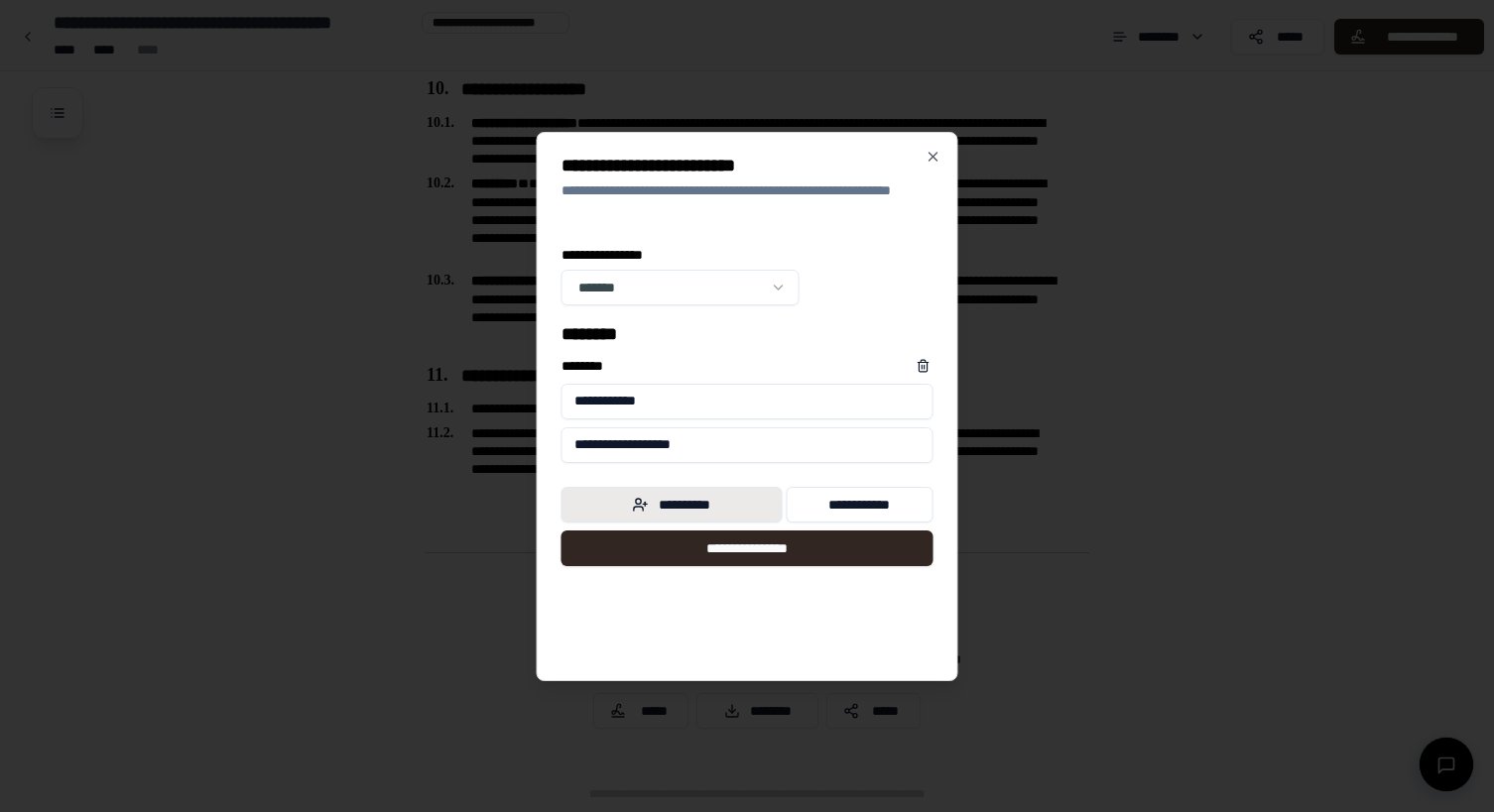 click on "**********" at bounding box center (672, 505) 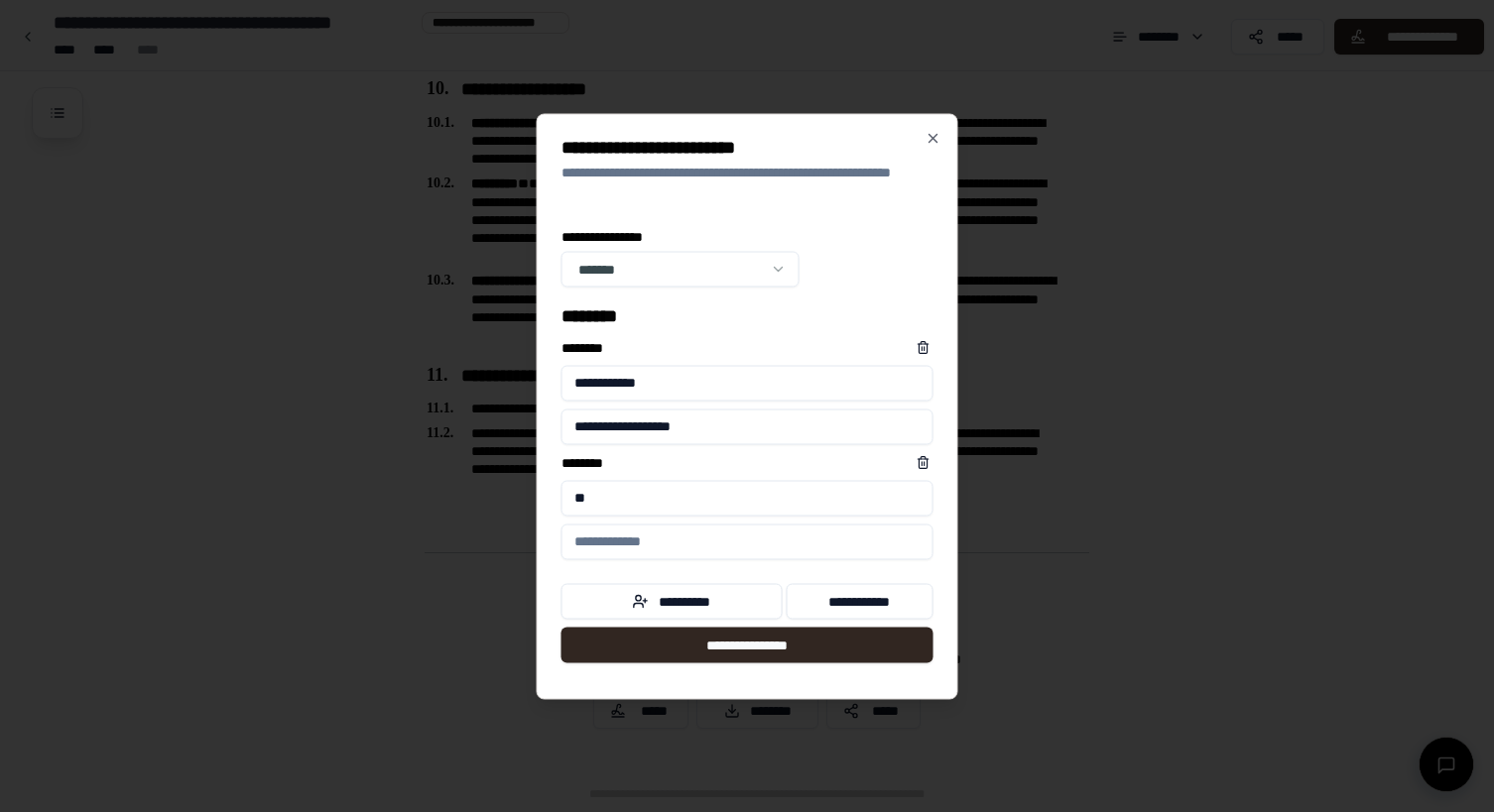 type on "*" 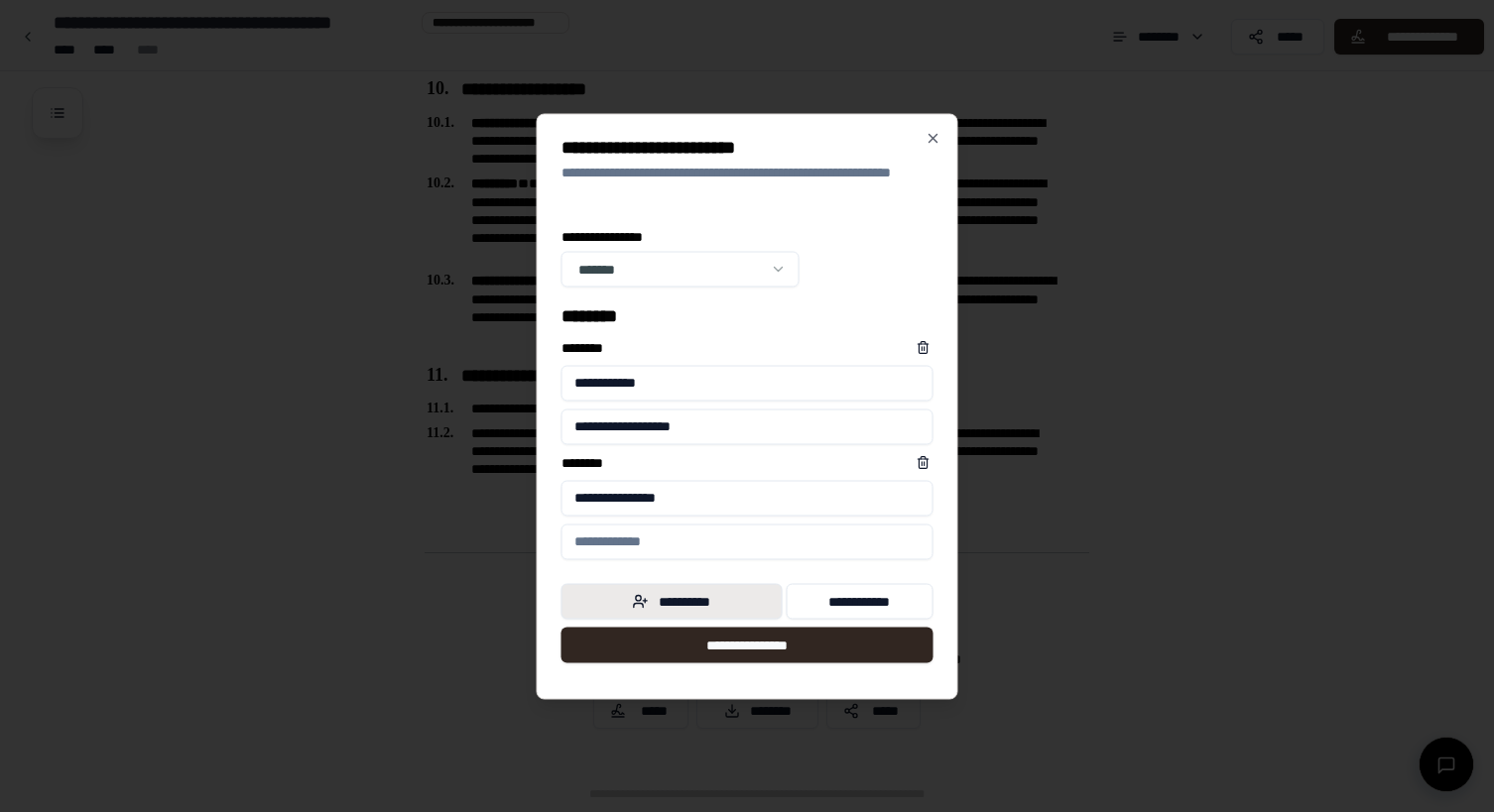 type on "**********" 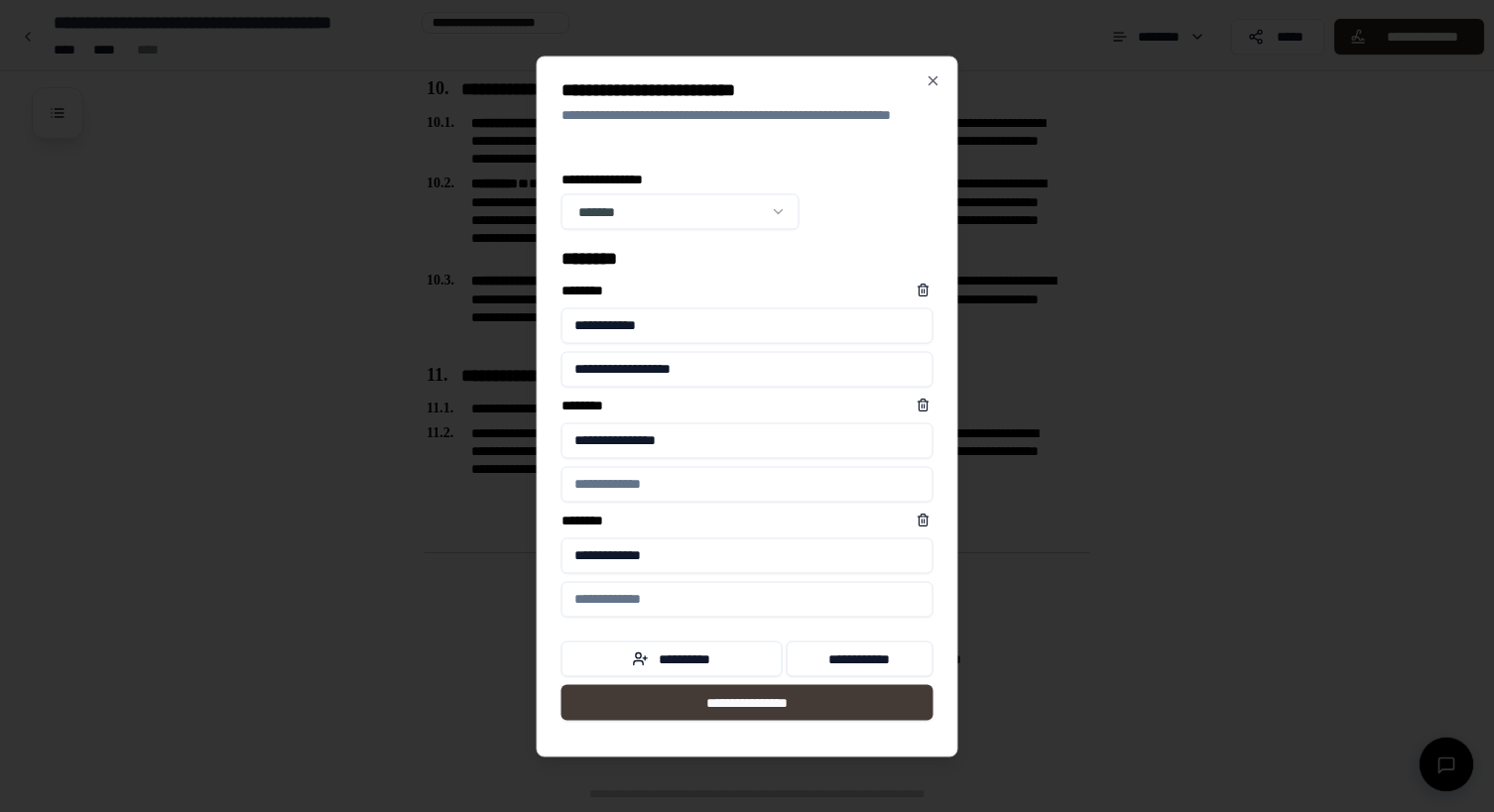 type on "**********" 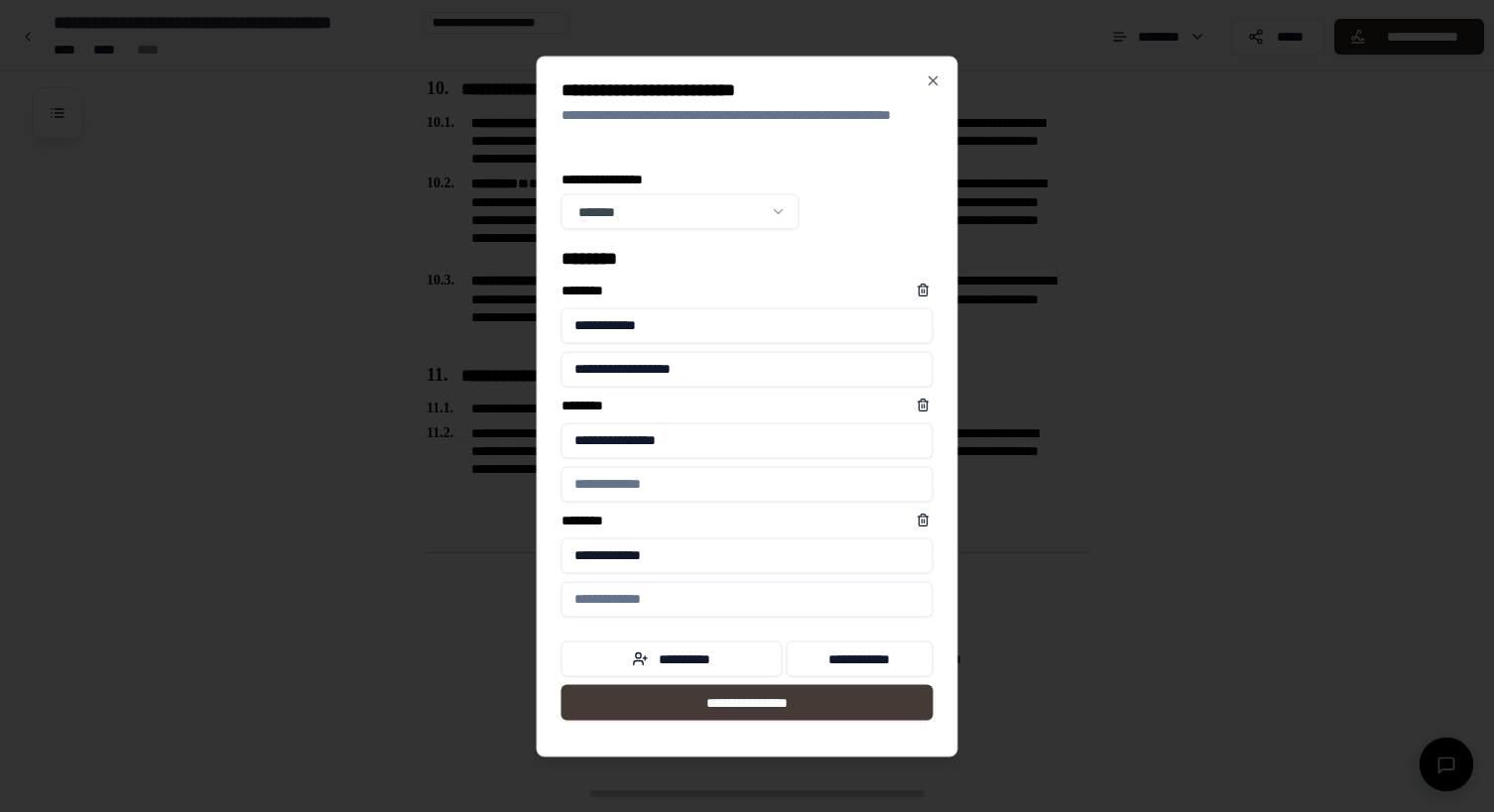 click on "**********" at bounding box center [747, 702] 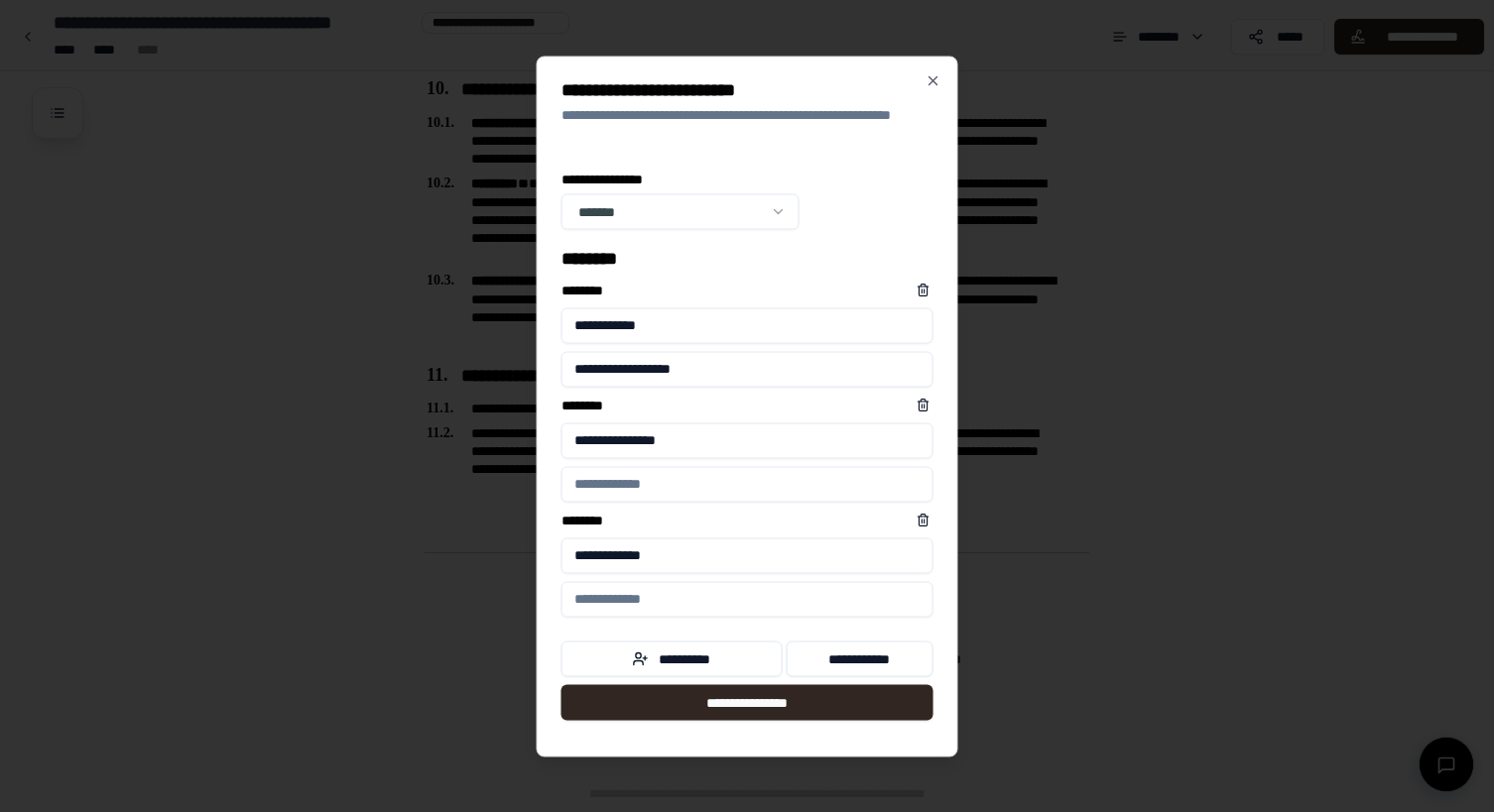 click on "**********" at bounding box center [747, 208] 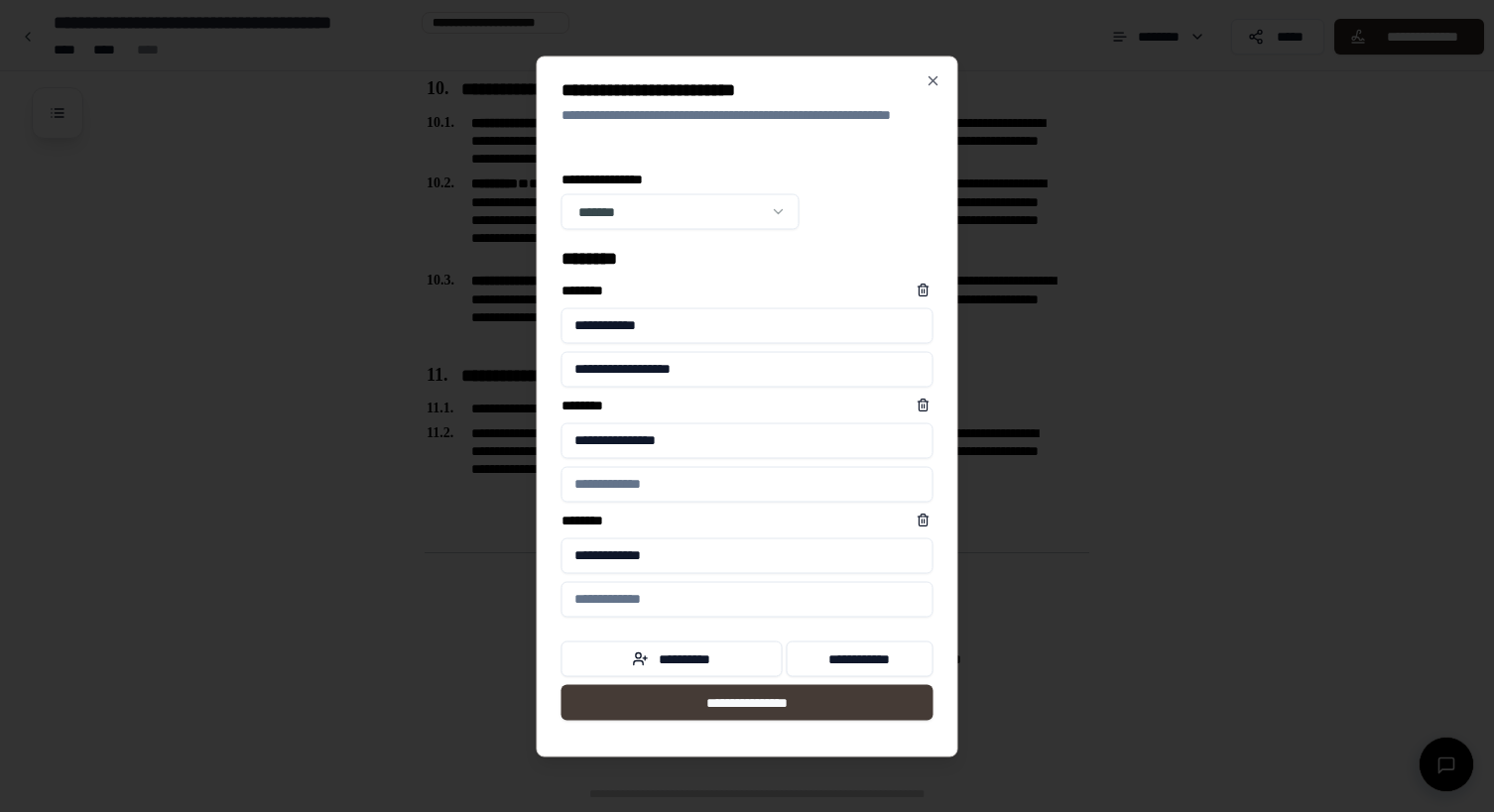 click on "**********" at bounding box center [747, 702] 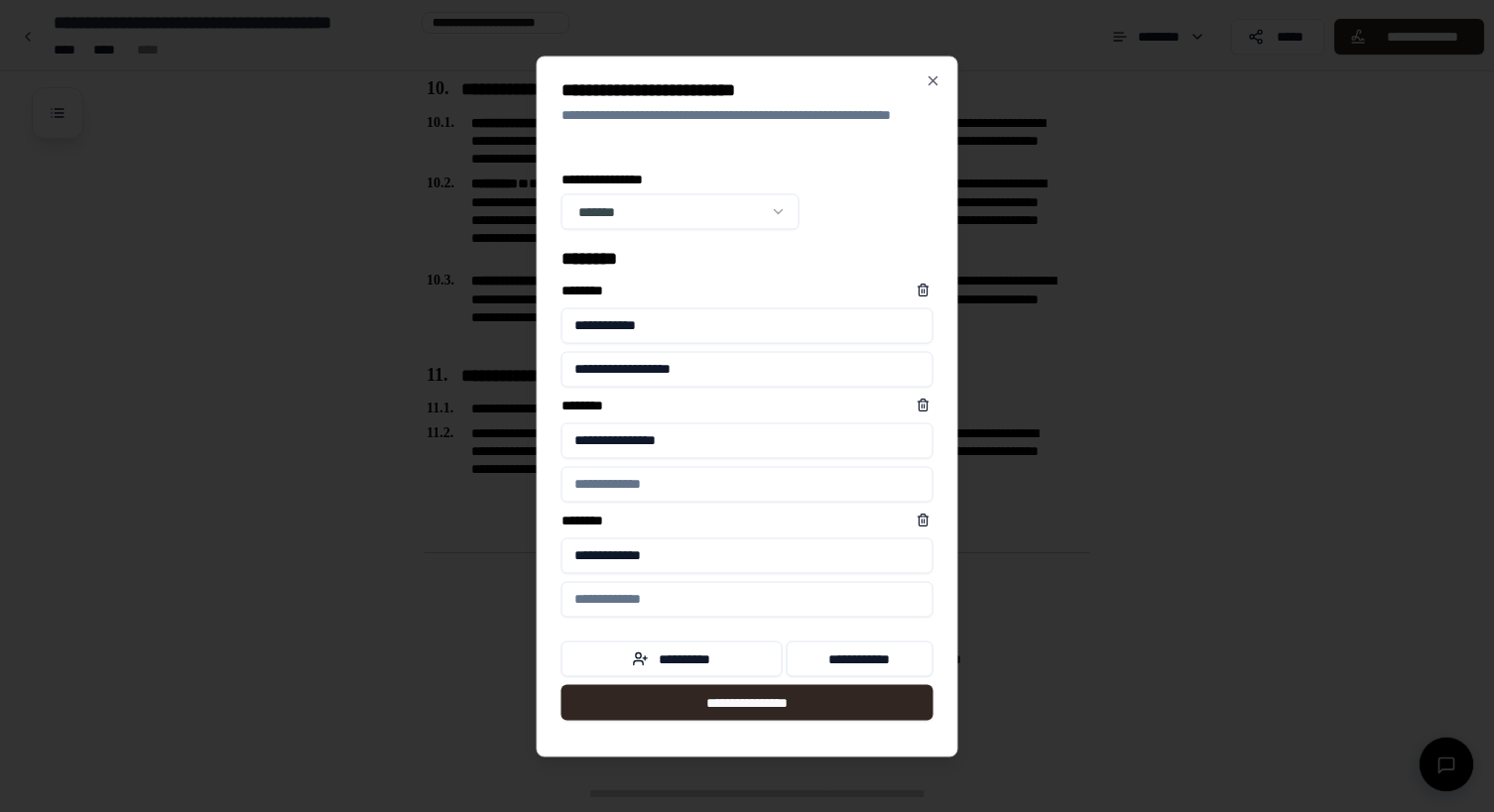 click on "**********" at bounding box center (747, 178) 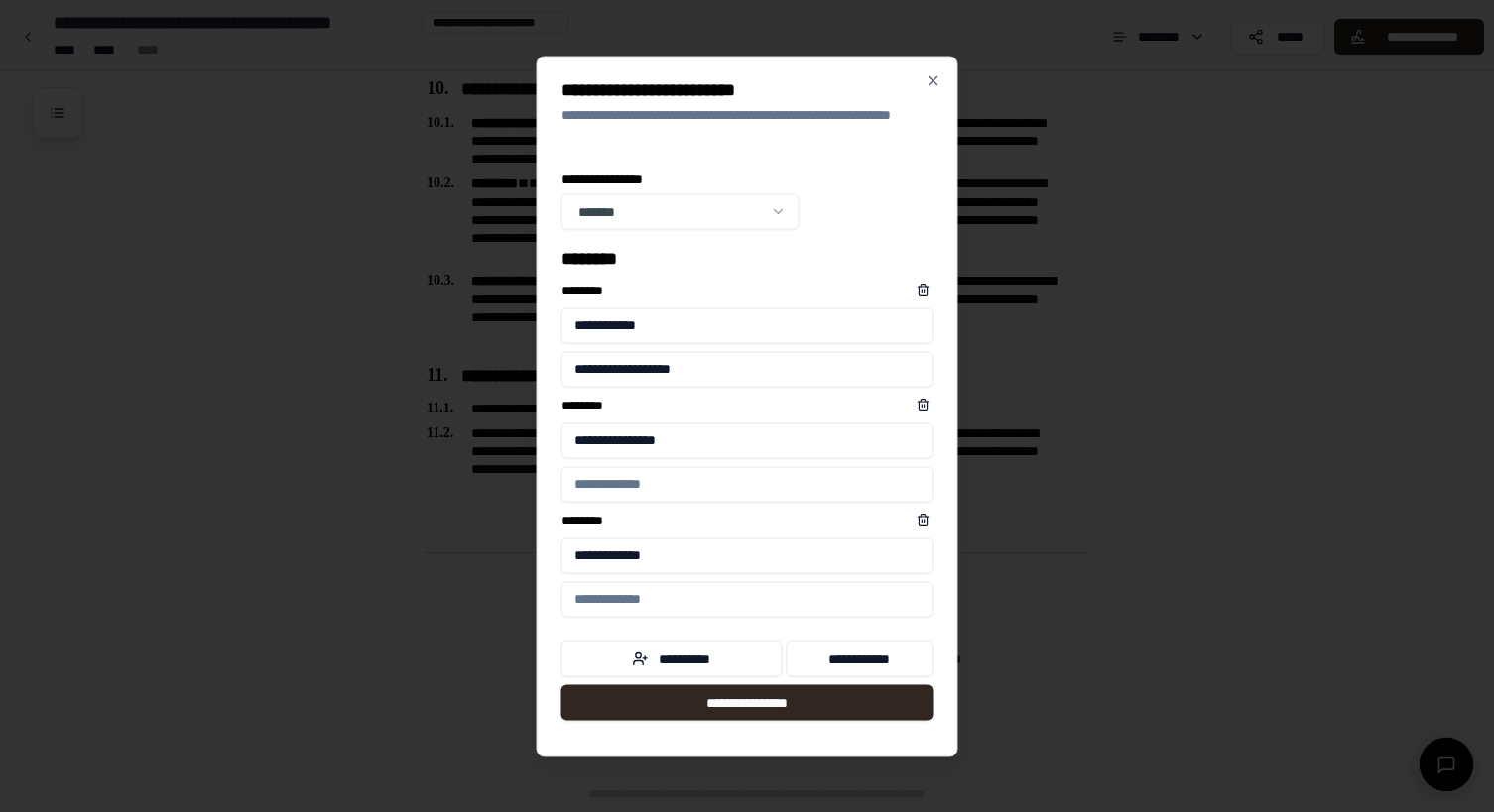 click at bounding box center [747, 484] 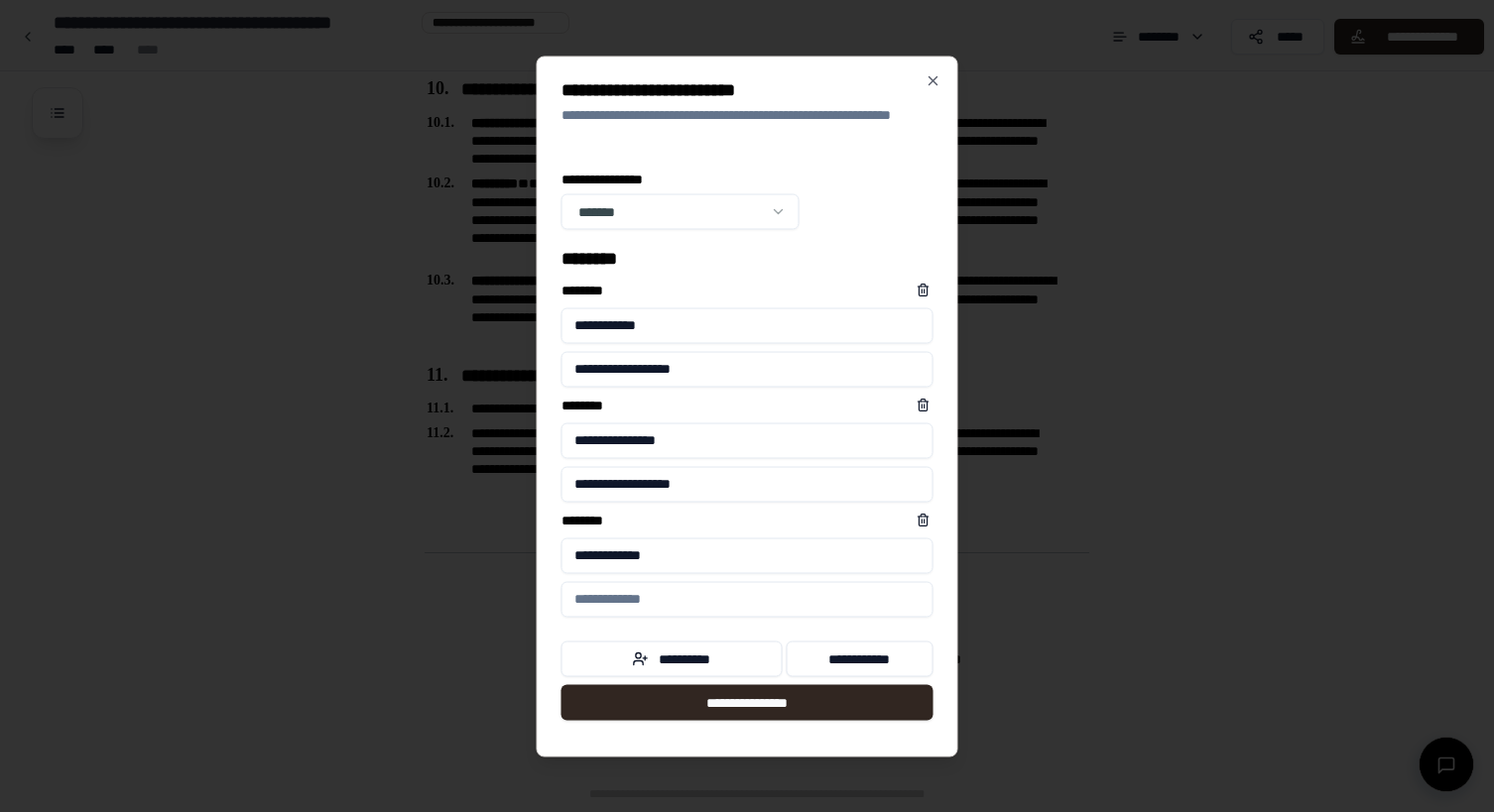 type on "**********" 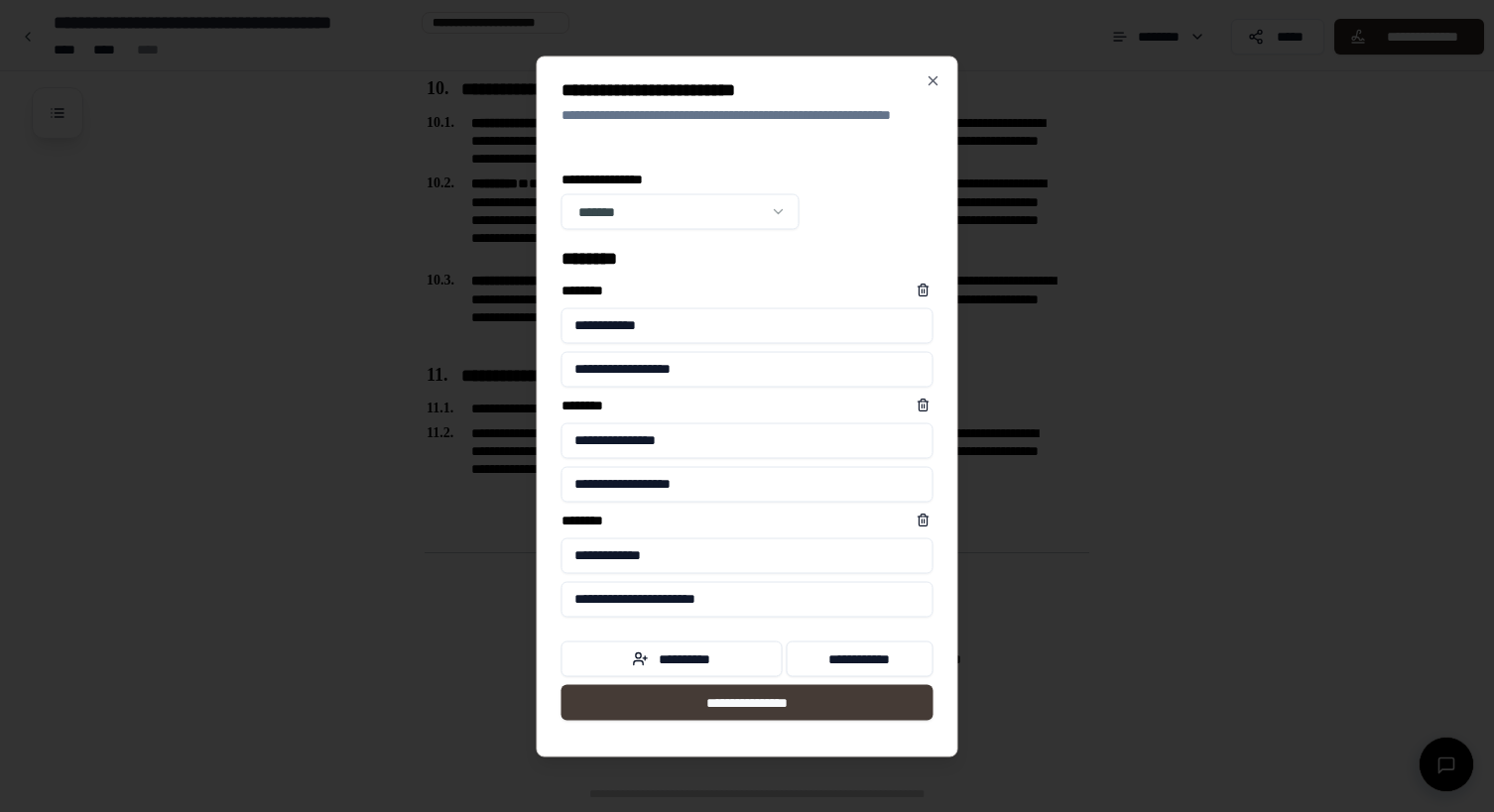 type on "**********" 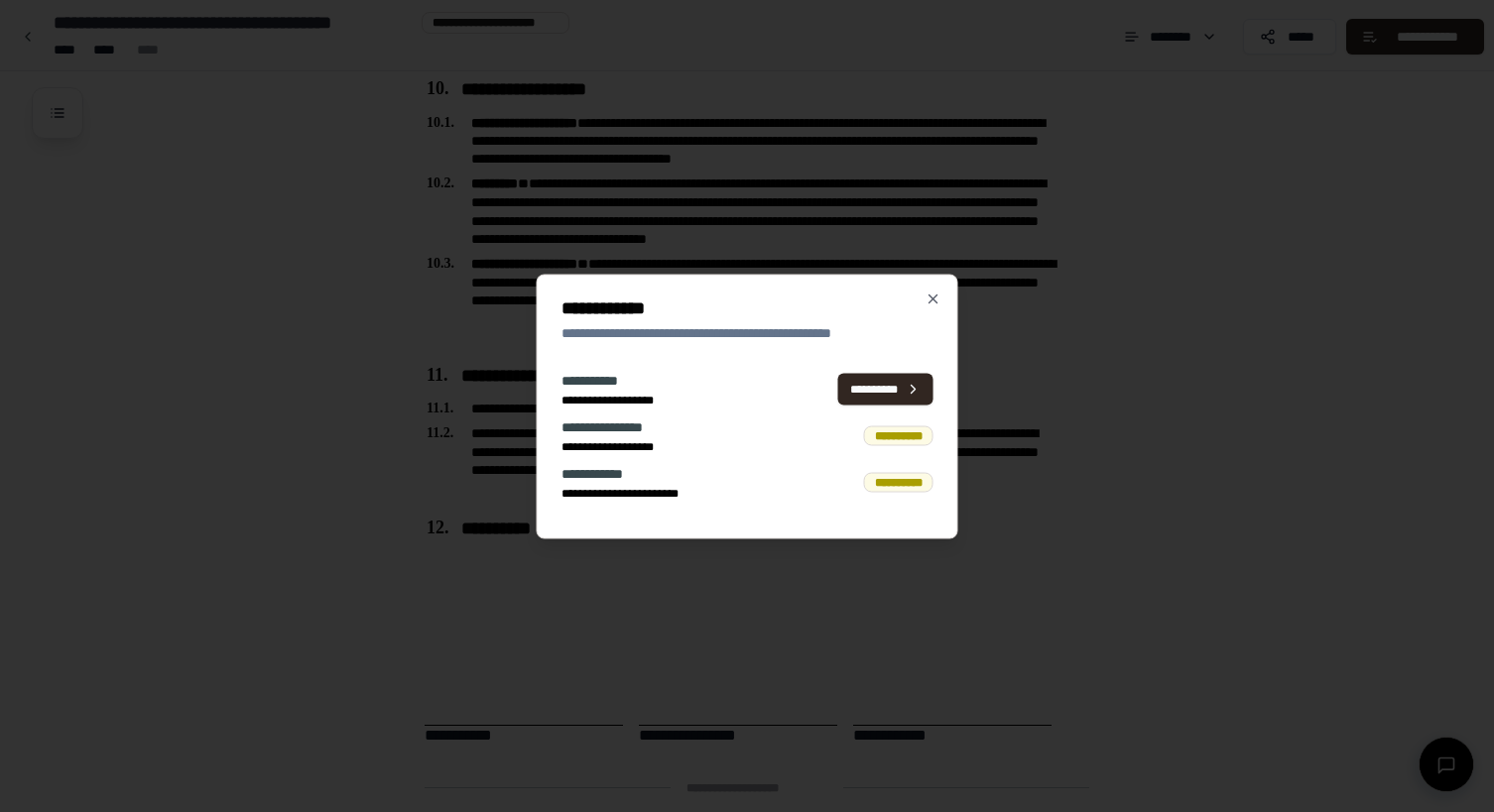 scroll, scrollTop: 3372, scrollLeft: 0, axis: vertical 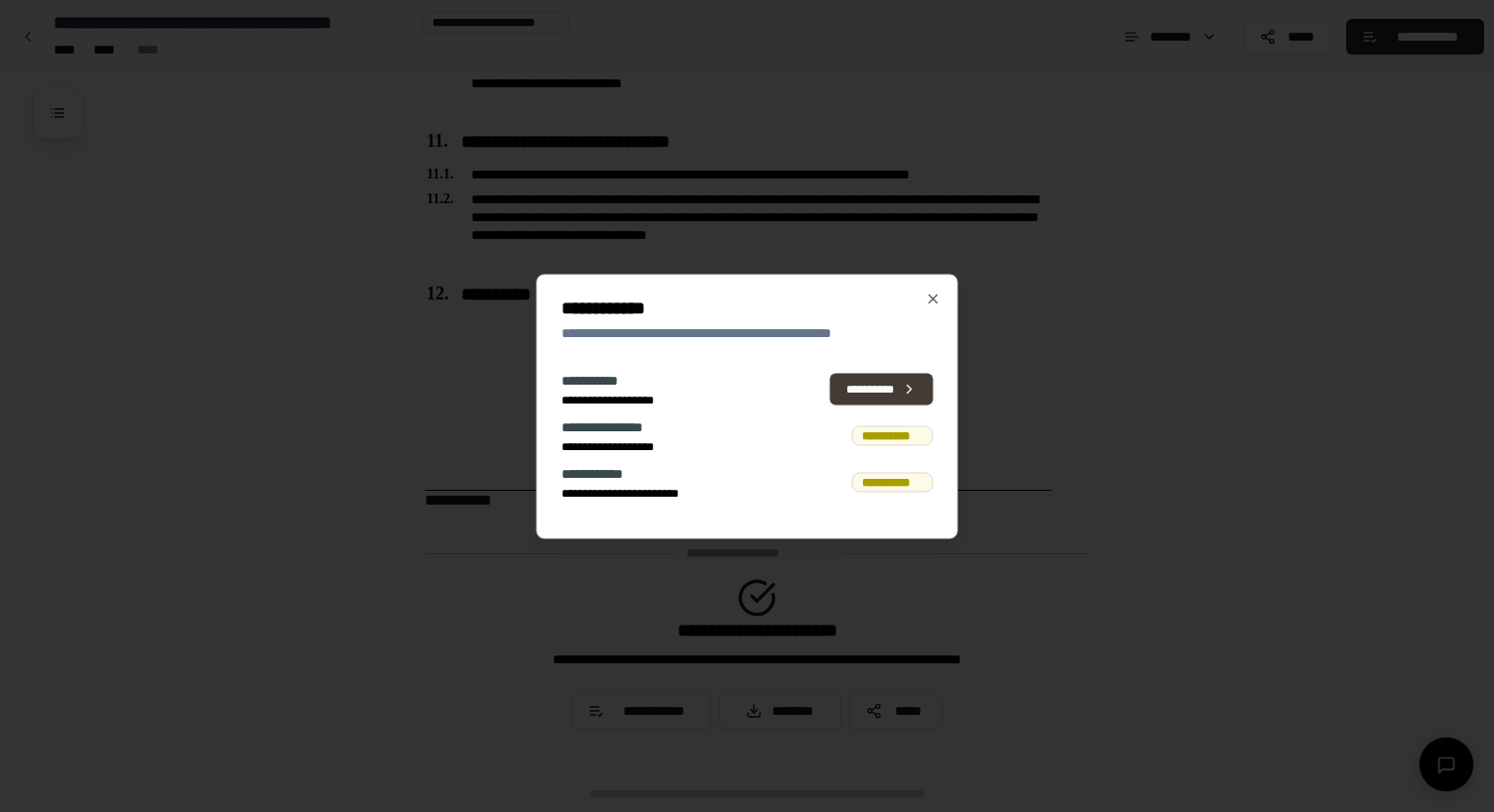 click on "**********" at bounding box center (882, 390) 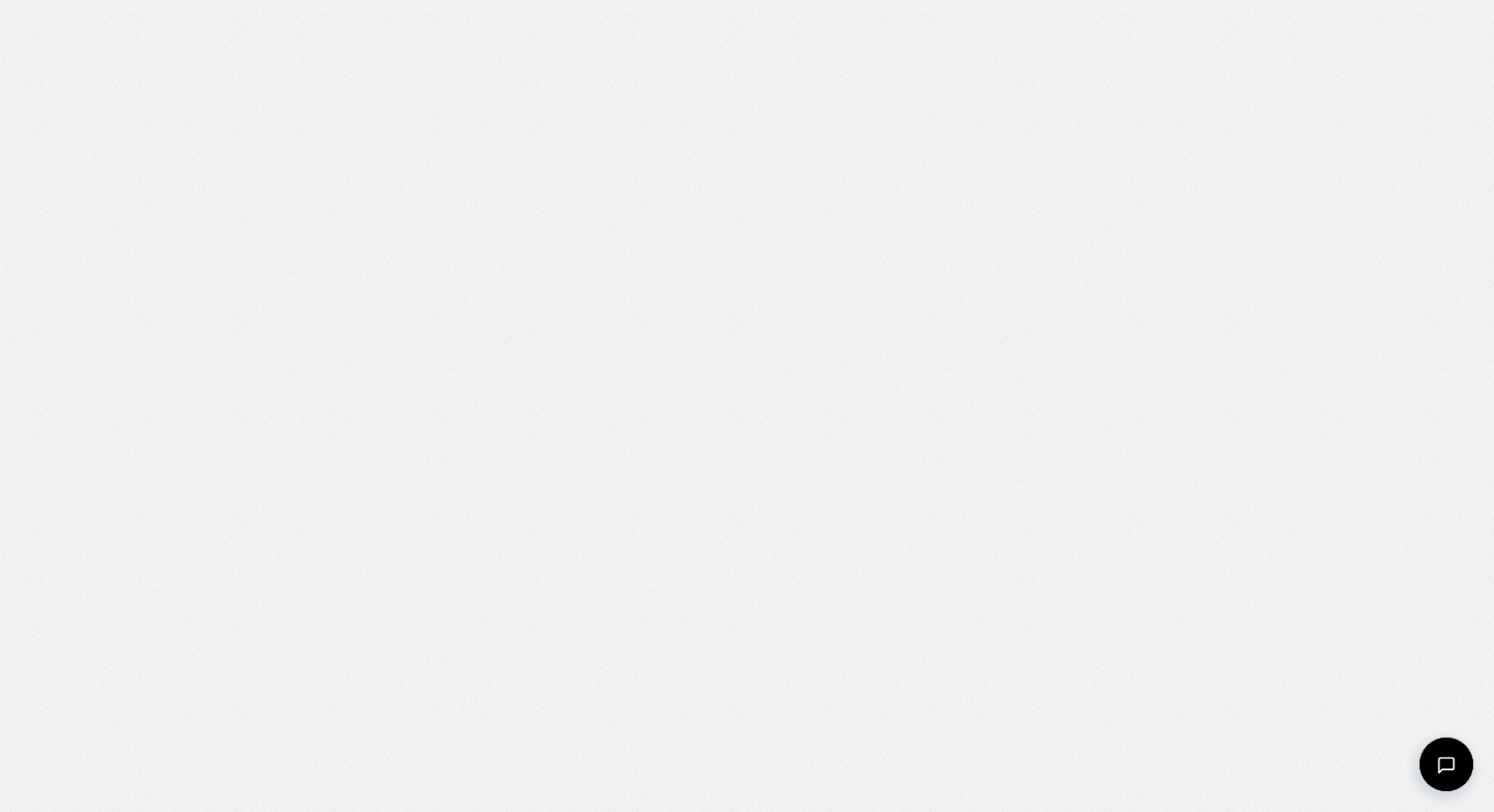 scroll, scrollTop: 0, scrollLeft: 0, axis: both 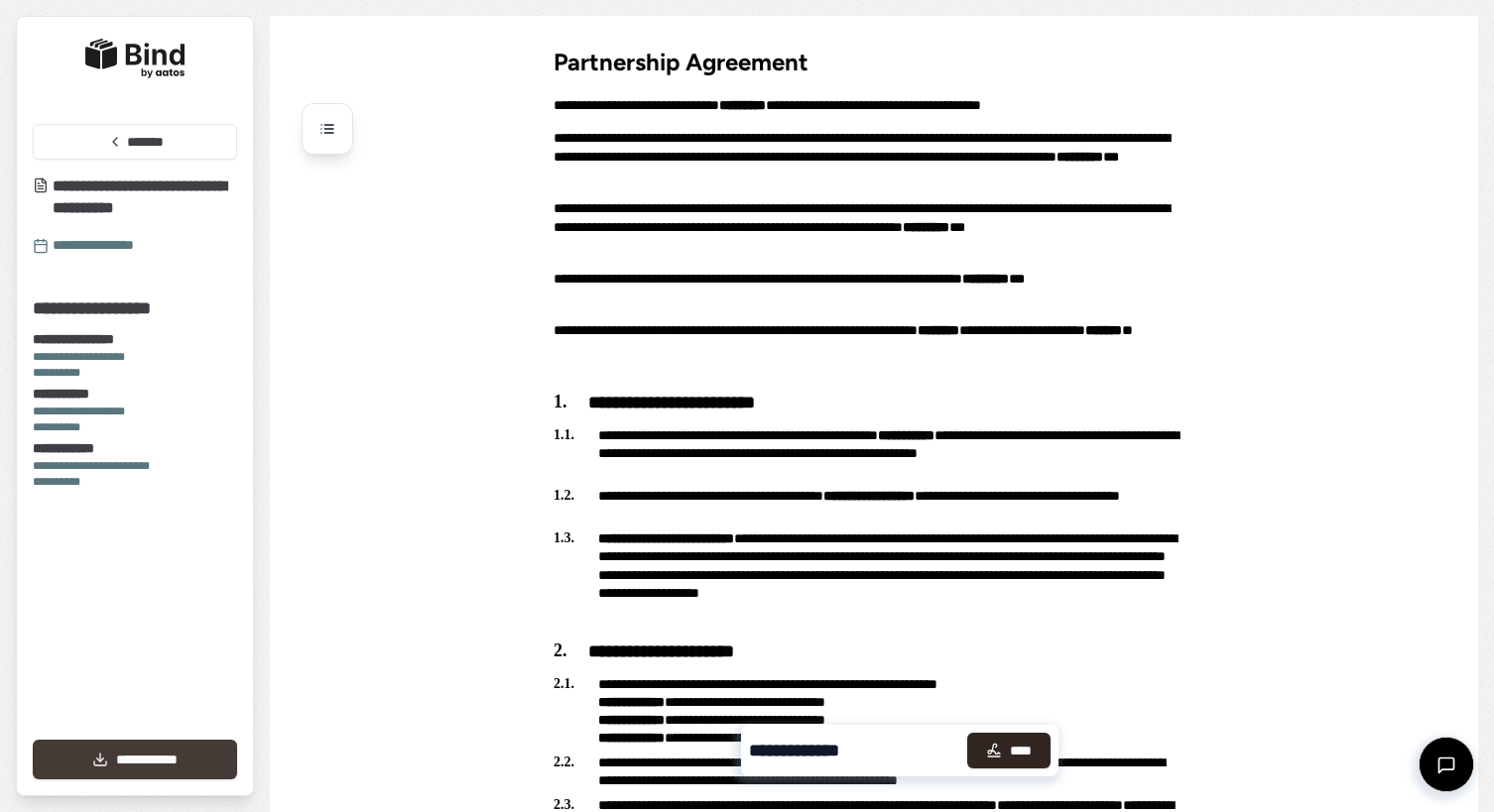 click on "**********" at bounding box center (135, 759) 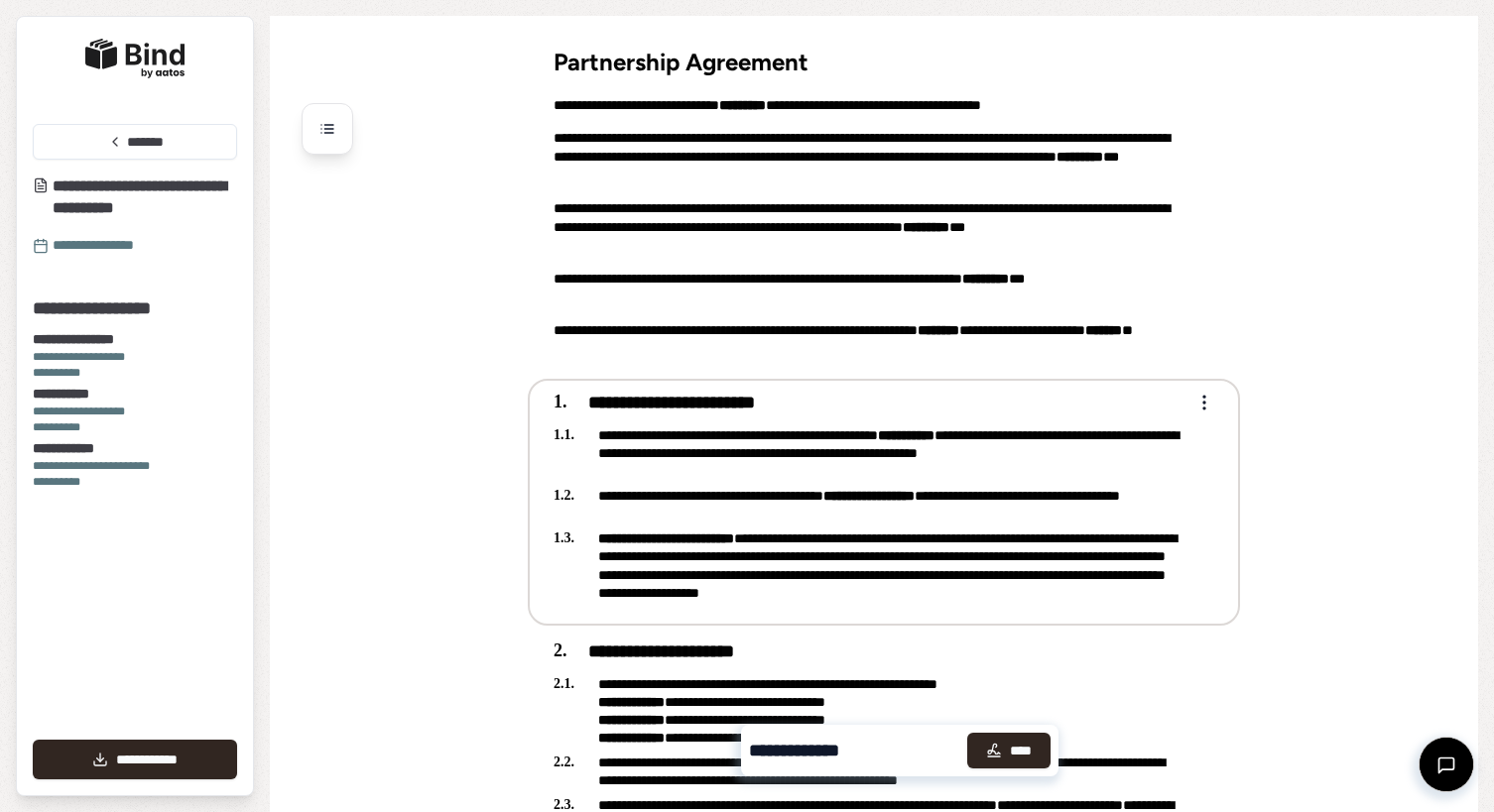 scroll, scrollTop: 0, scrollLeft: 0, axis: both 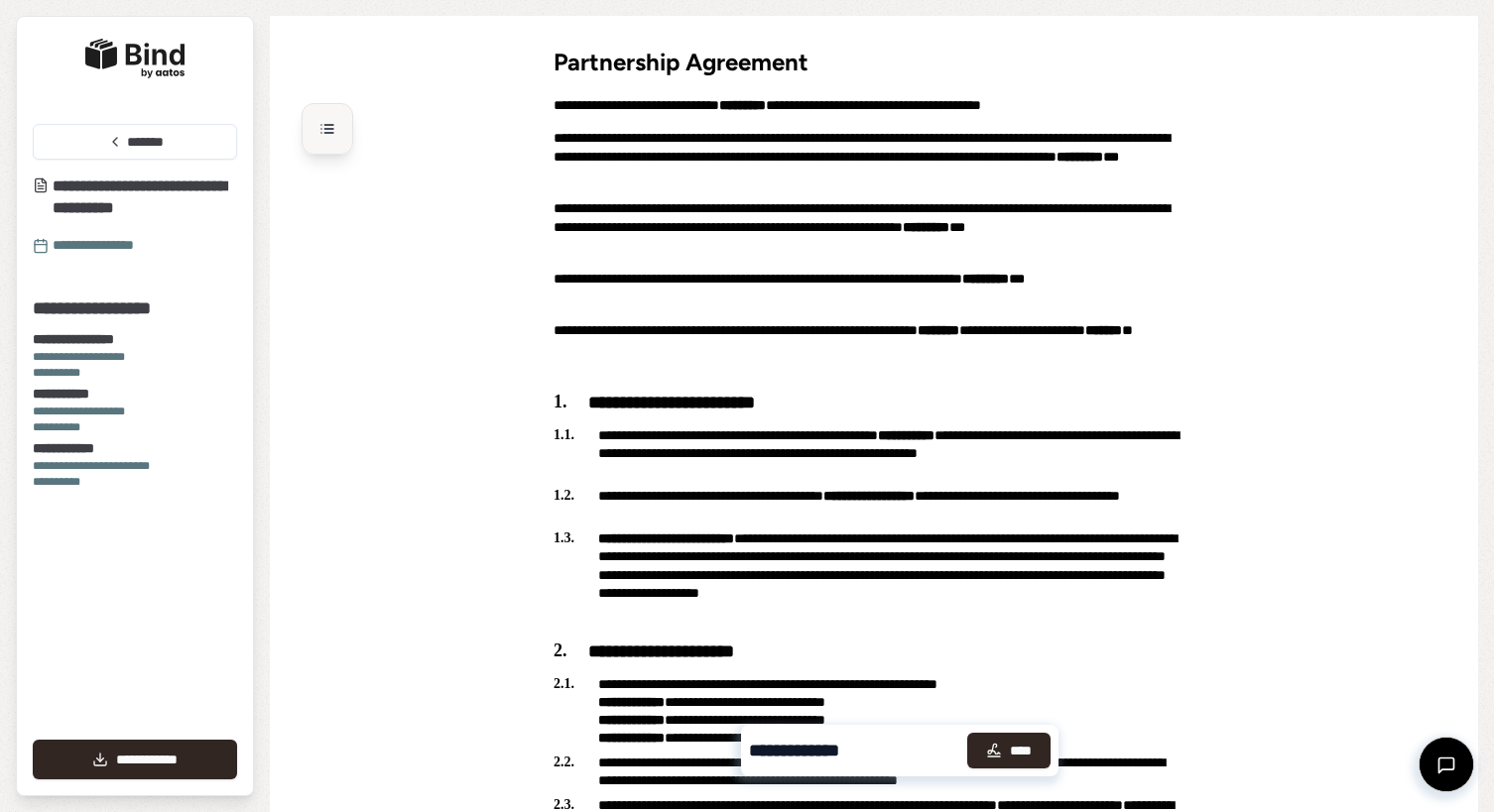 click at bounding box center [327, 129] 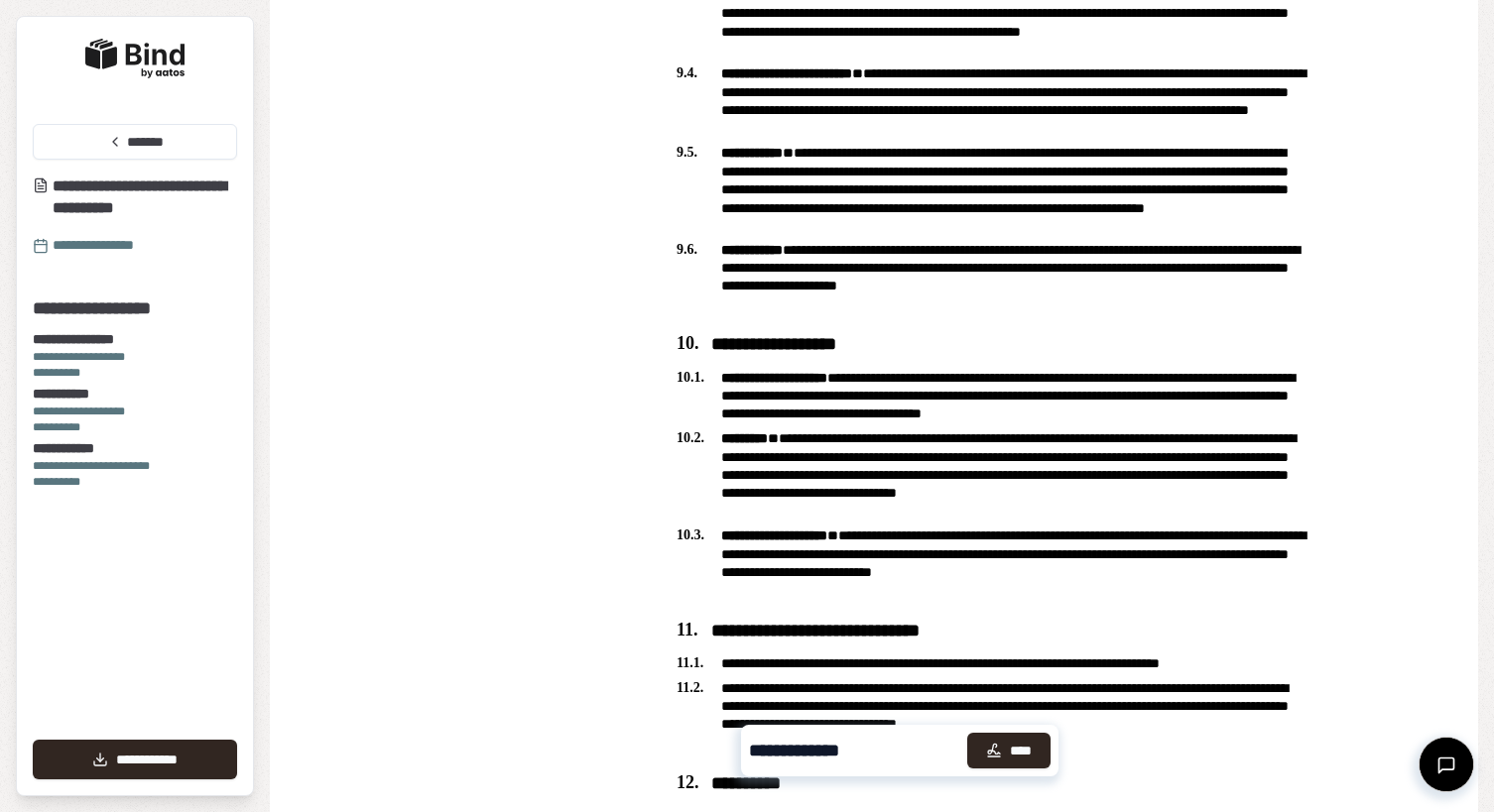 scroll, scrollTop: 3119, scrollLeft: 0, axis: vertical 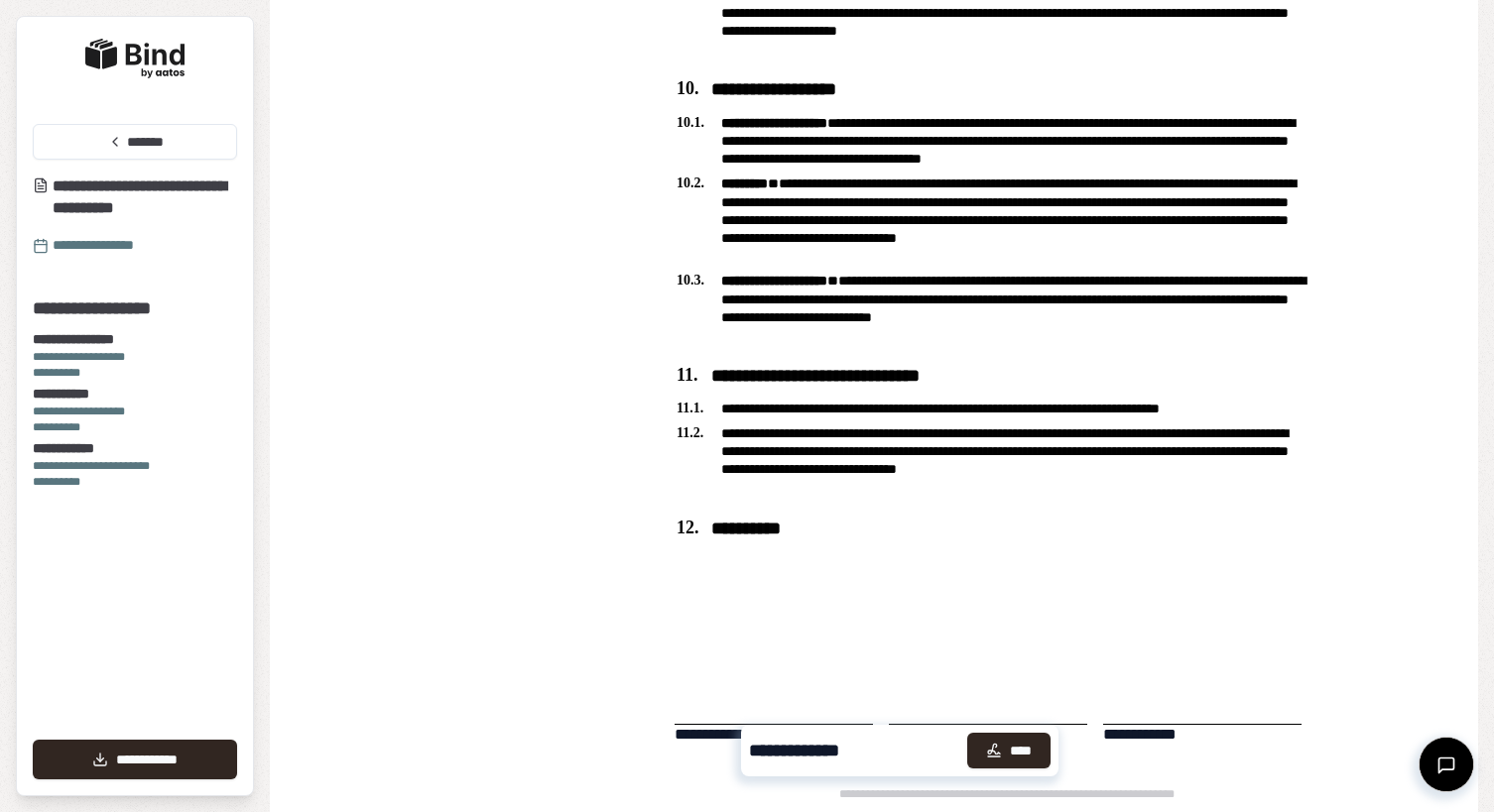 click on "**********" at bounding box center [1007, 677] 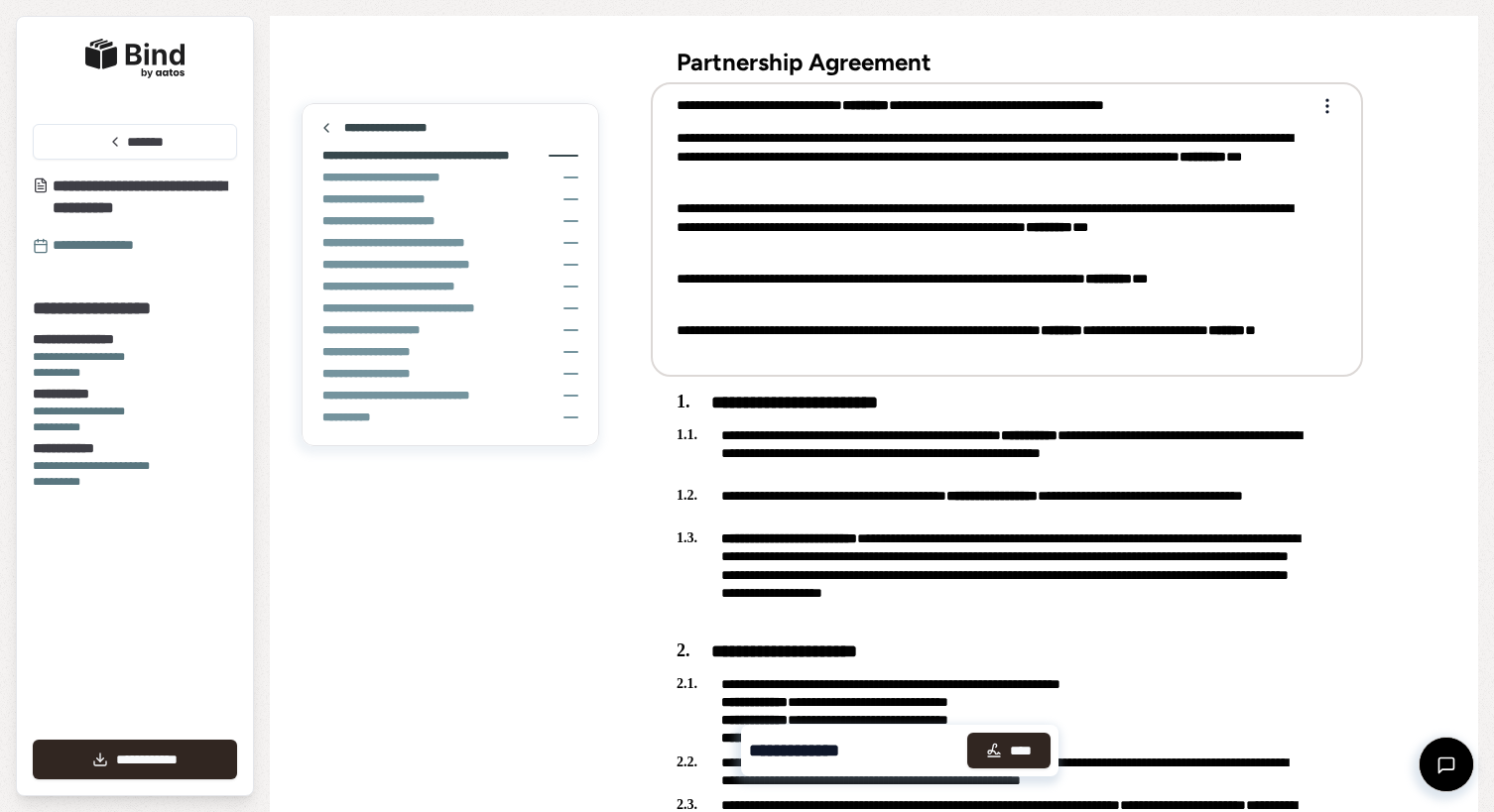 scroll, scrollTop: 0, scrollLeft: 0, axis: both 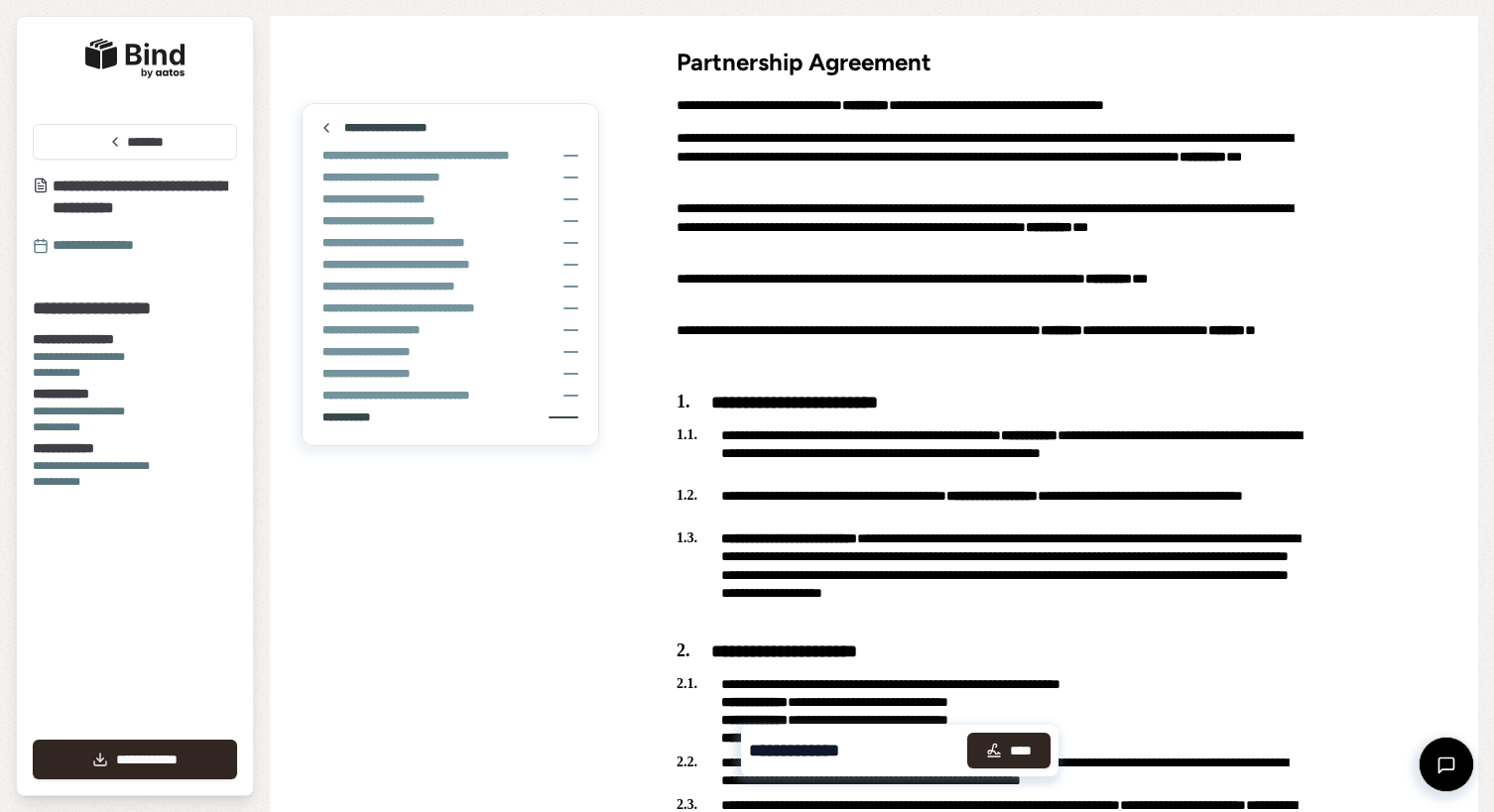 click on "**********" at bounding box center [450, 415] 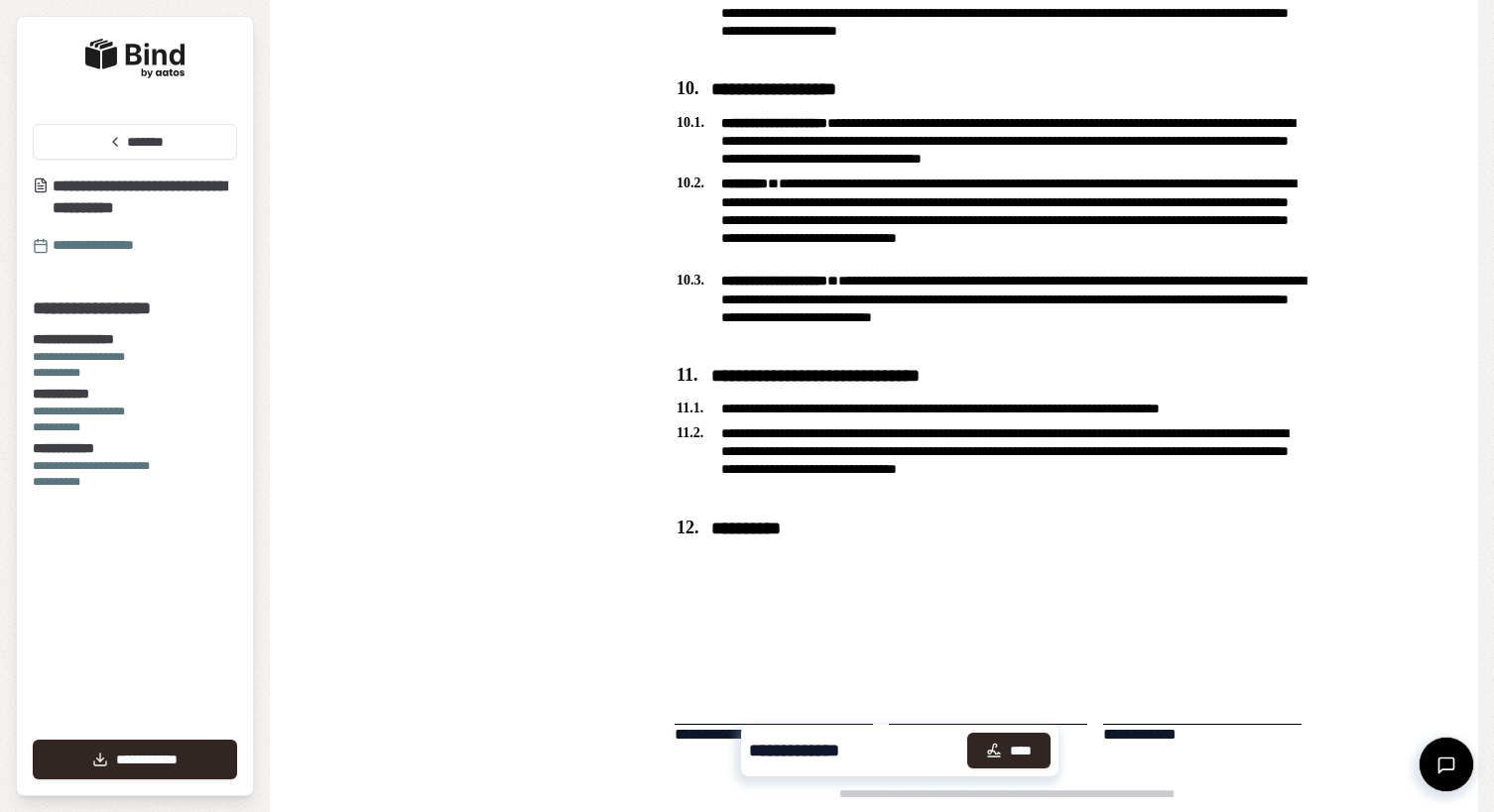 scroll, scrollTop: 0, scrollLeft: 0, axis: both 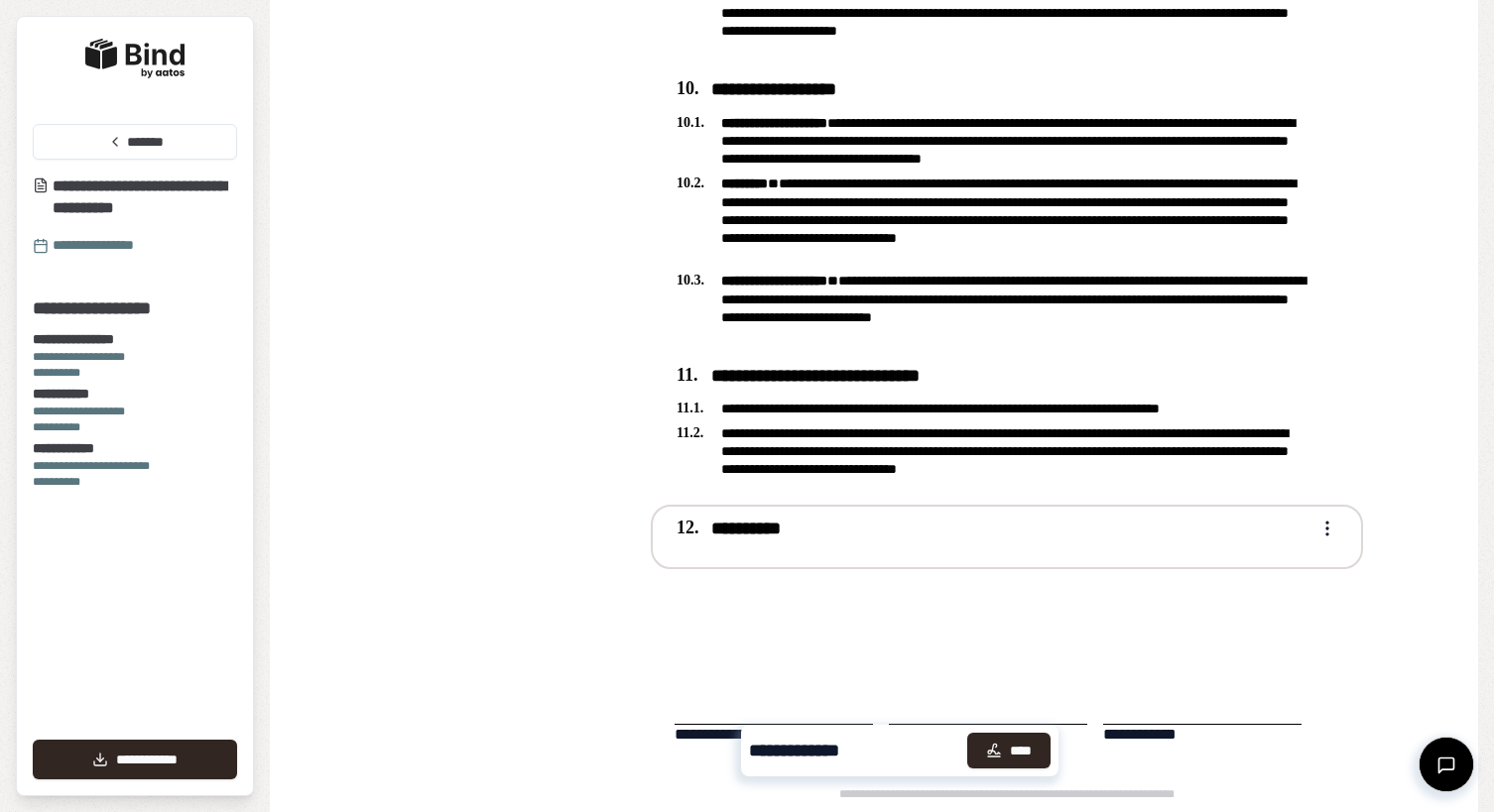 click on "**********" at bounding box center (993, 528) 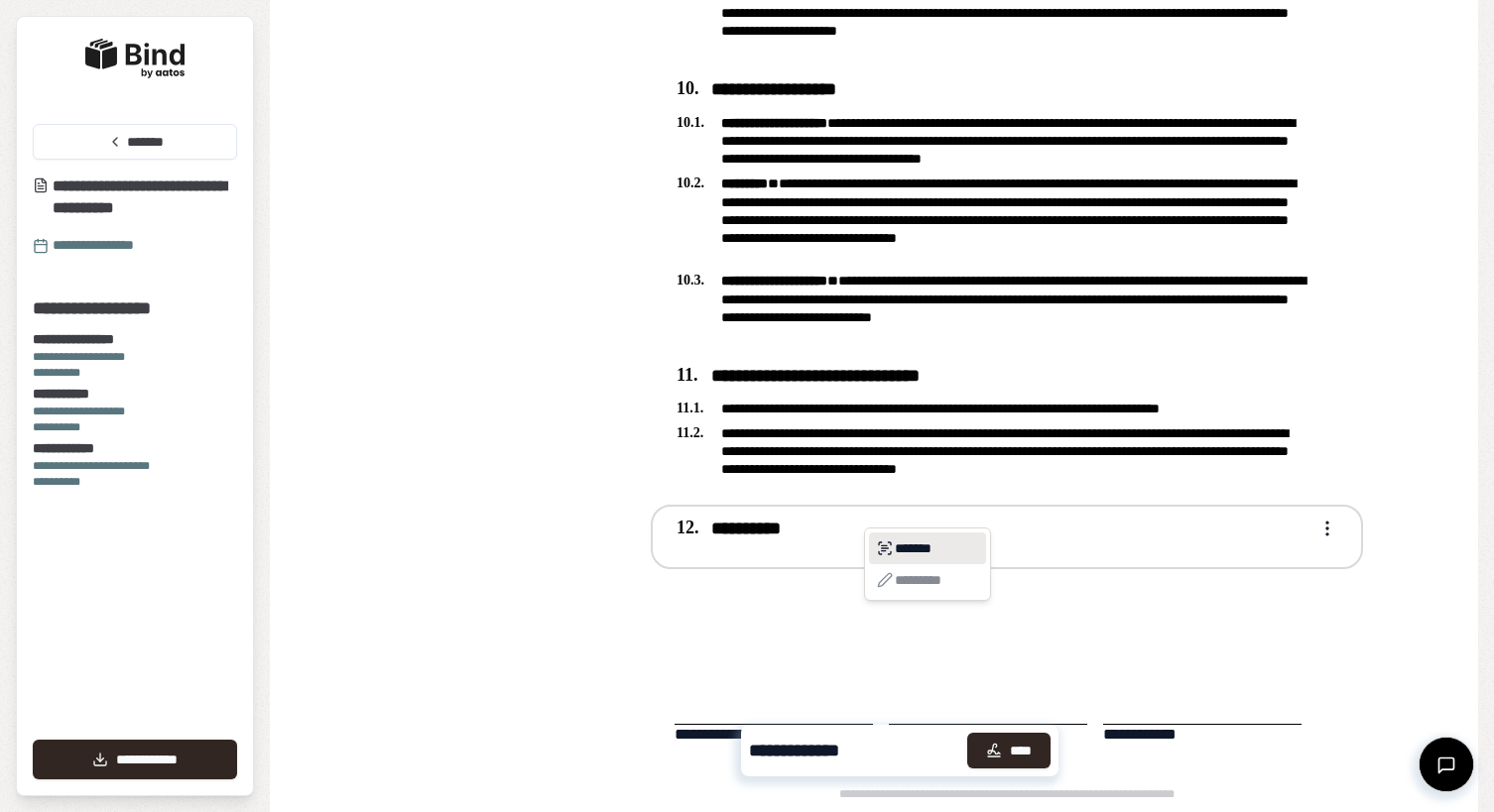 click on "*******" at bounding box center [928, 548] 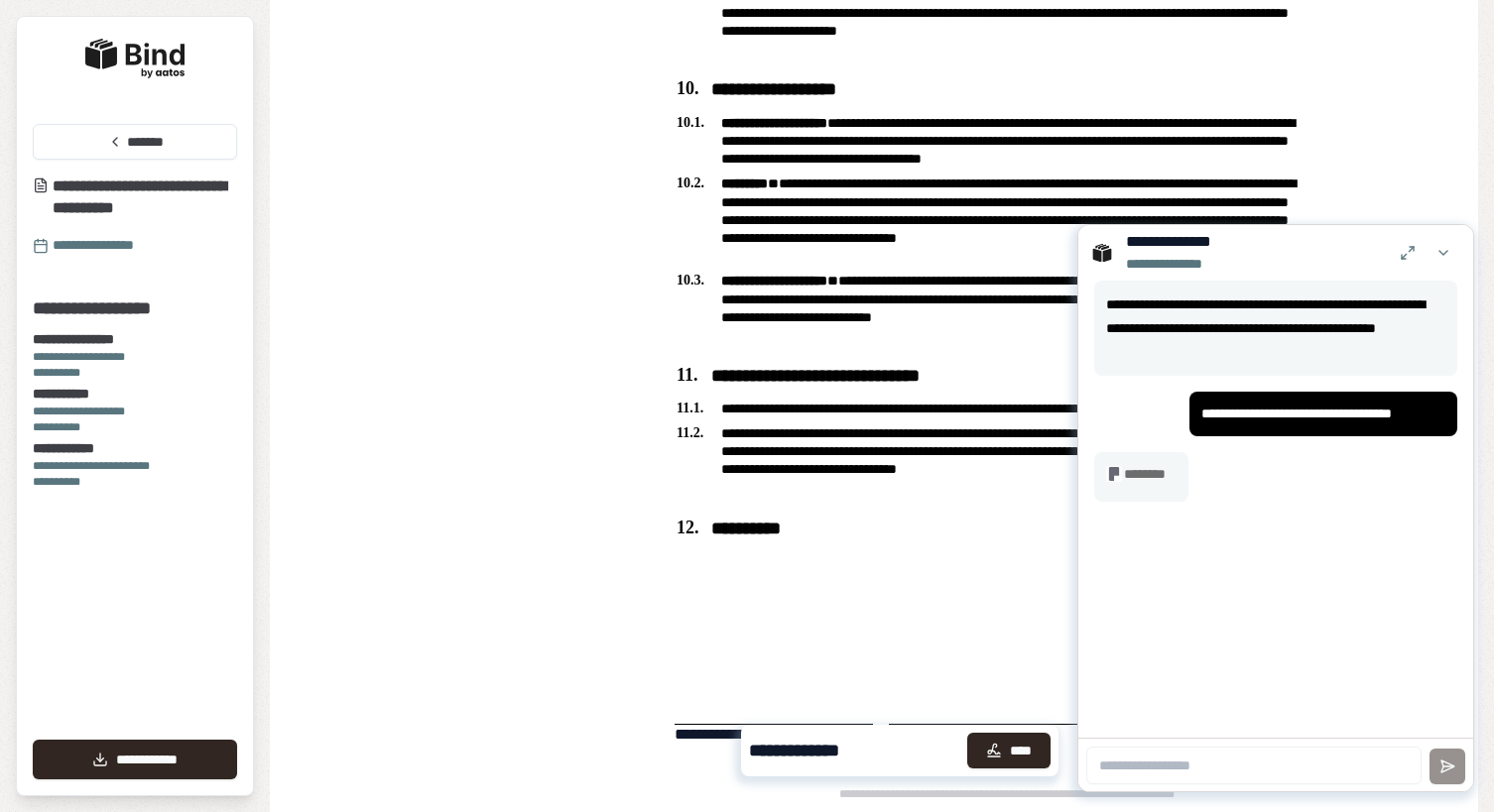 click on "********" at bounding box center (1141, 477) 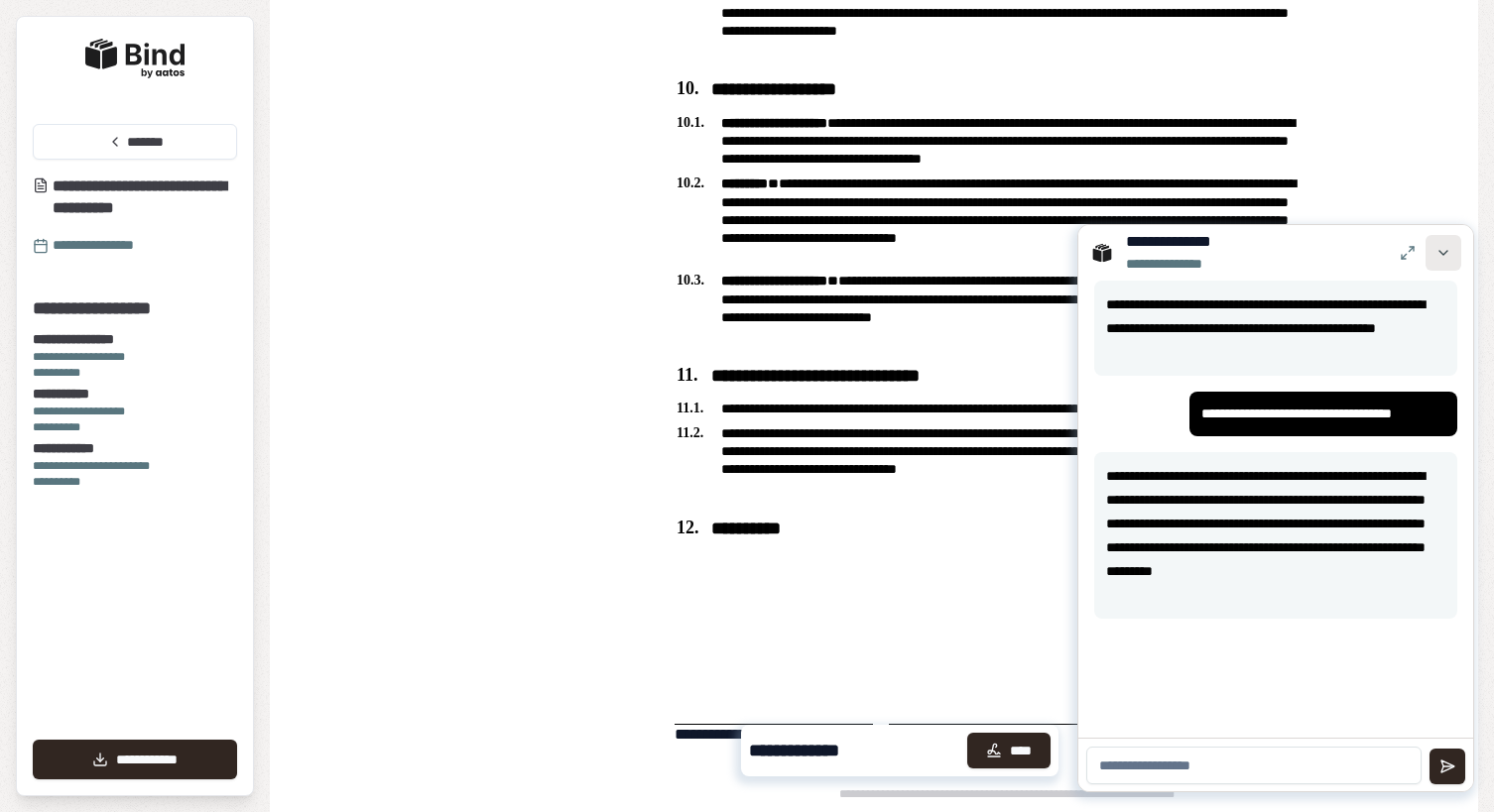 click at bounding box center (1443, 253) 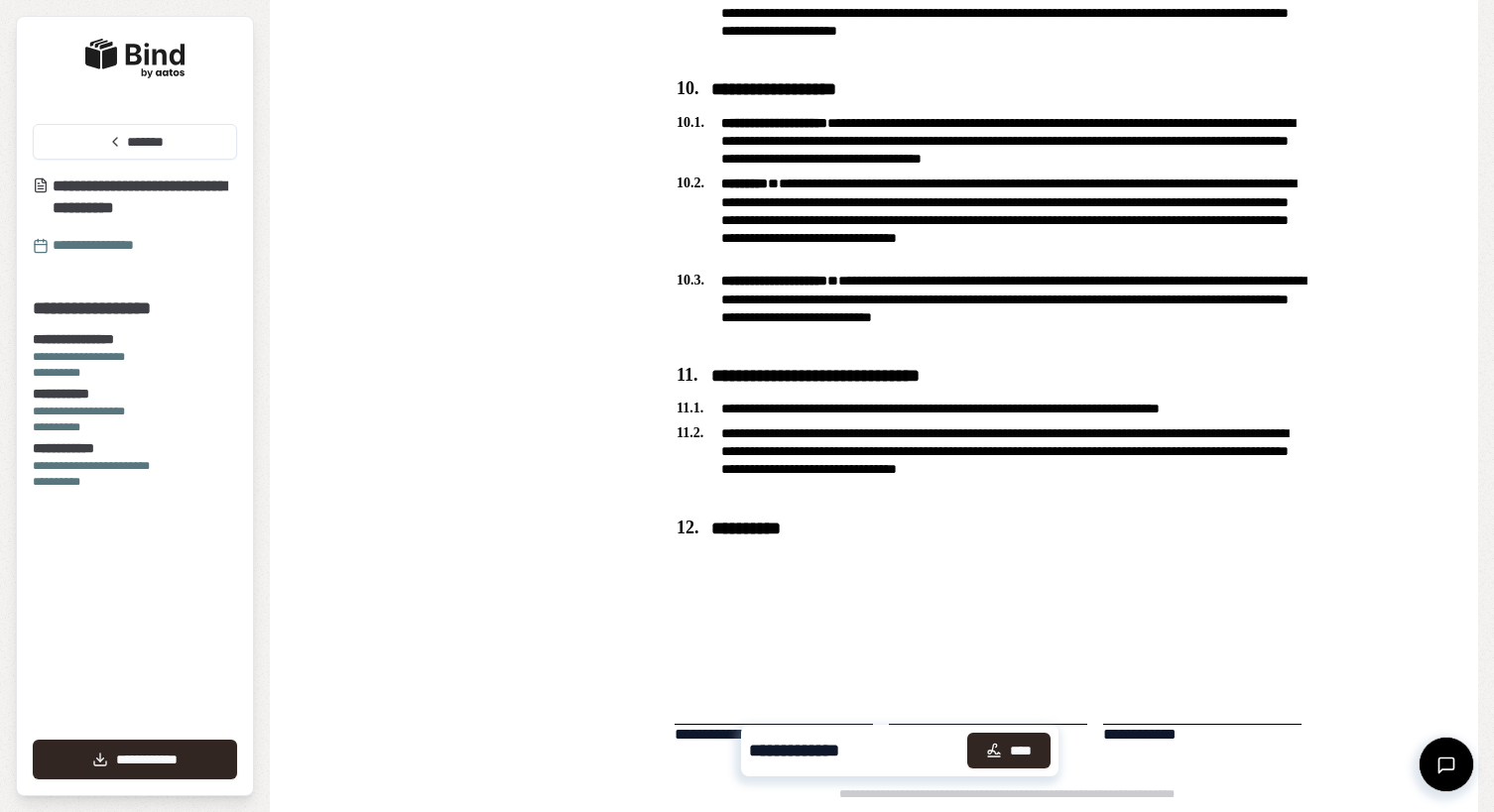 scroll, scrollTop: 3082, scrollLeft: 0, axis: vertical 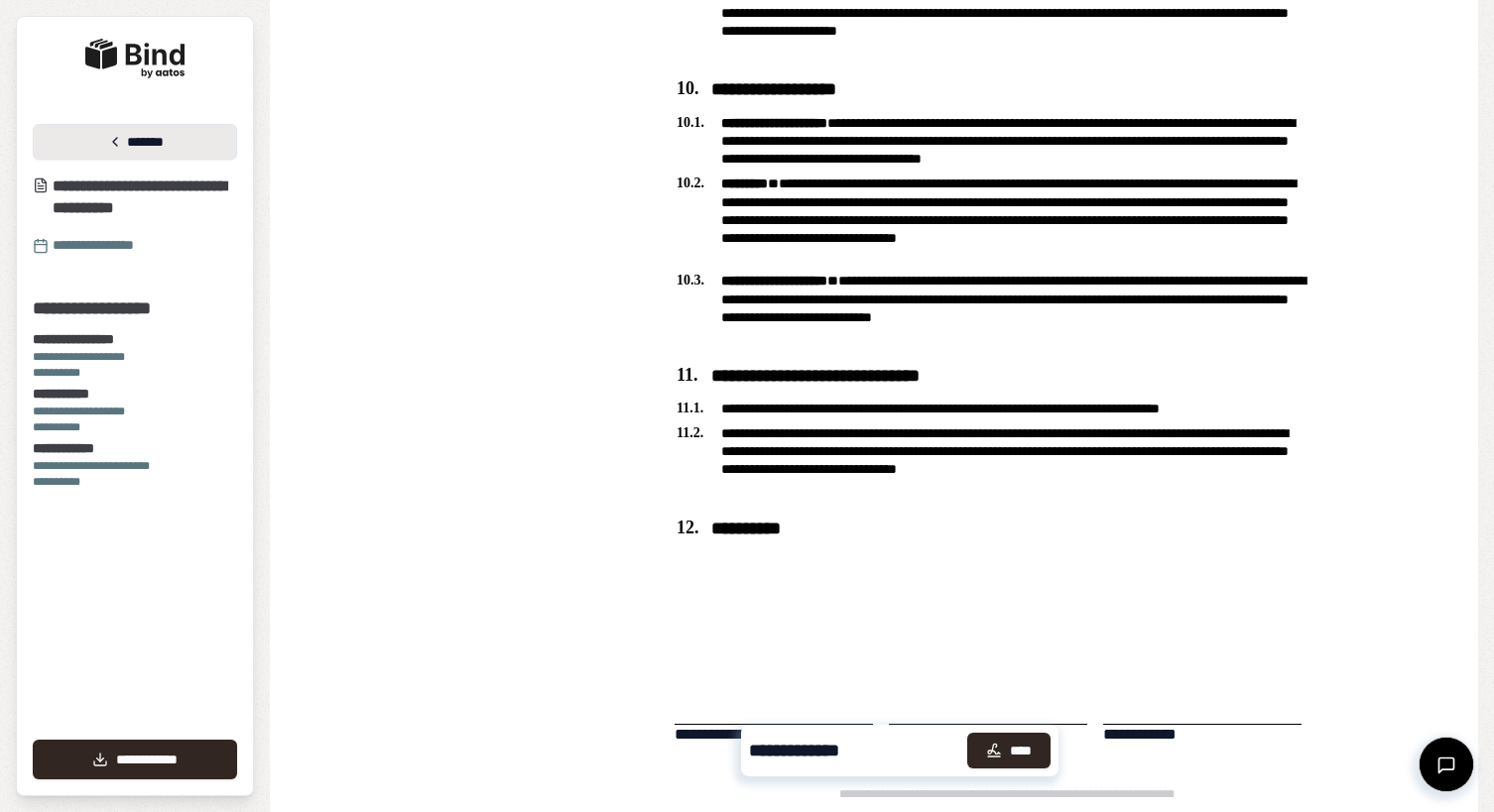 click on "*******" at bounding box center [135, 142] 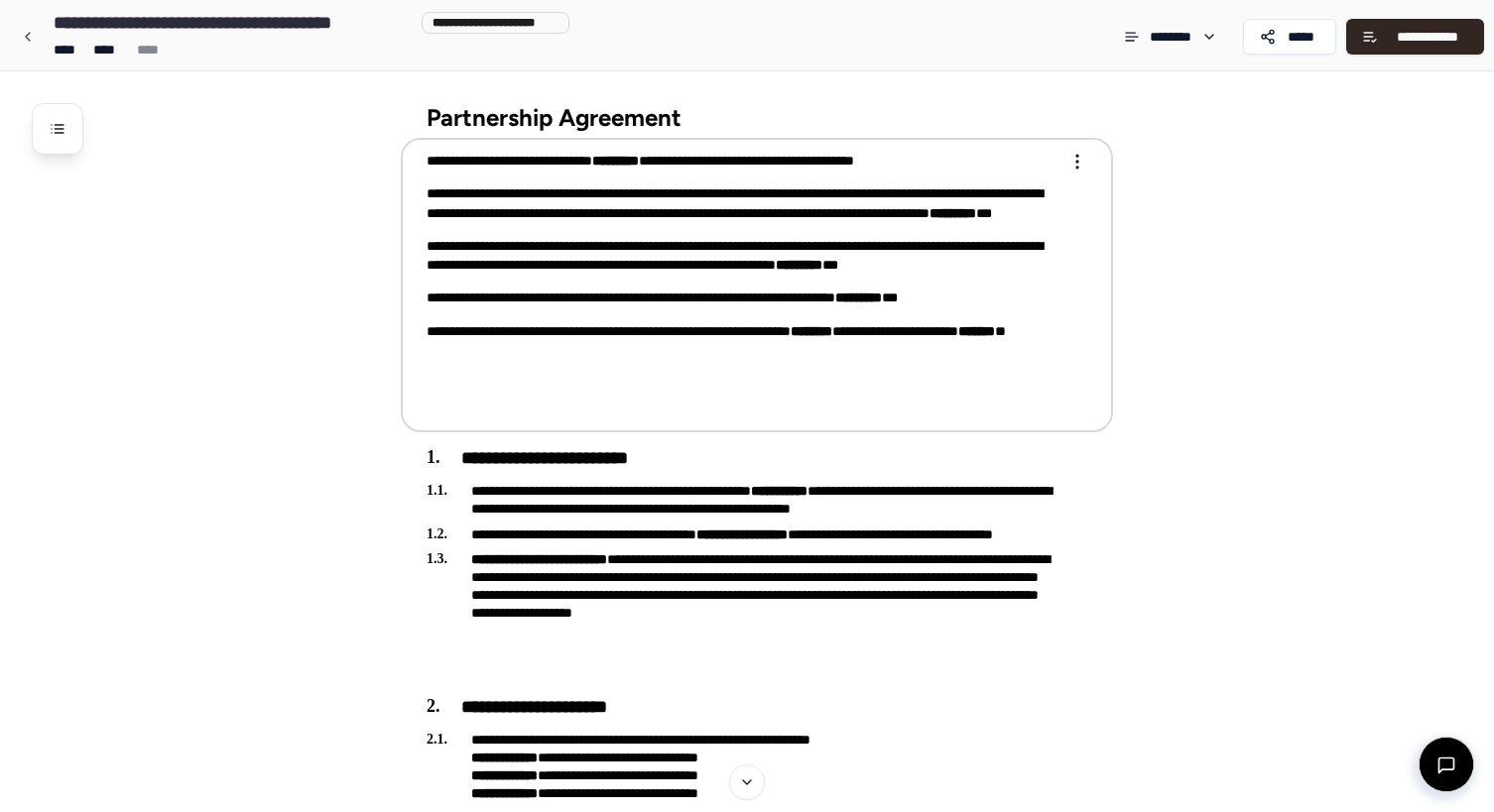 scroll, scrollTop: 0, scrollLeft: 0, axis: both 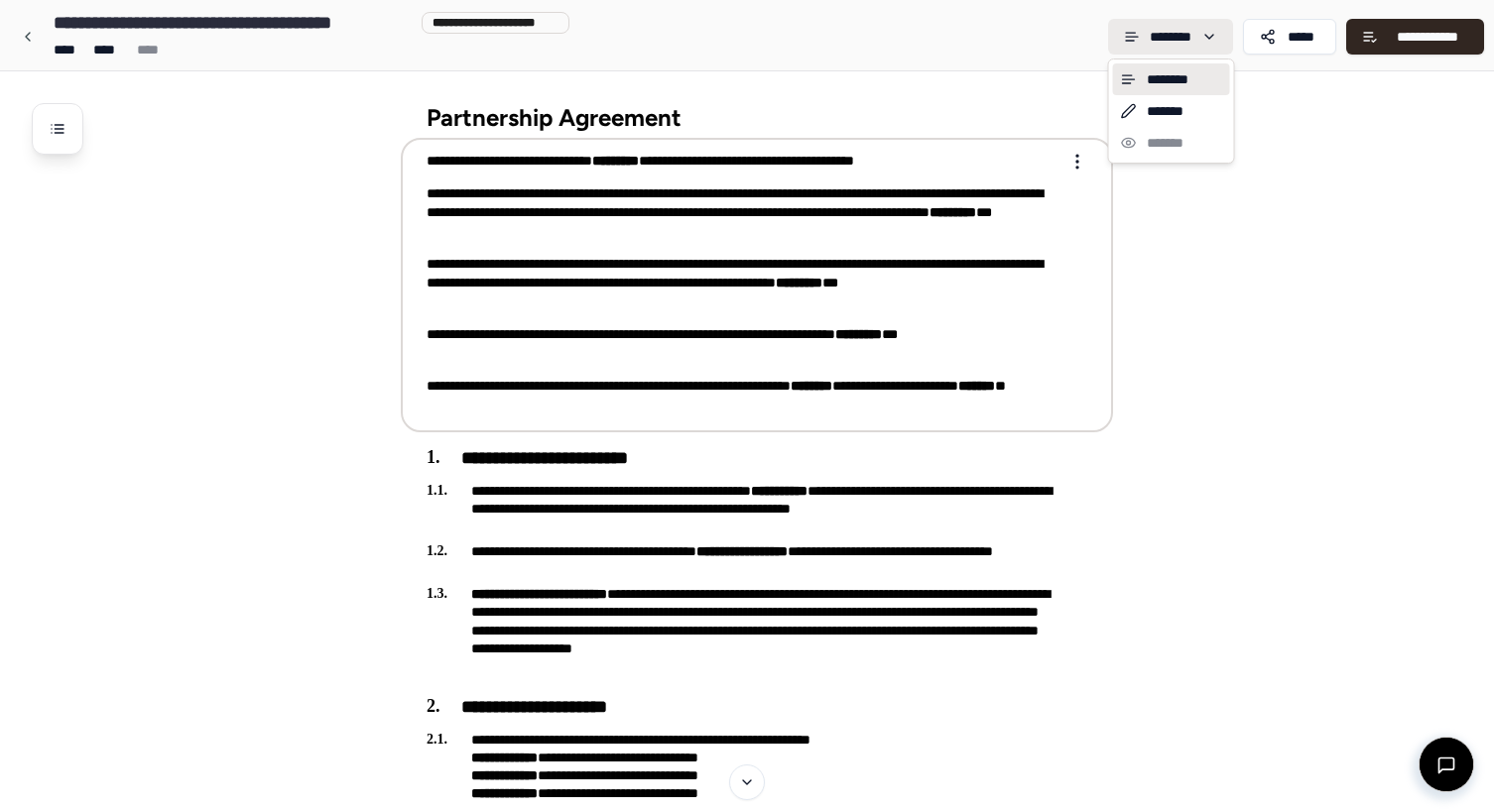 click on "**********" at bounding box center [747, 2092] 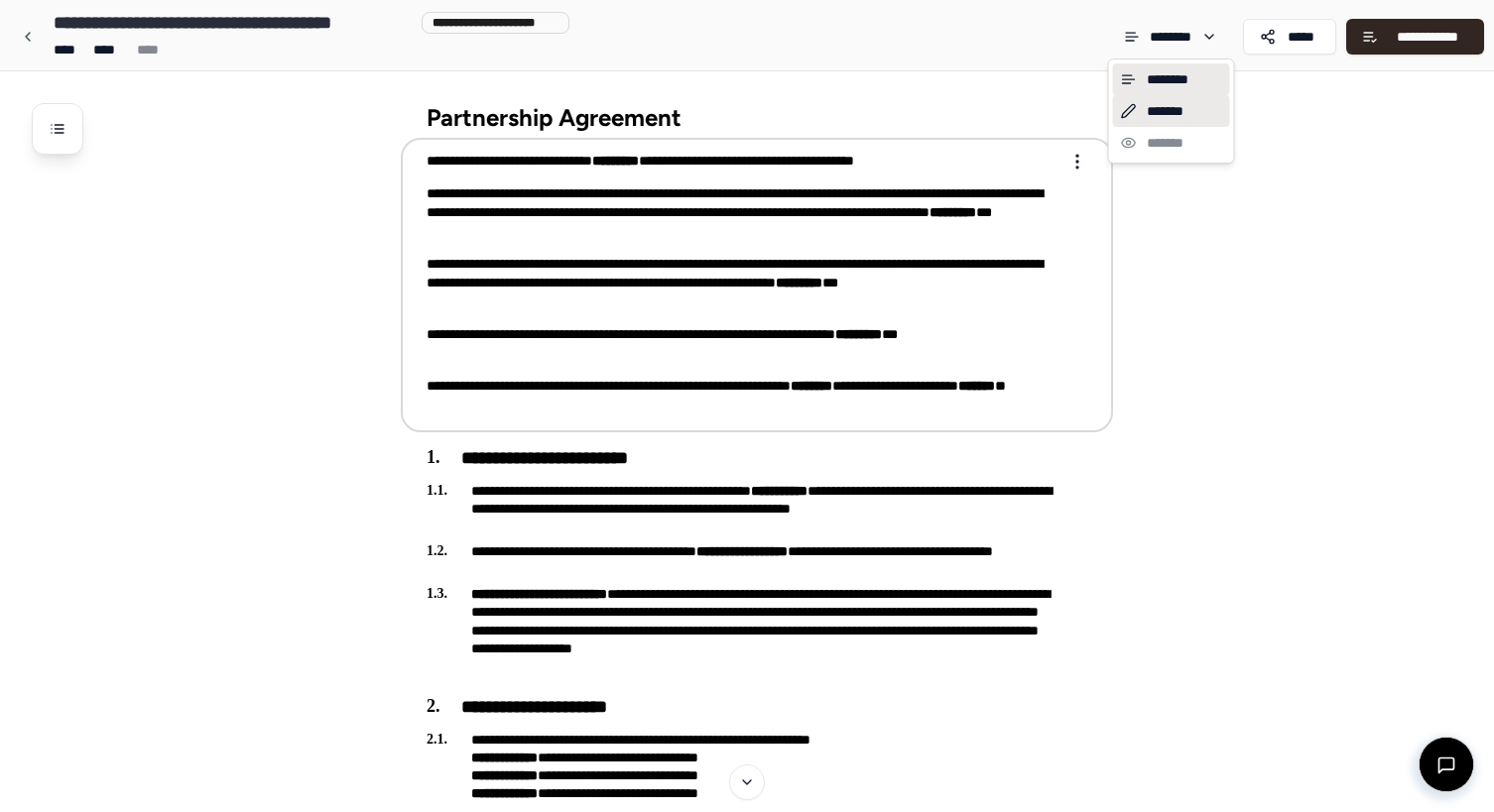 click on "*******" at bounding box center [1172, 111] 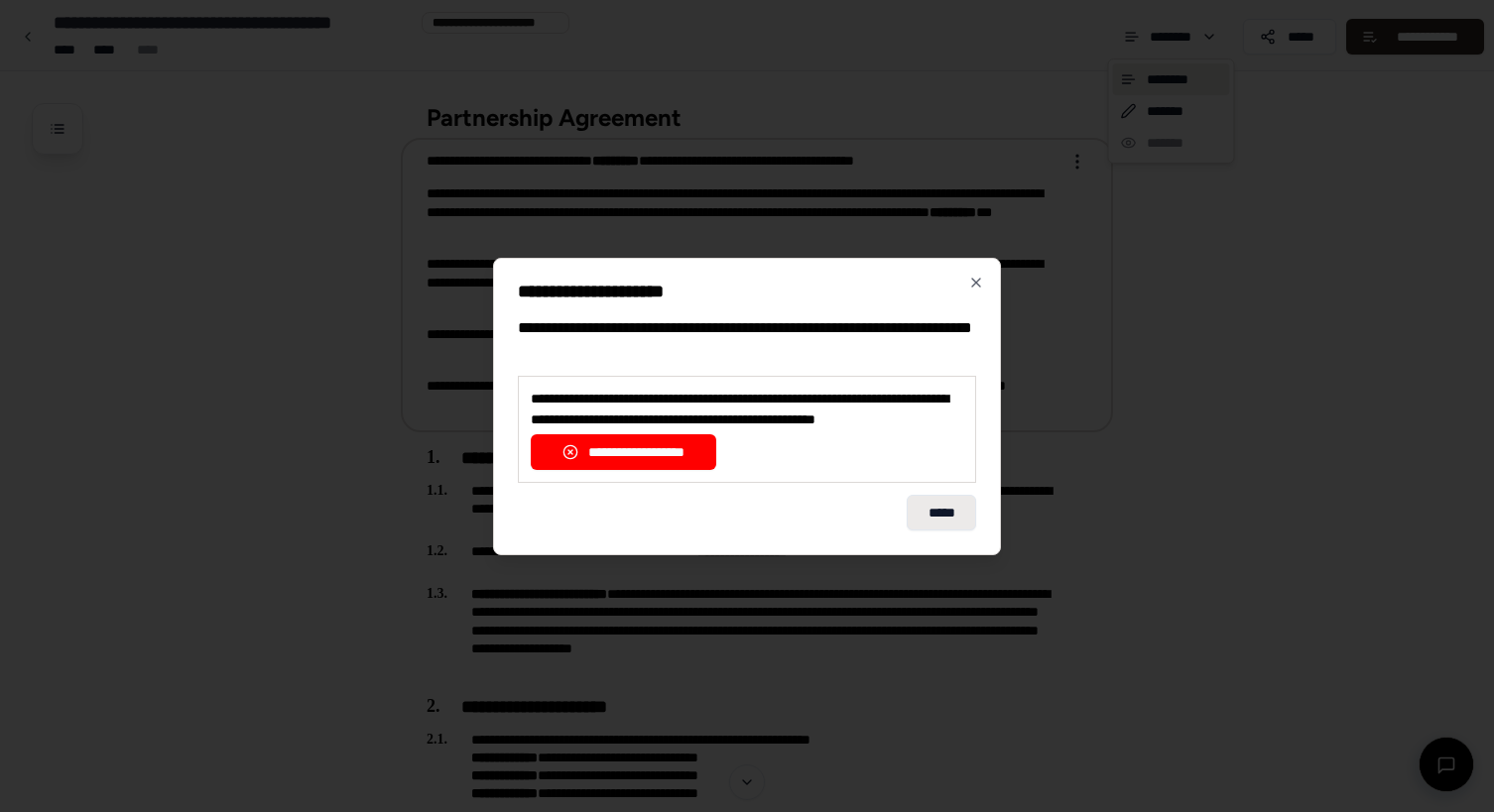 click on "*****" at bounding box center [941, 513] 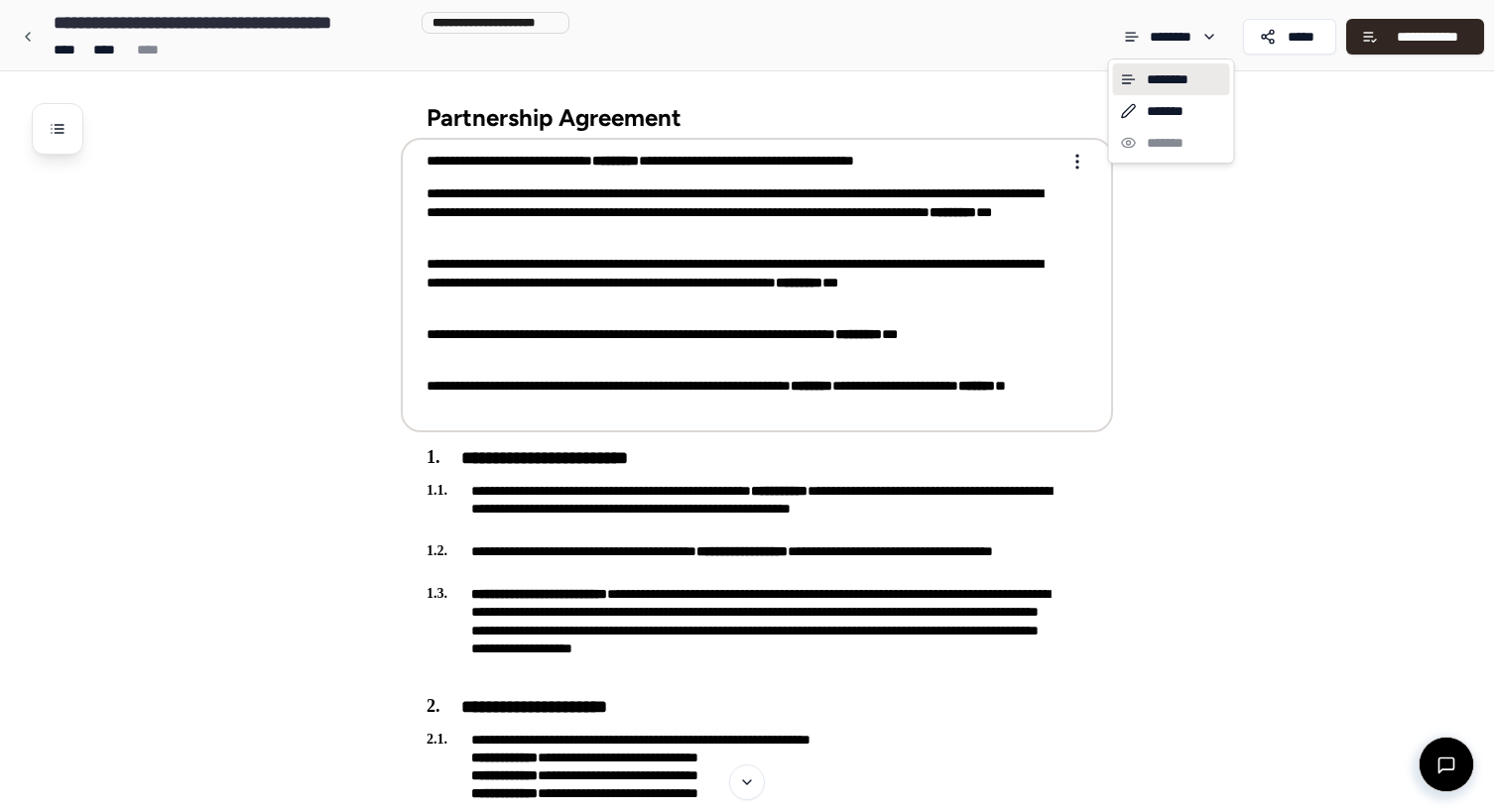 click on "**********" at bounding box center (747, 2092) 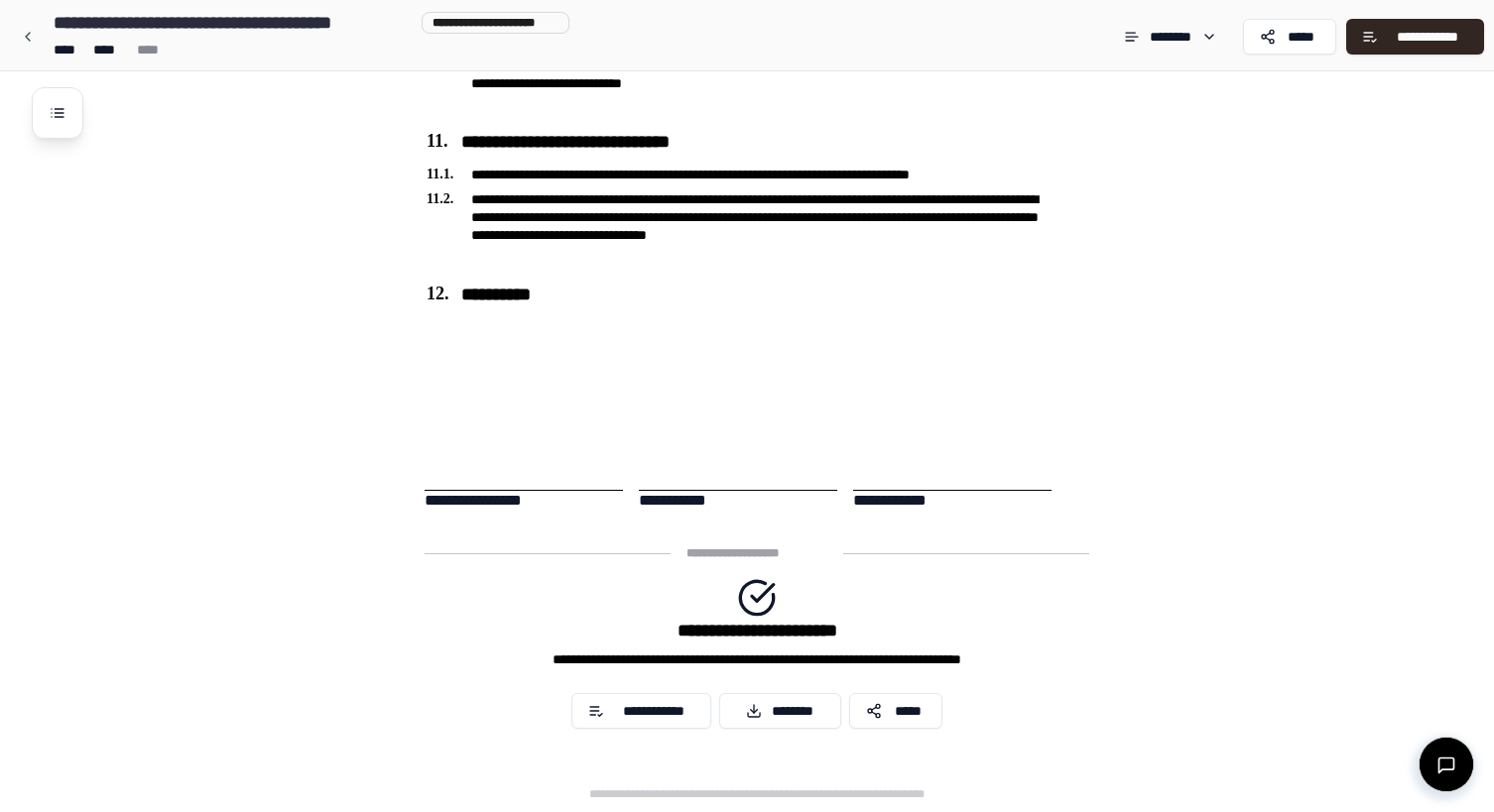 scroll, scrollTop: 3372, scrollLeft: 0, axis: vertical 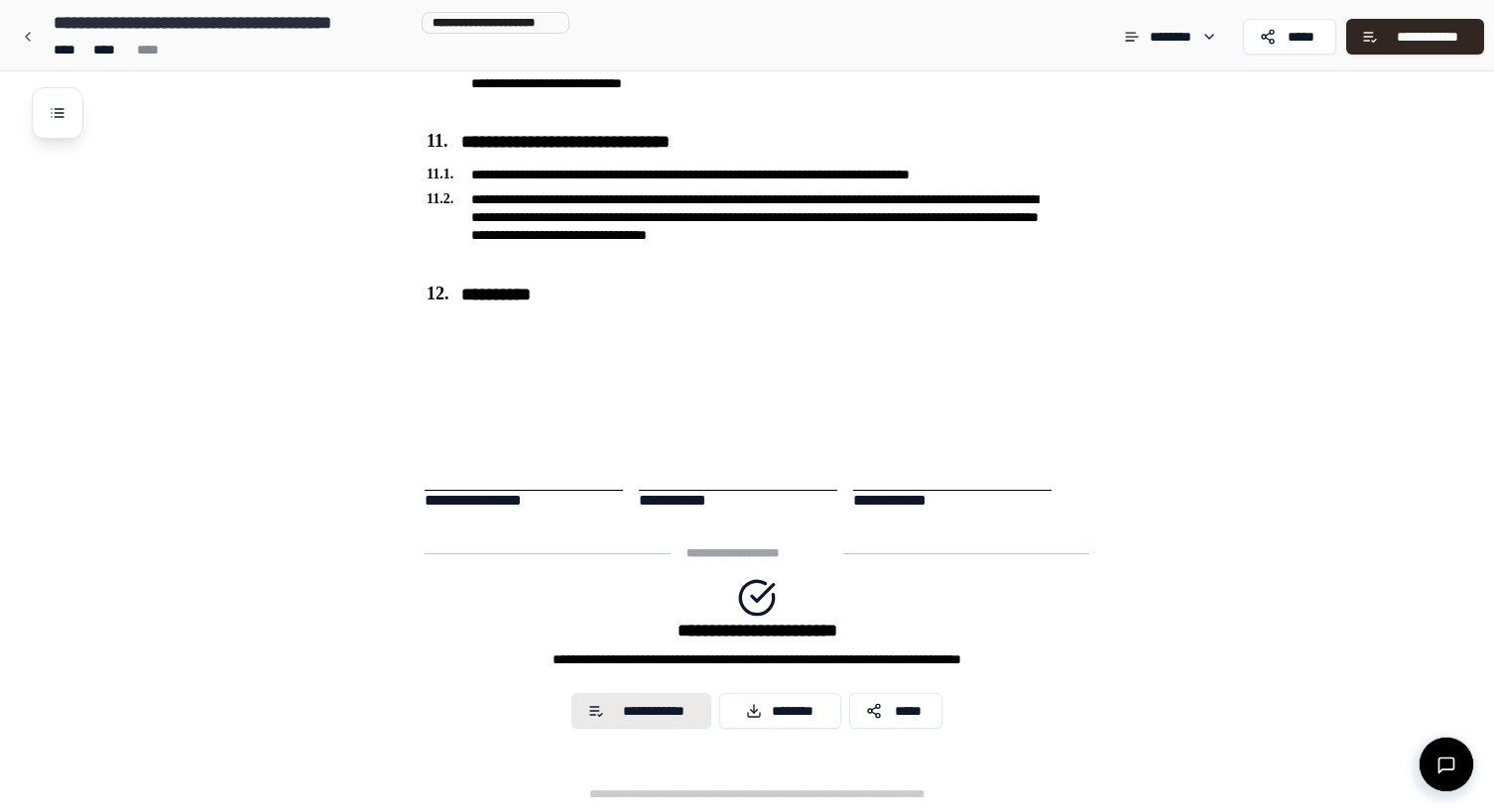 click on "**********" at bounding box center (654, 711) 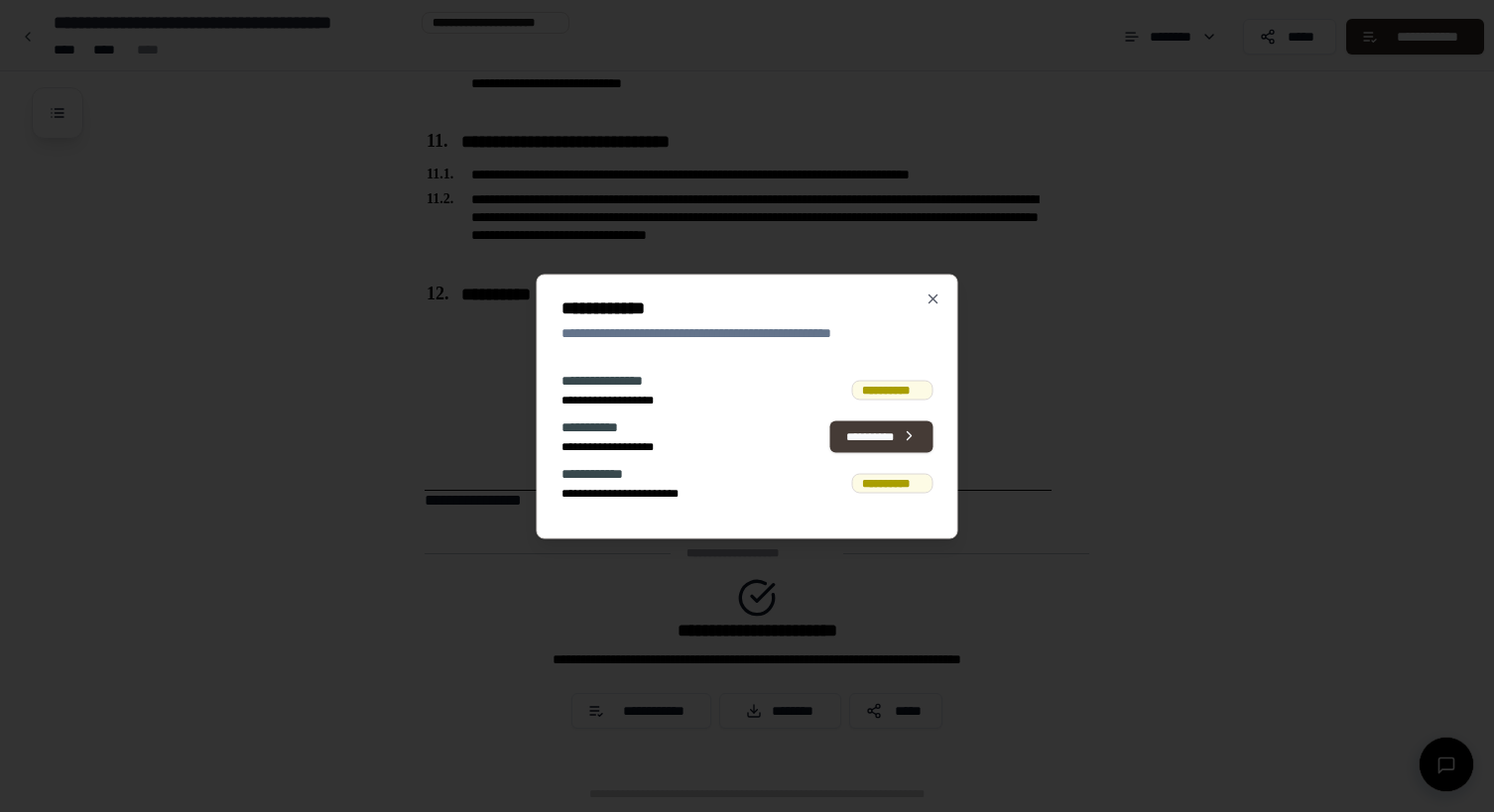 click on "**********" at bounding box center [882, 436] 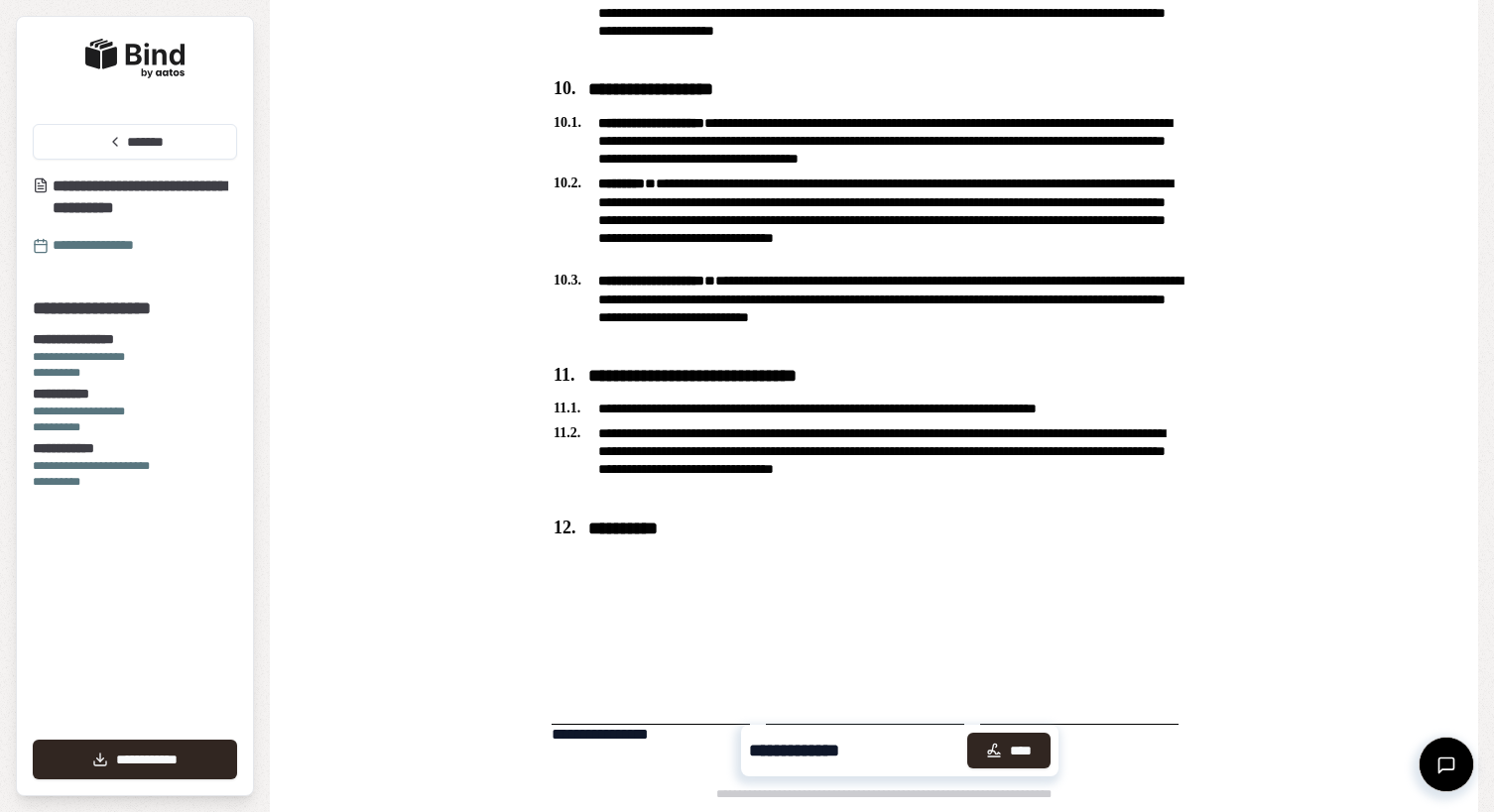 scroll, scrollTop: 3082, scrollLeft: 0, axis: vertical 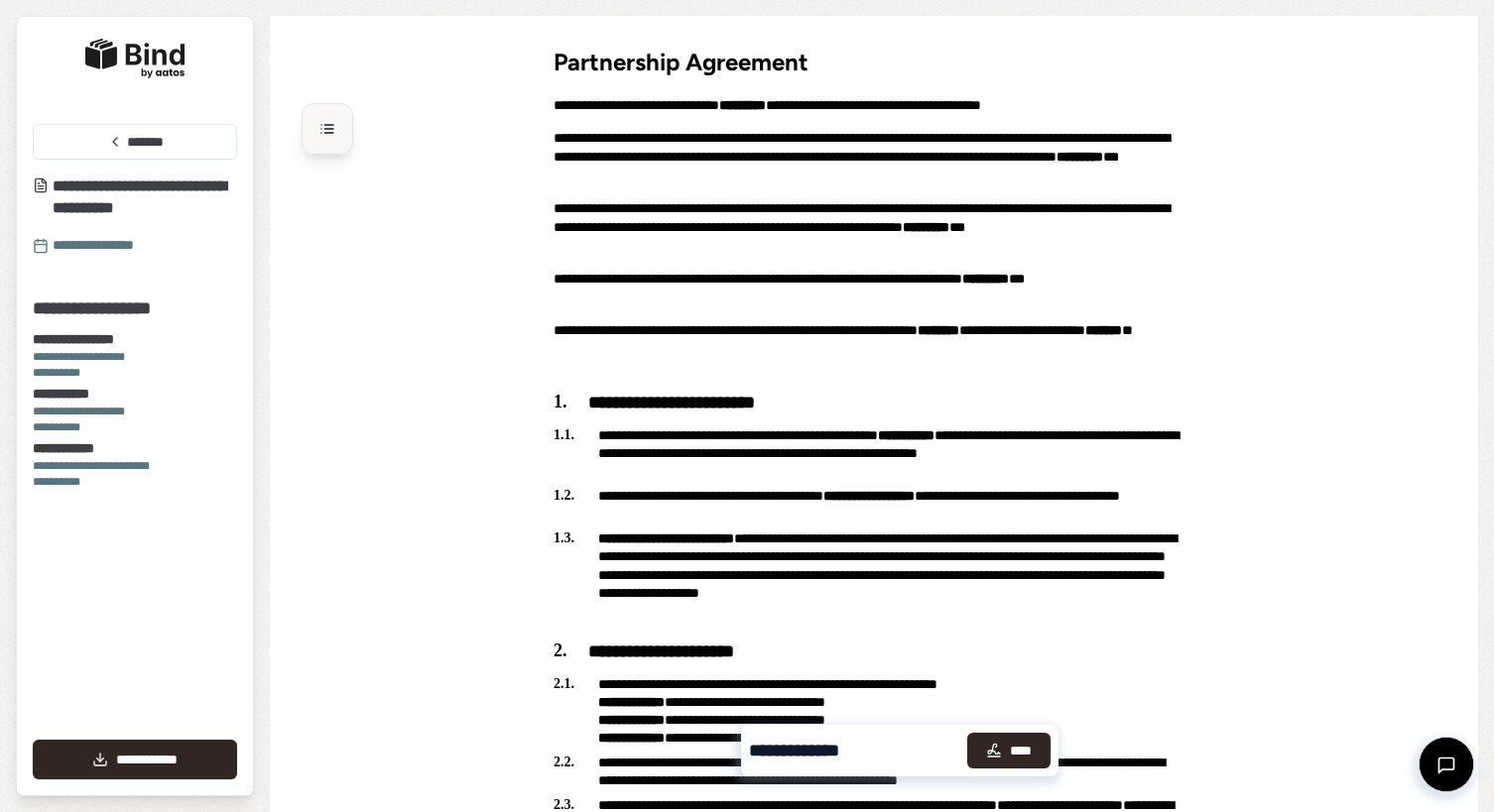 click at bounding box center [327, 129] 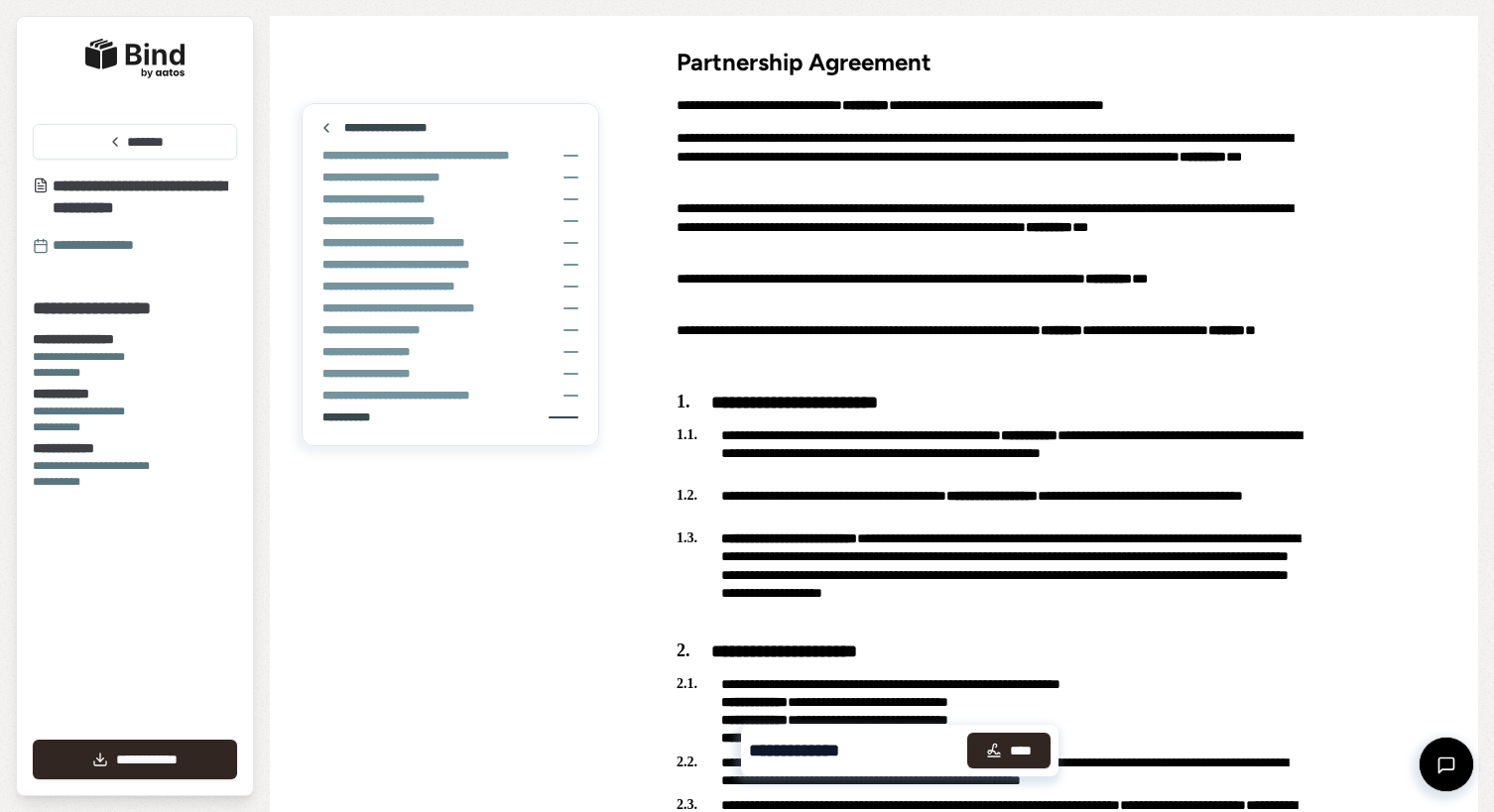 click on "**********" at bounding box center [351, 417] 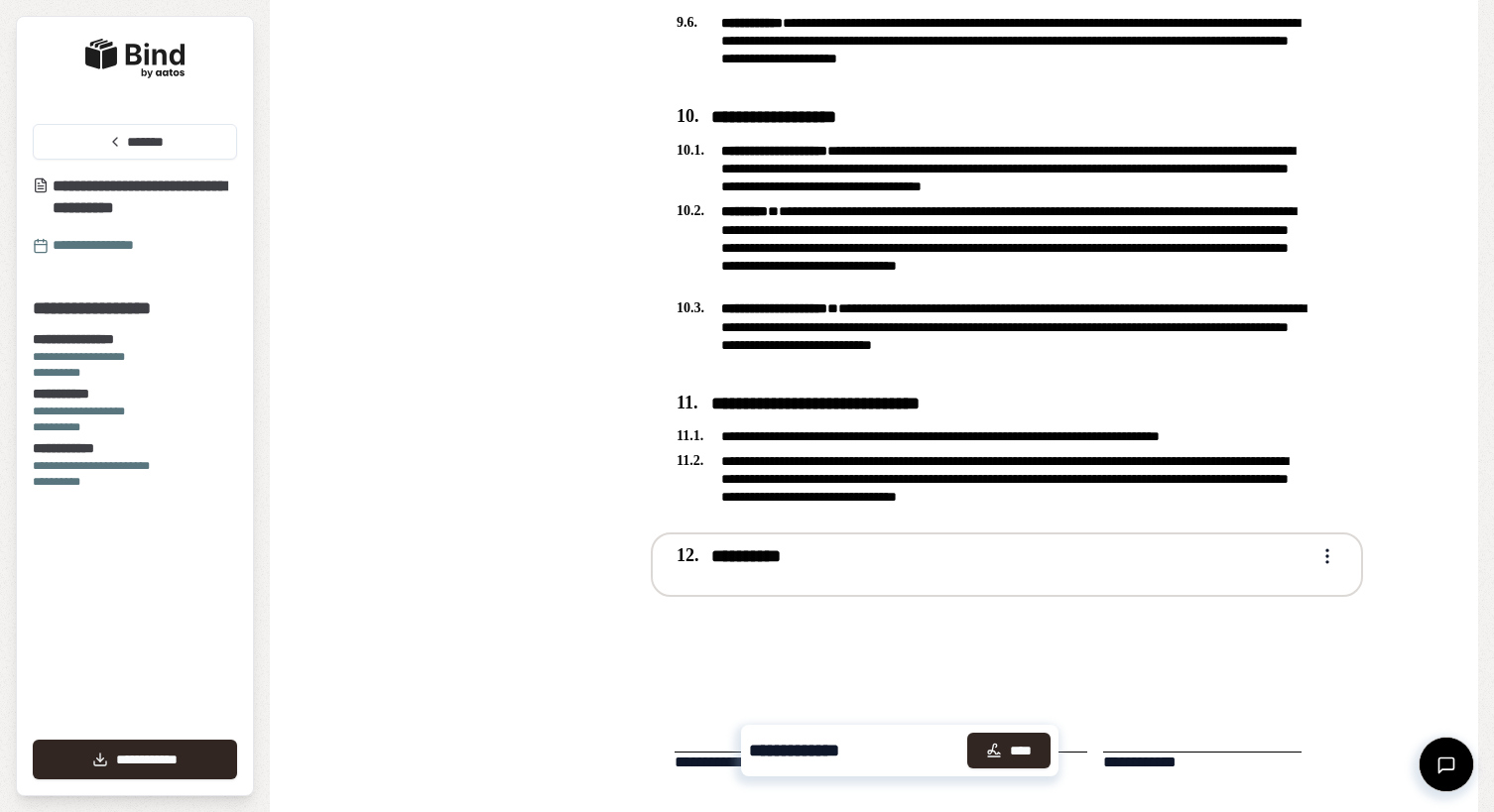 scroll, scrollTop: 3082, scrollLeft: 0, axis: vertical 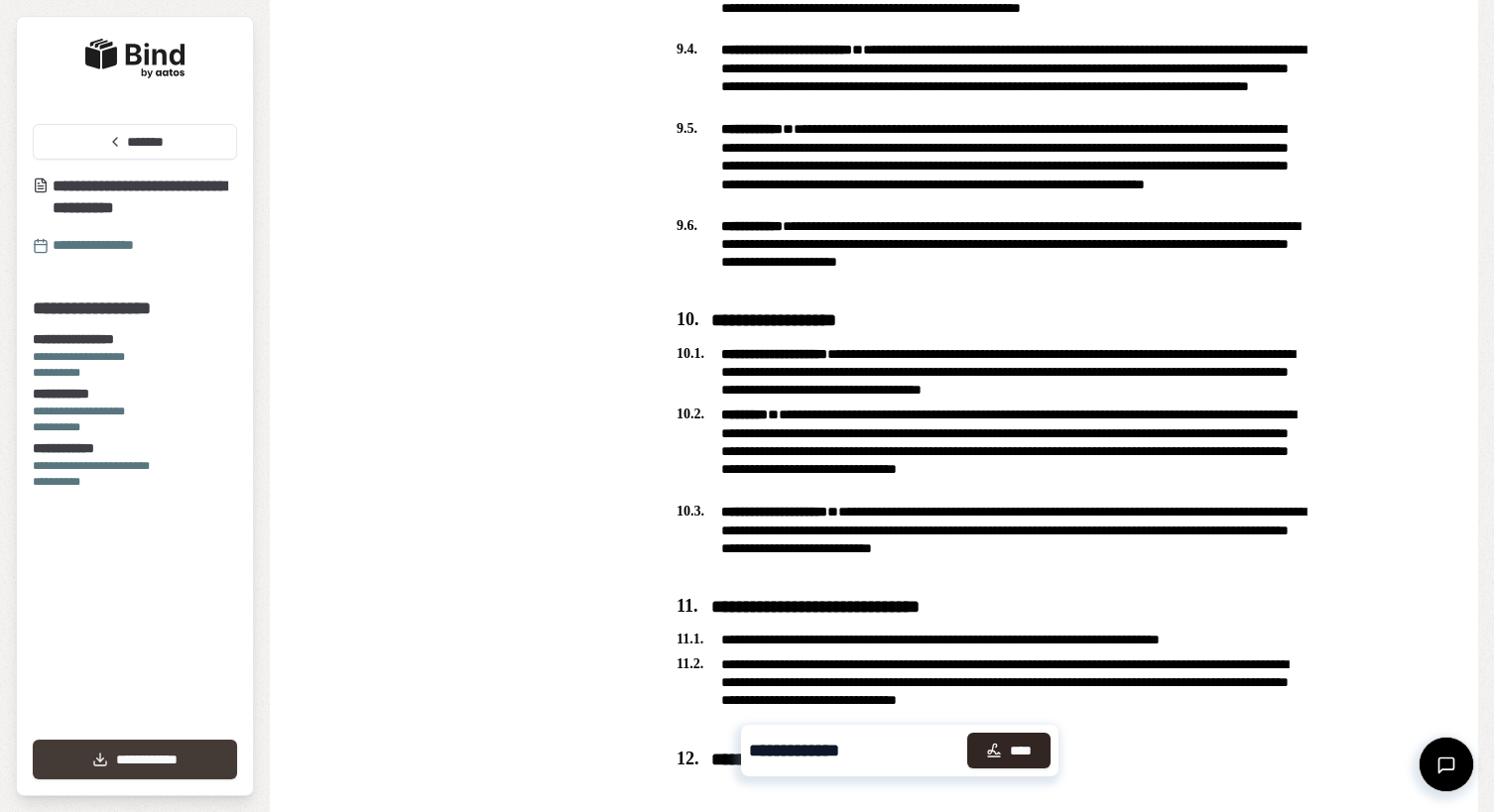 click on "**********" at bounding box center (135, 759) 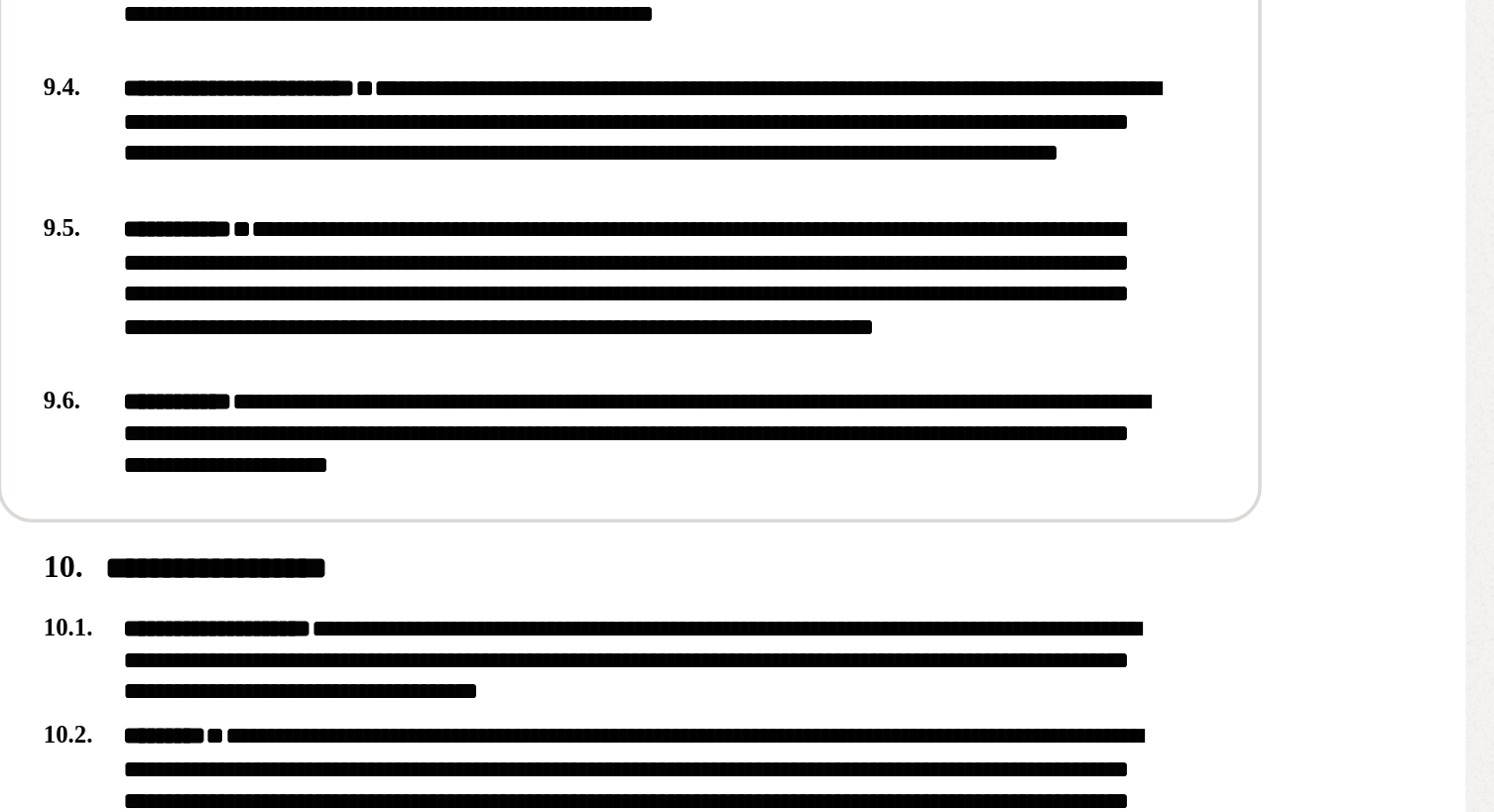 scroll, scrollTop: 0, scrollLeft: 0, axis: both 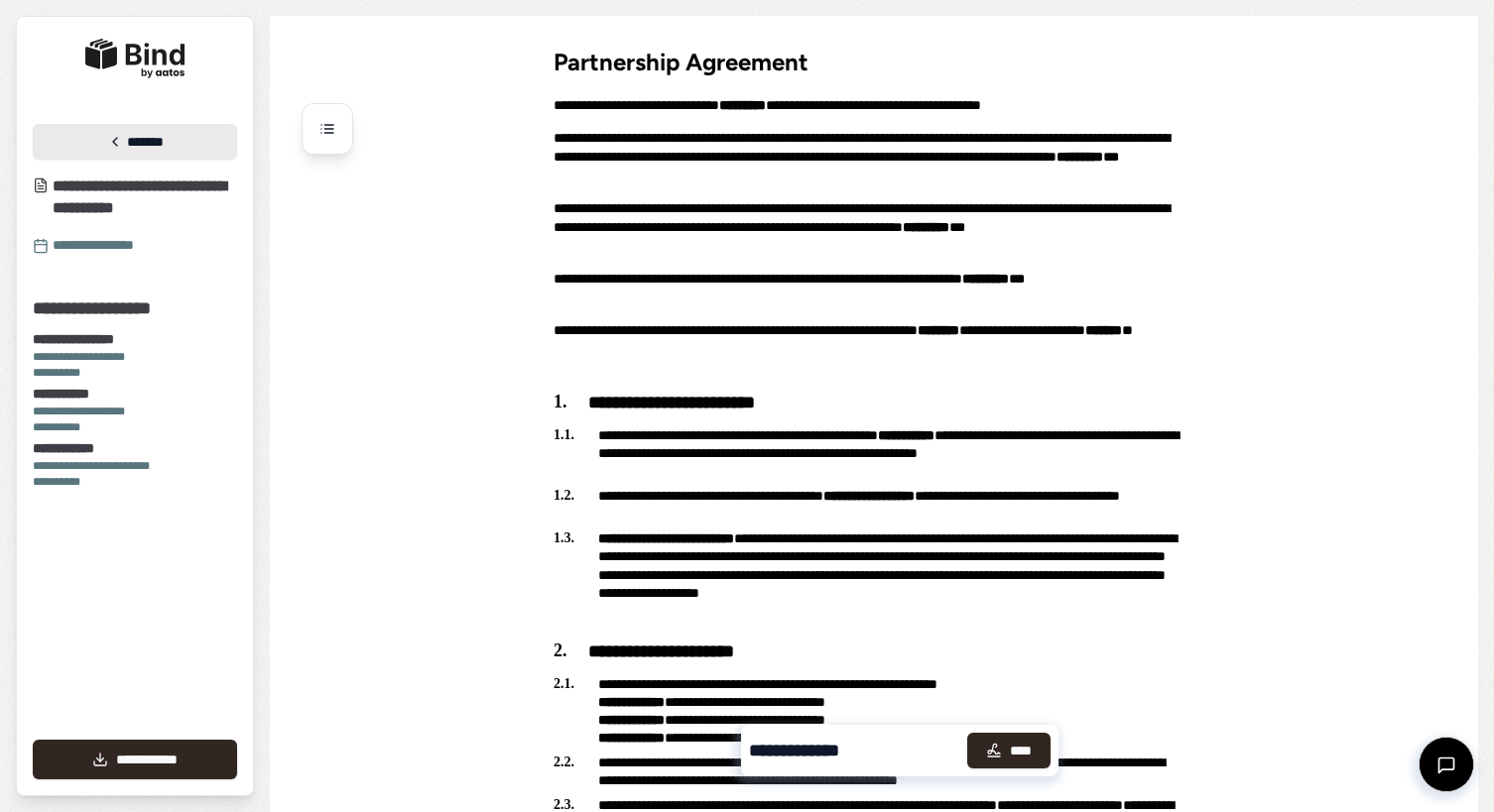 click on "*******" at bounding box center (135, 142) 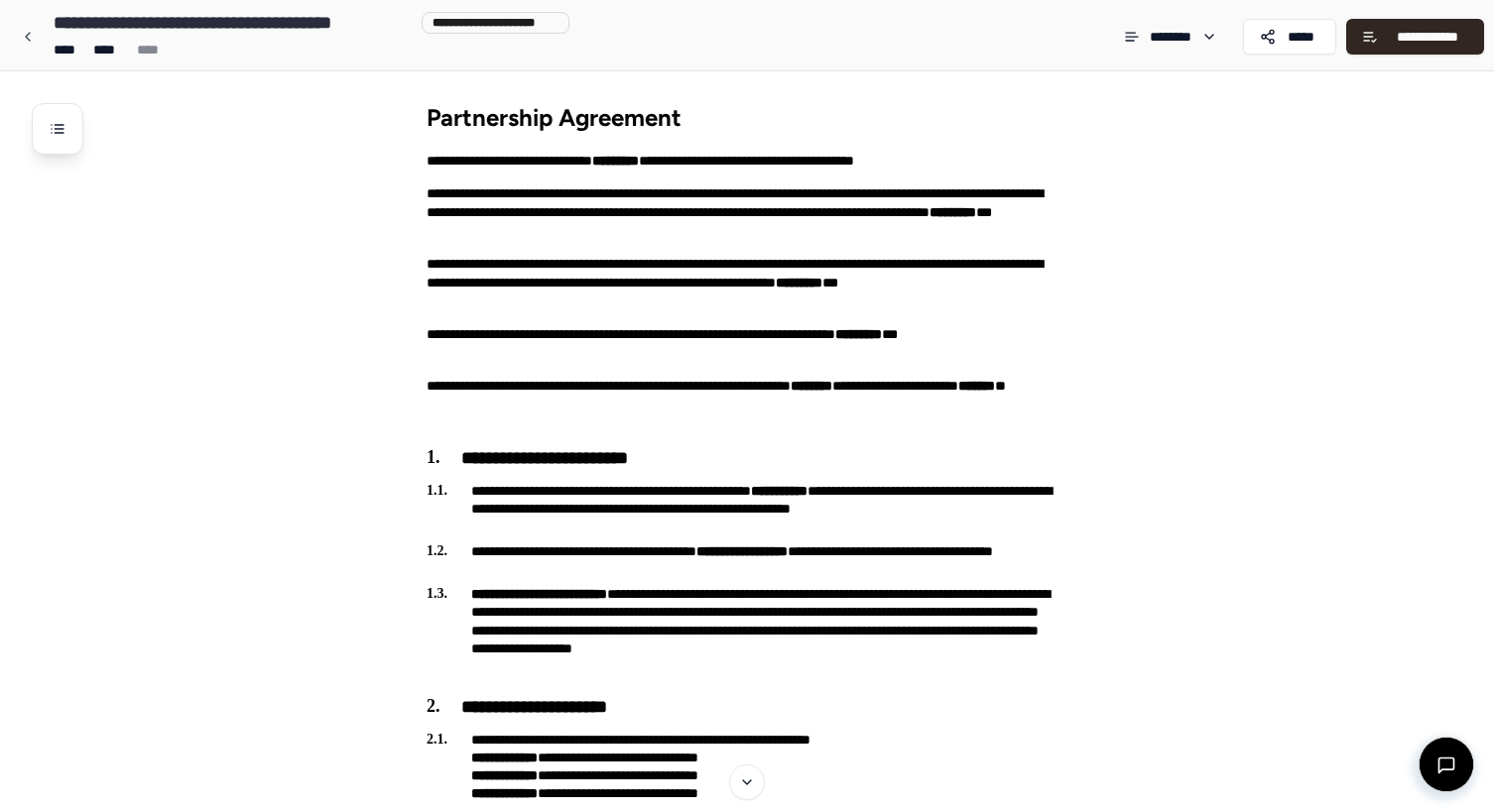 click on "**********" at bounding box center (773, 2128) 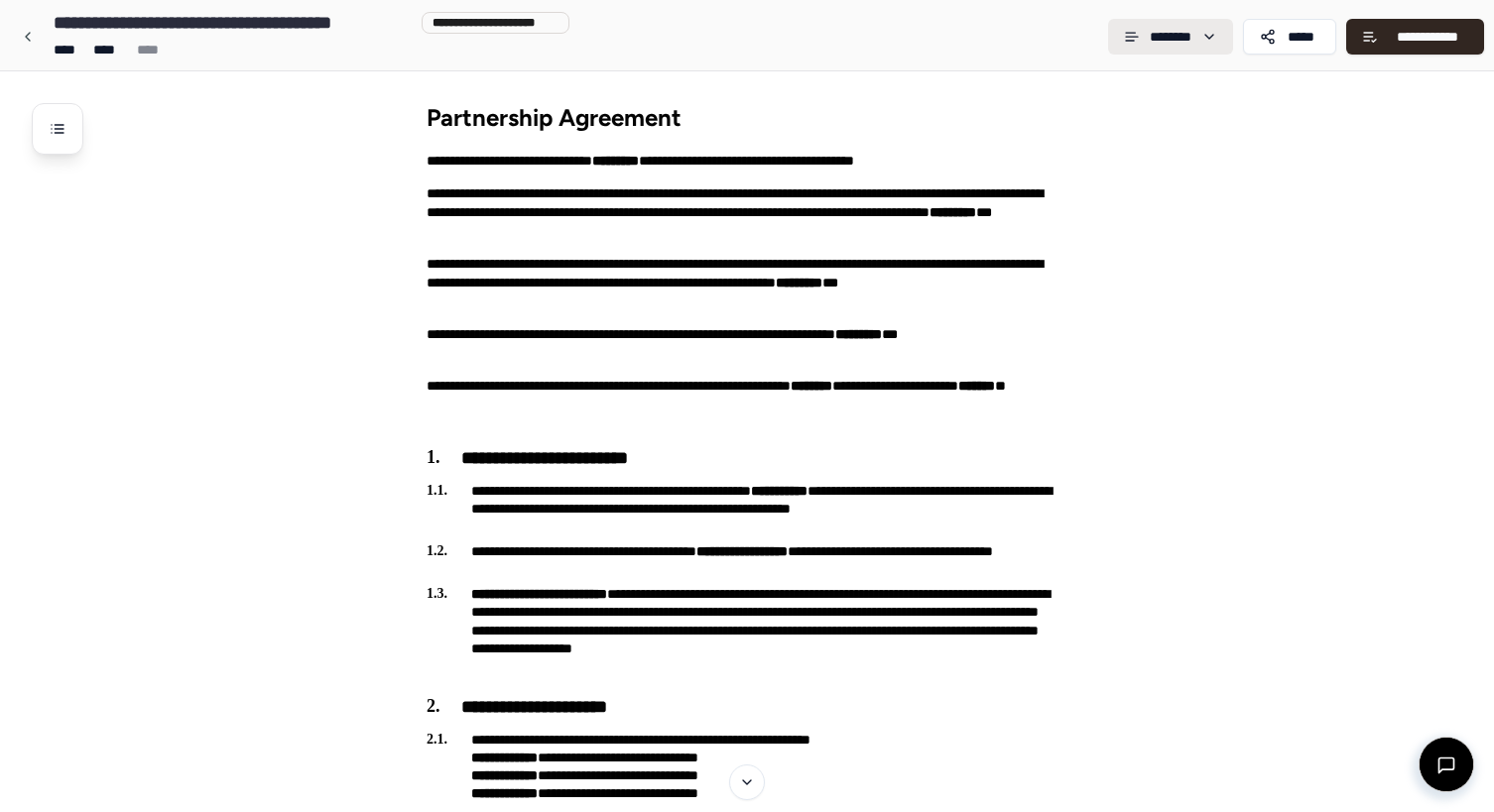 scroll, scrollTop: 0, scrollLeft: 0, axis: both 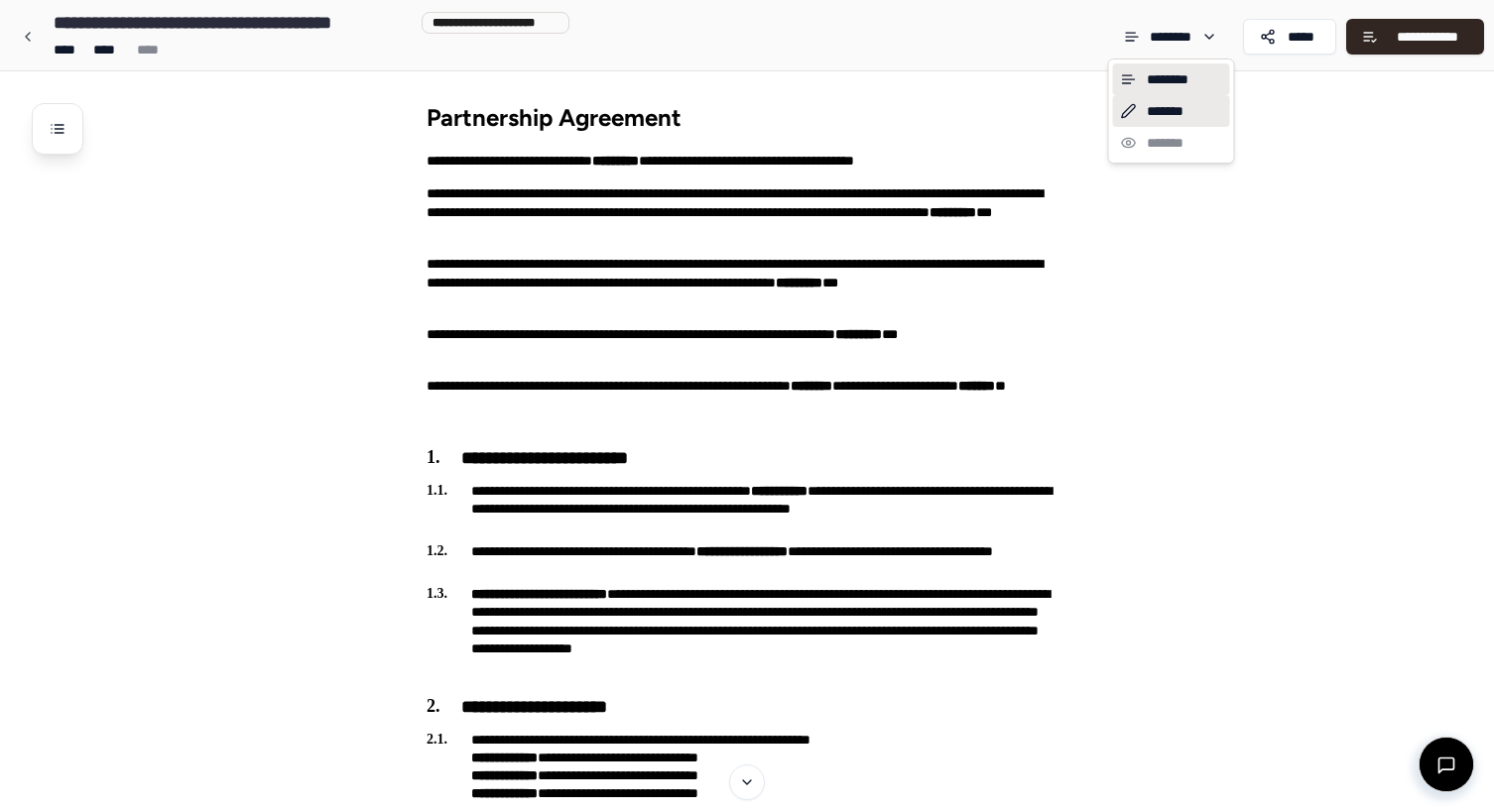 click on "*******" at bounding box center [1172, 111] 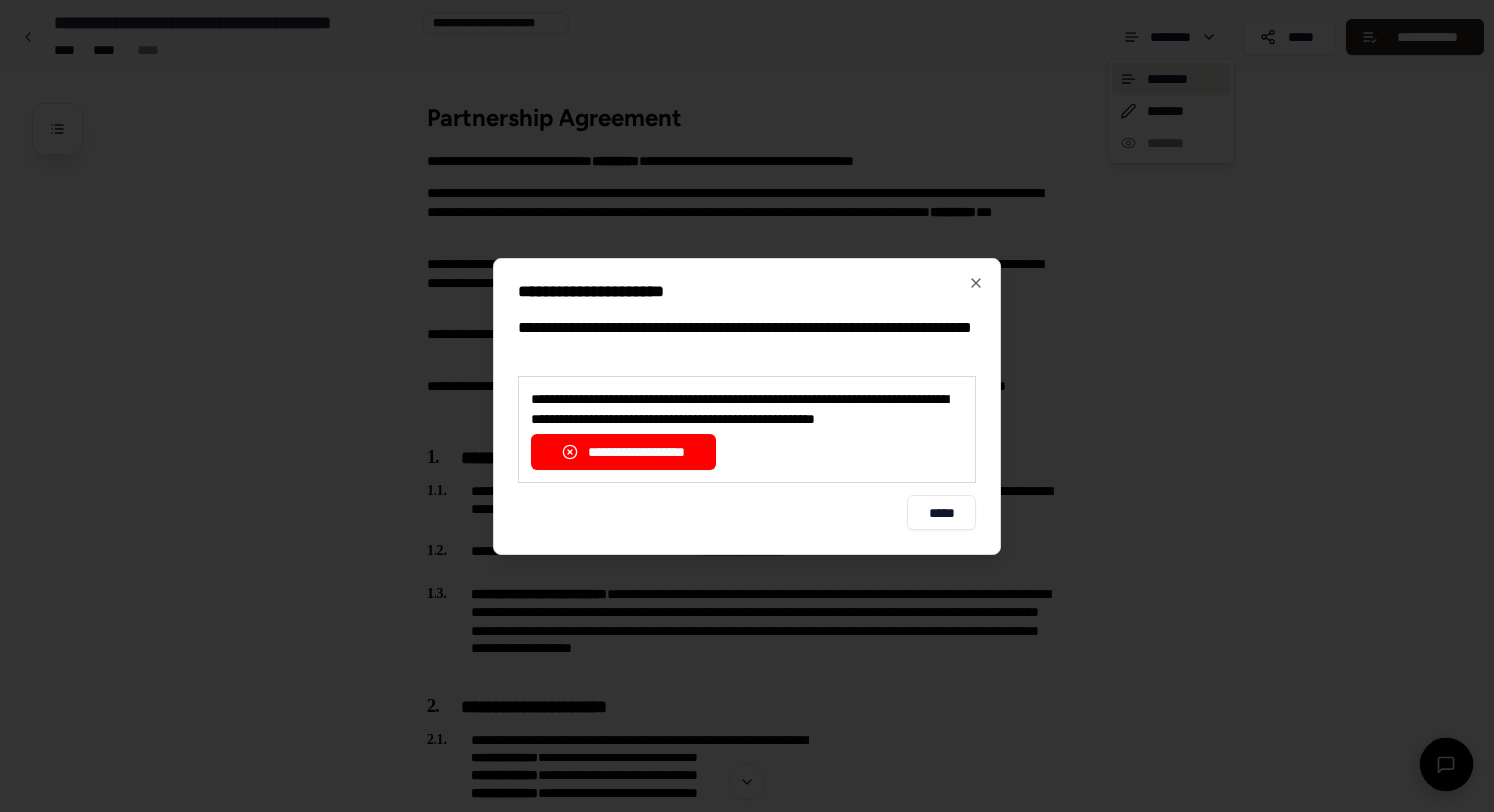 click on "**********" at bounding box center (747, 406) 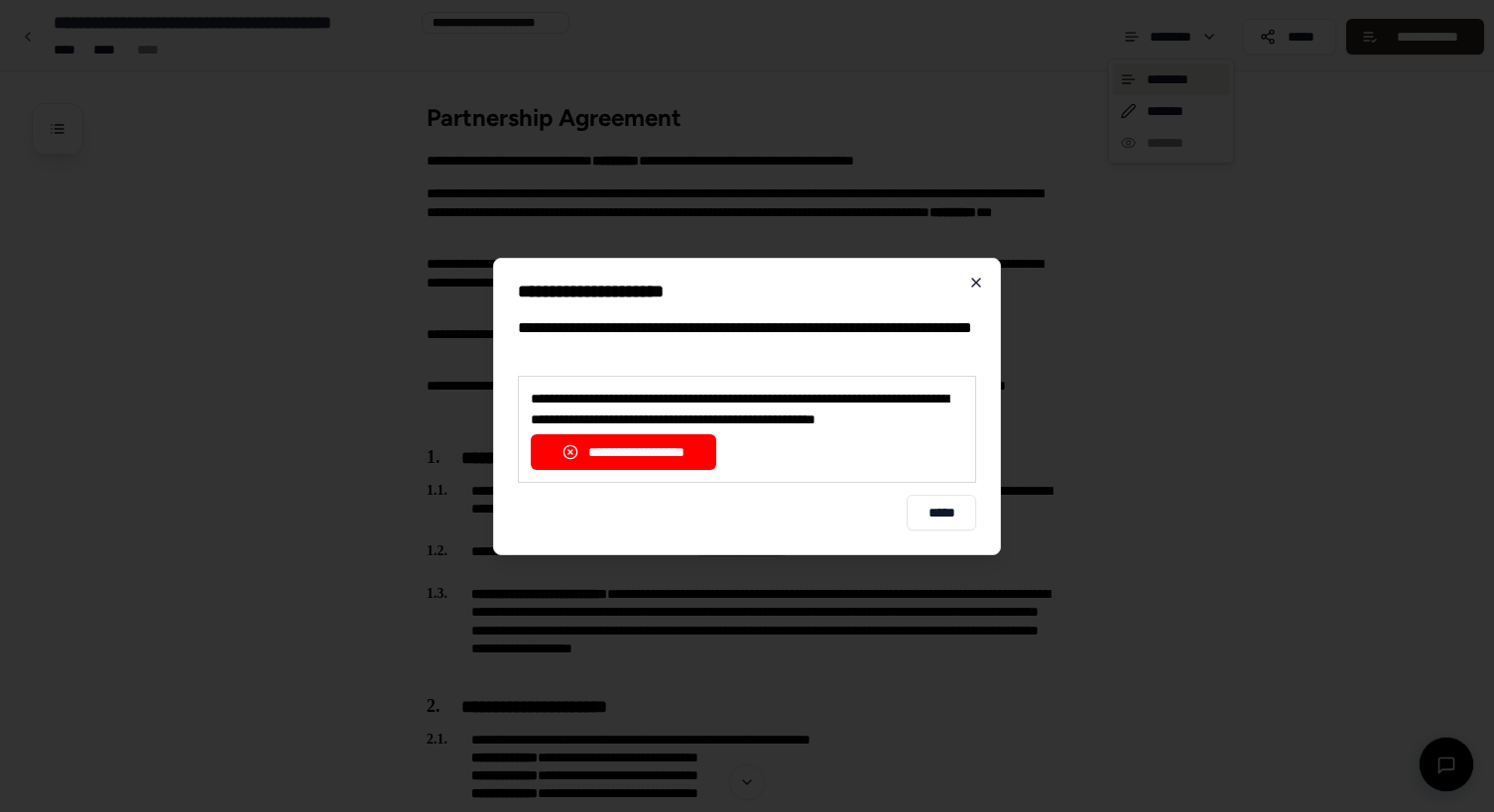 click 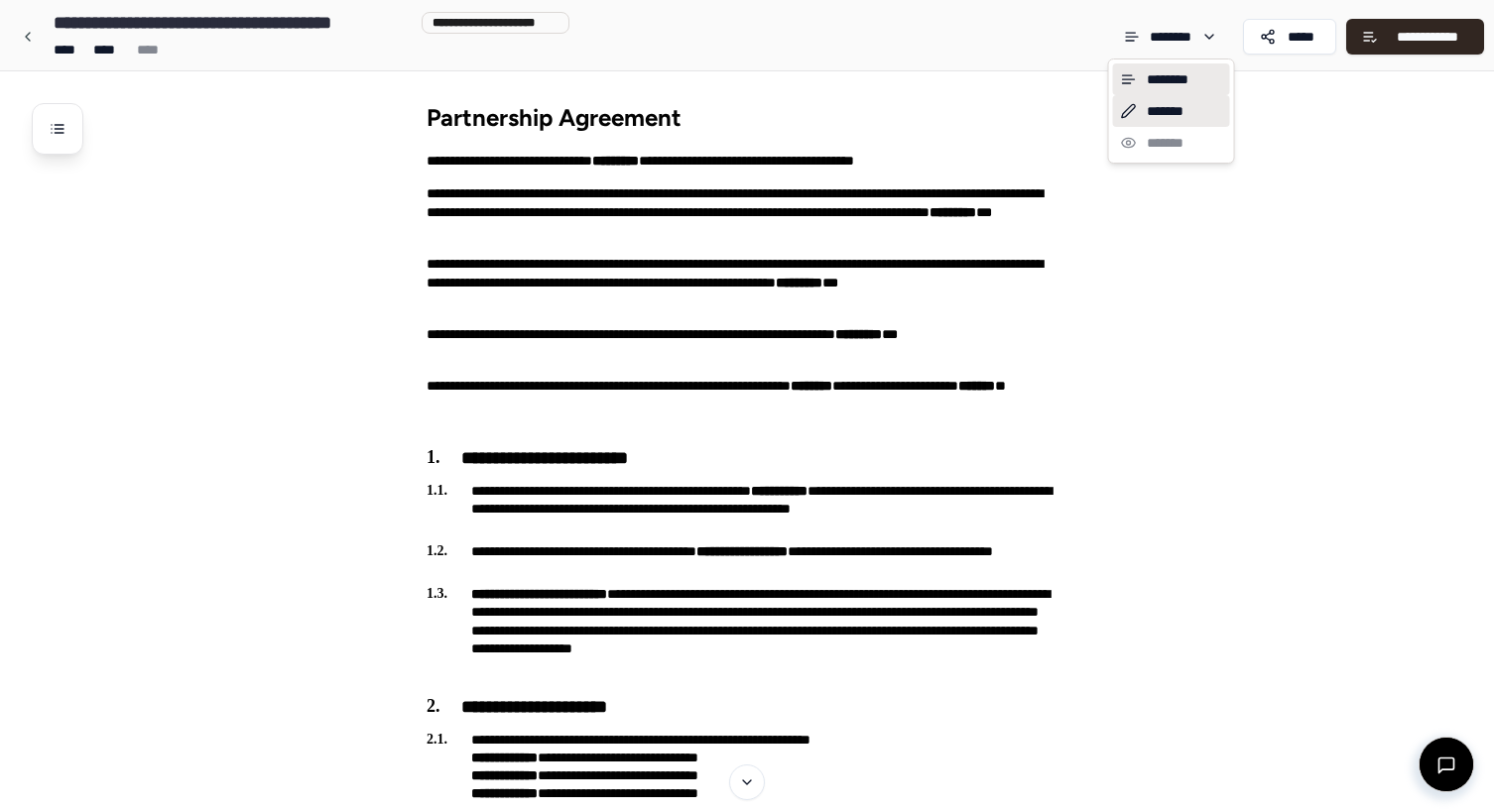 click on "*******" at bounding box center [1172, 111] 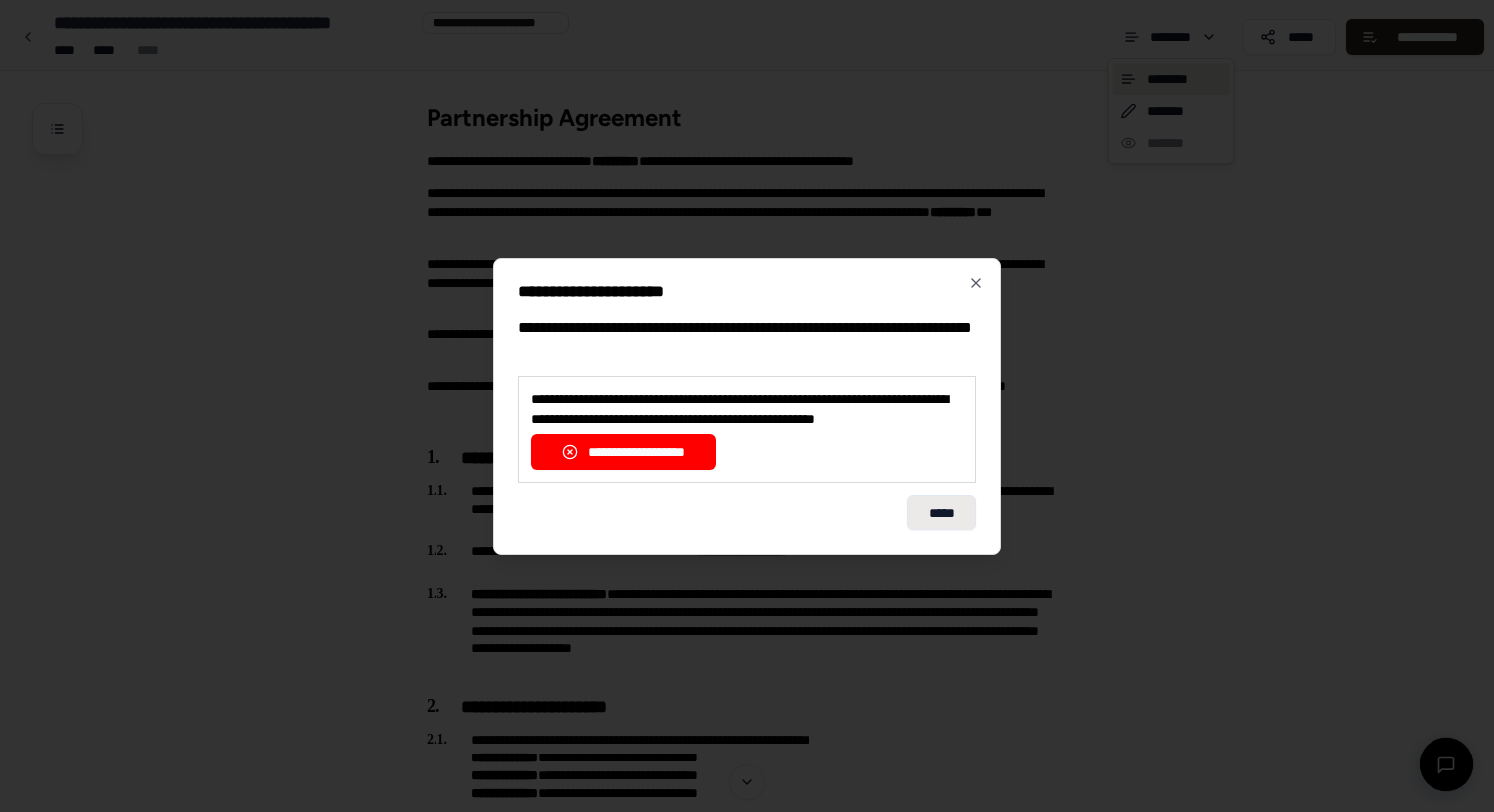 click on "*****" at bounding box center [941, 513] 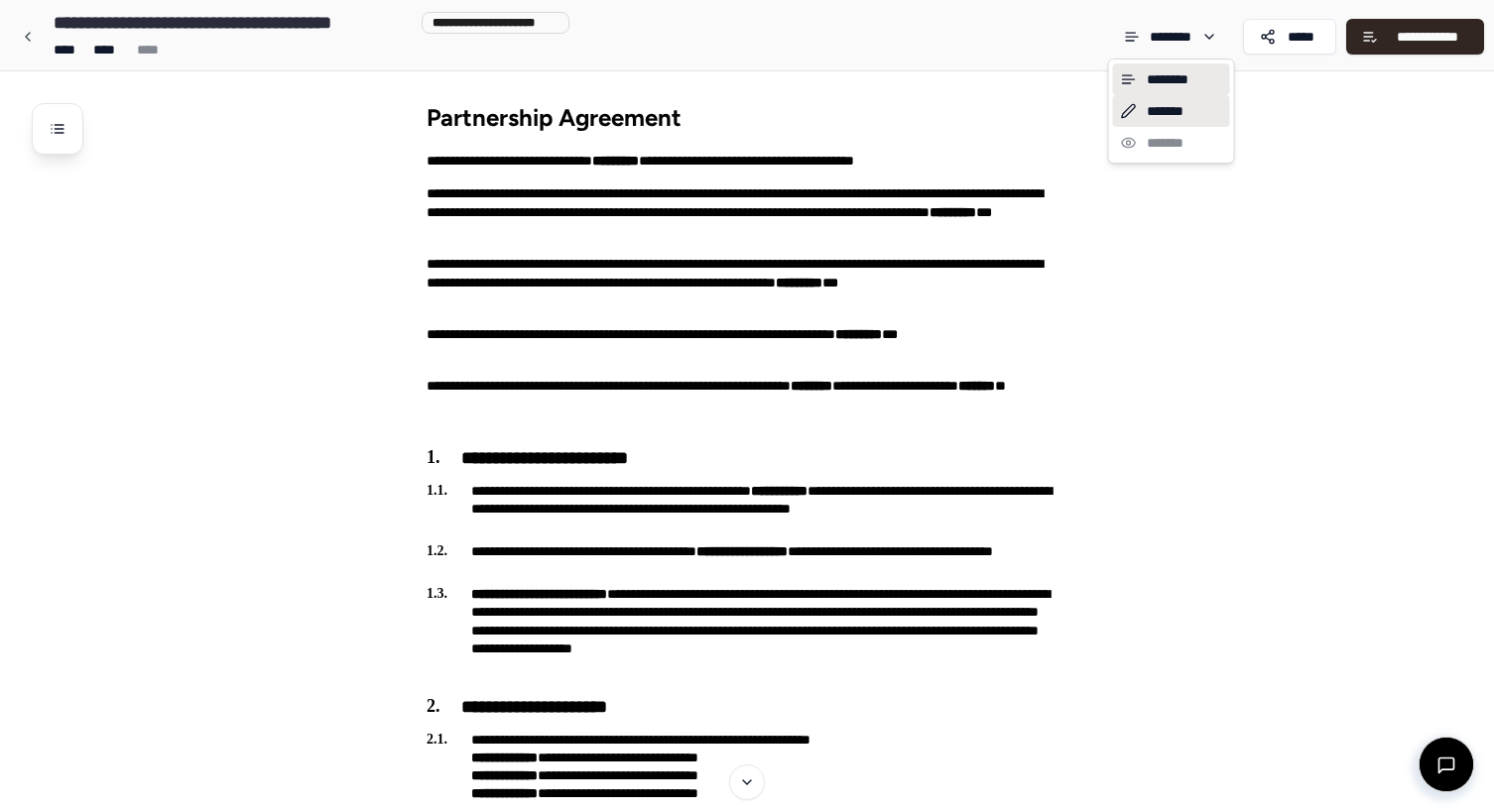 click on "*******" at bounding box center (1172, 111) 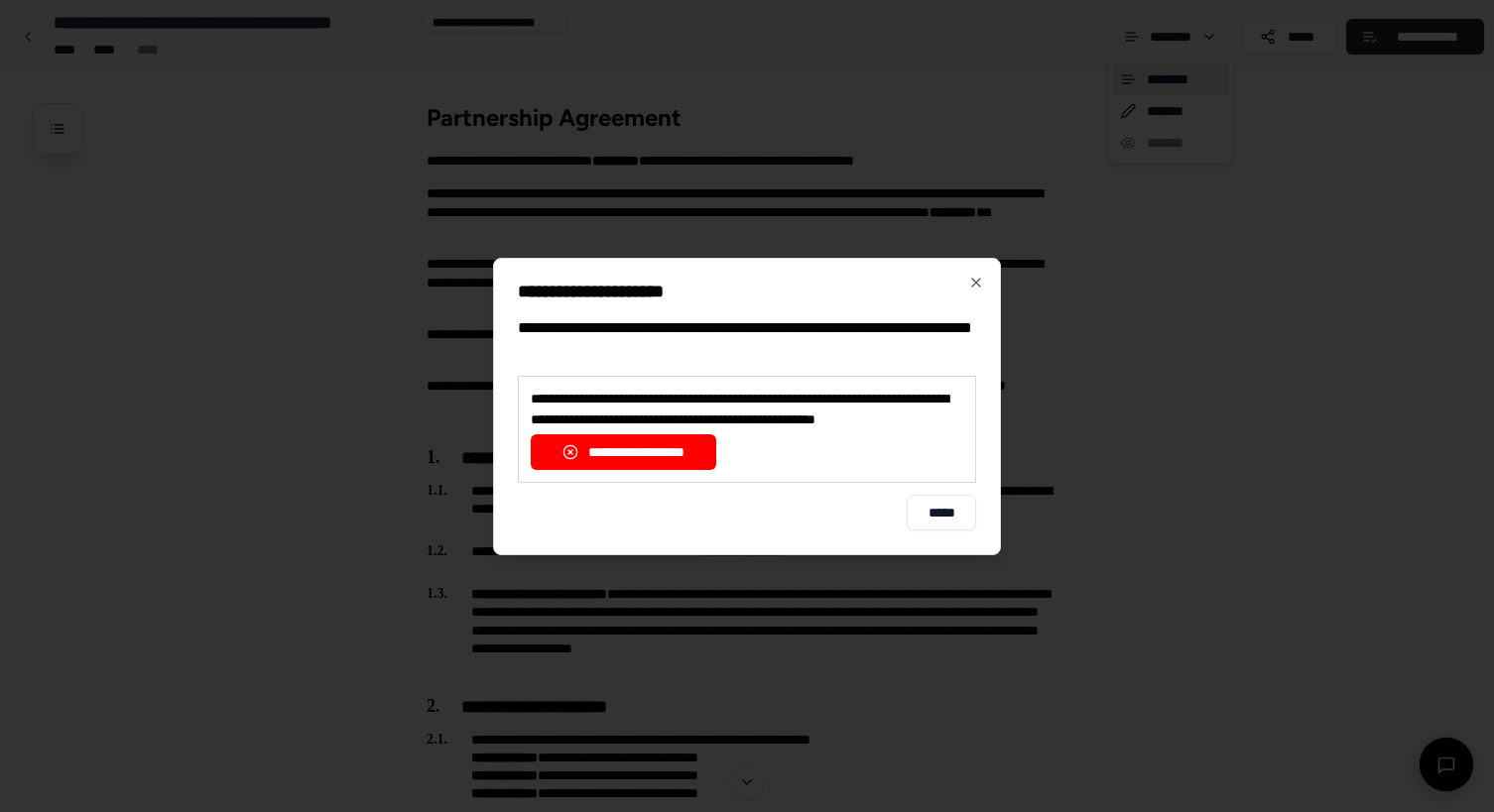 click on "**********" at bounding box center (747, 406) 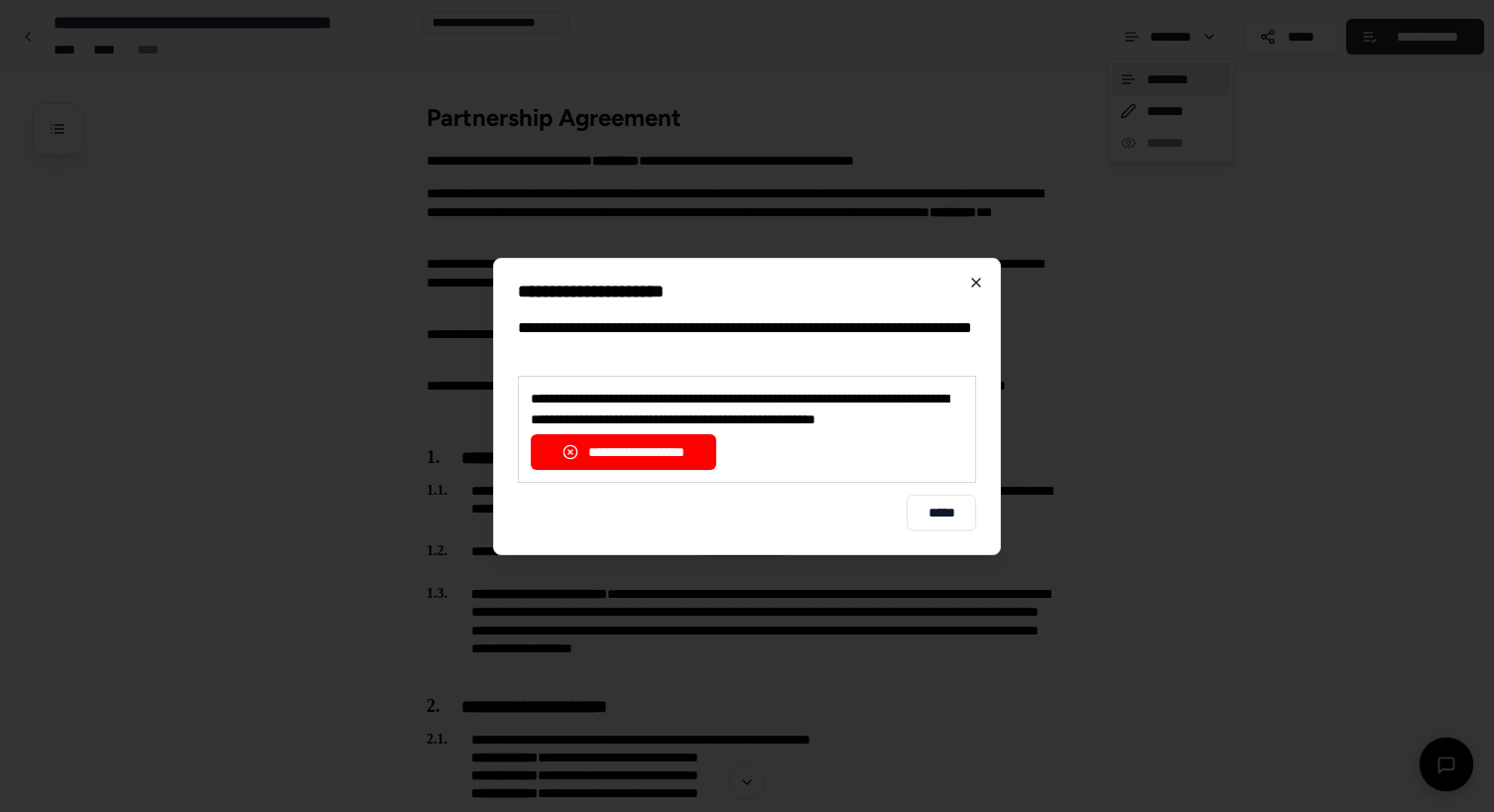 click 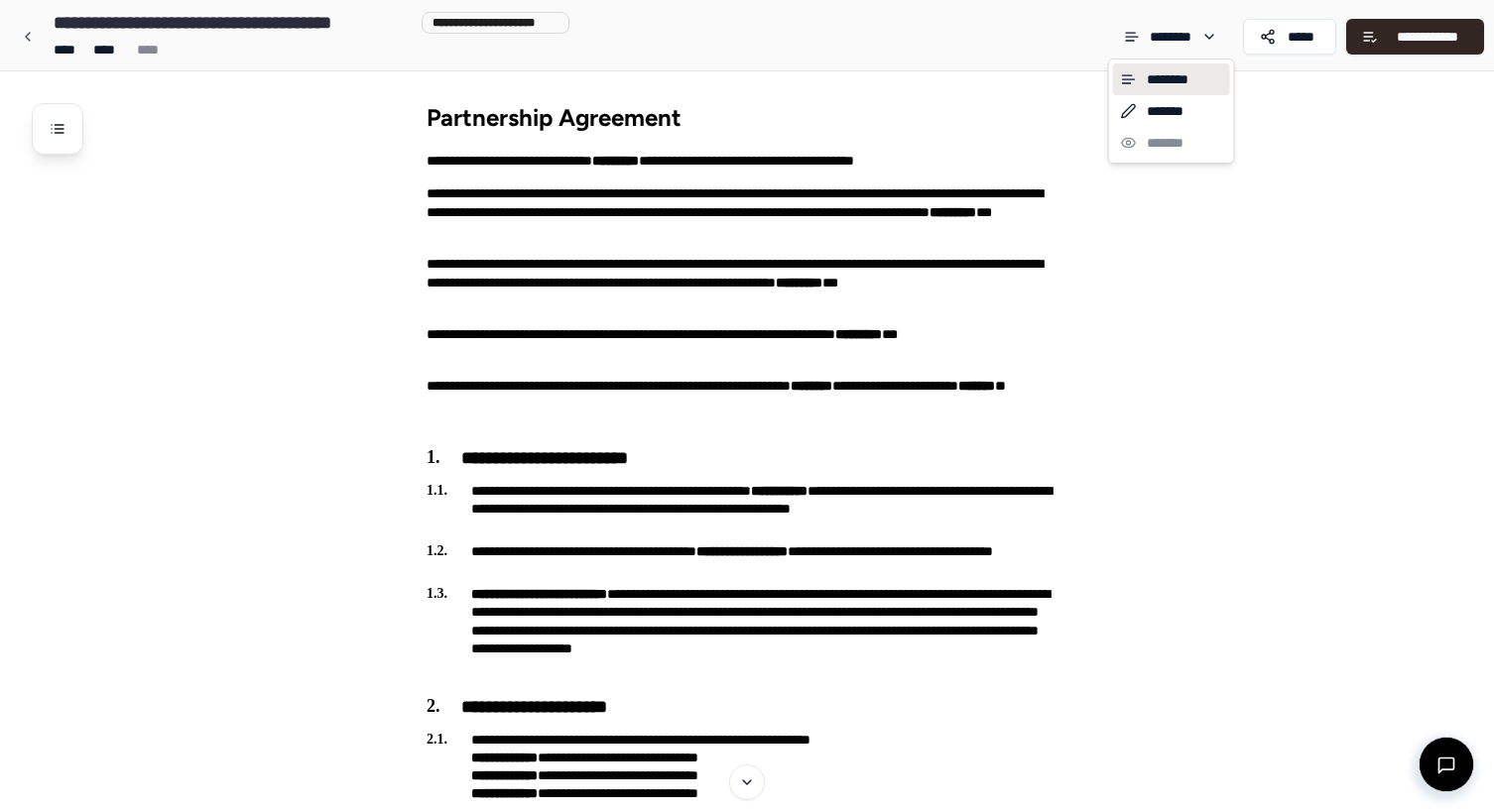 click on "**********" at bounding box center (747, 2092) 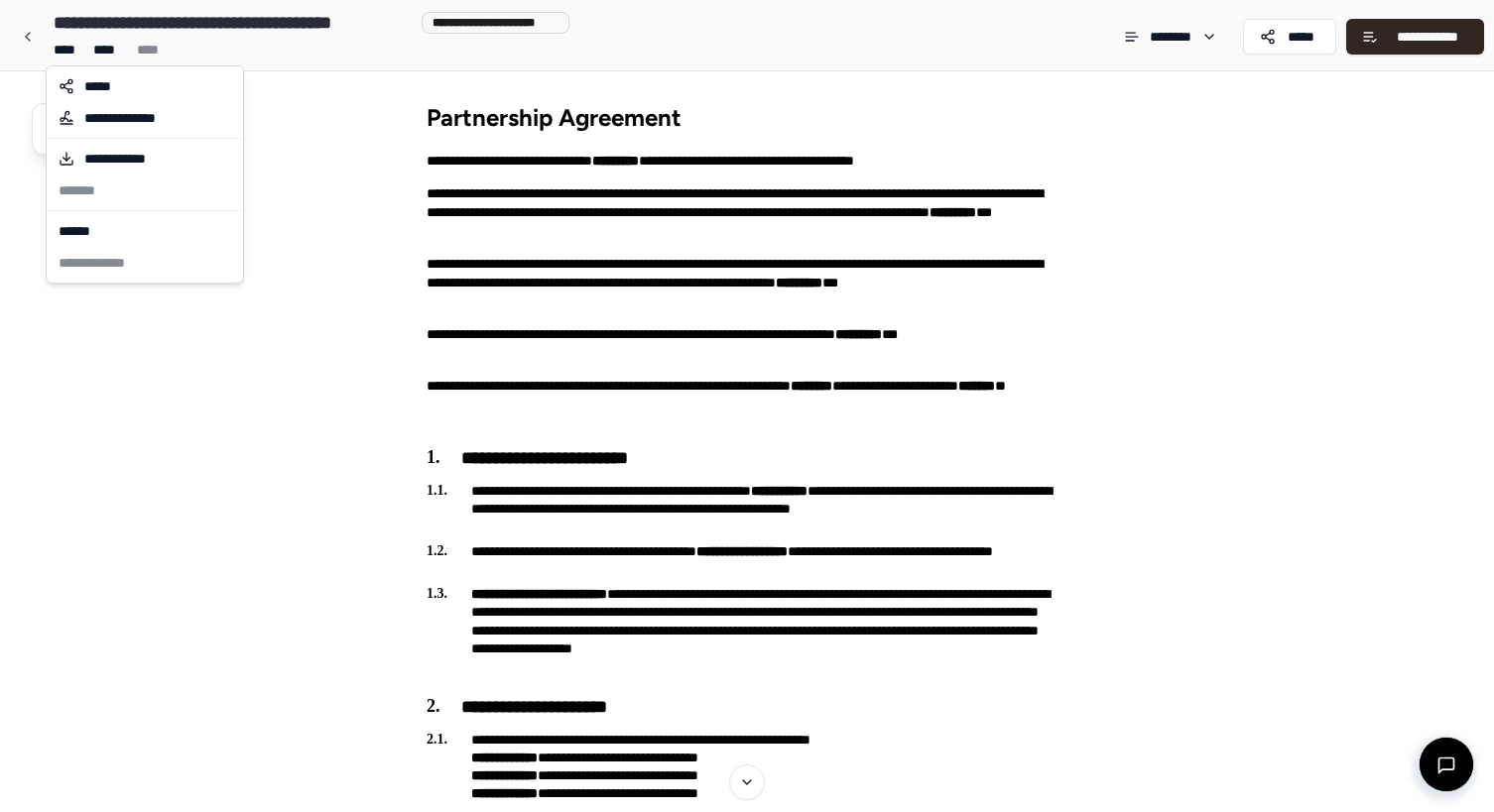 click on "**********" at bounding box center [747, 2092] 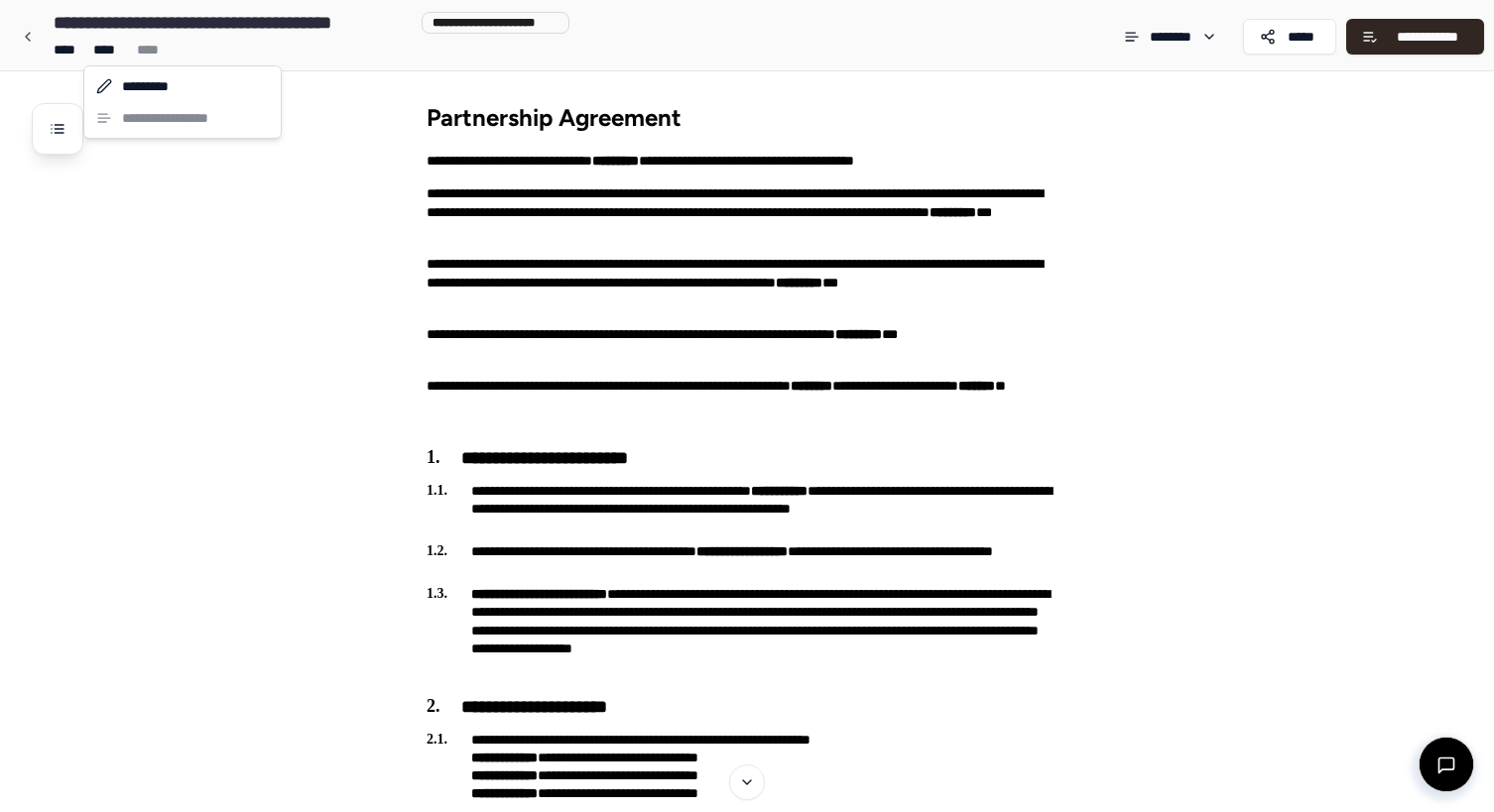 click on "**********" at bounding box center (747, 2092) 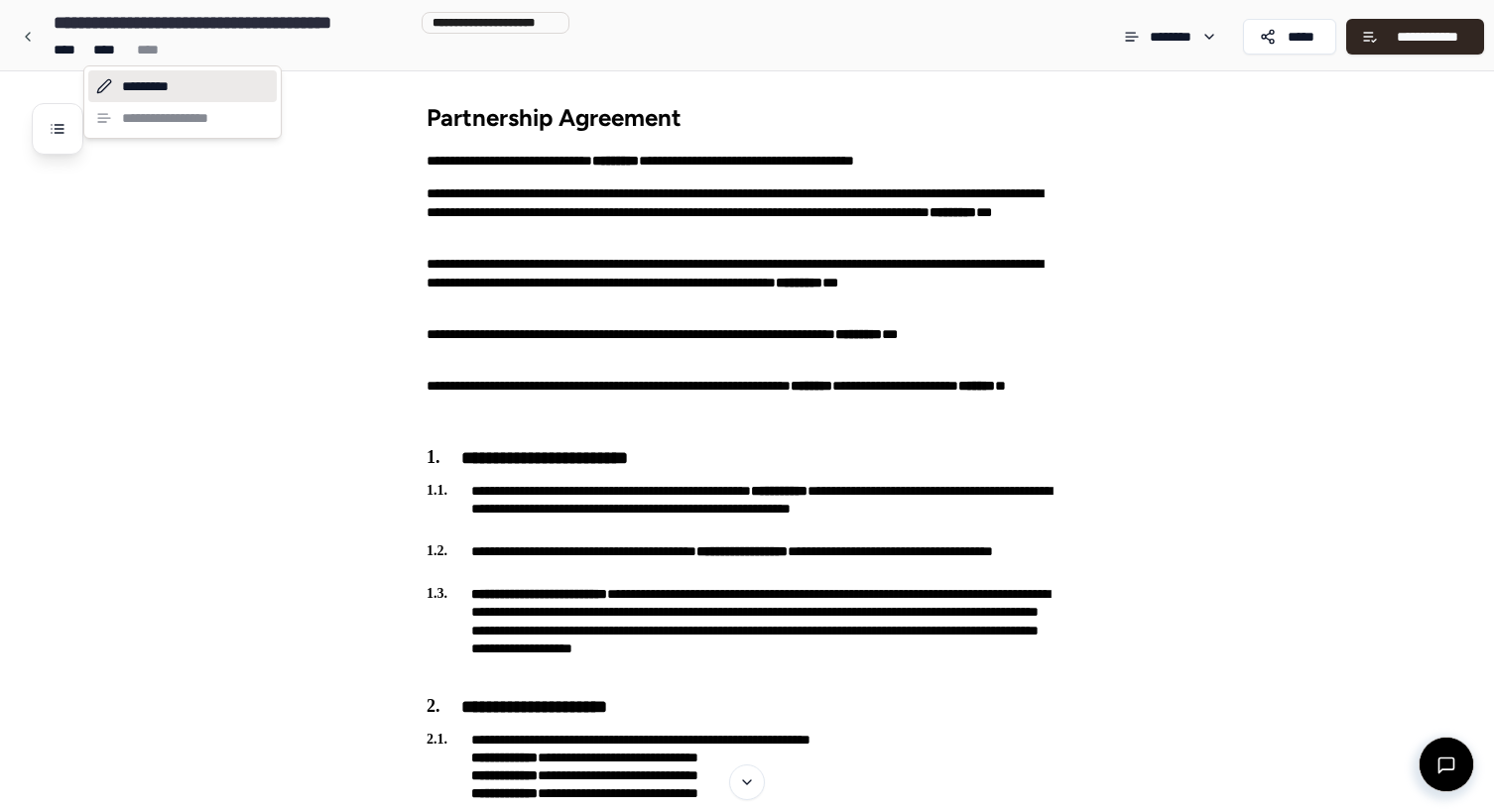 click on "*********" at bounding box center [183, 86] 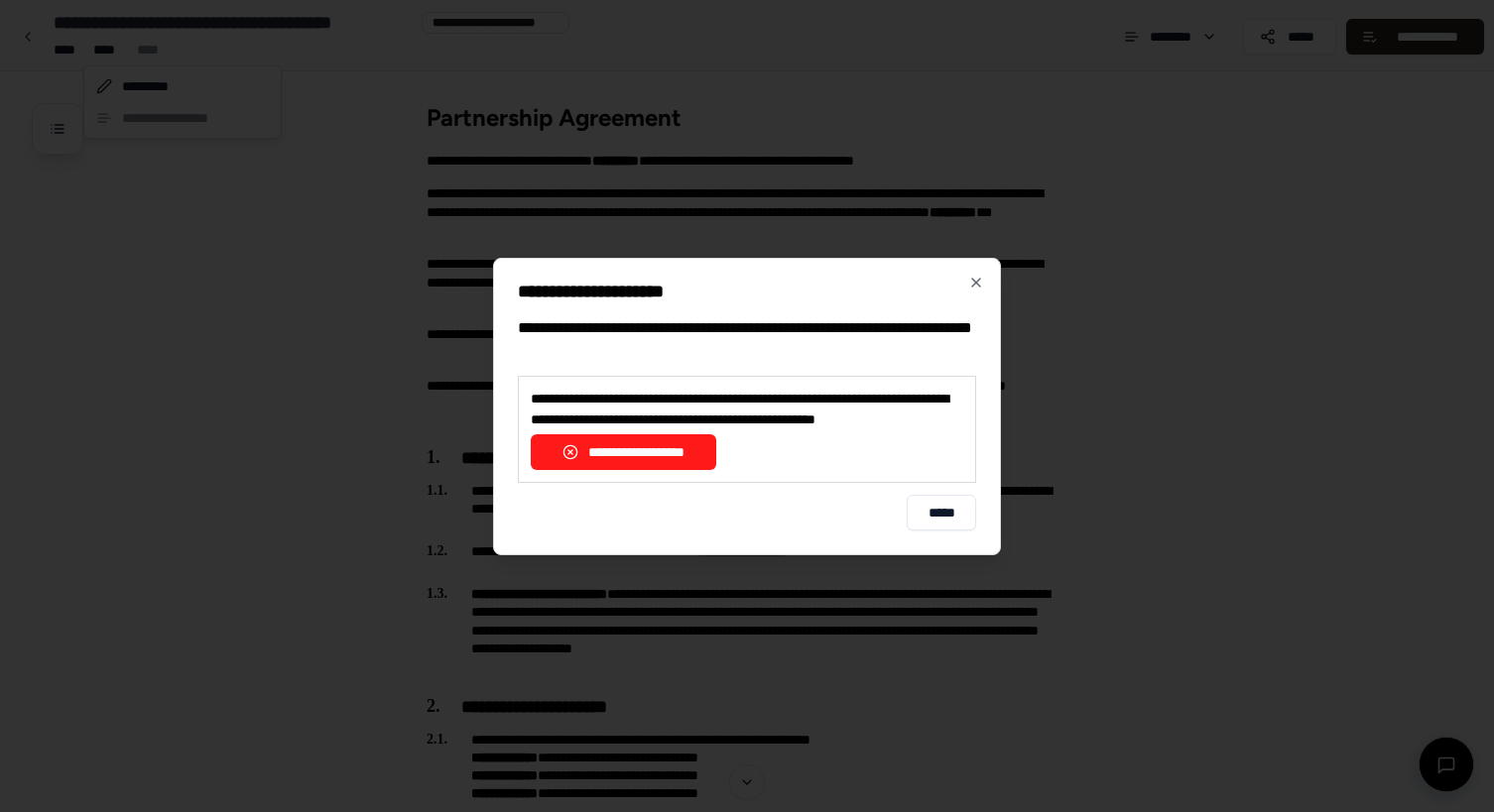 click on "**********" at bounding box center [623, 452] 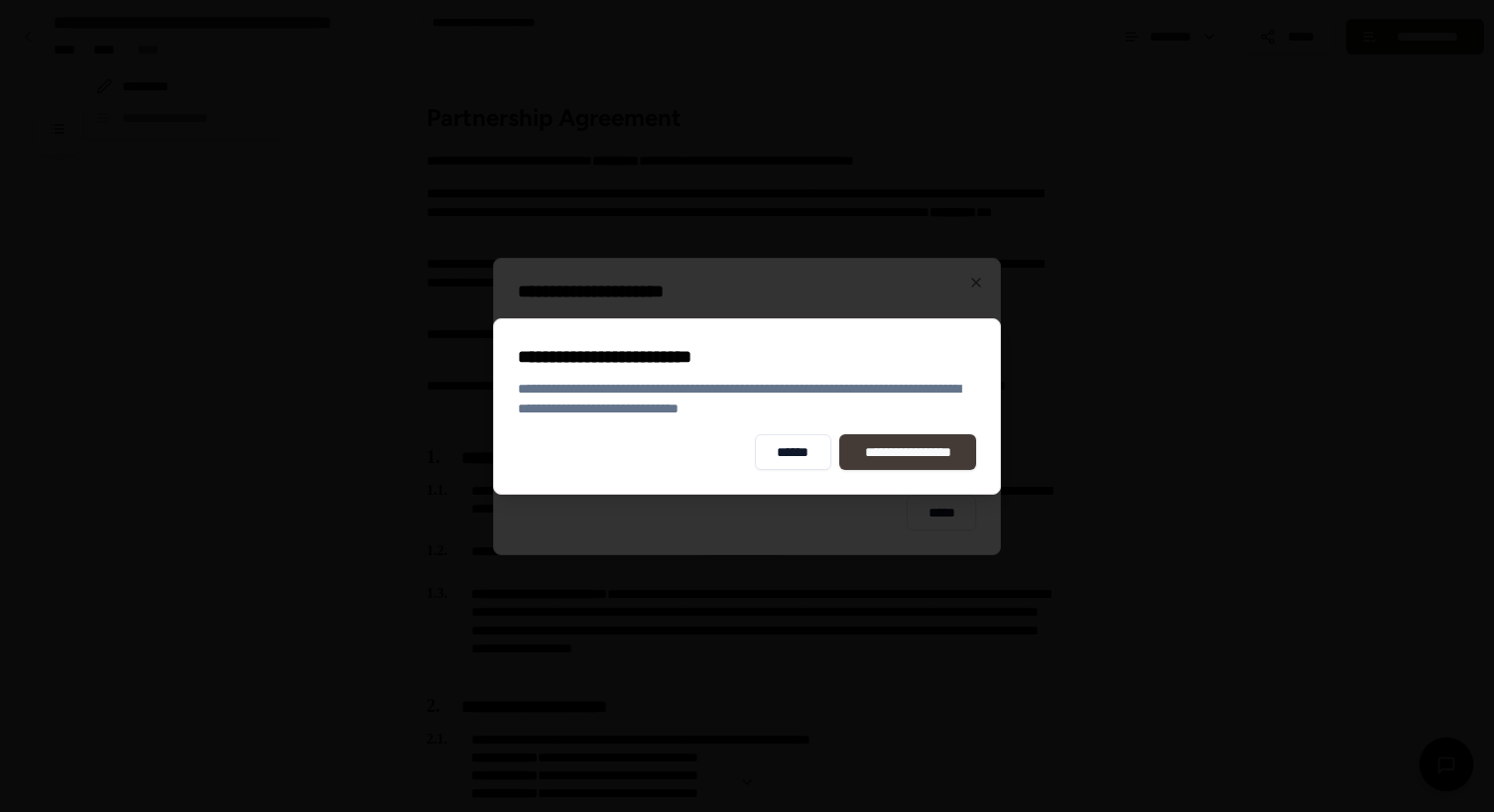 click on "**********" at bounding box center (908, 452) 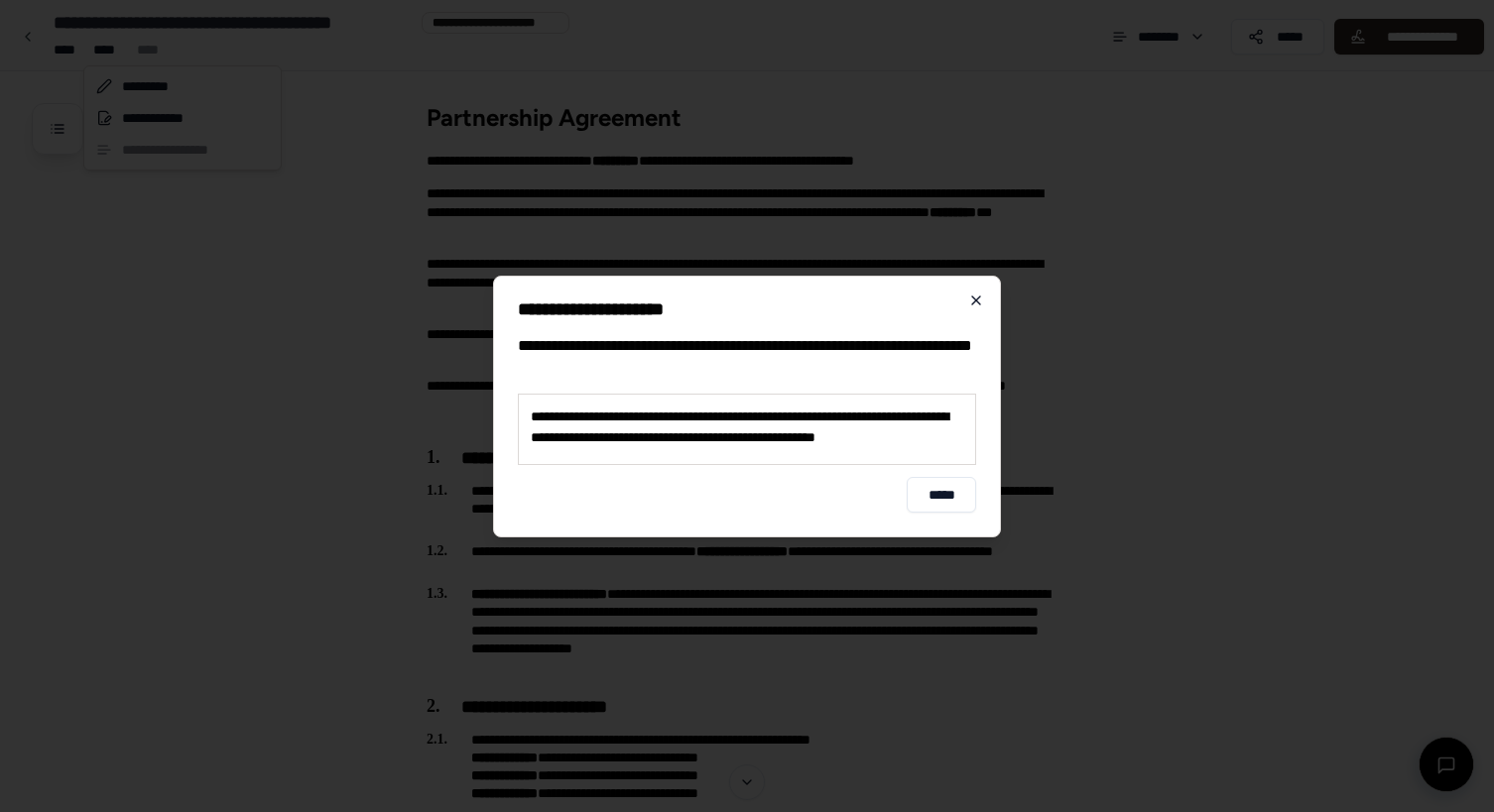 click 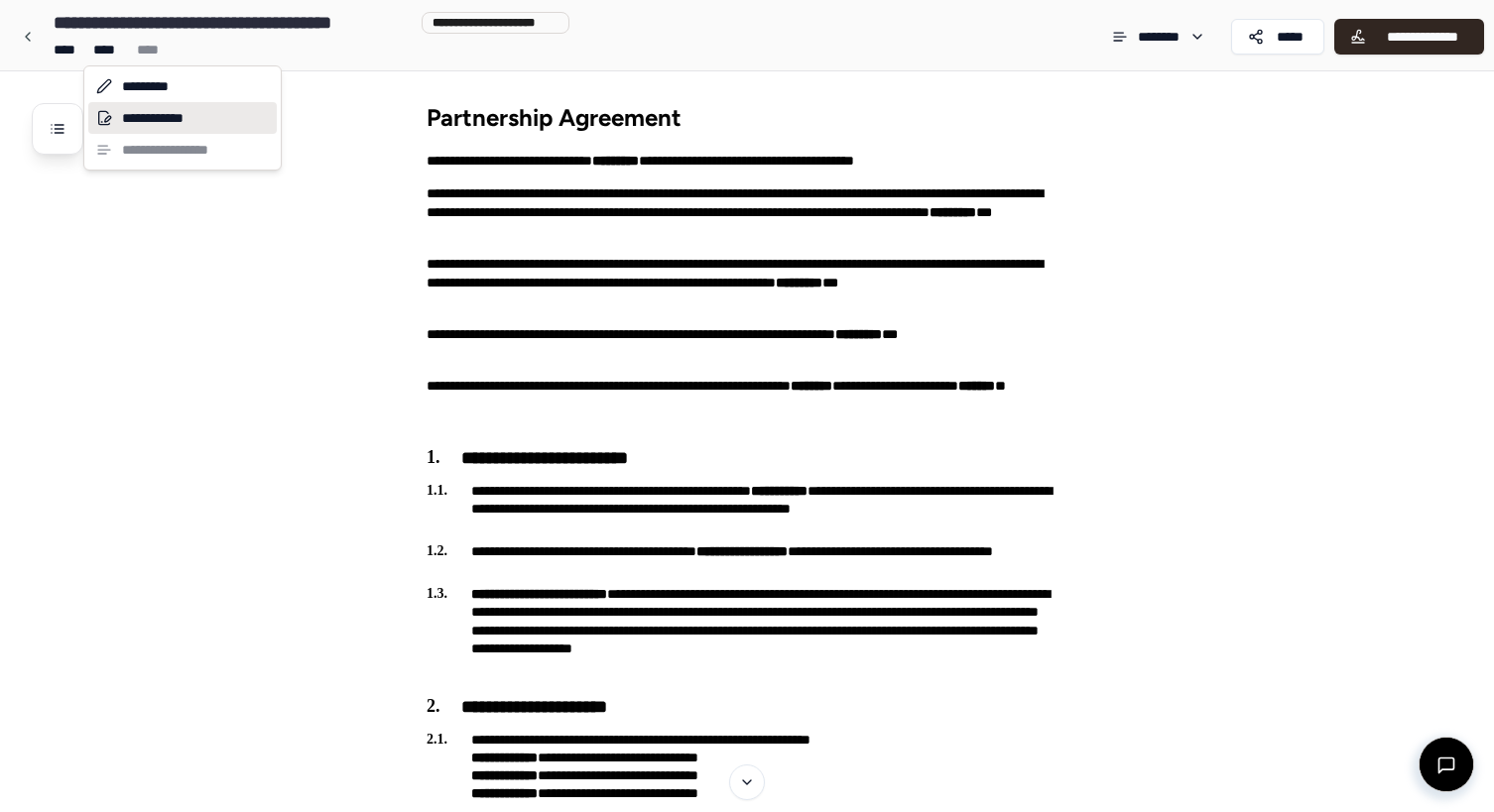 click on "**********" at bounding box center [183, 118] 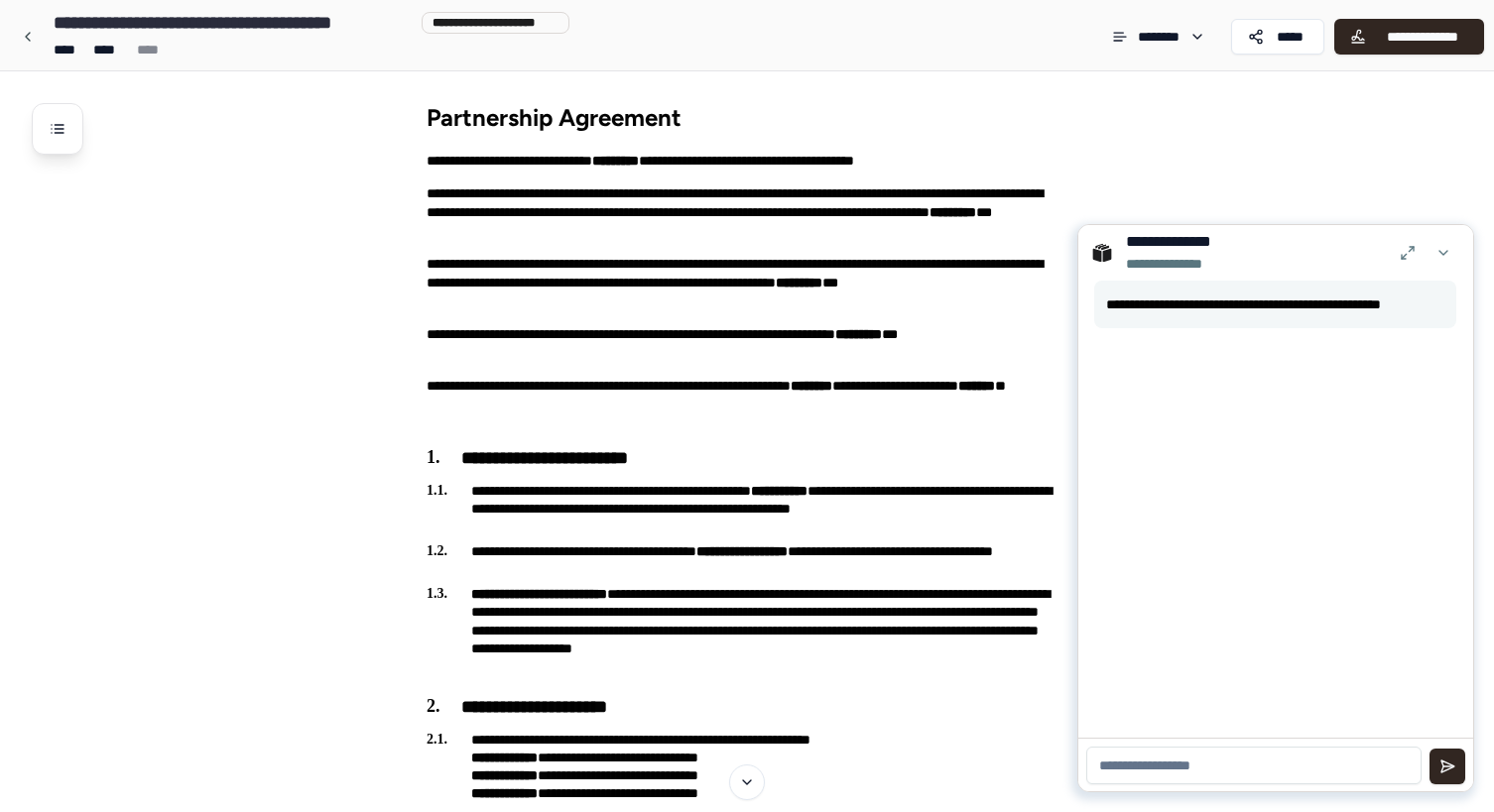 click at bounding box center [1254, 765] 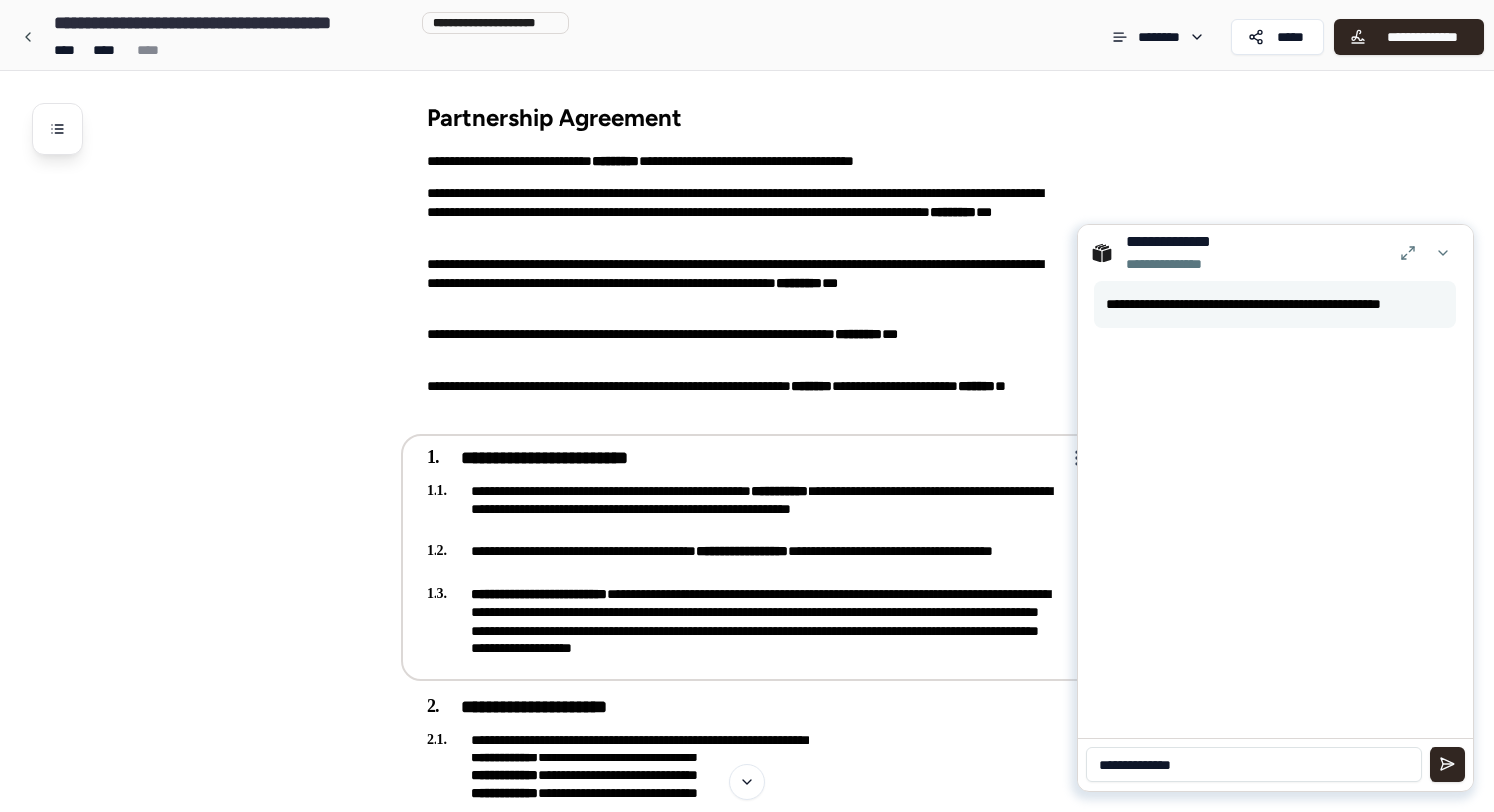 scroll, scrollTop: 0, scrollLeft: 0, axis: both 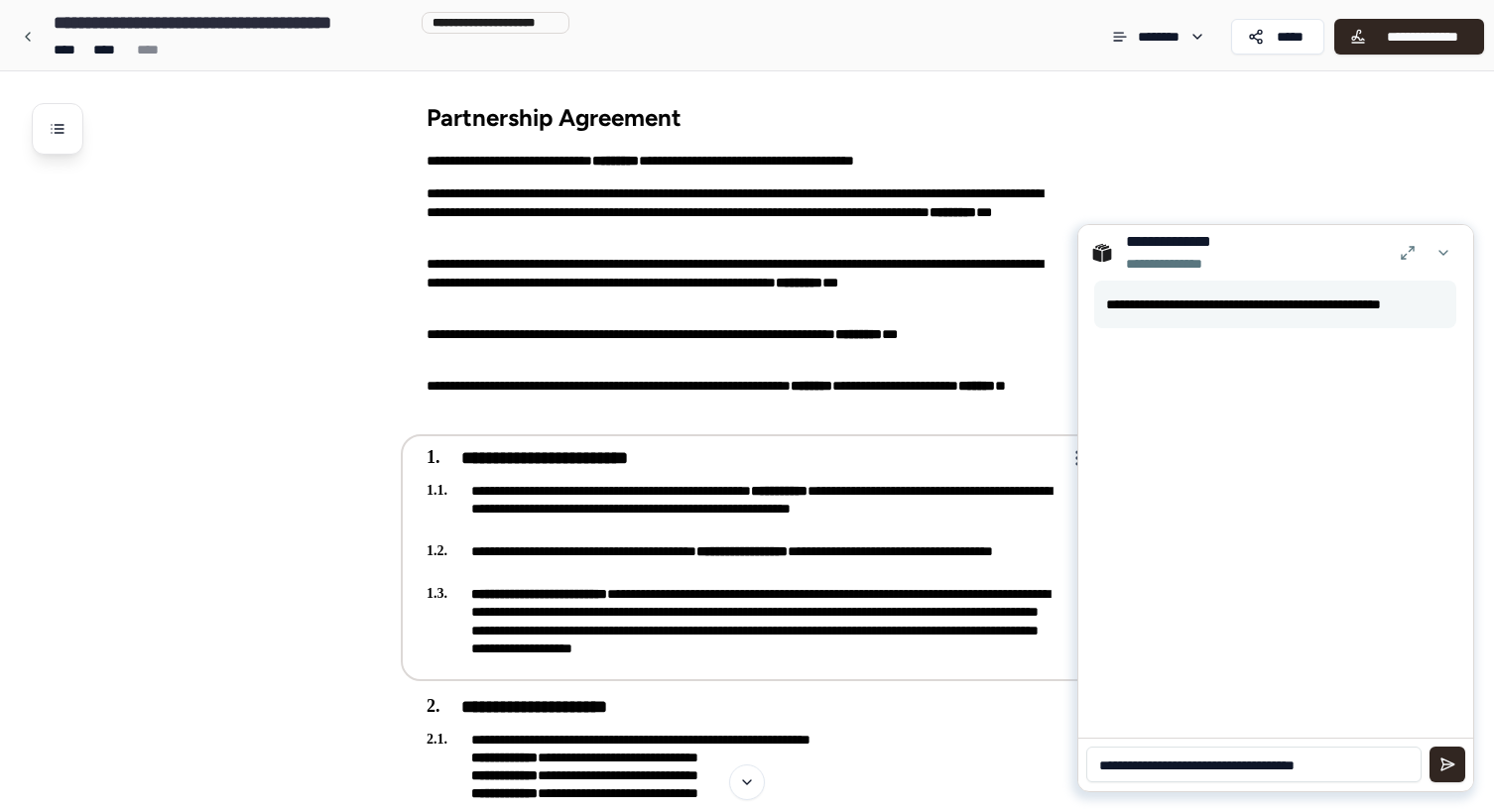 type on "**********" 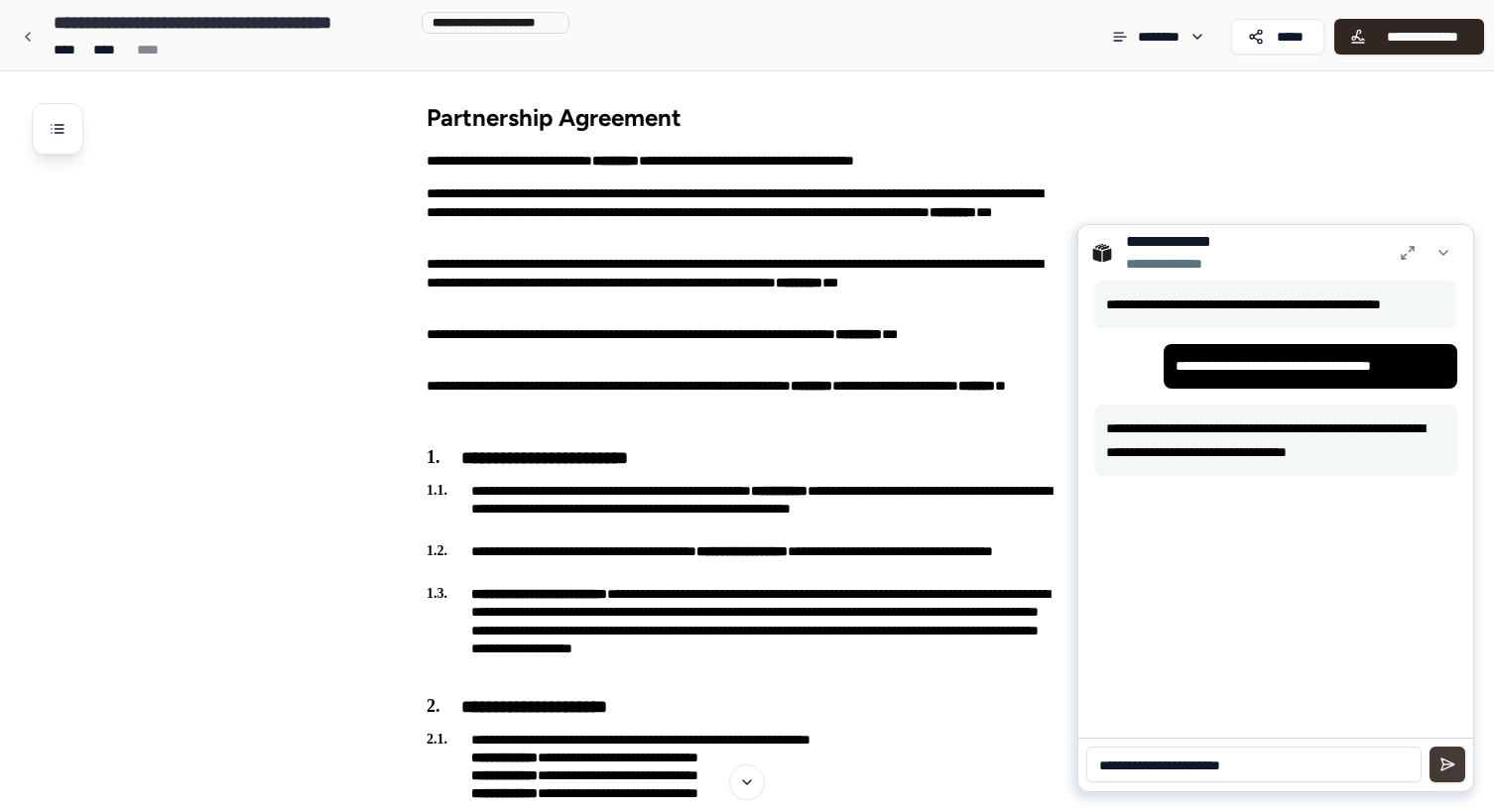 type on "**********" 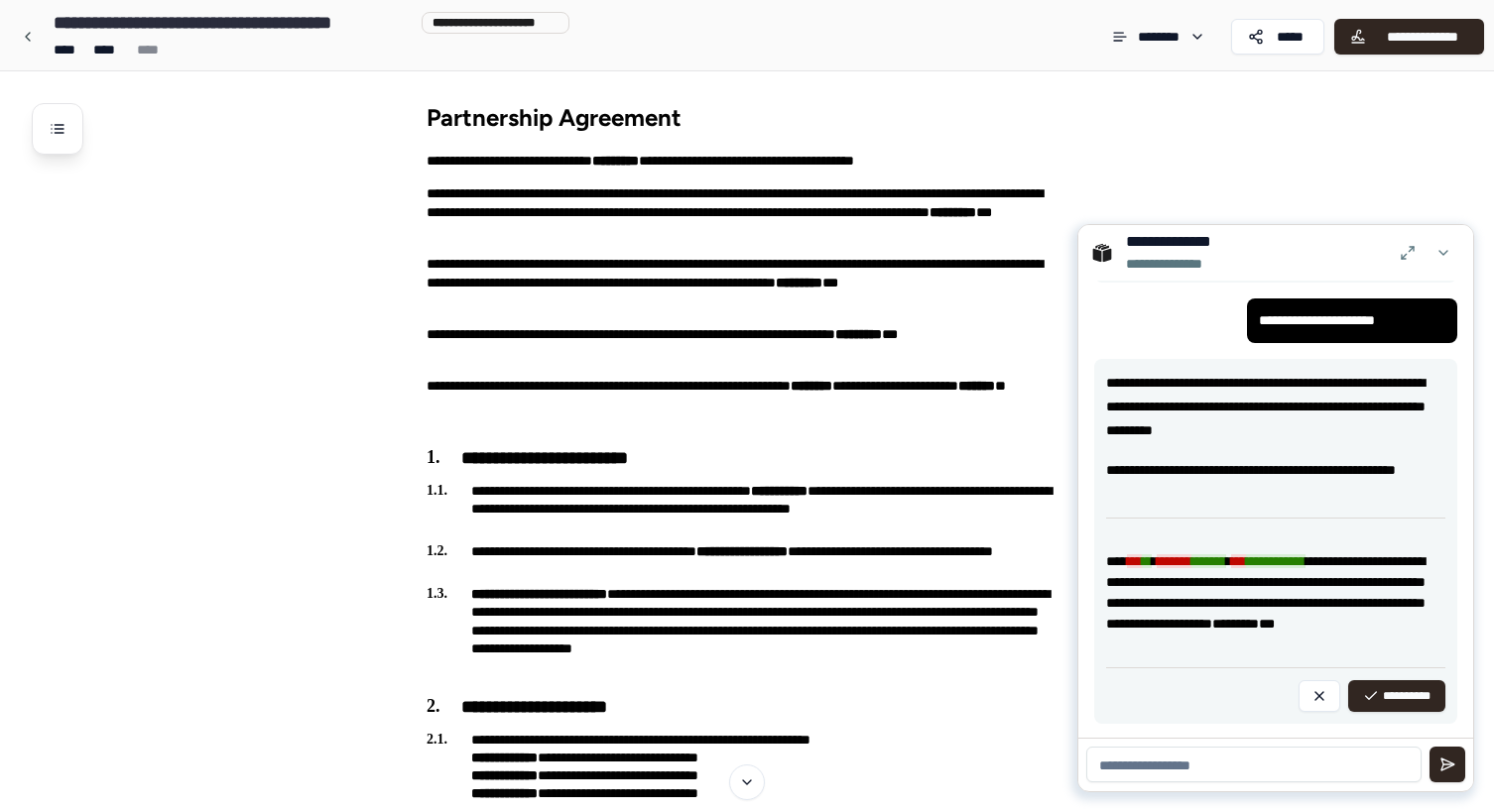 scroll, scrollTop: 194, scrollLeft: 0, axis: vertical 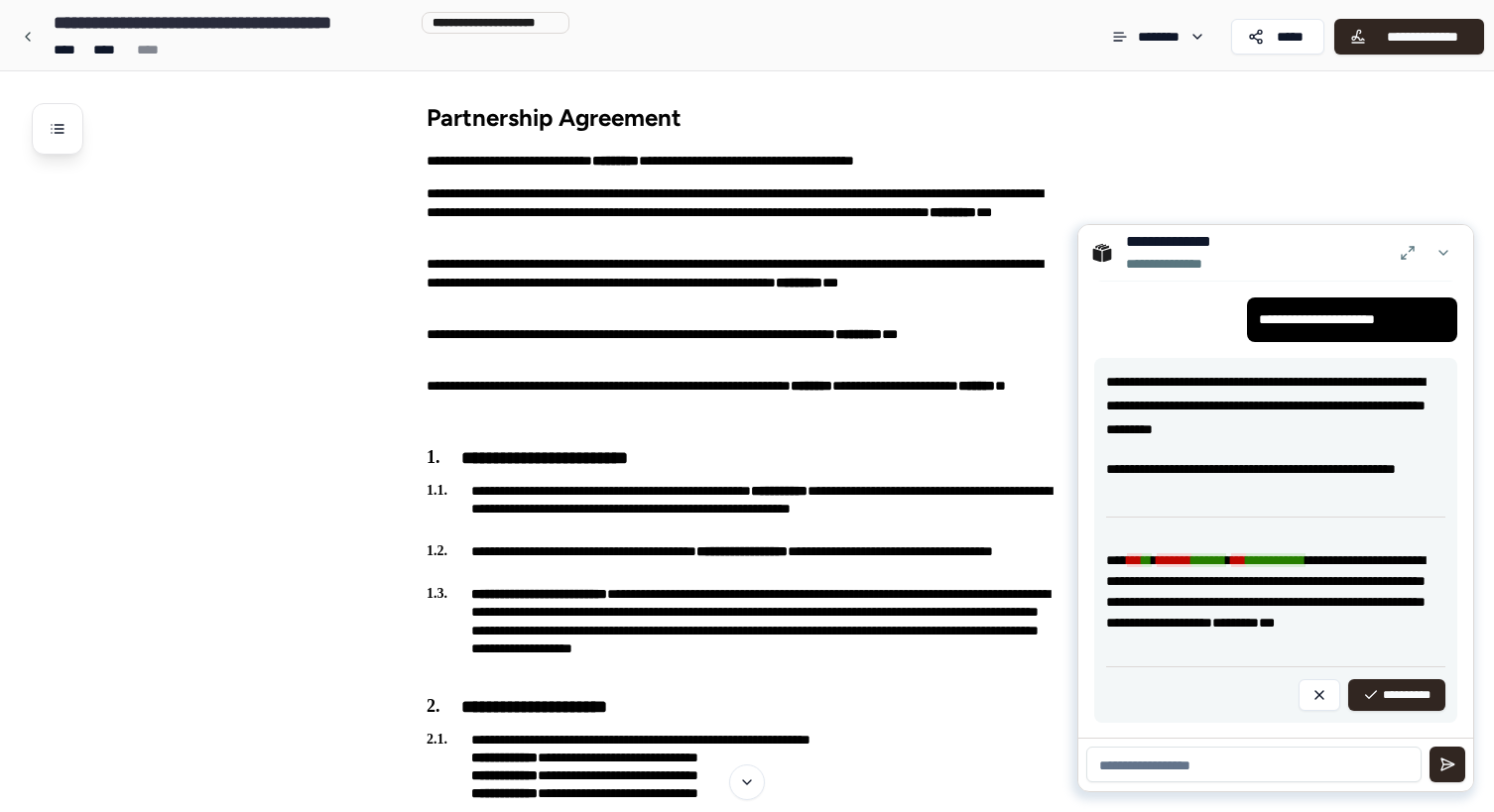 click on "**********" at bounding box center [1276, 560] 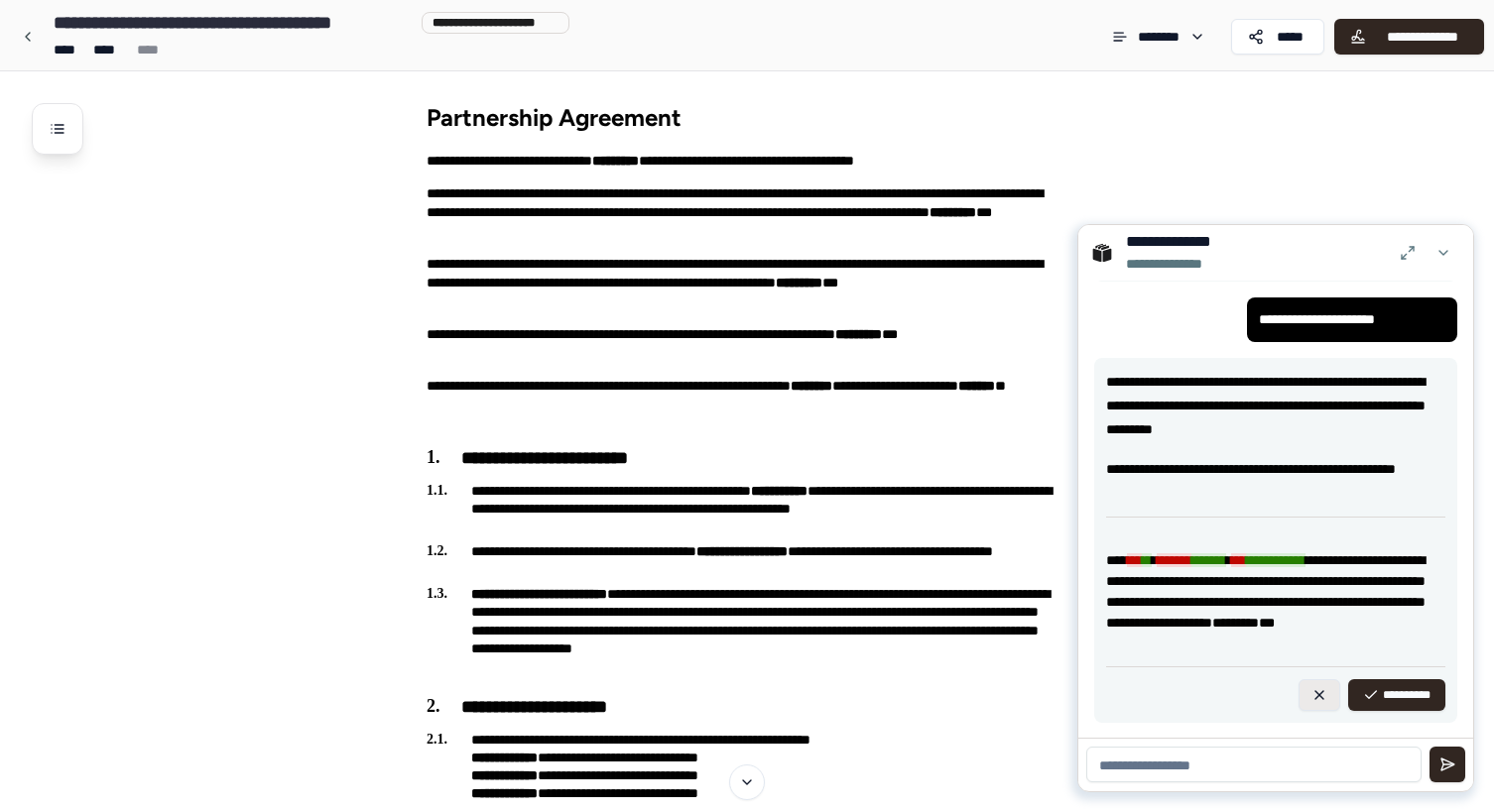 click at bounding box center (1319, 695) 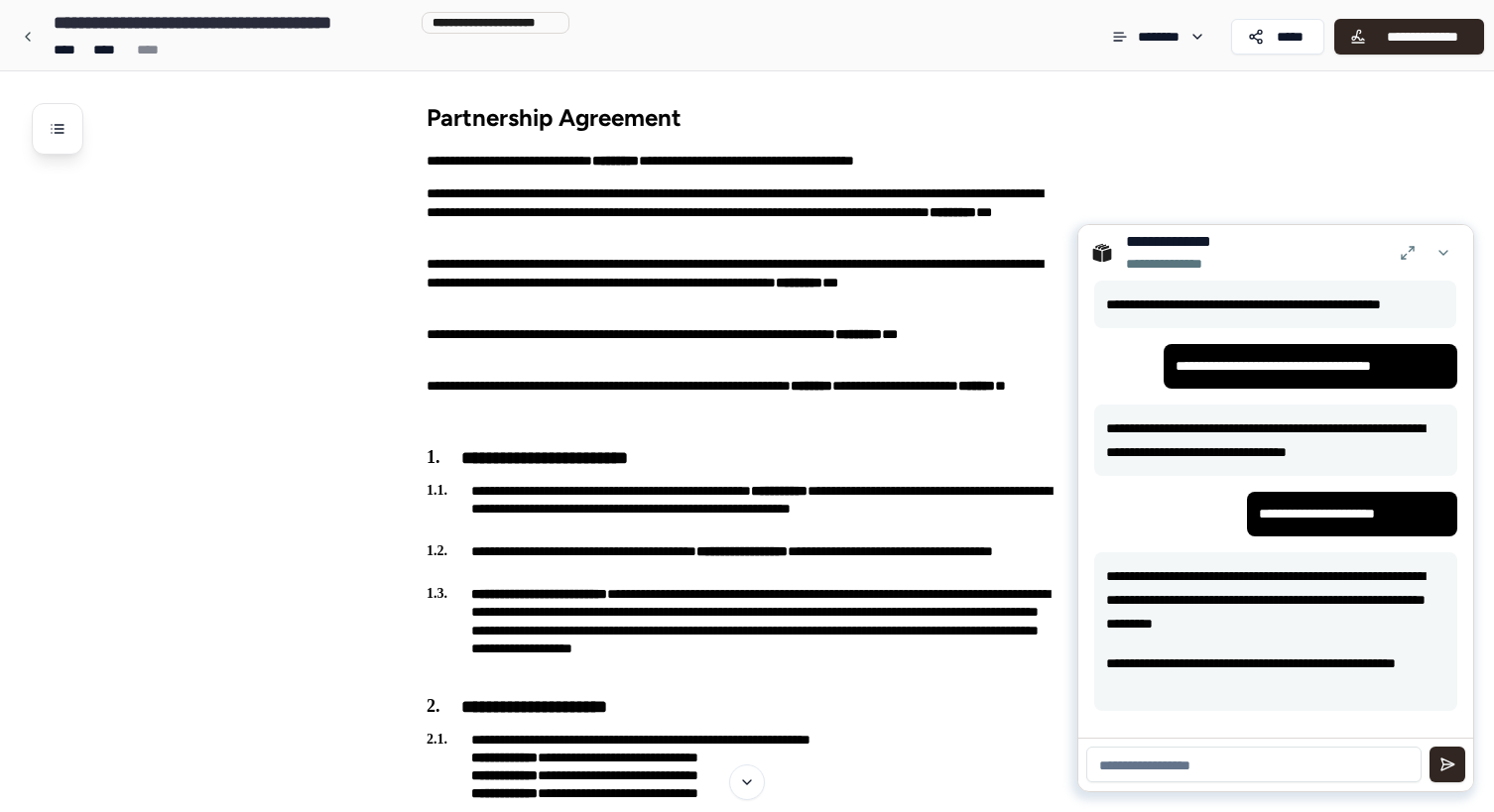 scroll, scrollTop: 0, scrollLeft: 0, axis: both 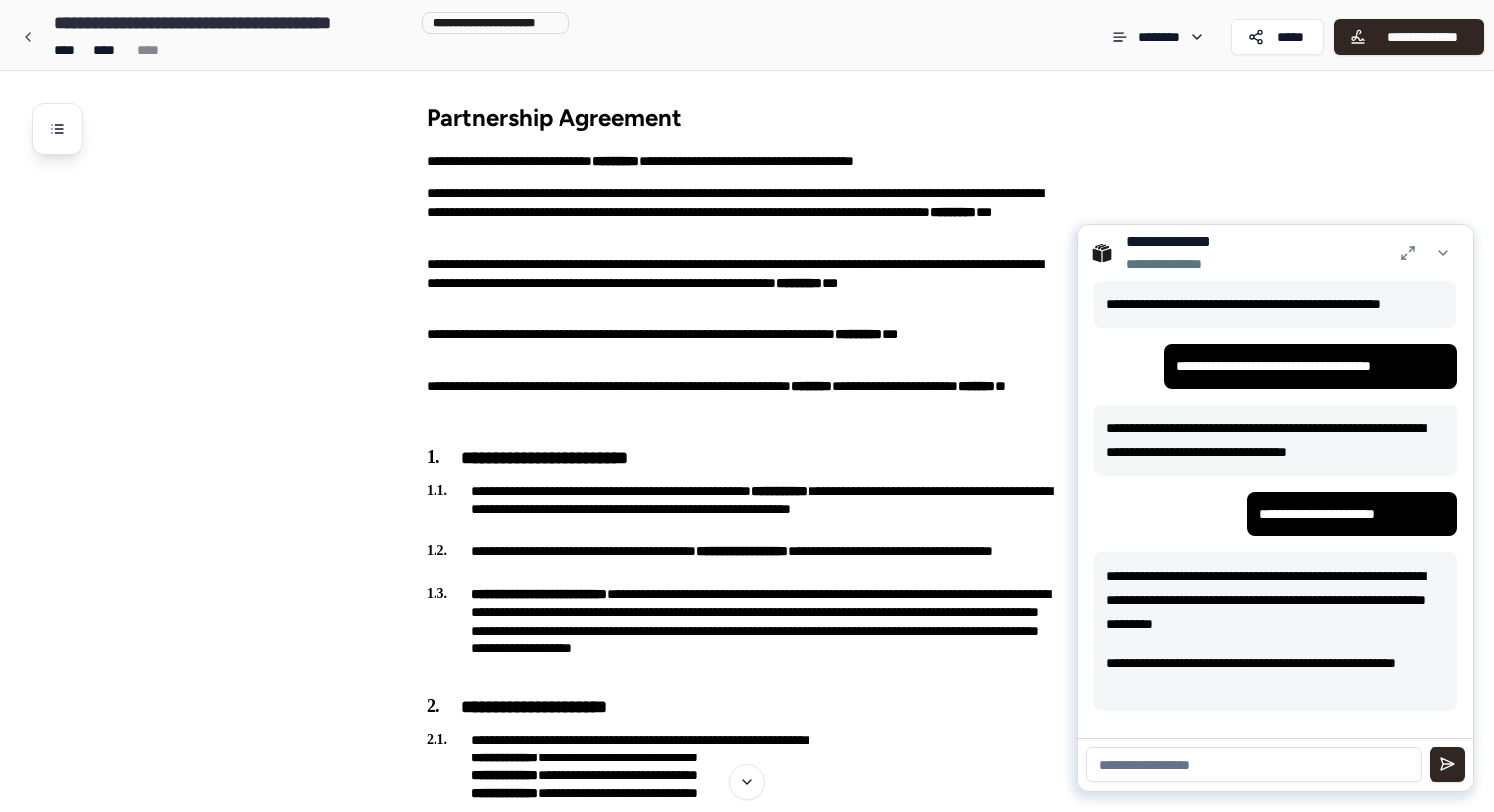click at bounding box center [1254, 764] 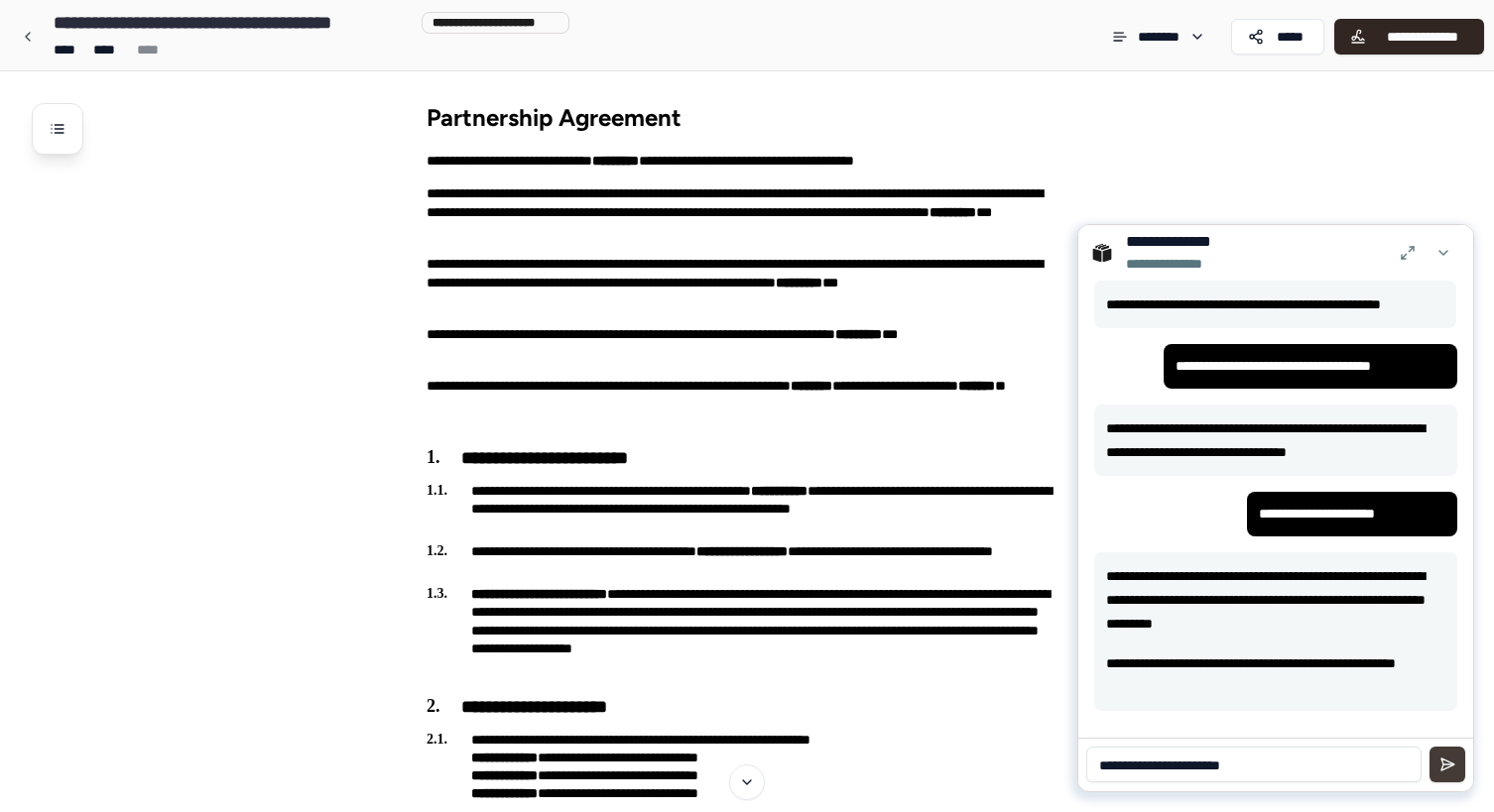 type on "**********" 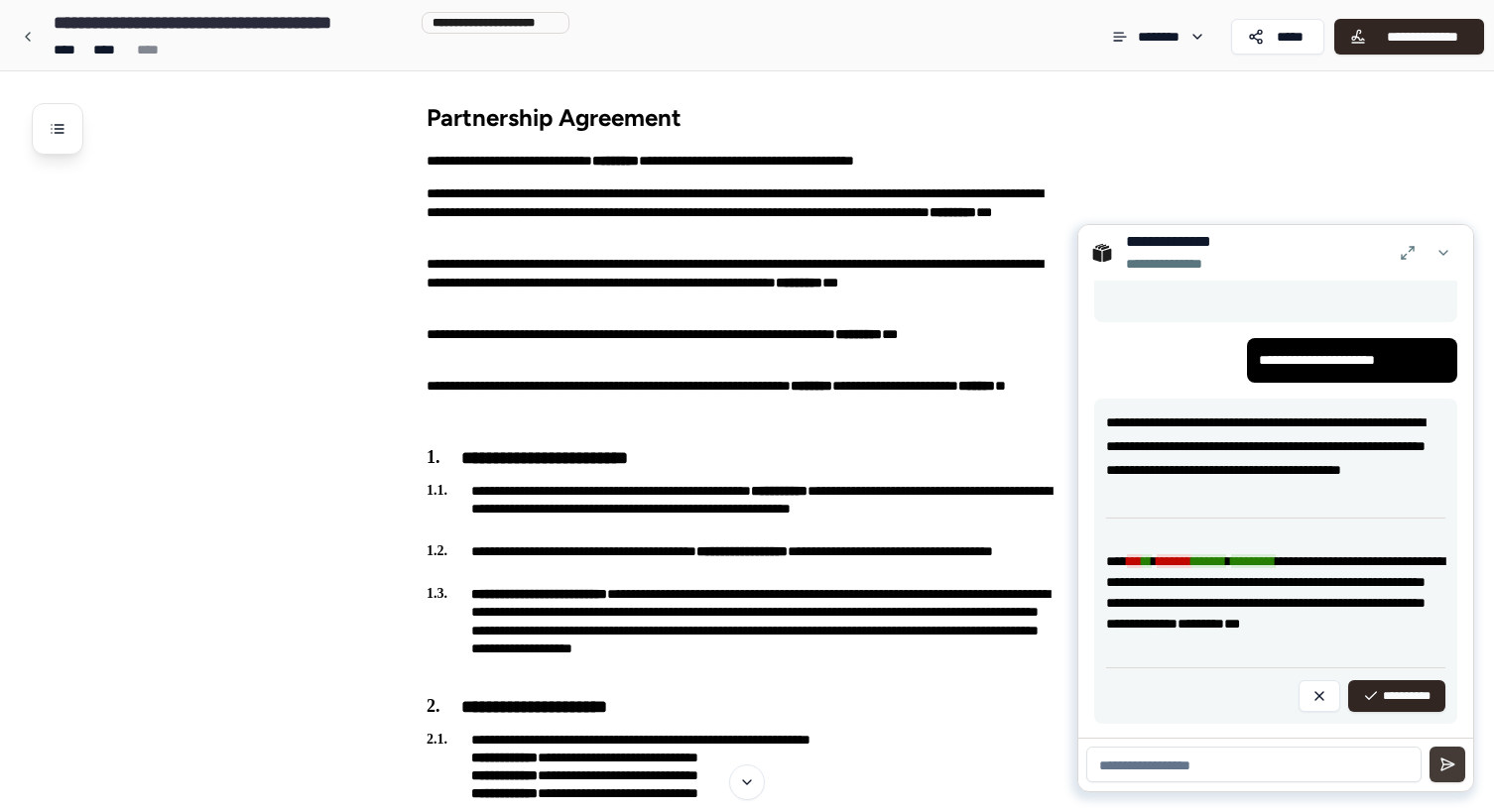scroll, scrollTop: 390, scrollLeft: 0, axis: vertical 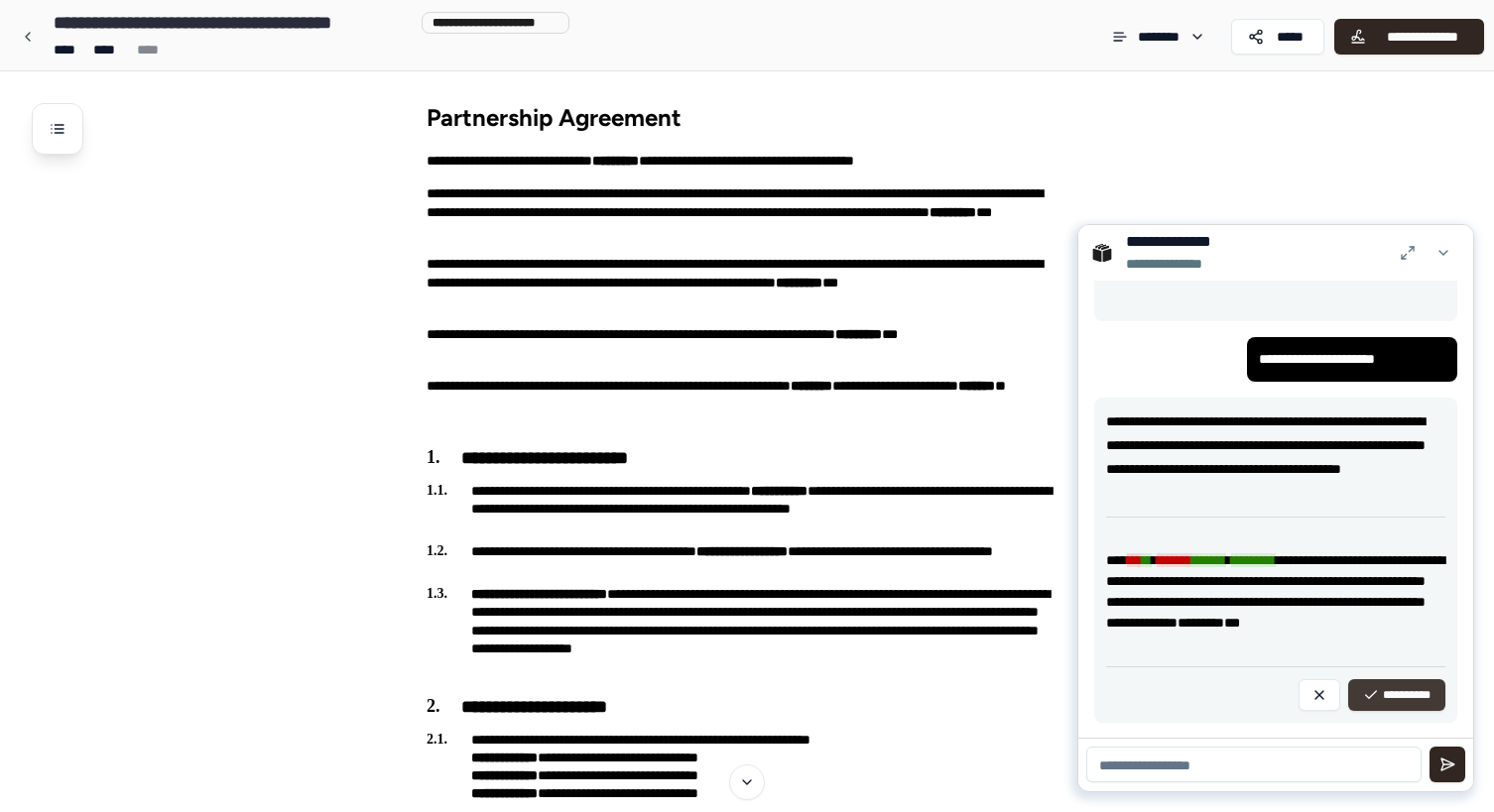 click on "**********" at bounding box center [1397, 695] 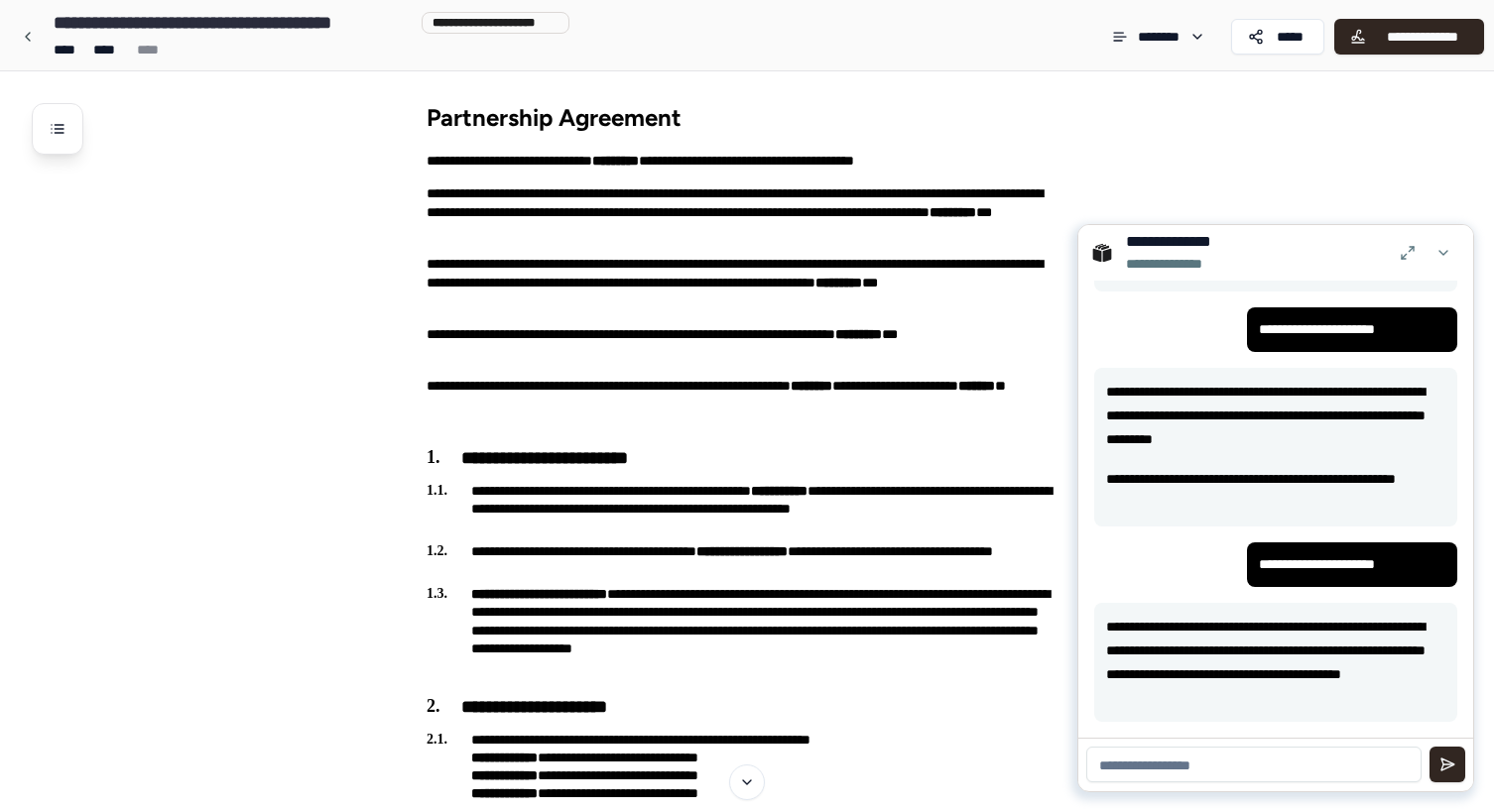 scroll, scrollTop: 184, scrollLeft: 0, axis: vertical 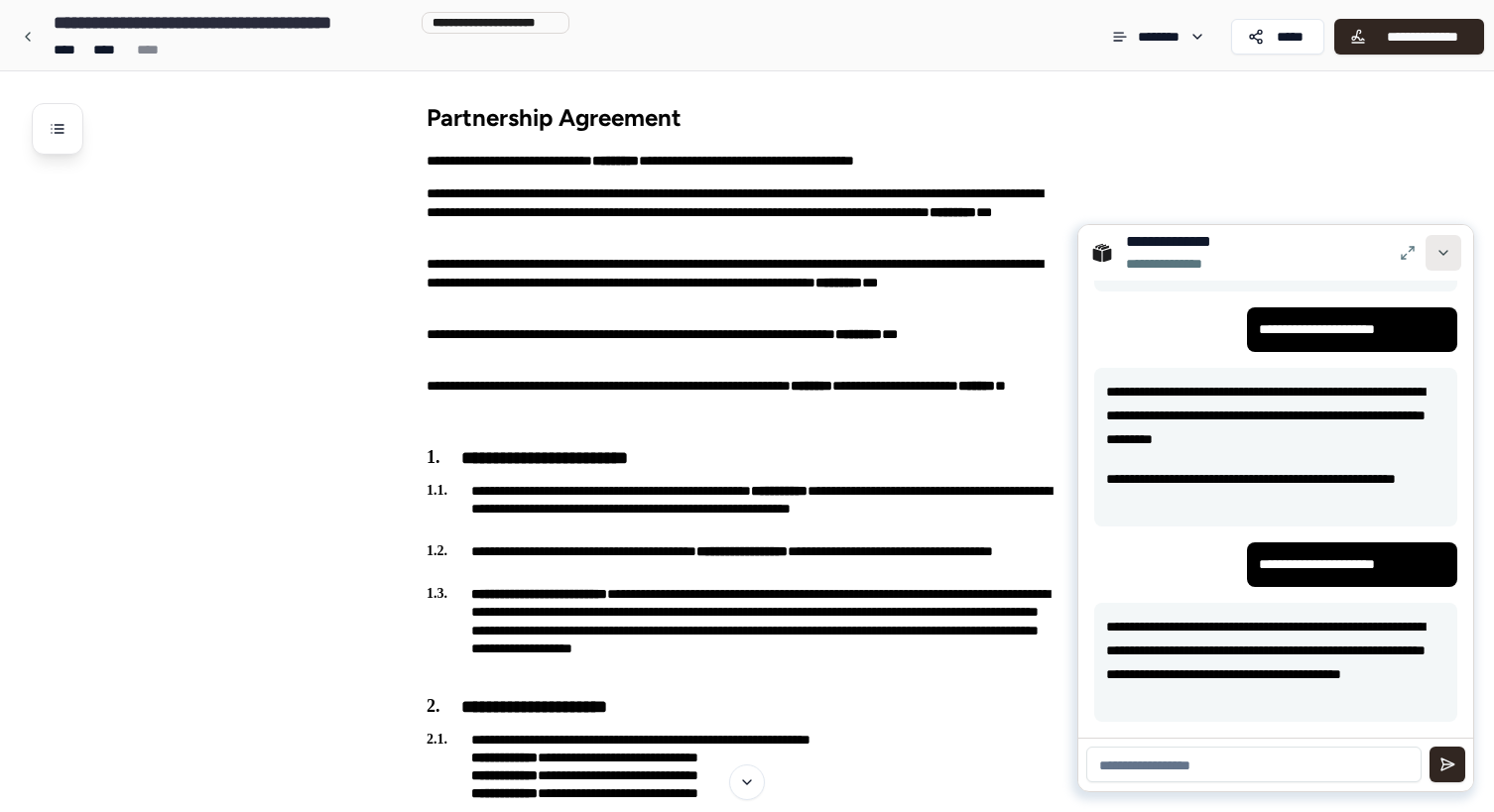 click at bounding box center [1443, 253] 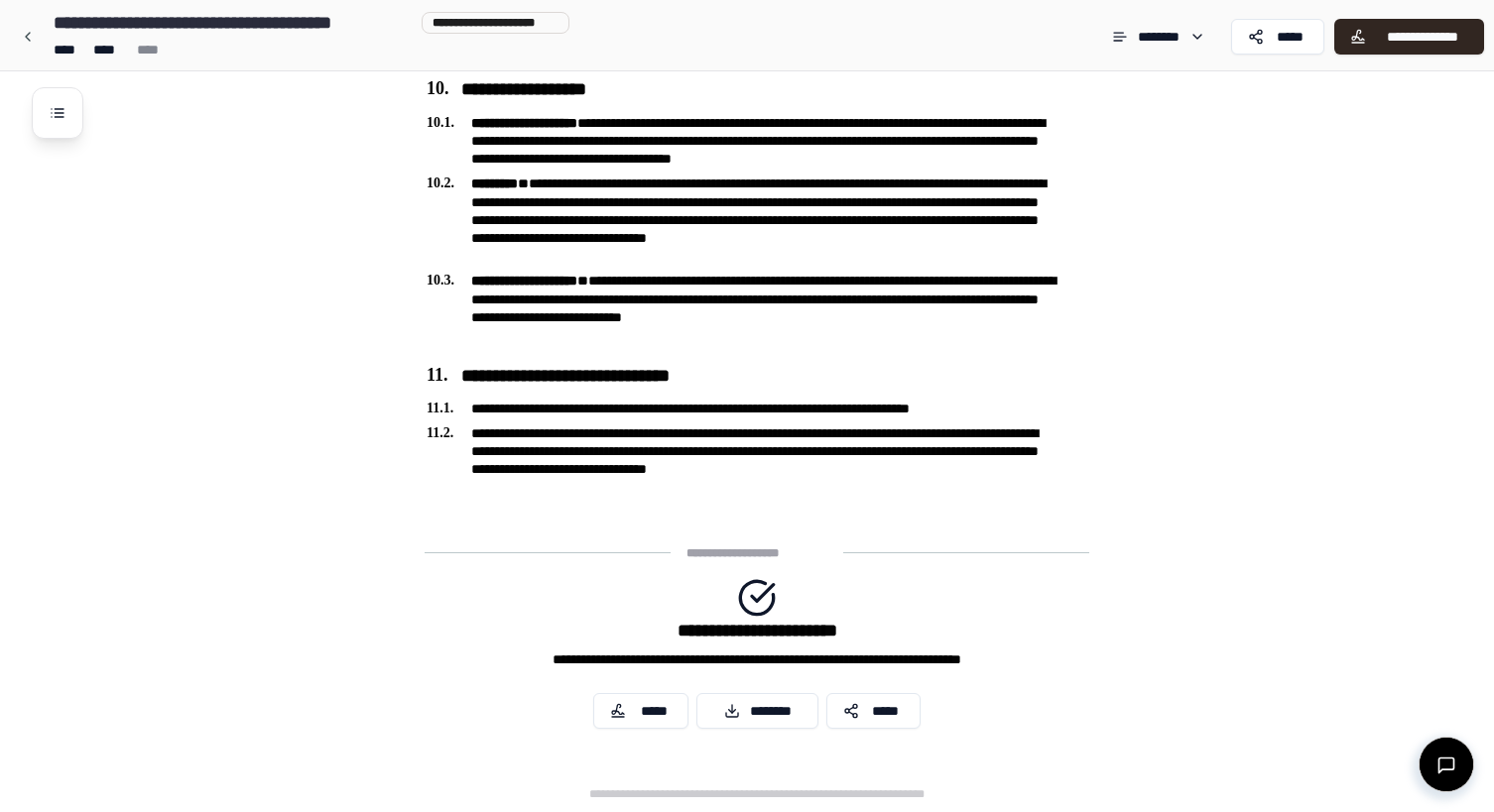 scroll, scrollTop: 3138, scrollLeft: 0, axis: vertical 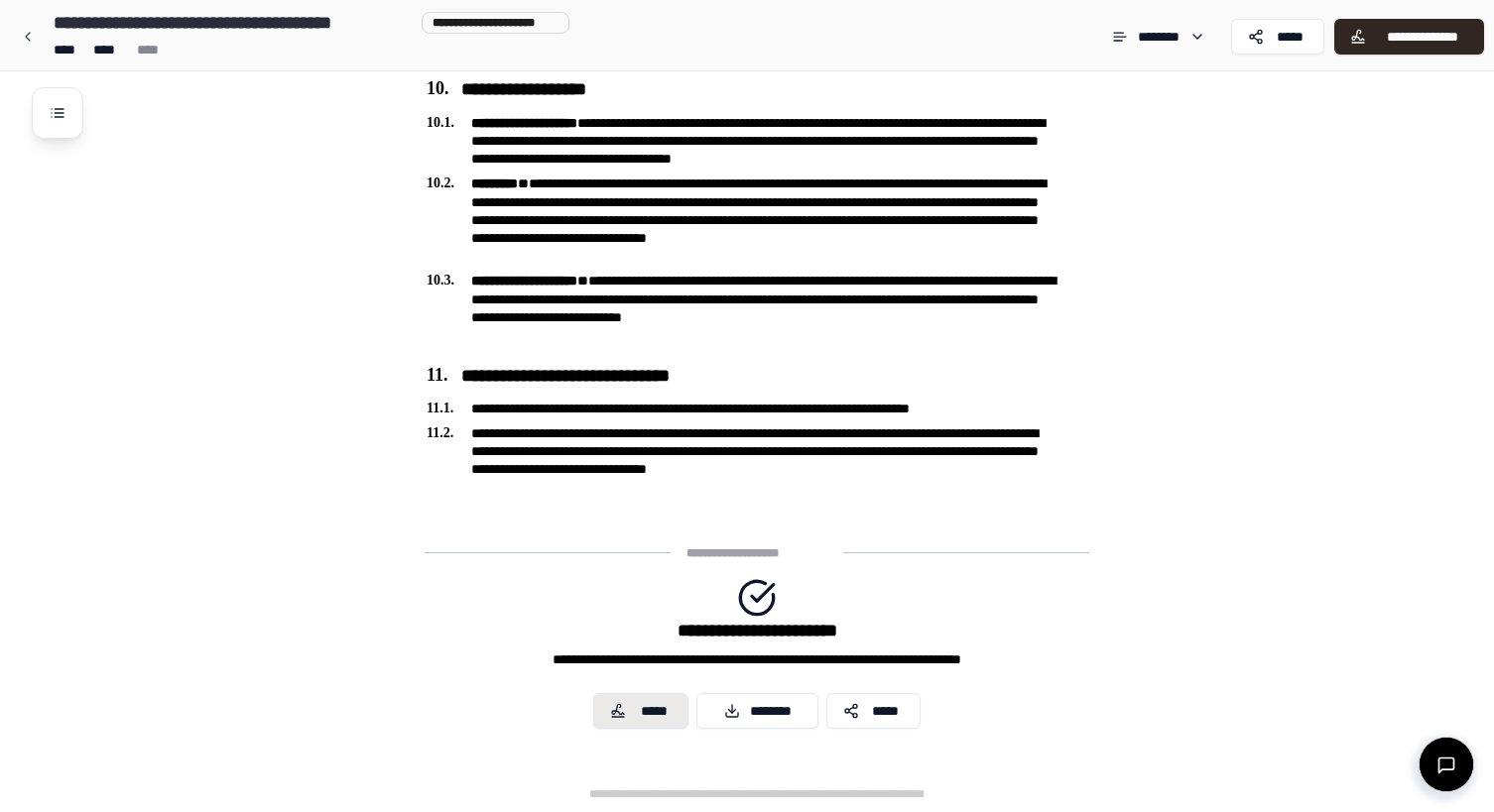 click on "*****" at bounding box center (654, 711) 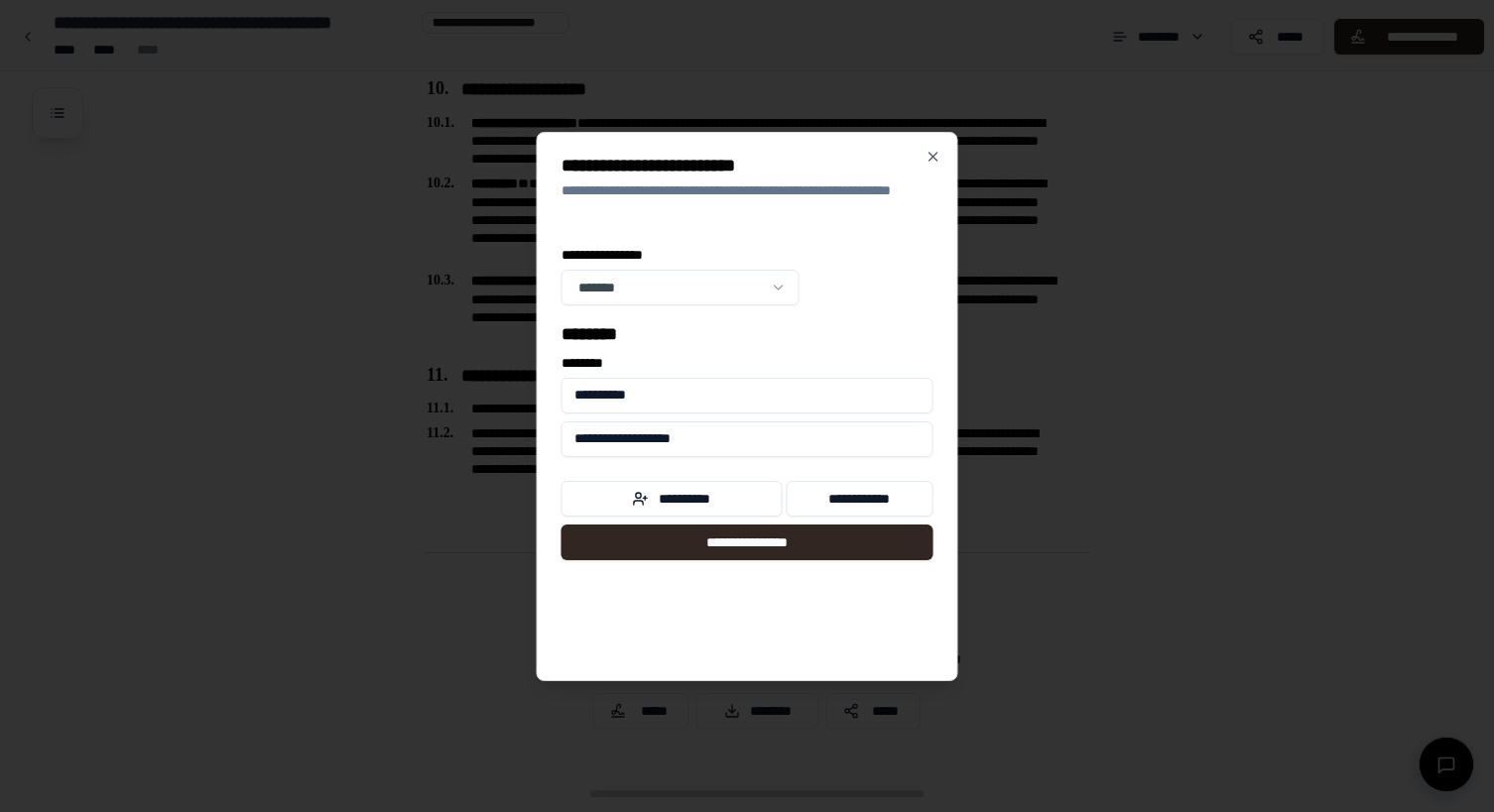 drag, startPoint x: 663, startPoint y: 403, endPoint x: 541, endPoint y: 390, distance: 122.69067 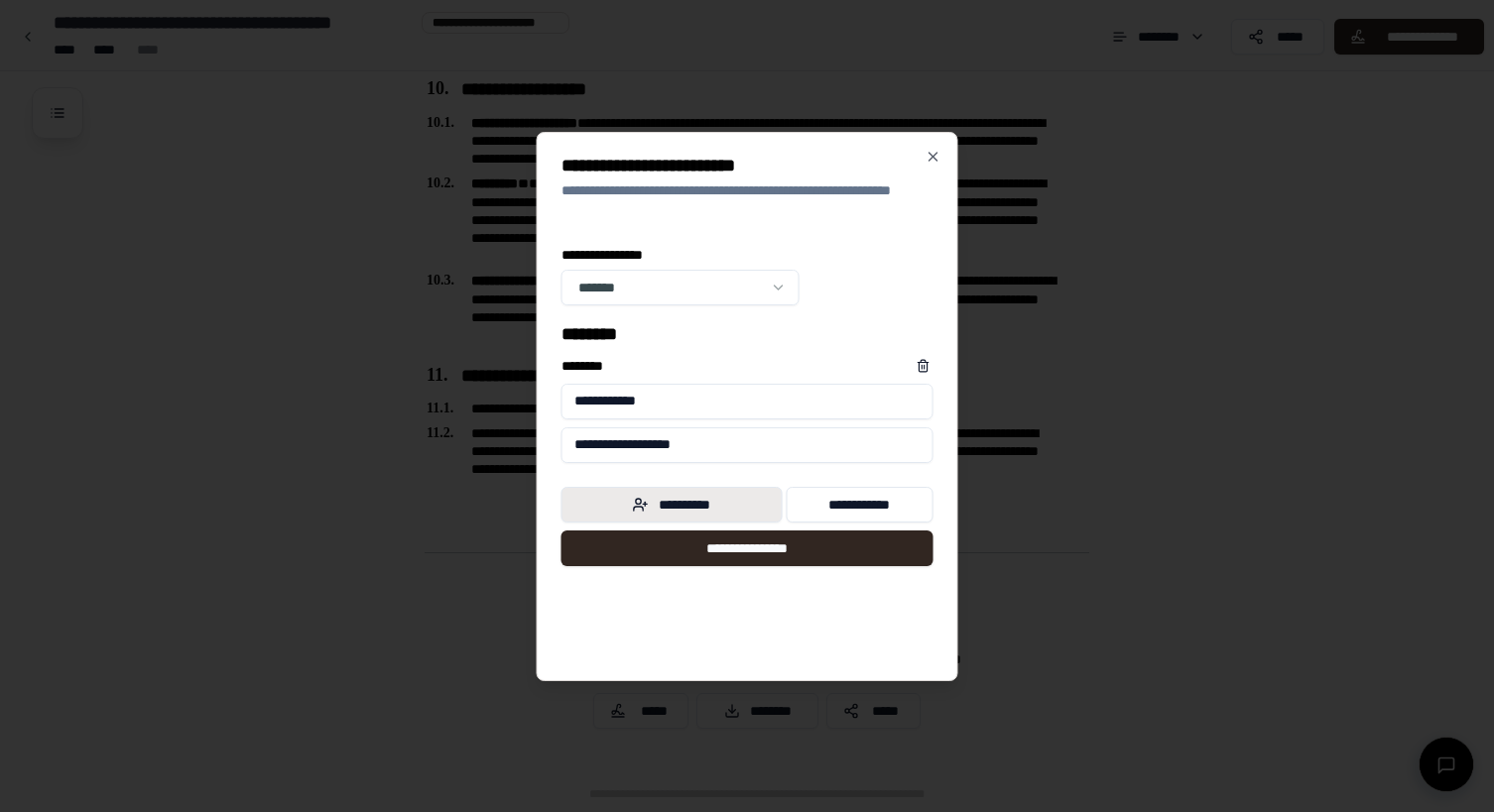 type on "**********" 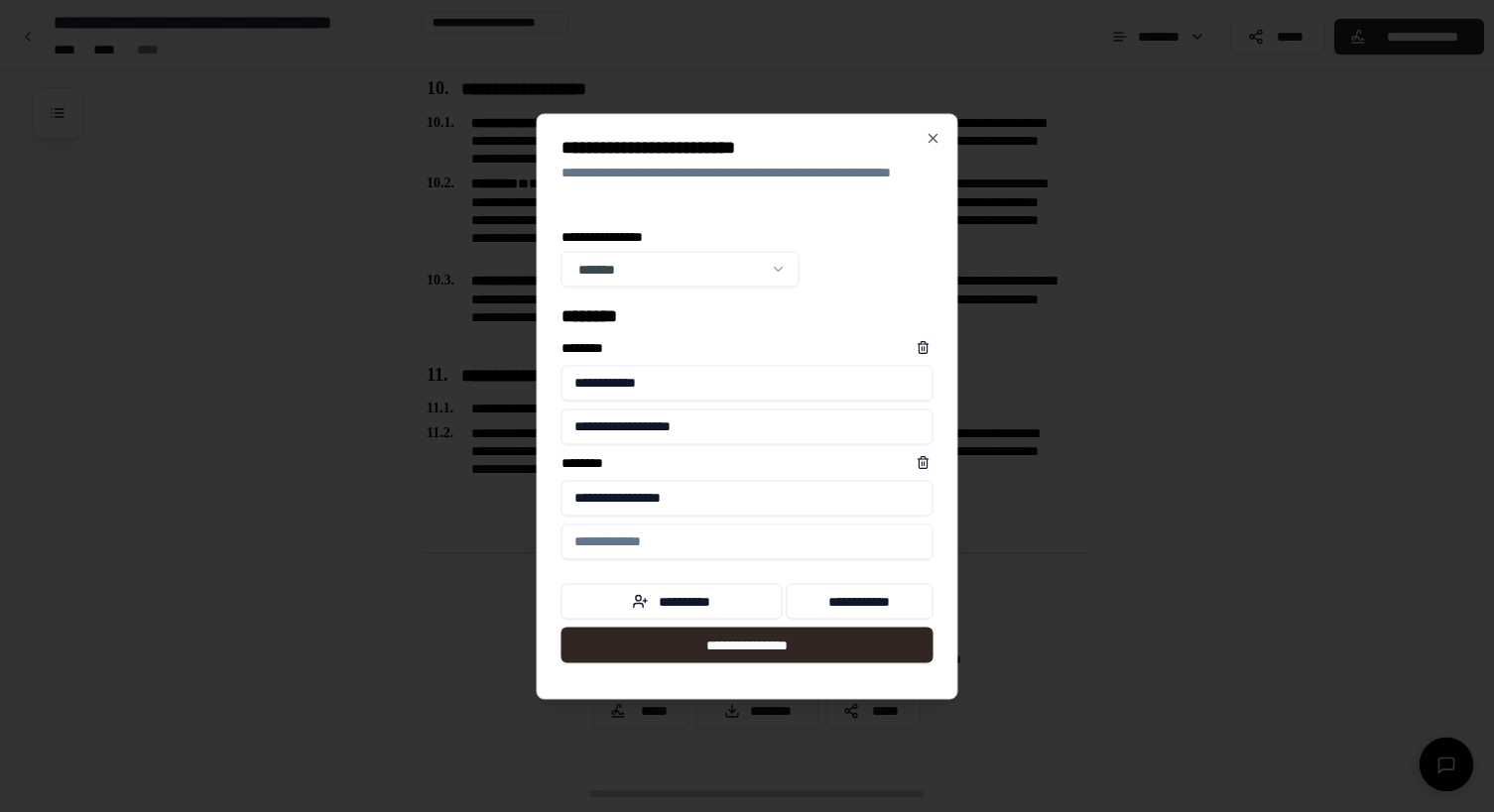 type on "**********" 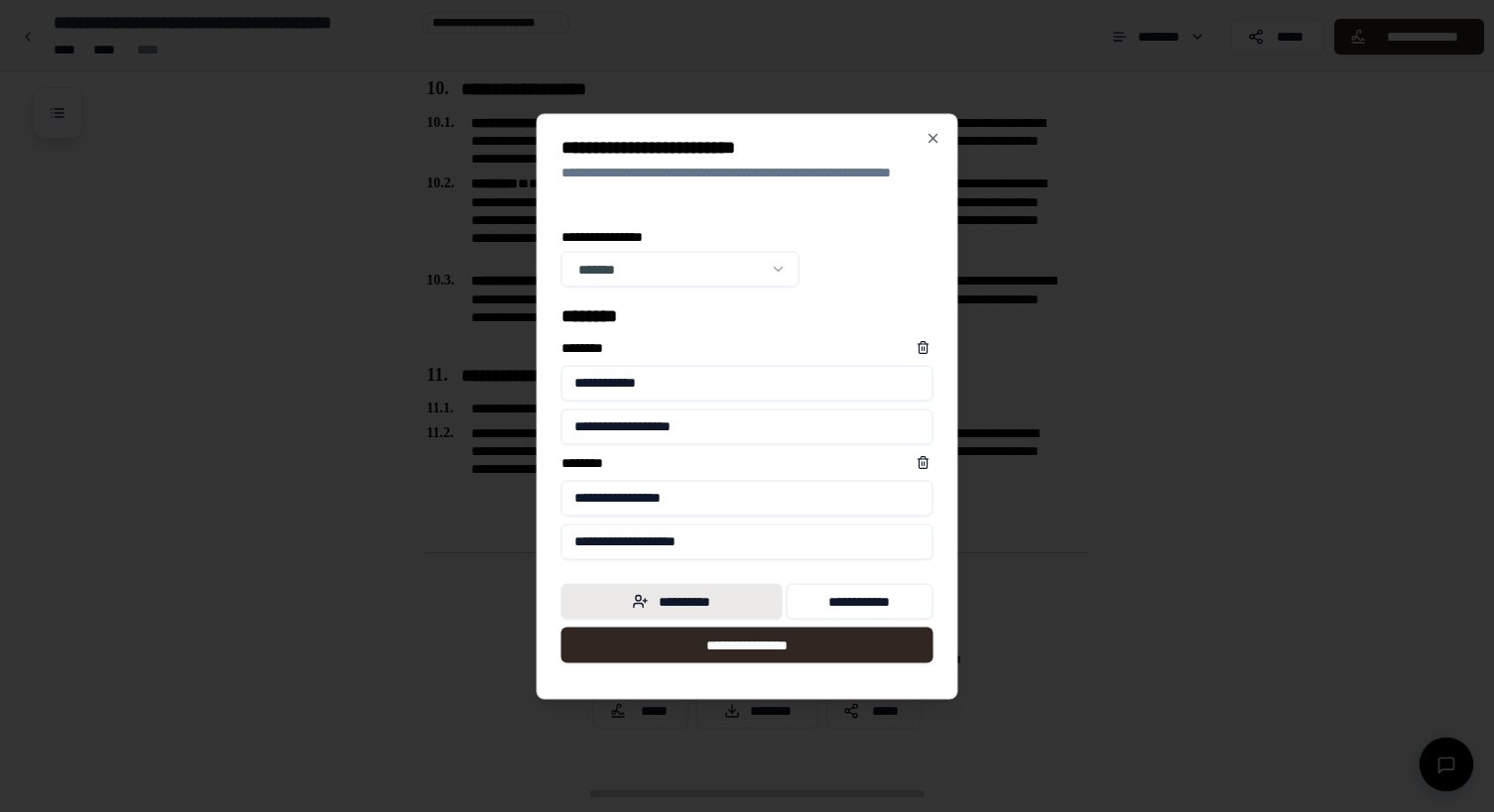 type on "**********" 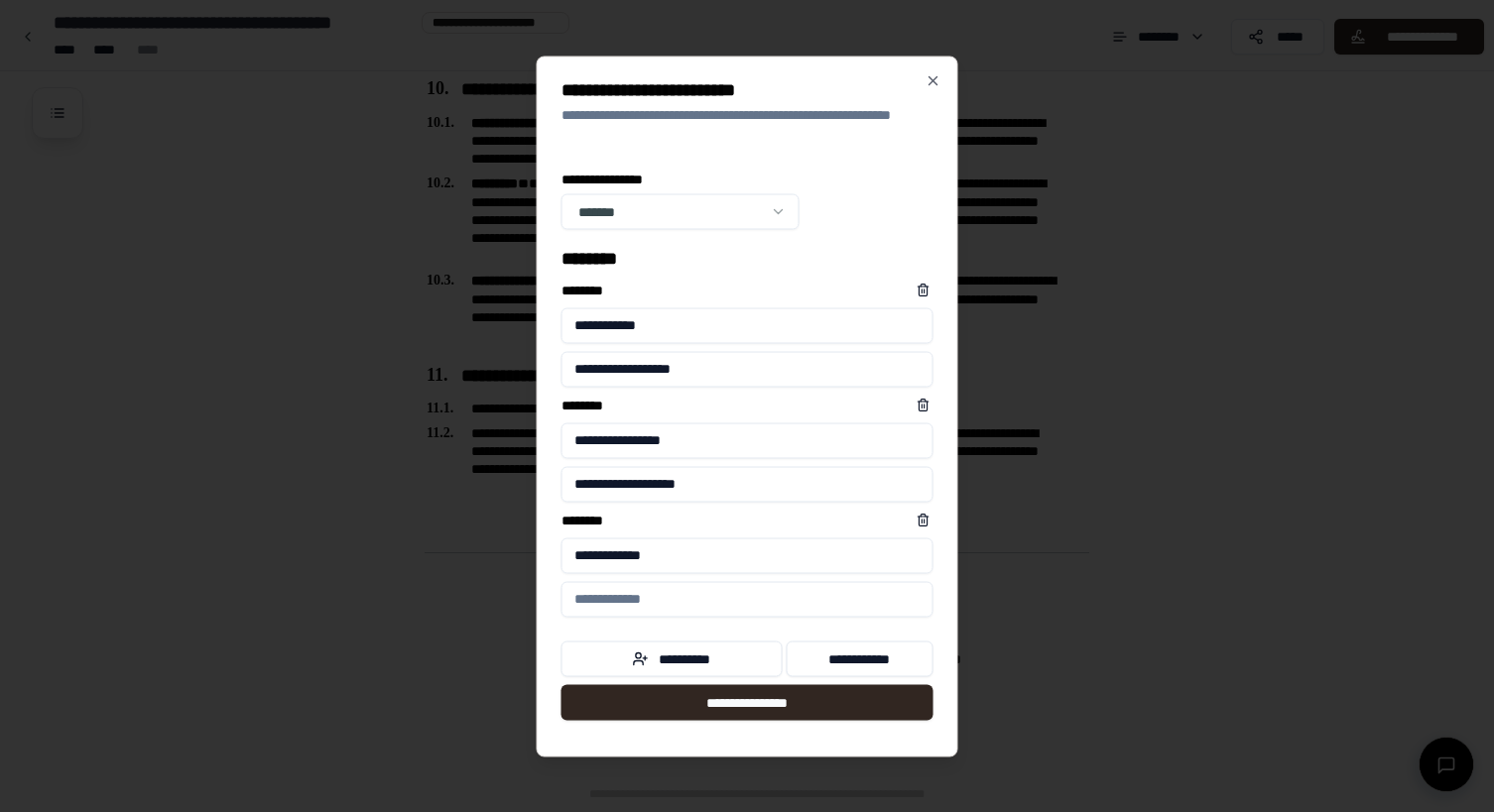 type on "**********" 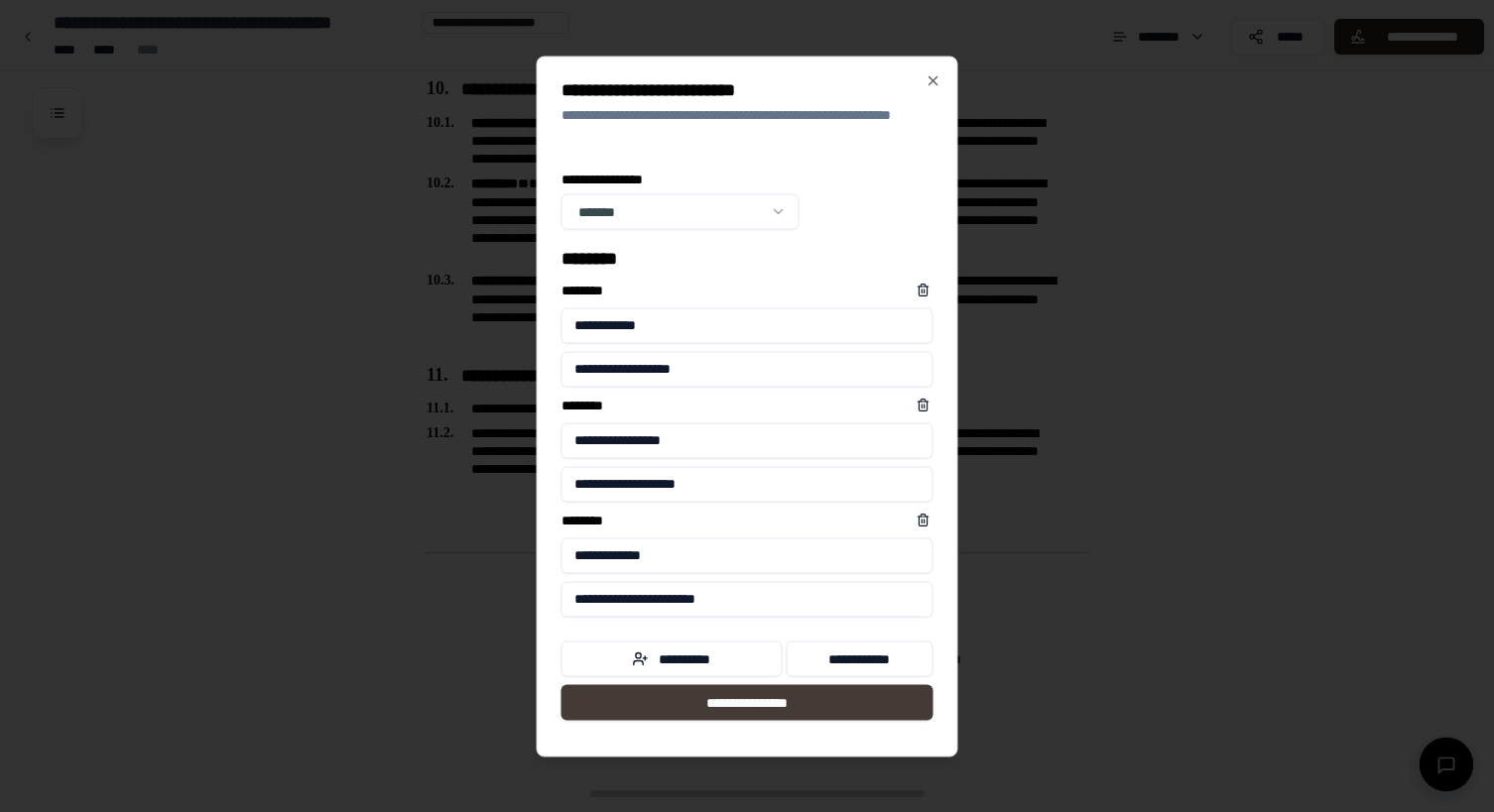 type on "**********" 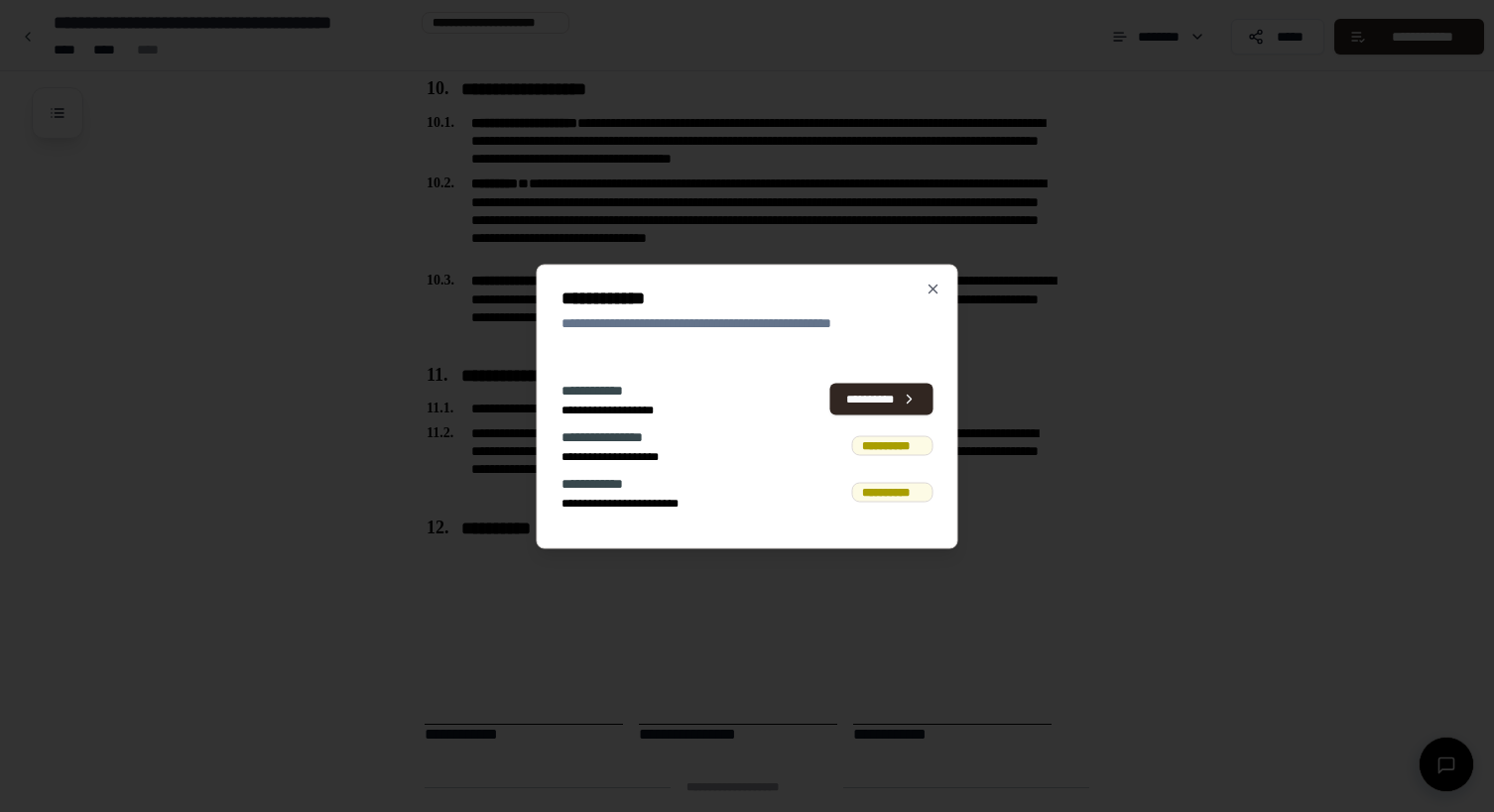 scroll, scrollTop: 3372, scrollLeft: 0, axis: vertical 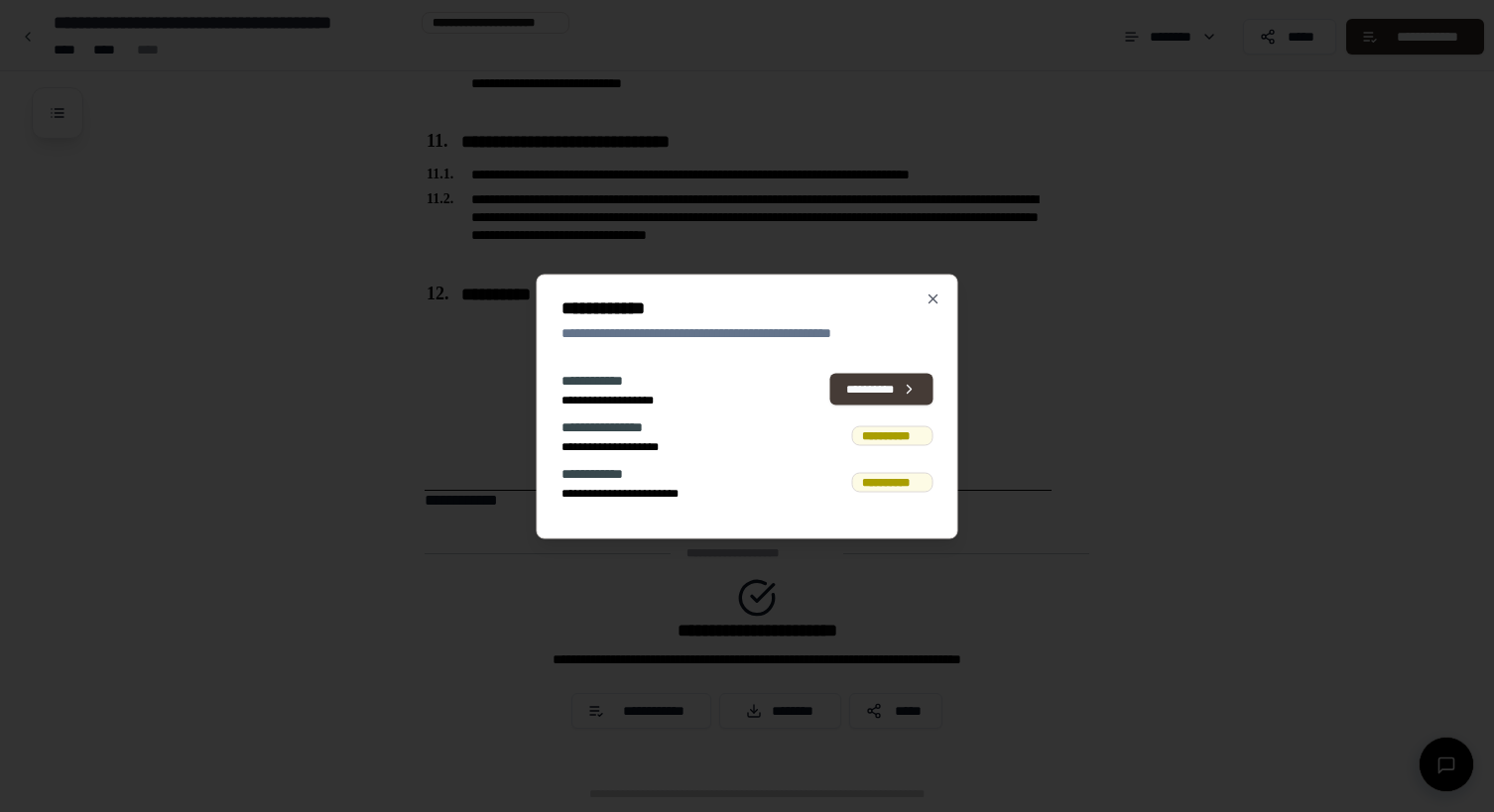 click on "**********" at bounding box center (882, 390) 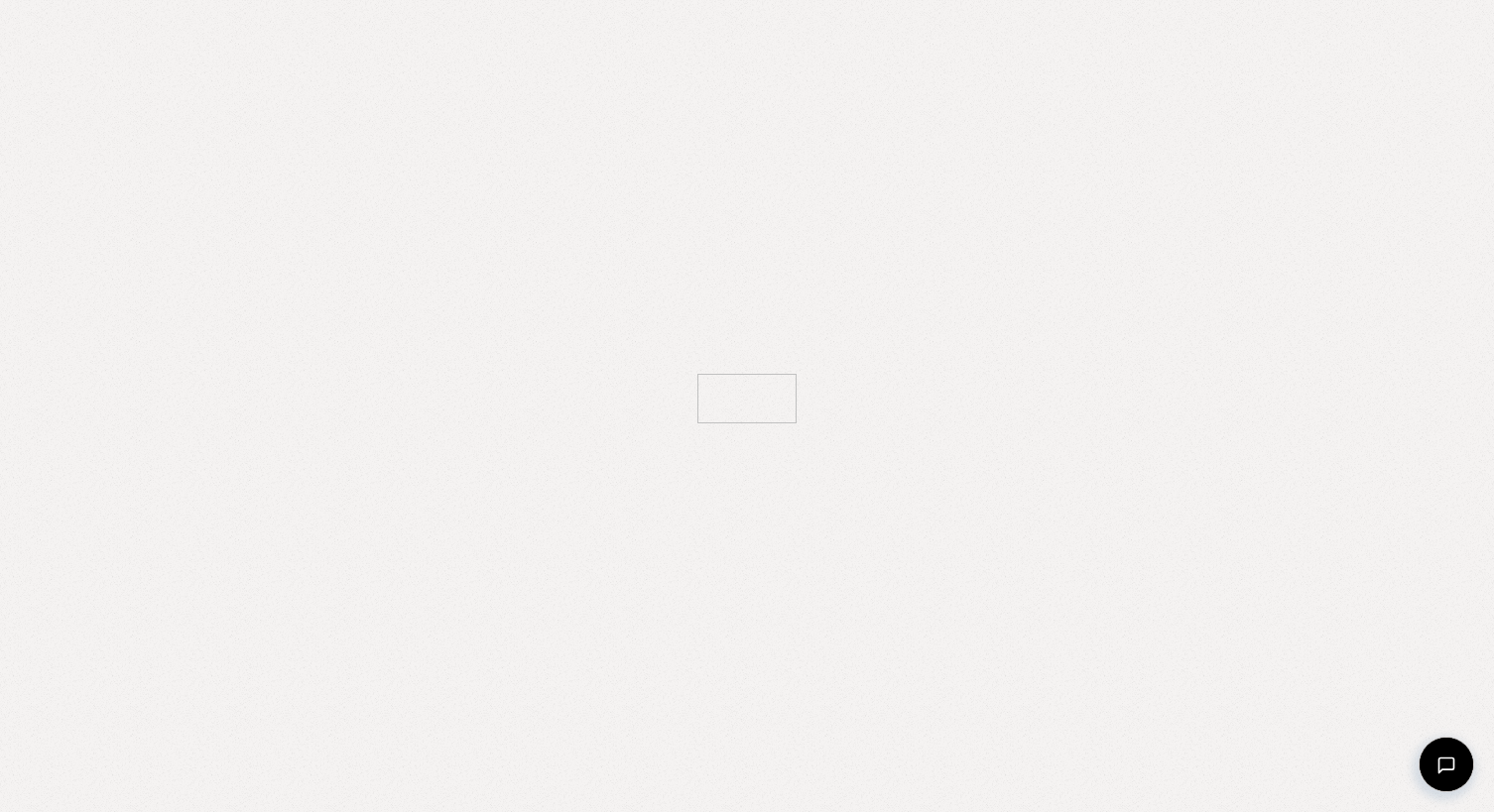scroll, scrollTop: 0, scrollLeft: 0, axis: both 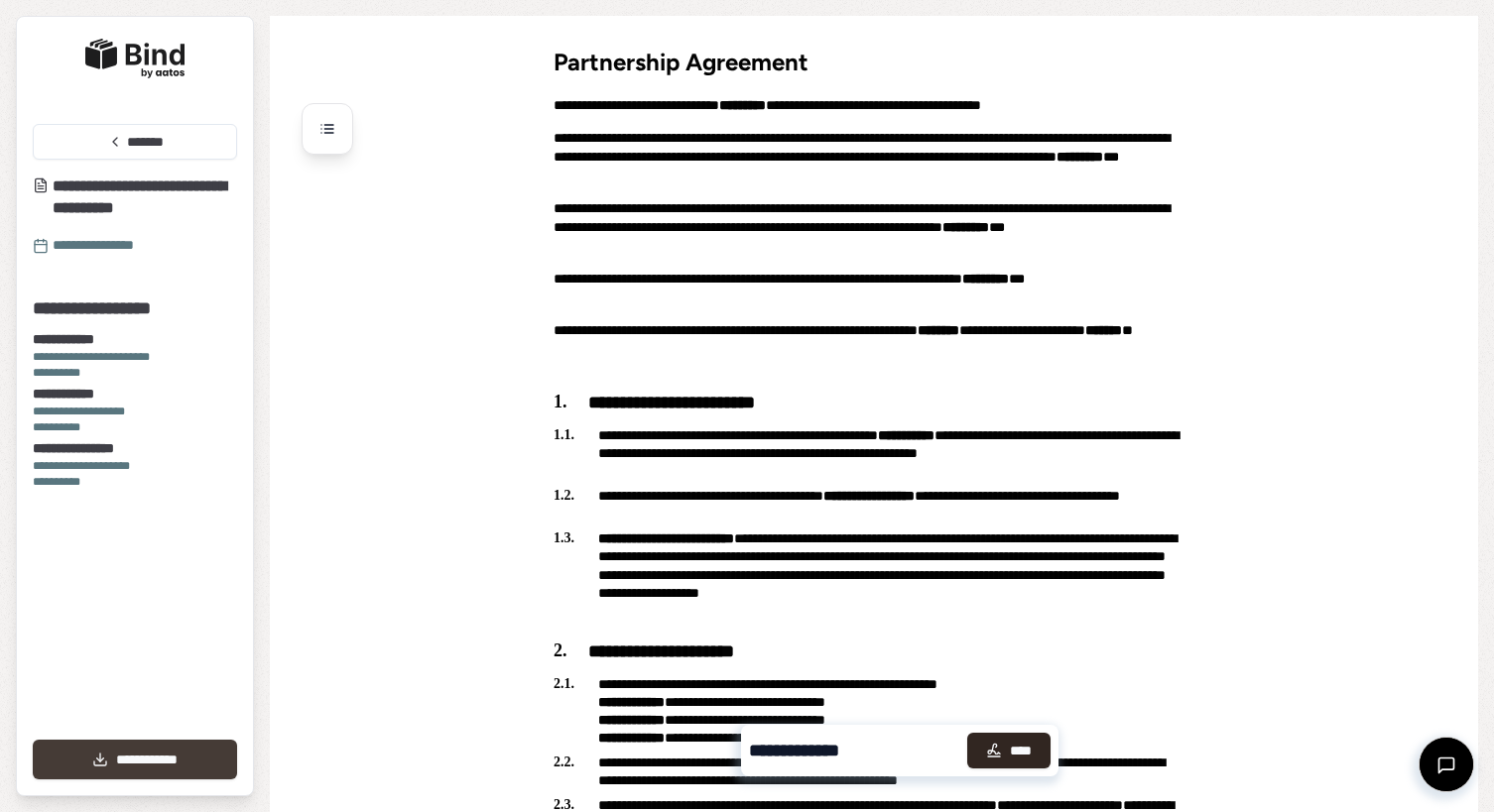 click on "**********" at bounding box center [135, 759] 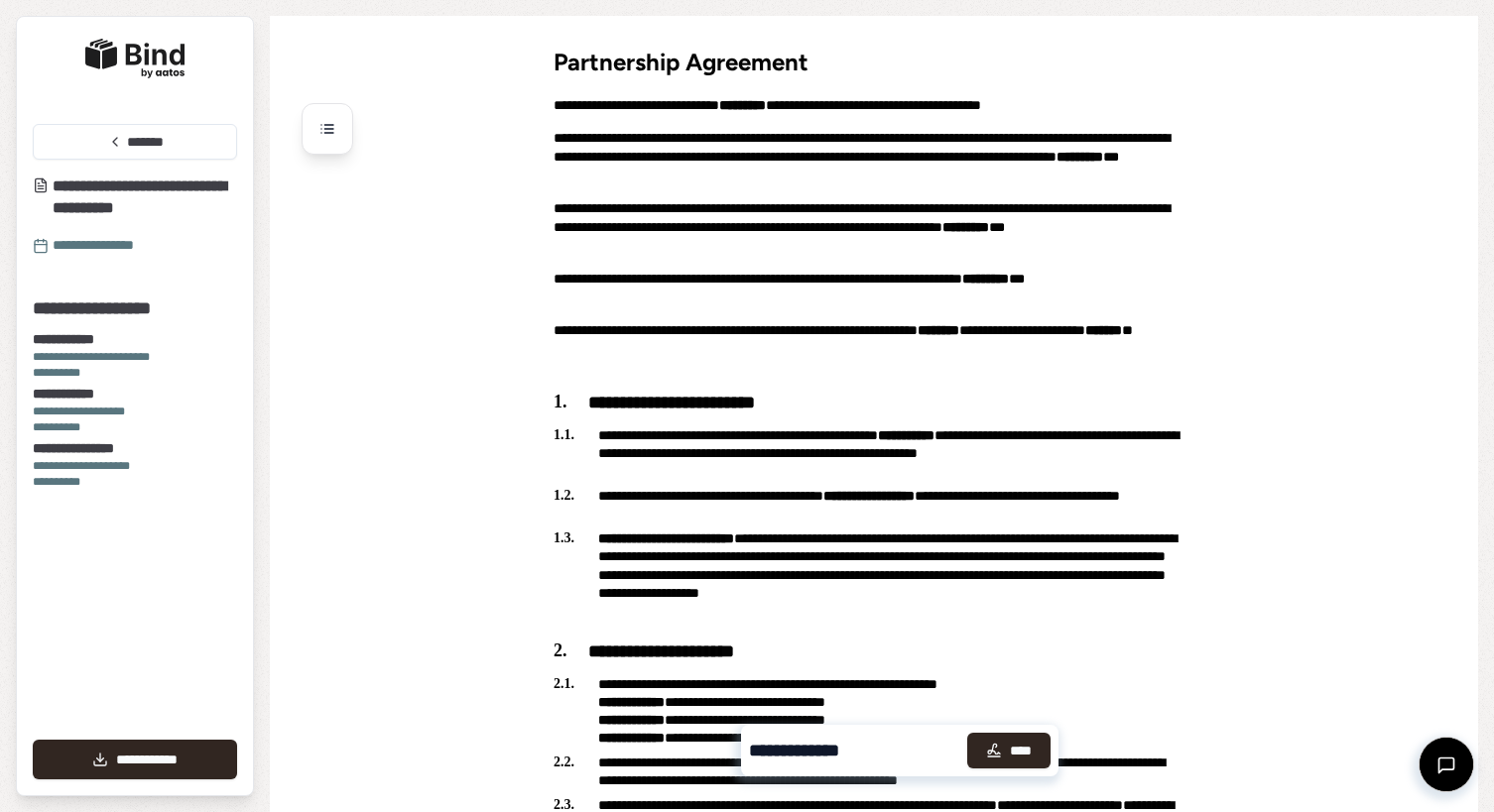 scroll, scrollTop: 0, scrollLeft: 0, axis: both 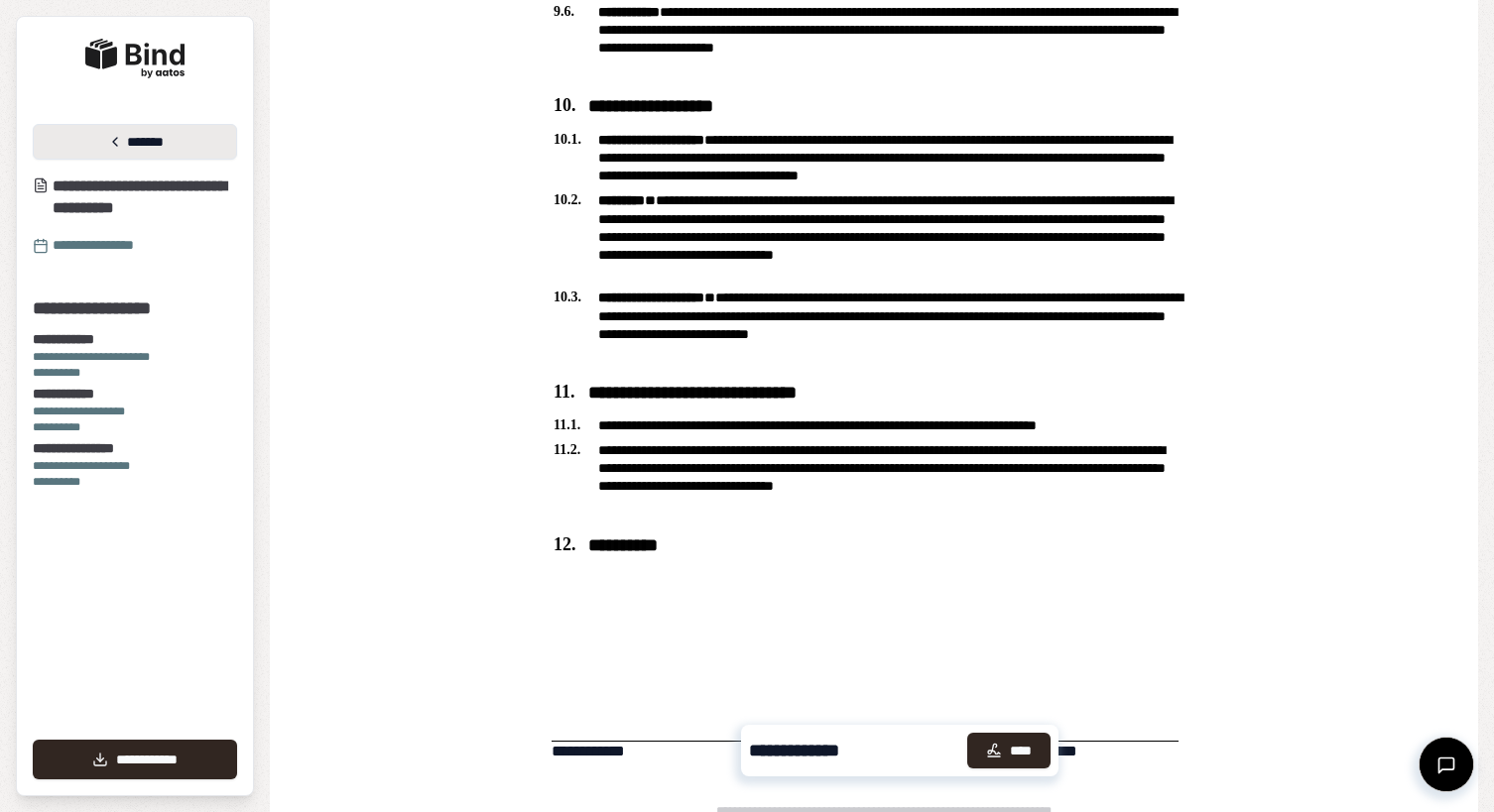 click on "*******" at bounding box center [135, 142] 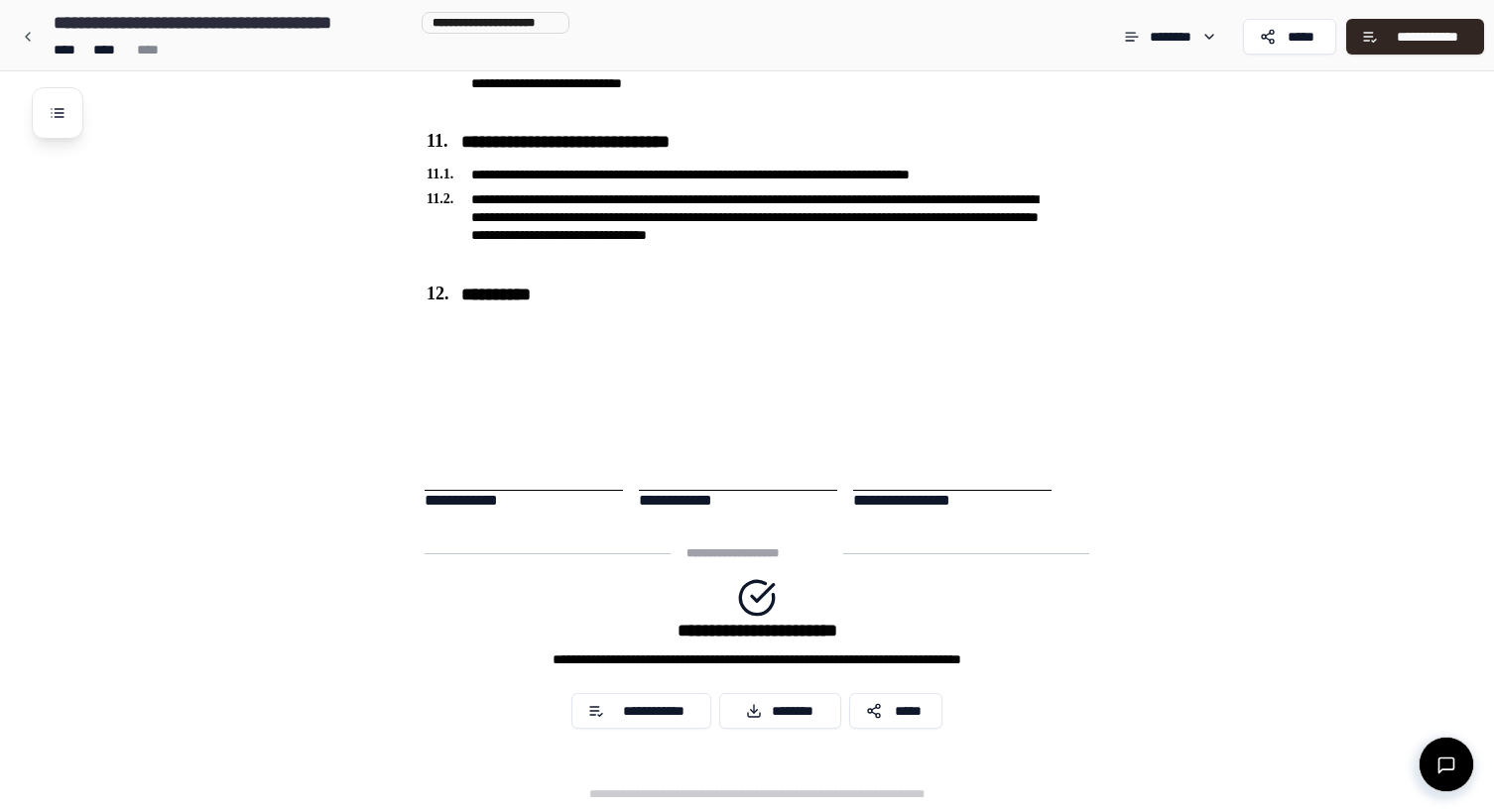 scroll, scrollTop: 3372, scrollLeft: 0, axis: vertical 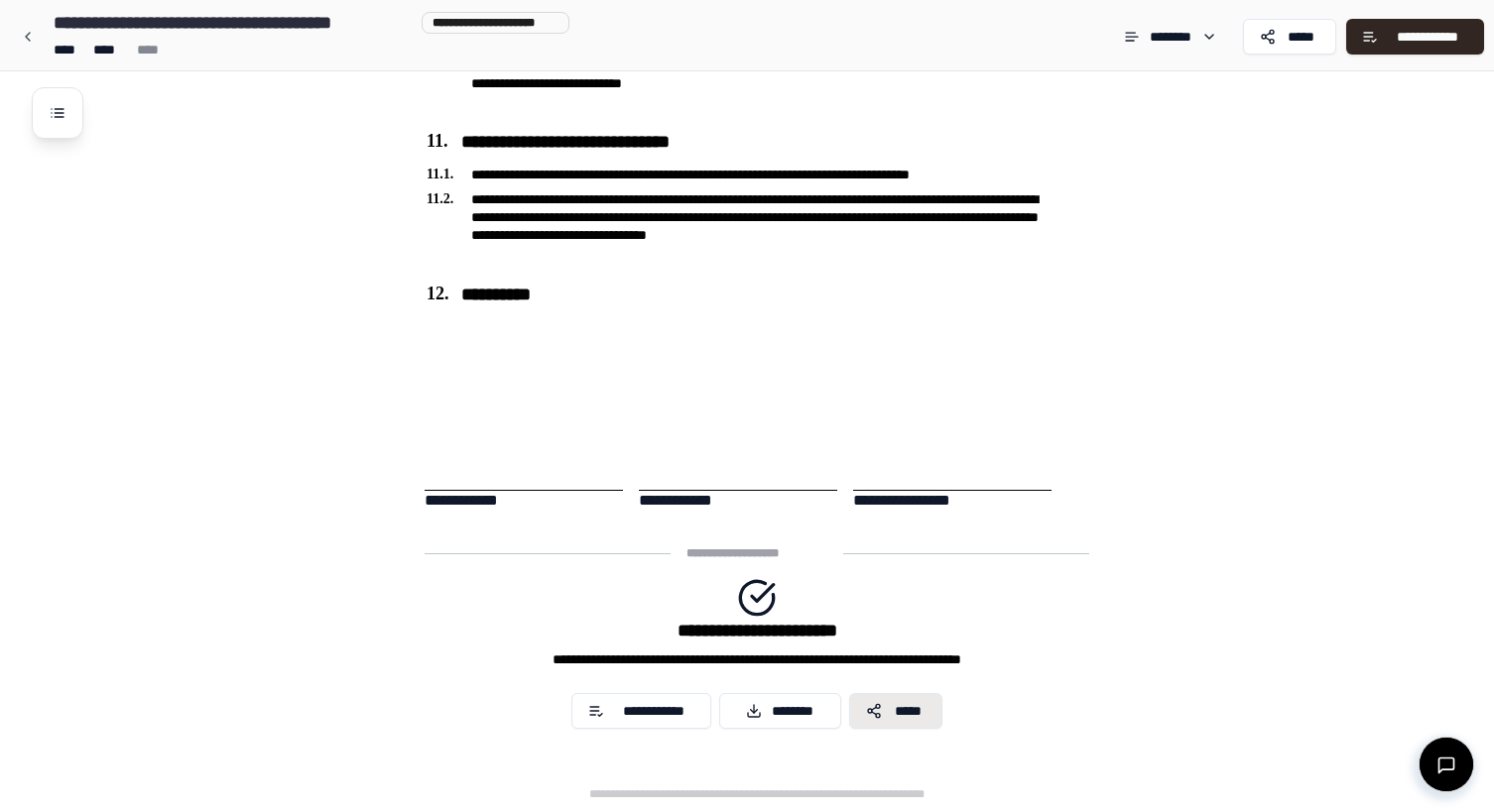 click on "*****" at bounding box center [908, 711] 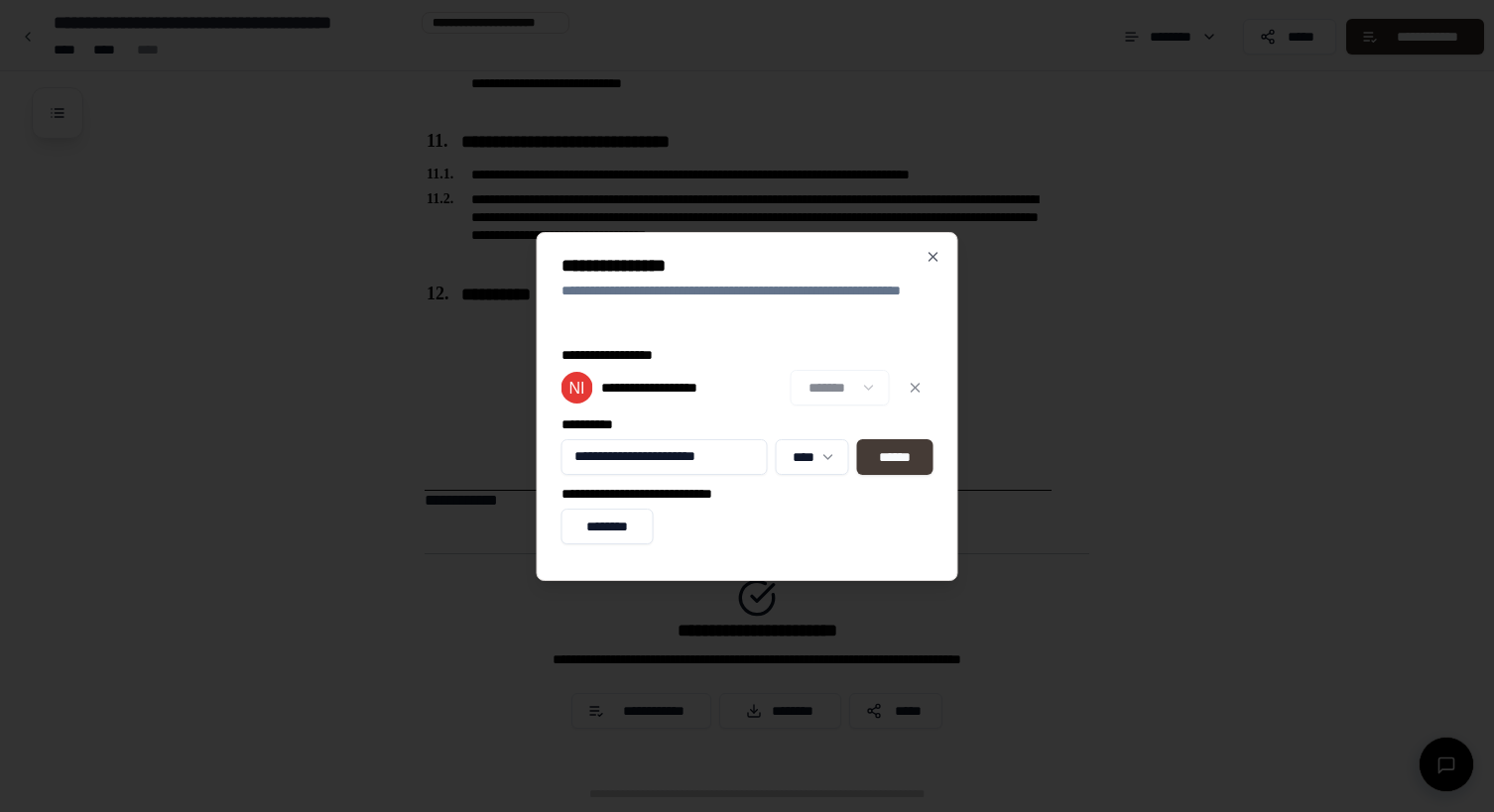 type on "**********" 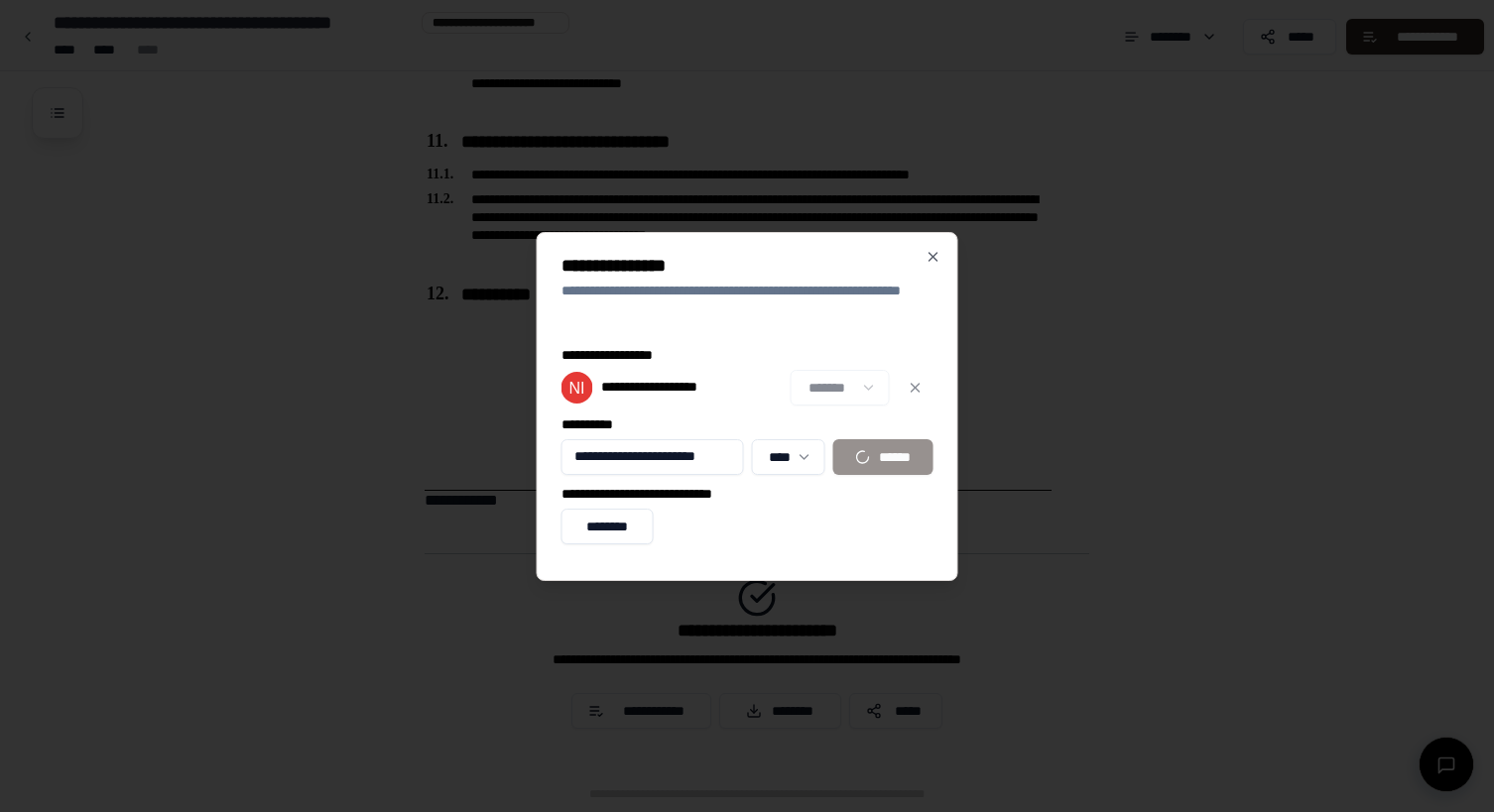 type 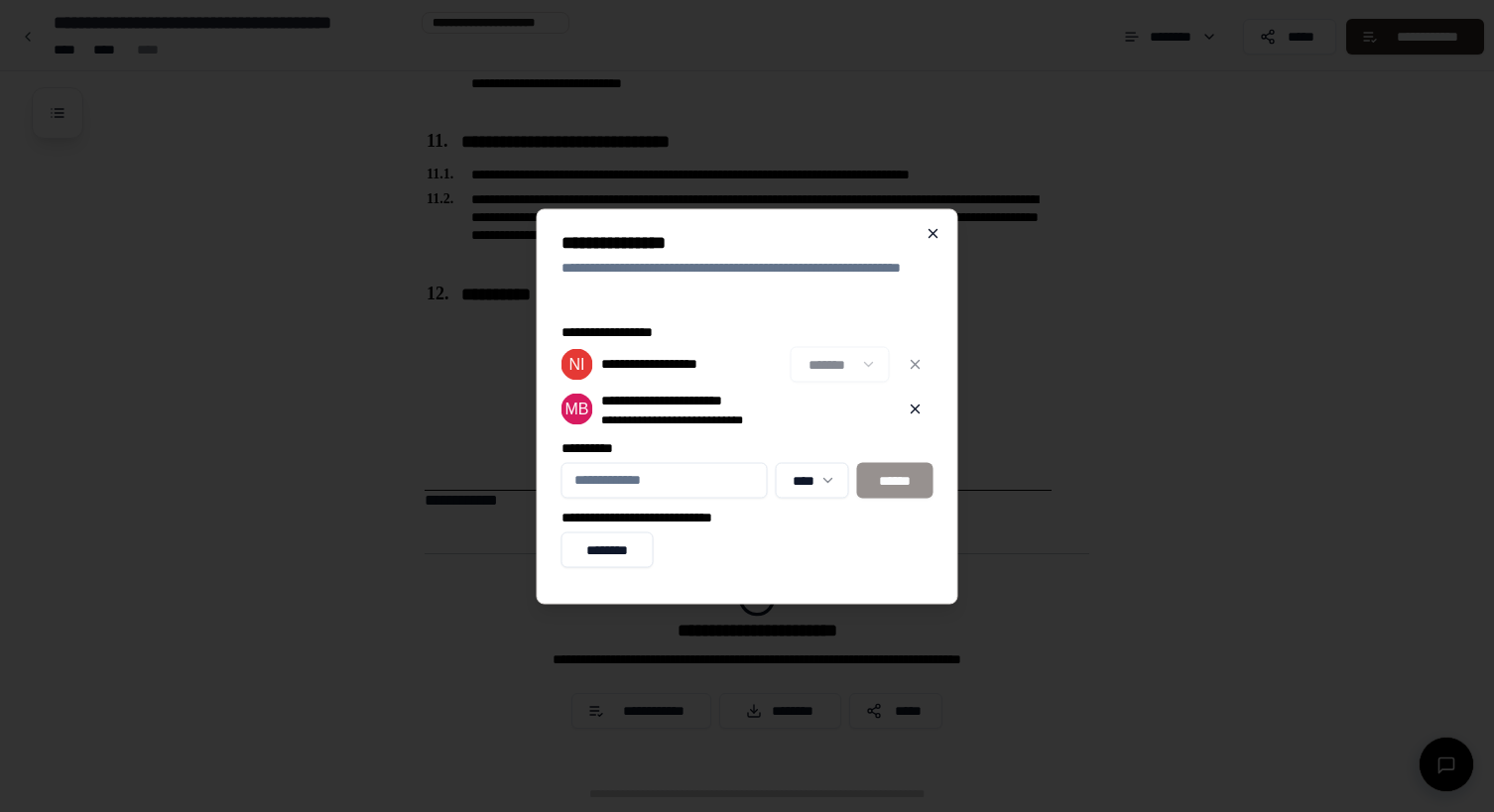click 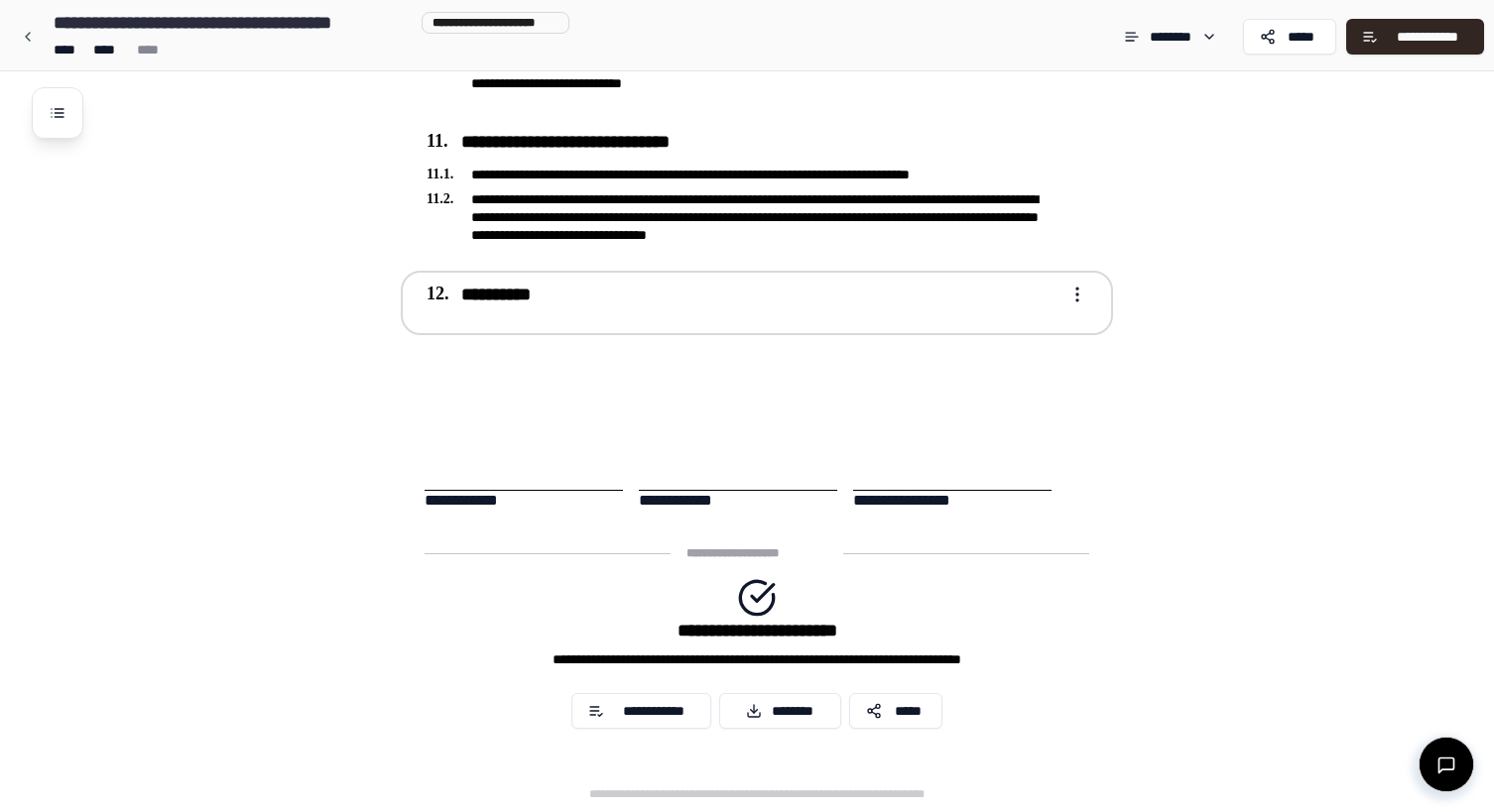 scroll, scrollTop: 3372, scrollLeft: 0, axis: vertical 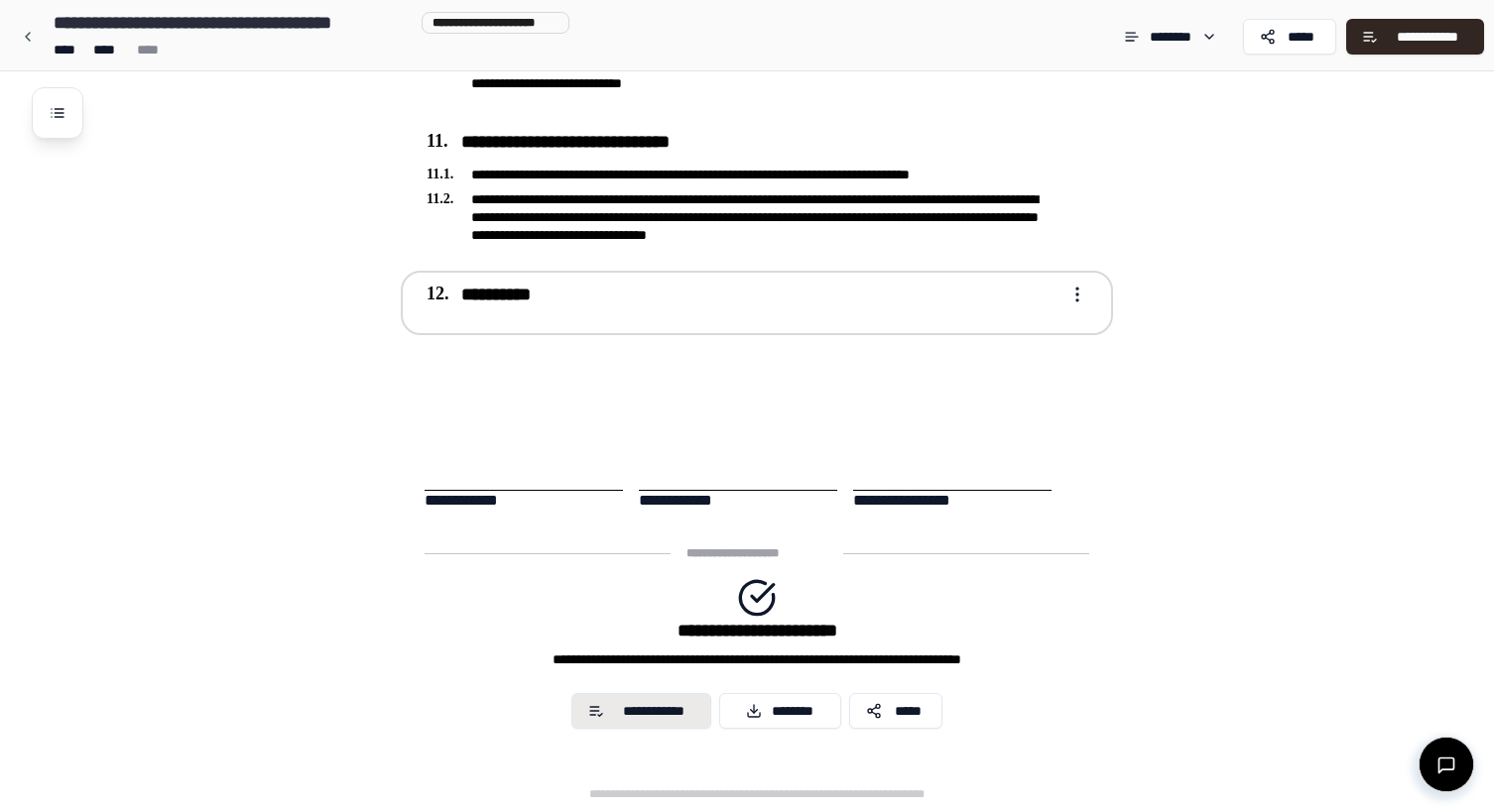 click on "**********" at bounding box center (654, 711) 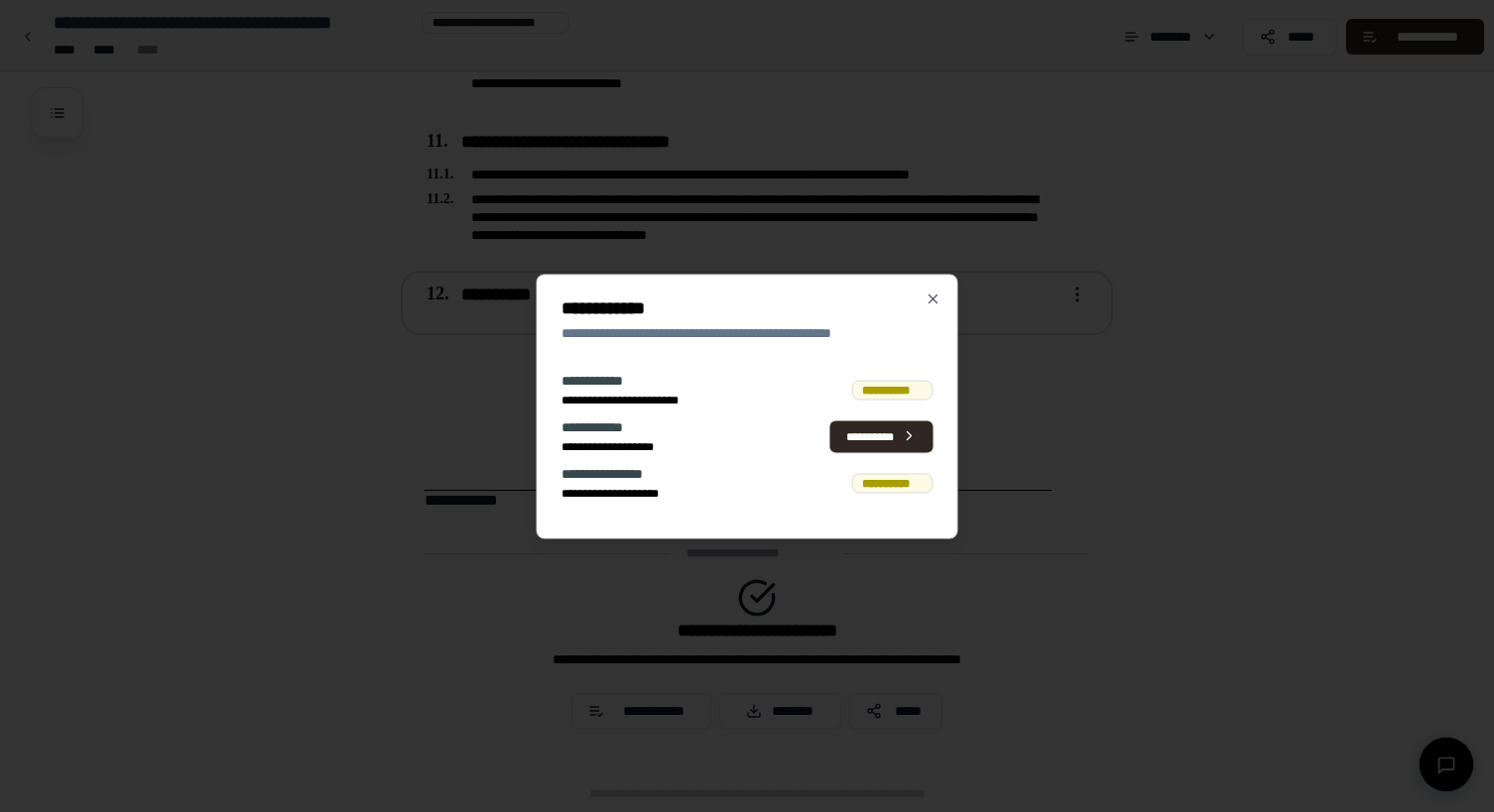 click on "**********" at bounding box center (747, 435) 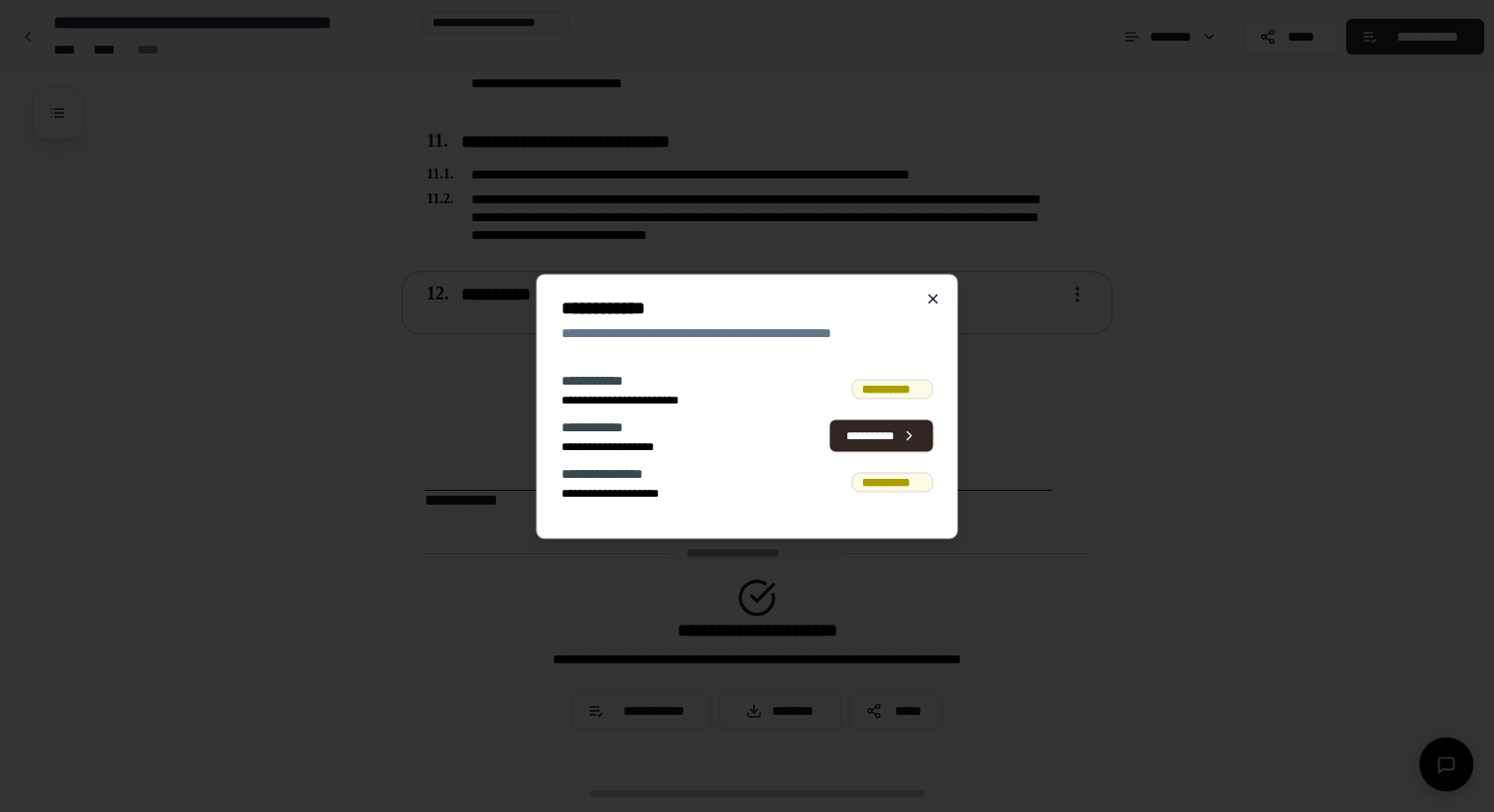 click 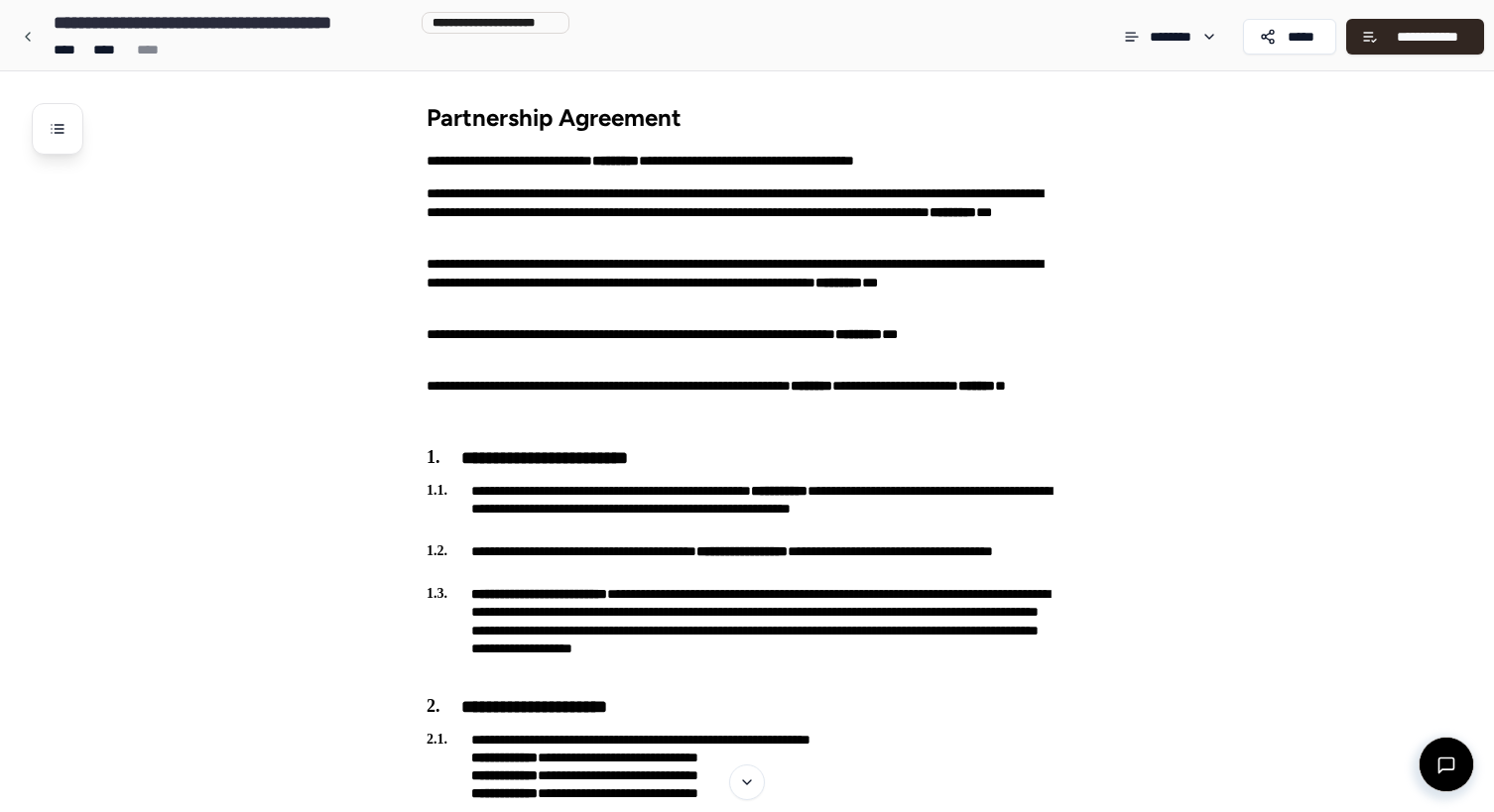 scroll, scrollTop: 0, scrollLeft: 0, axis: both 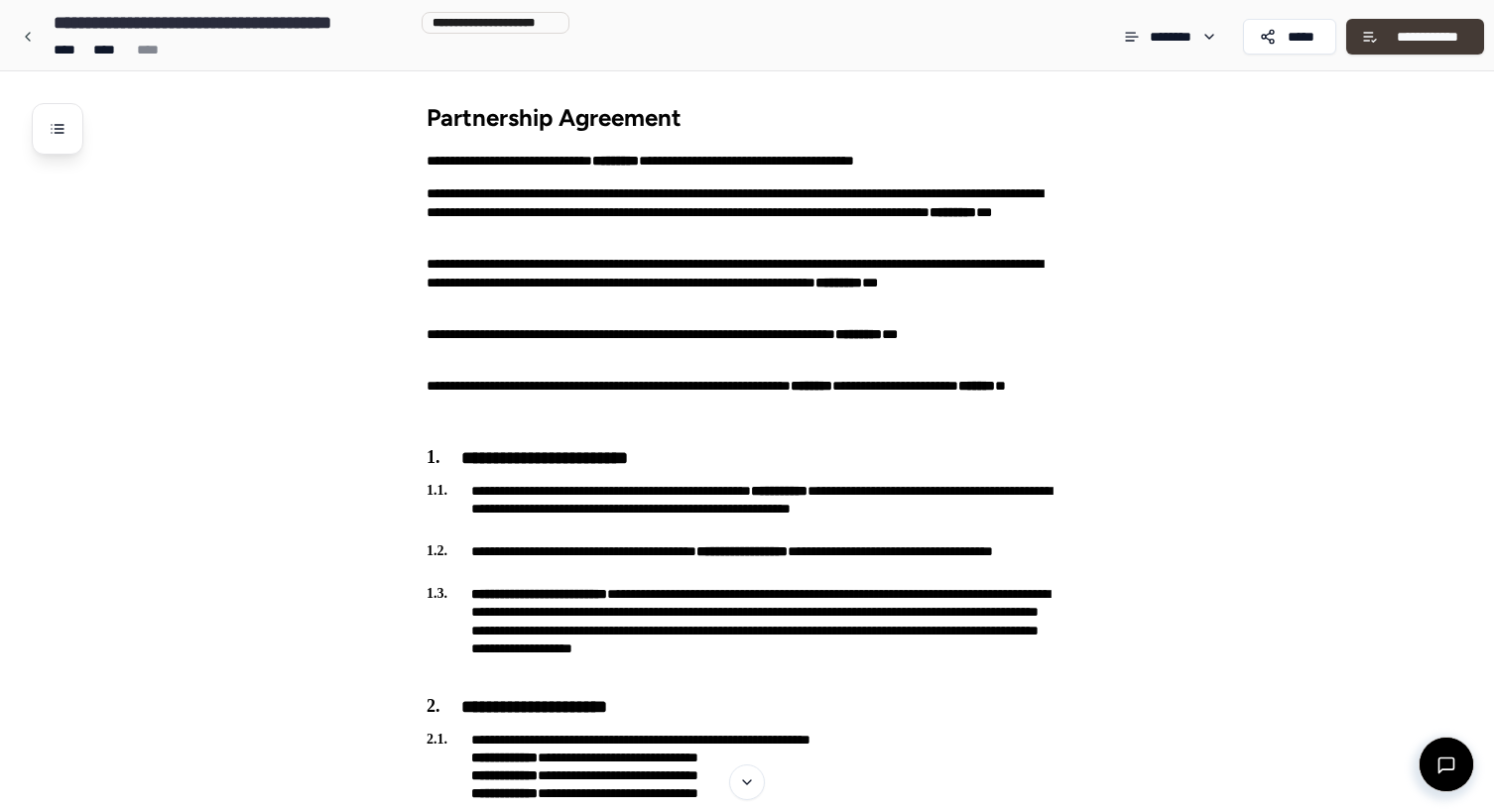 click on "**********" at bounding box center (1428, 37) 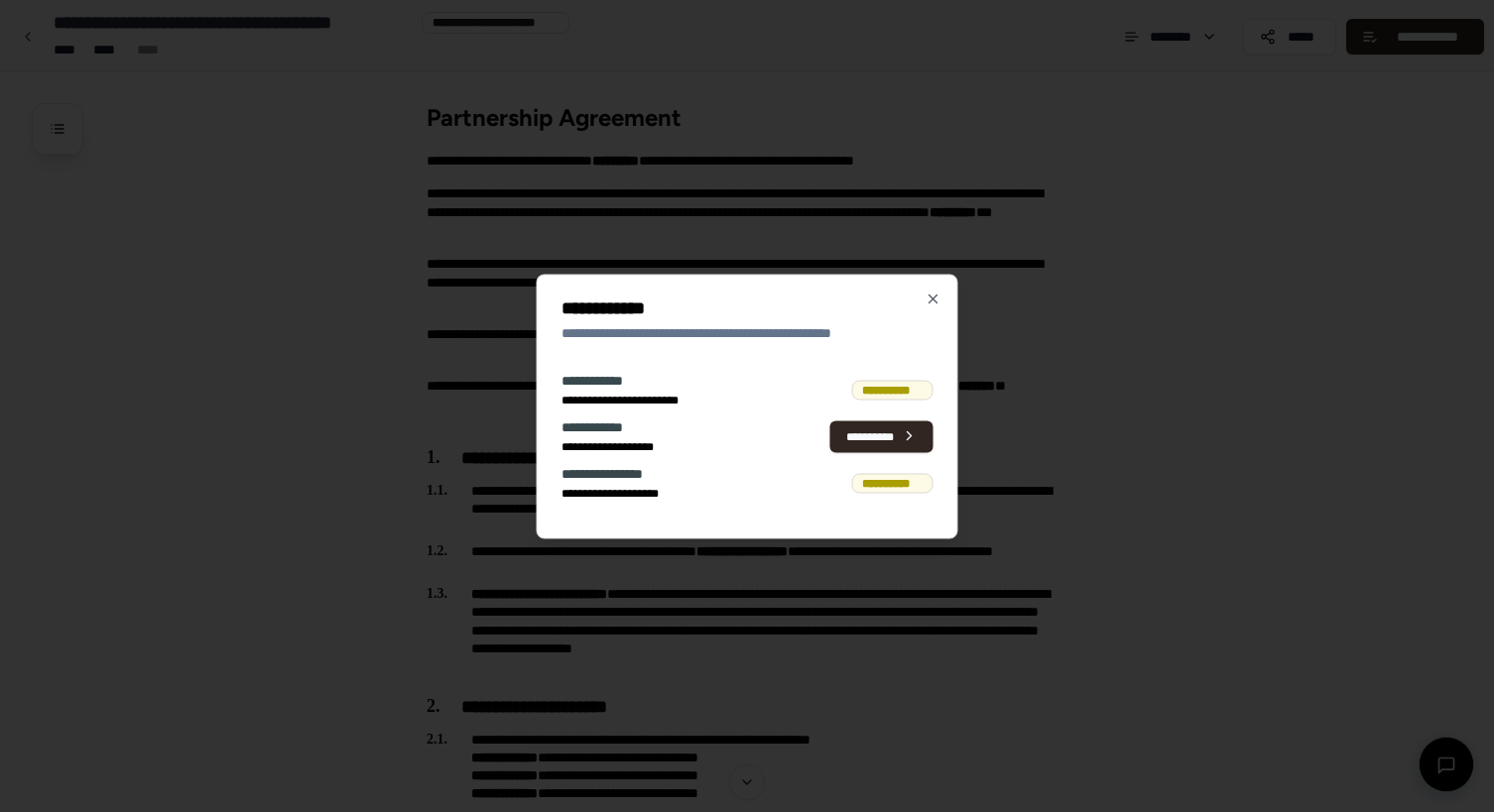 click on "**********" at bounding box center [632, 400] 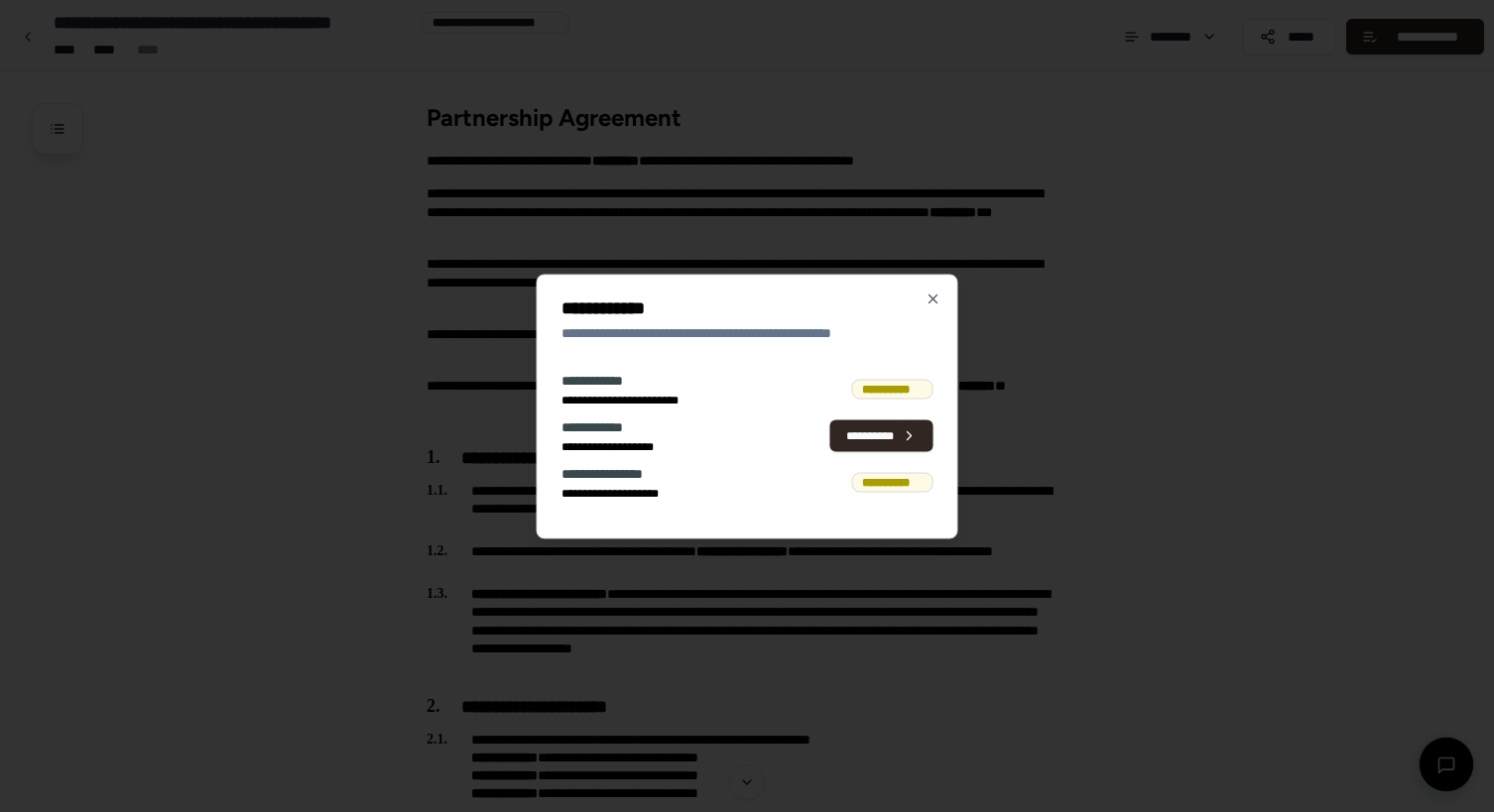 click on "**********" at bounding box center (892, 390) 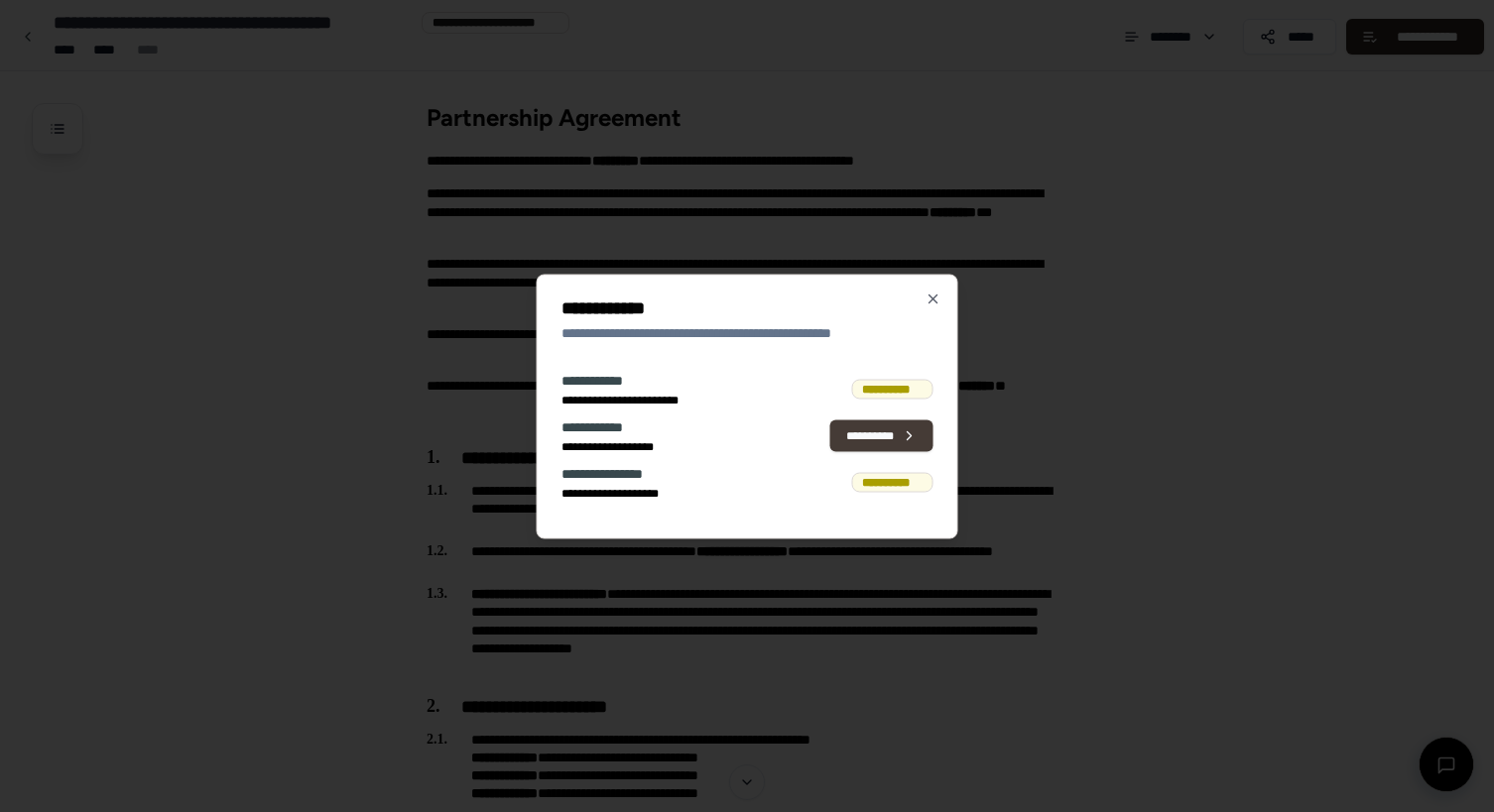 click on "**********" at bounding box center (882, 436) 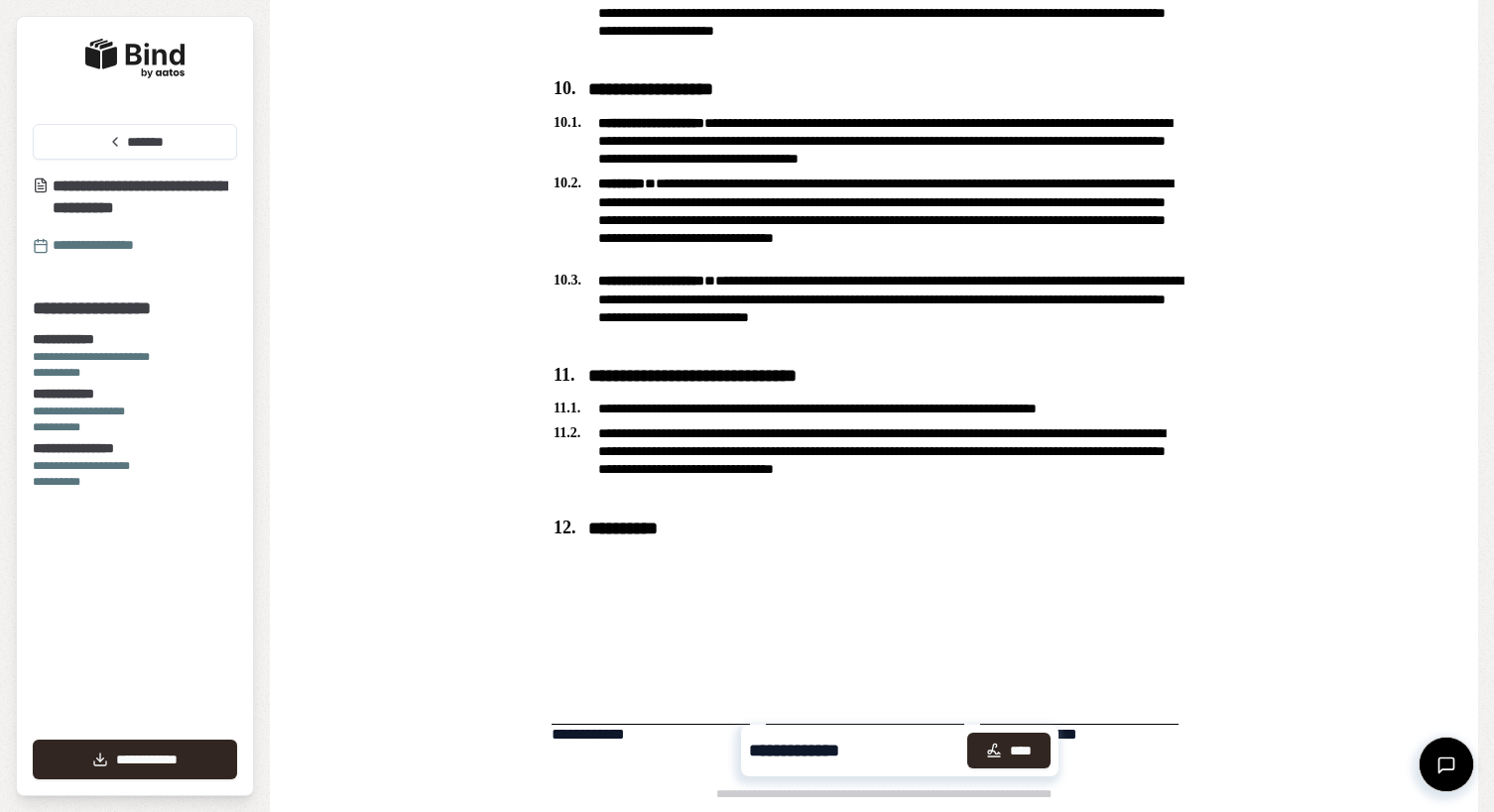 scroll, scrollTop: 3082, scrollLeft: 0, axis: vertical 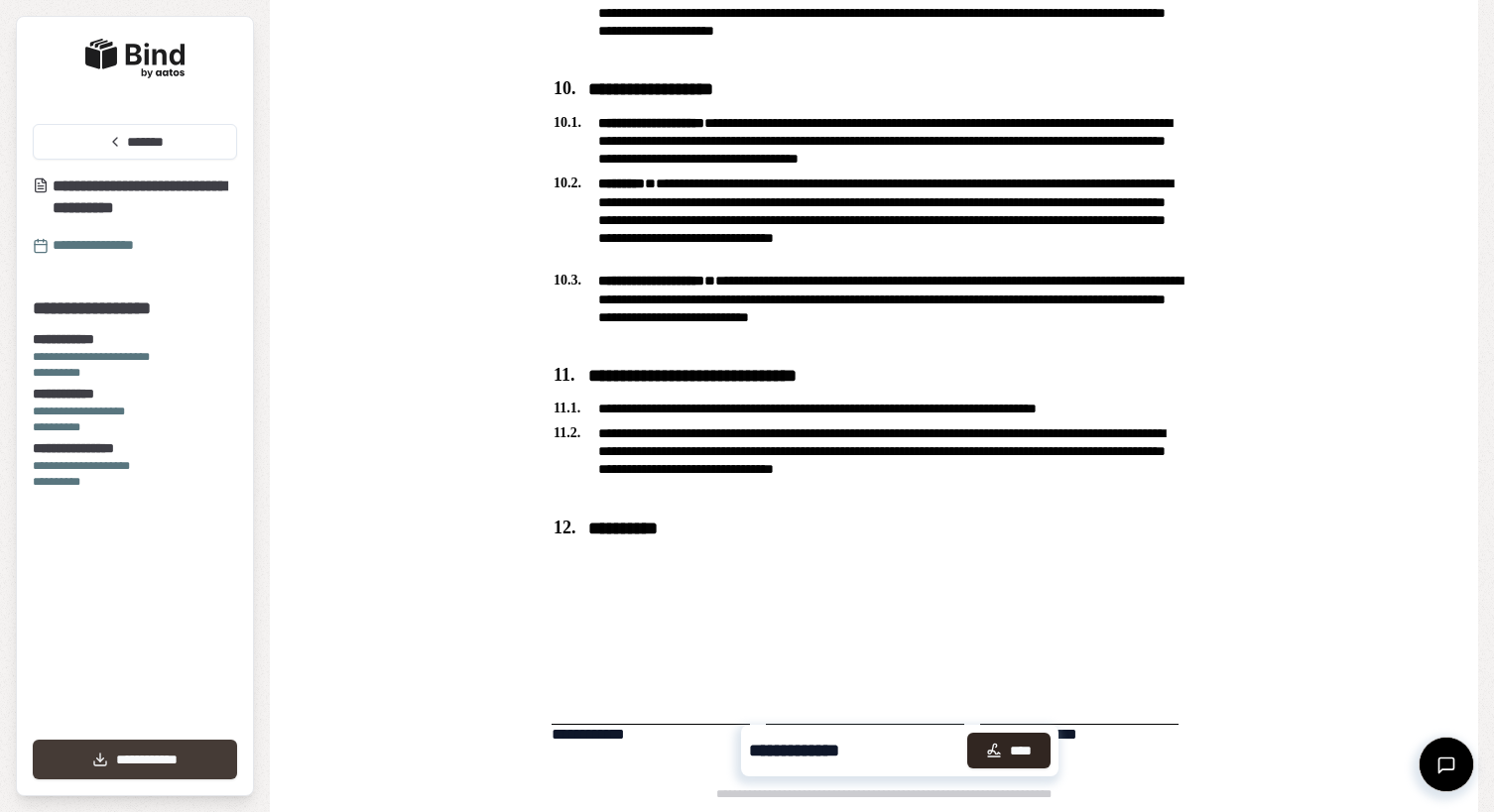 click on "**********" at bounding box center [135, 759] 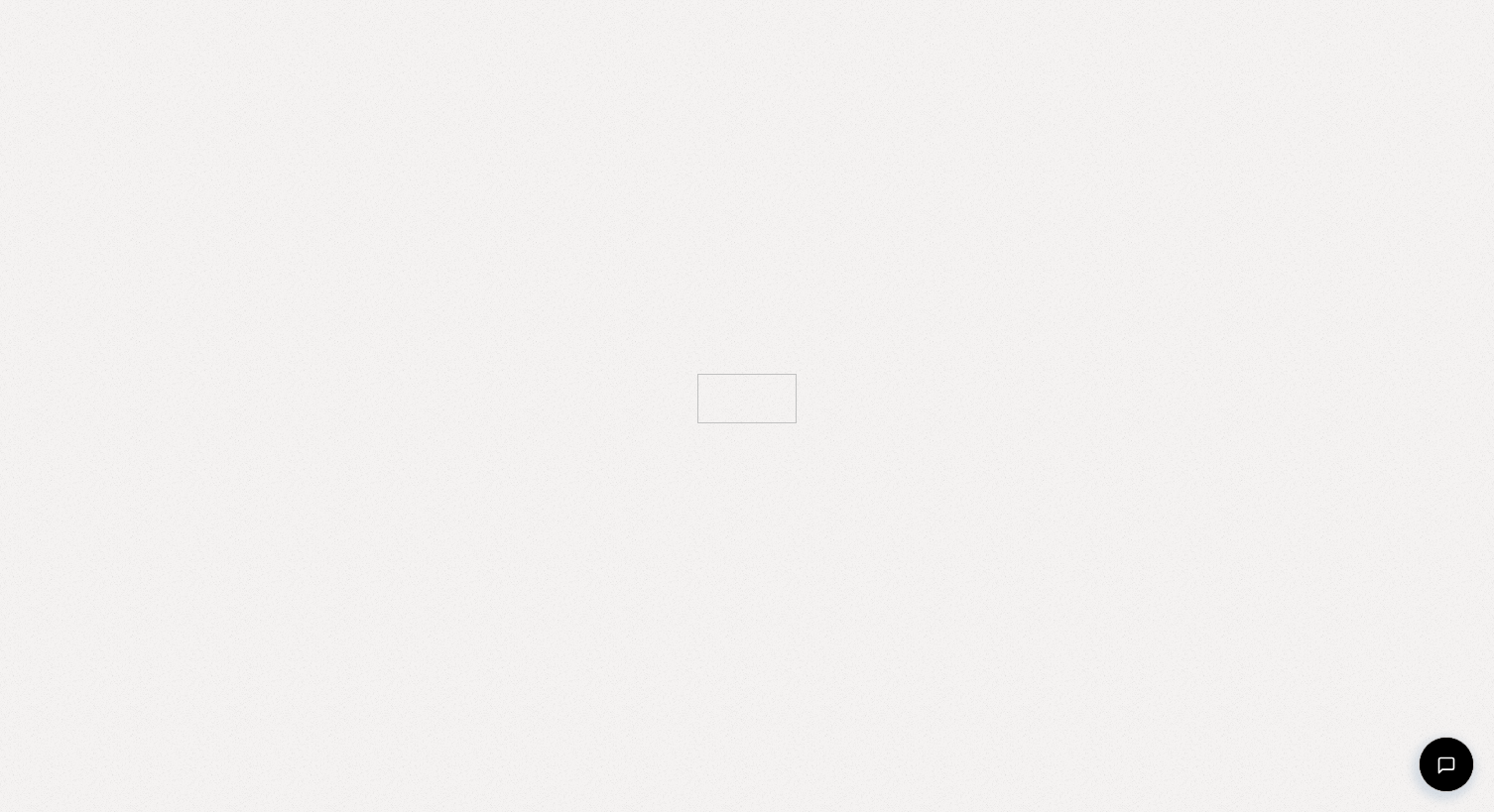 scroll, scrollTop: 0, scrollLeft: 0, axis: both 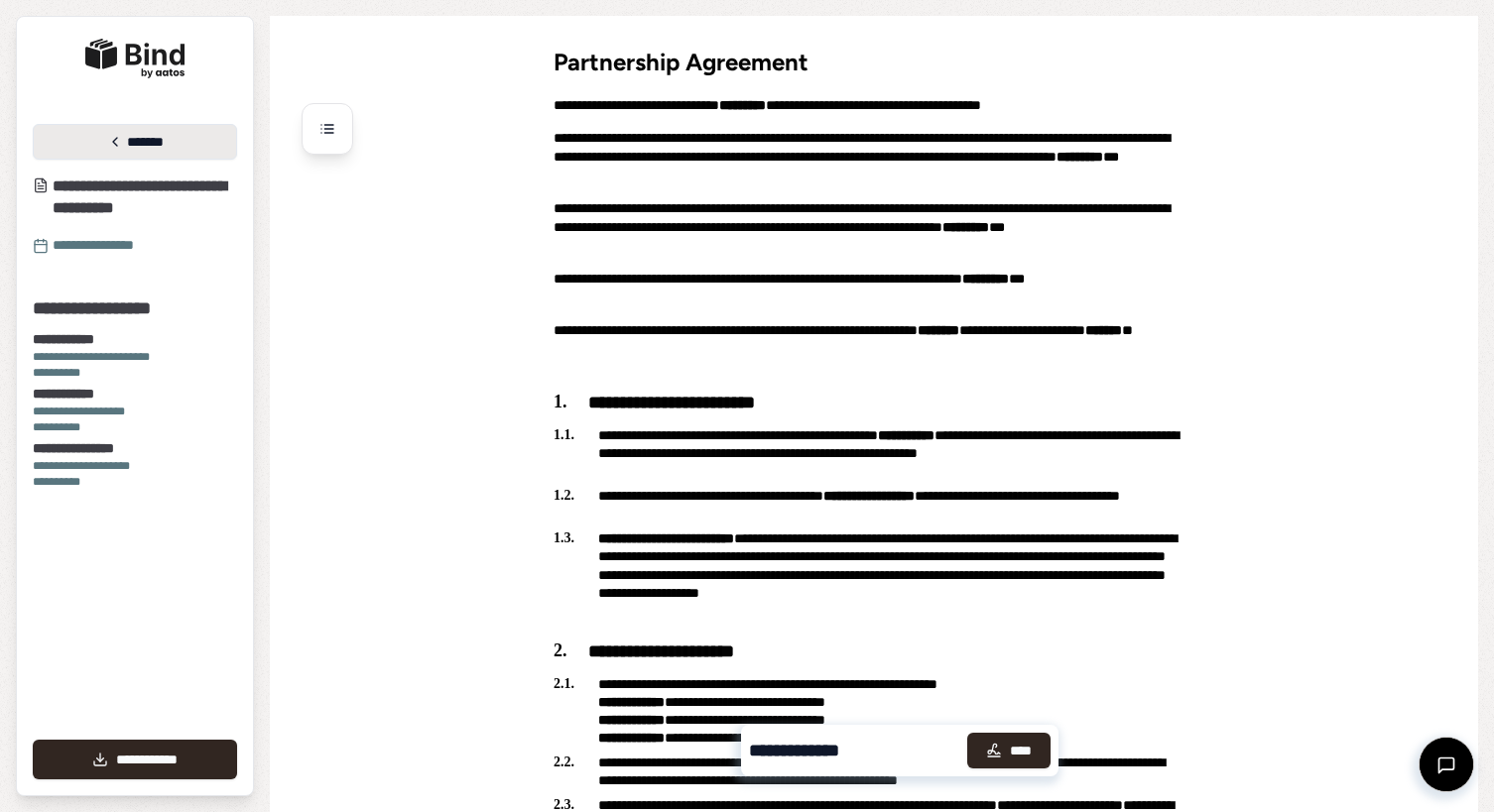 click on "*******" at bounding box center (135, 142) 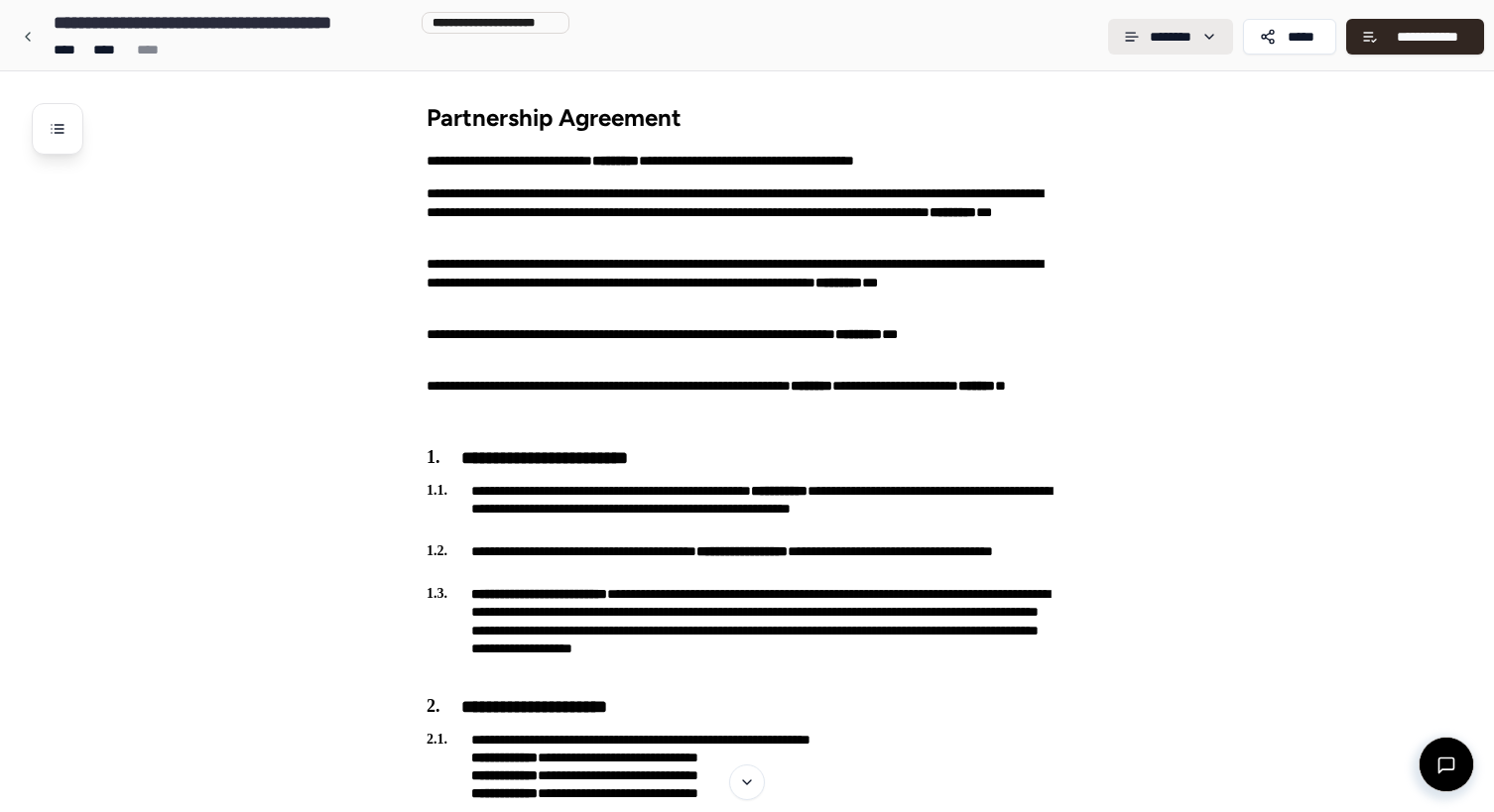 click on "**********" at bounding box center [747, 2092] 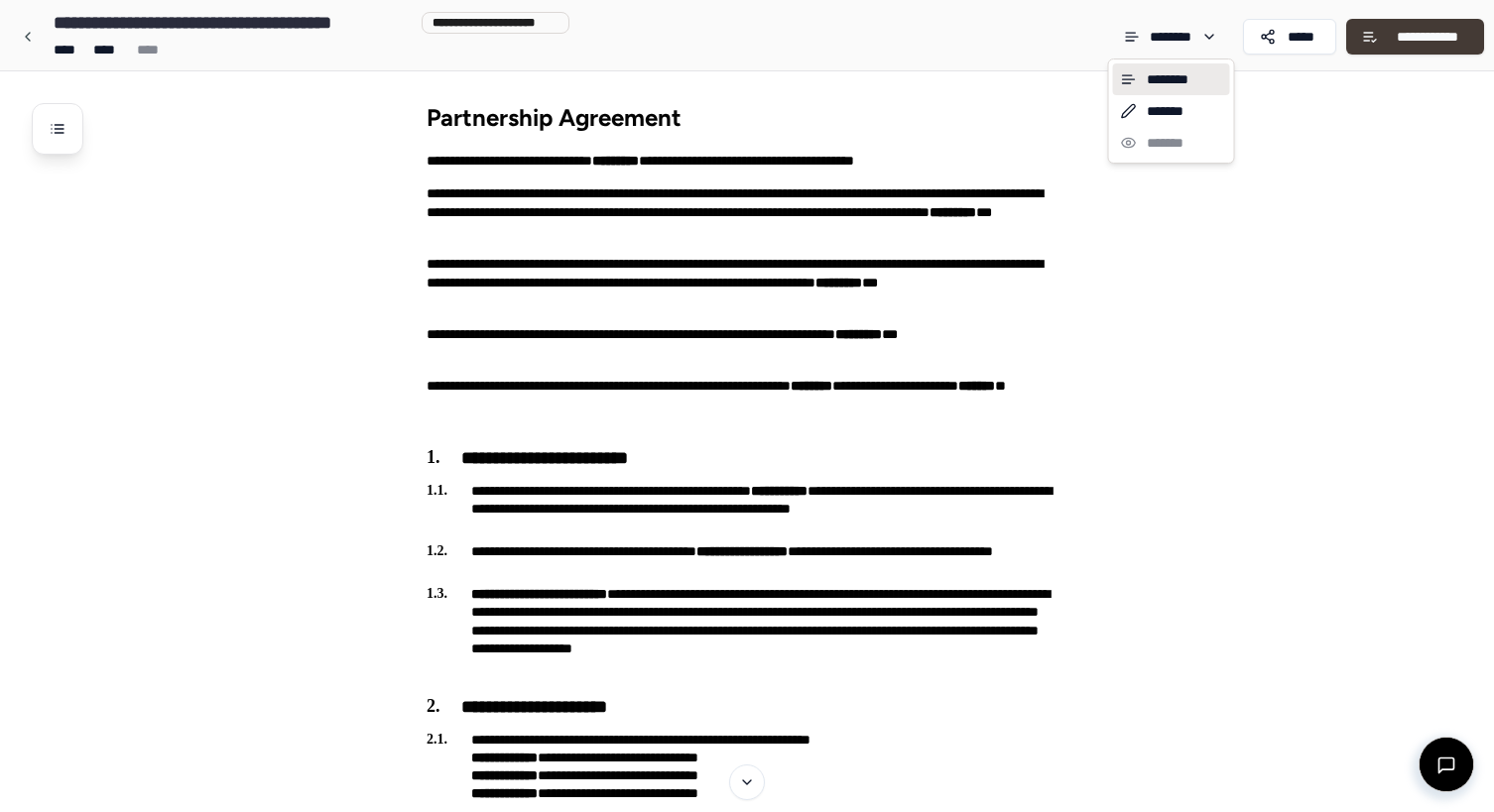 click on "**********" at bounding box center (747, 2092) 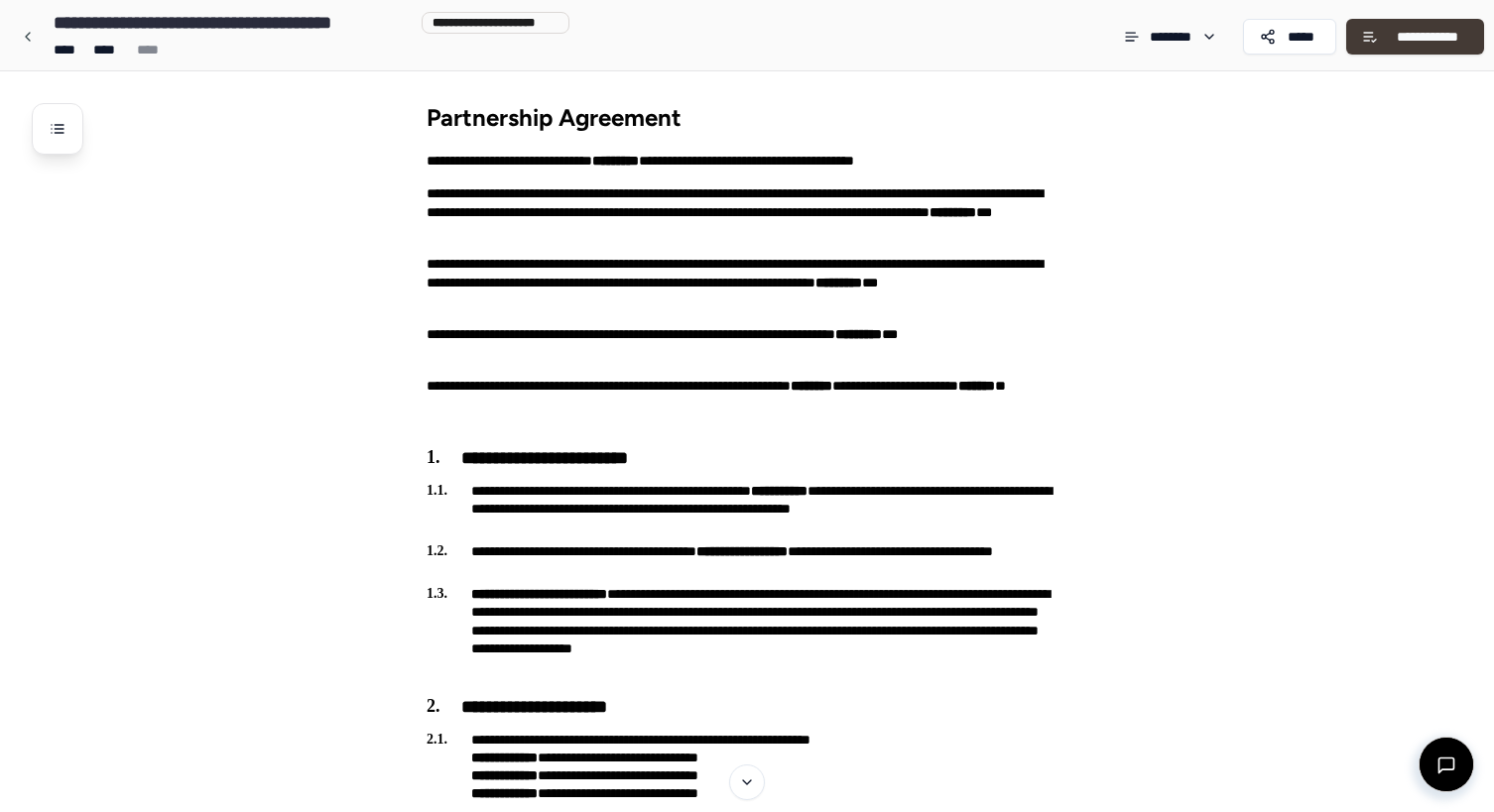 click on "**********" at bounding box center [1428, 37] 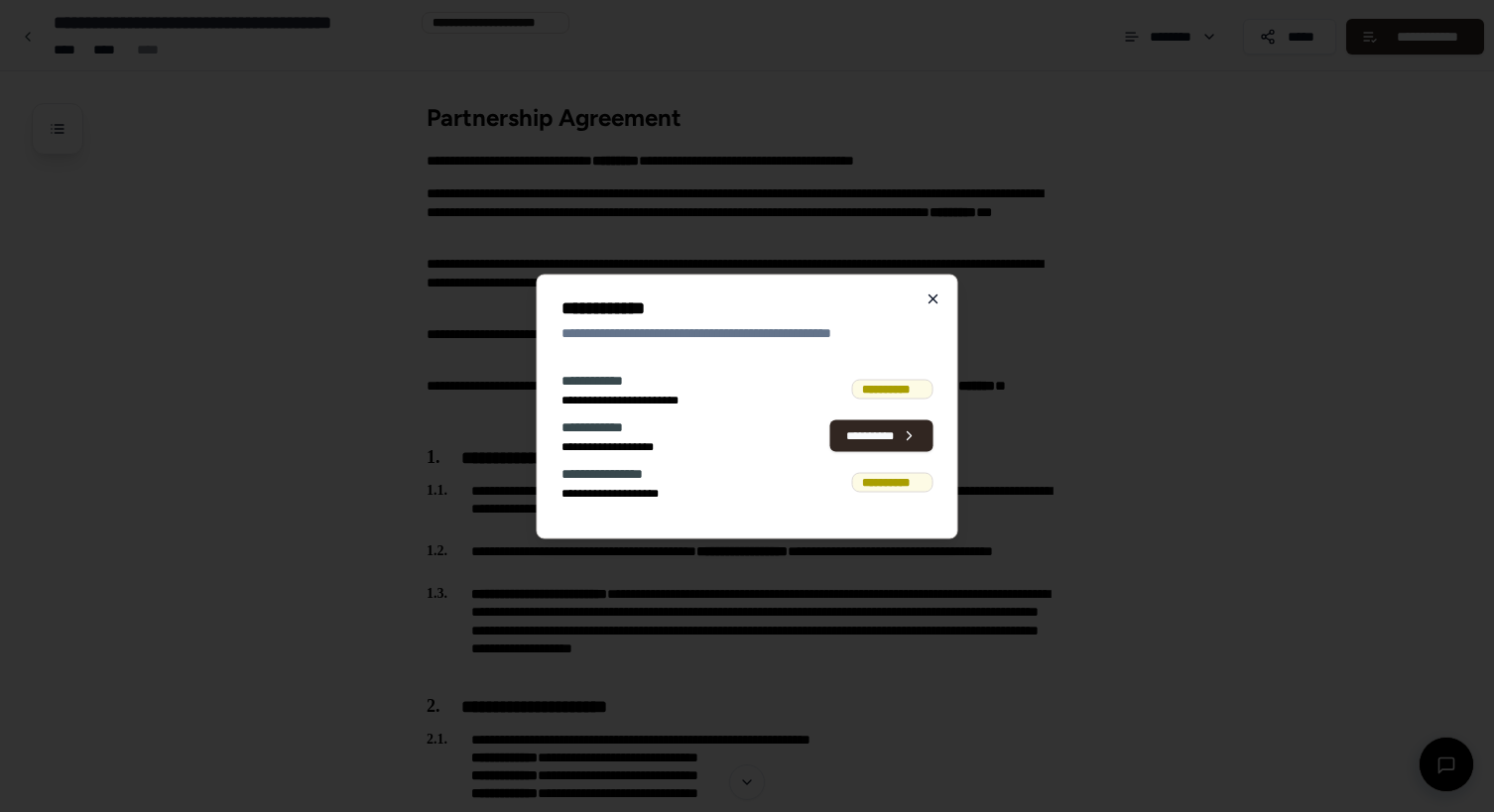 click 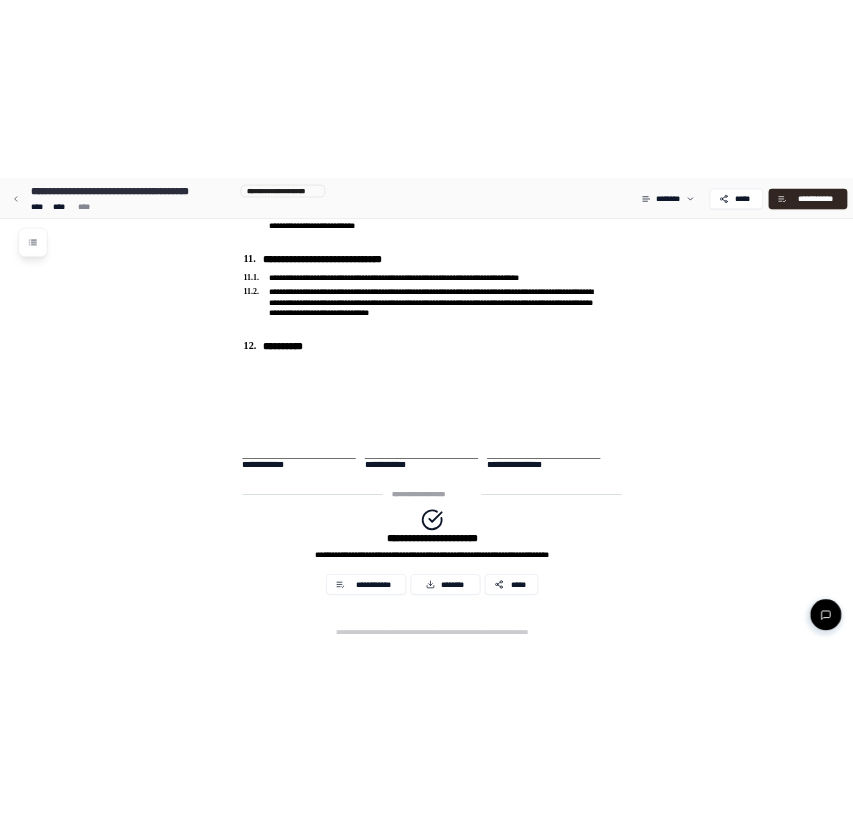 scroll, scrollTop: 3401, scrollLeft: 0, axis: vertical 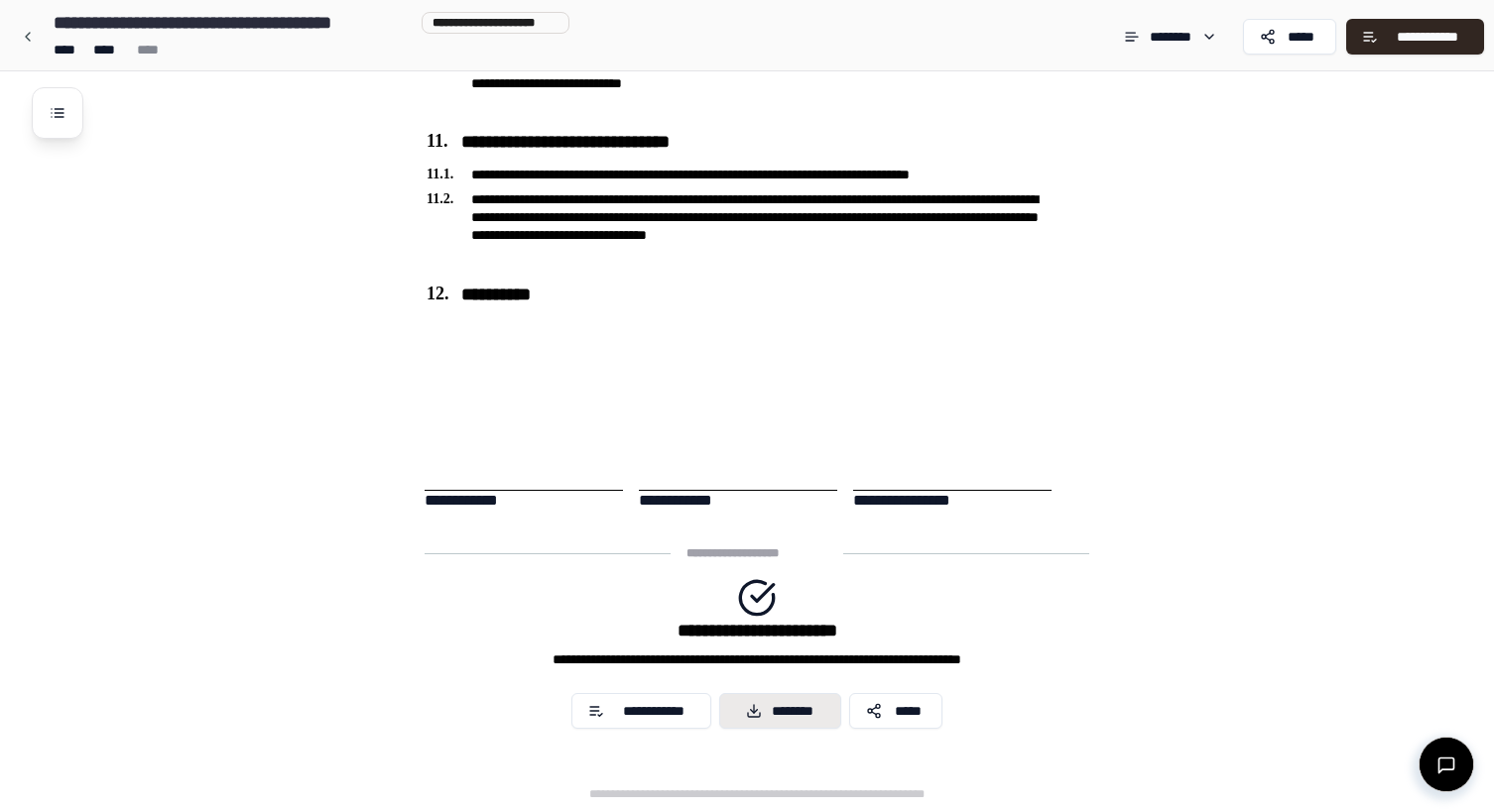 click on "********" at bounding box center (780, 711) 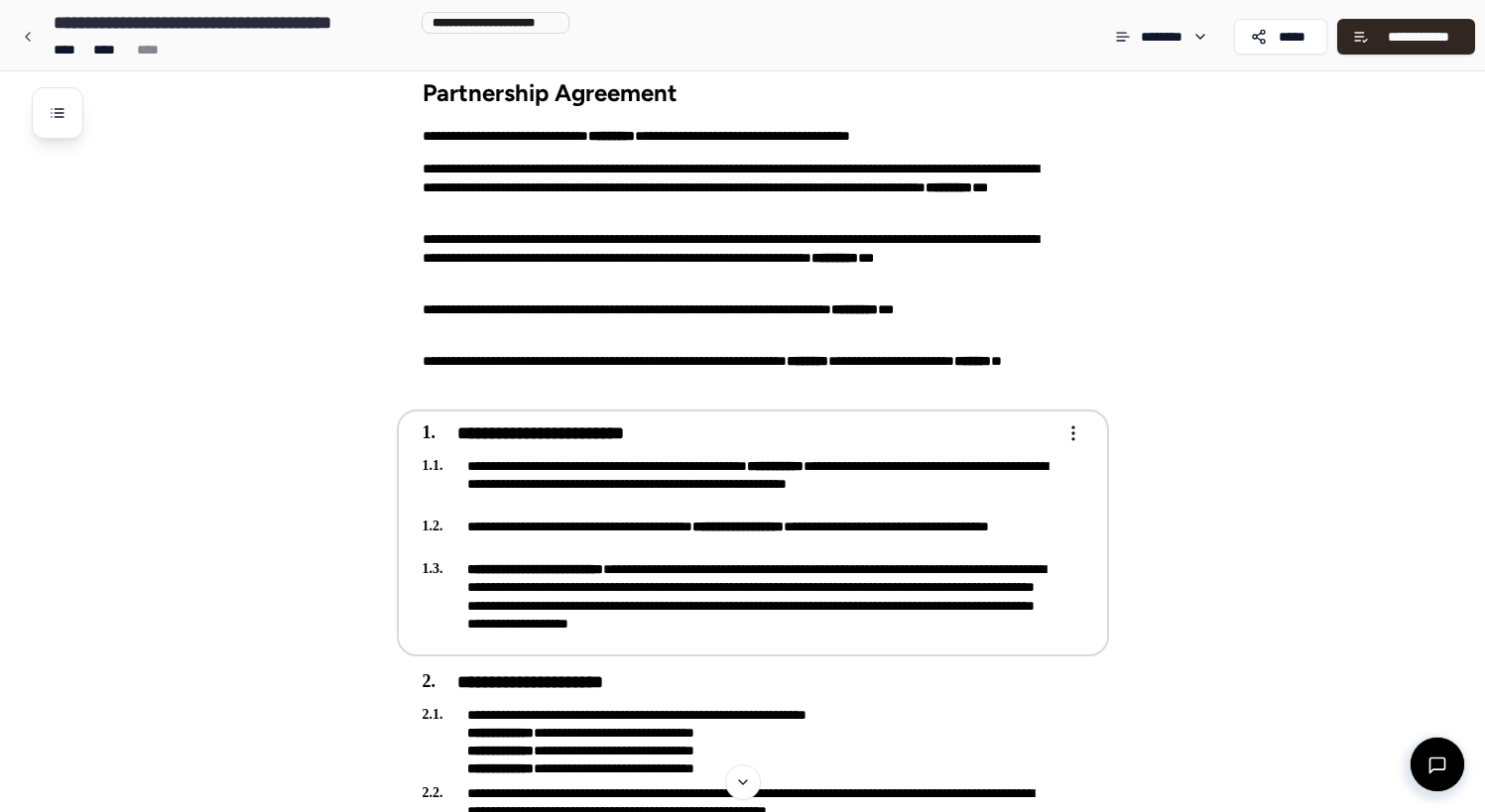 scroll, scrollTop: 25, scrollLeft: 0, axis: vertical 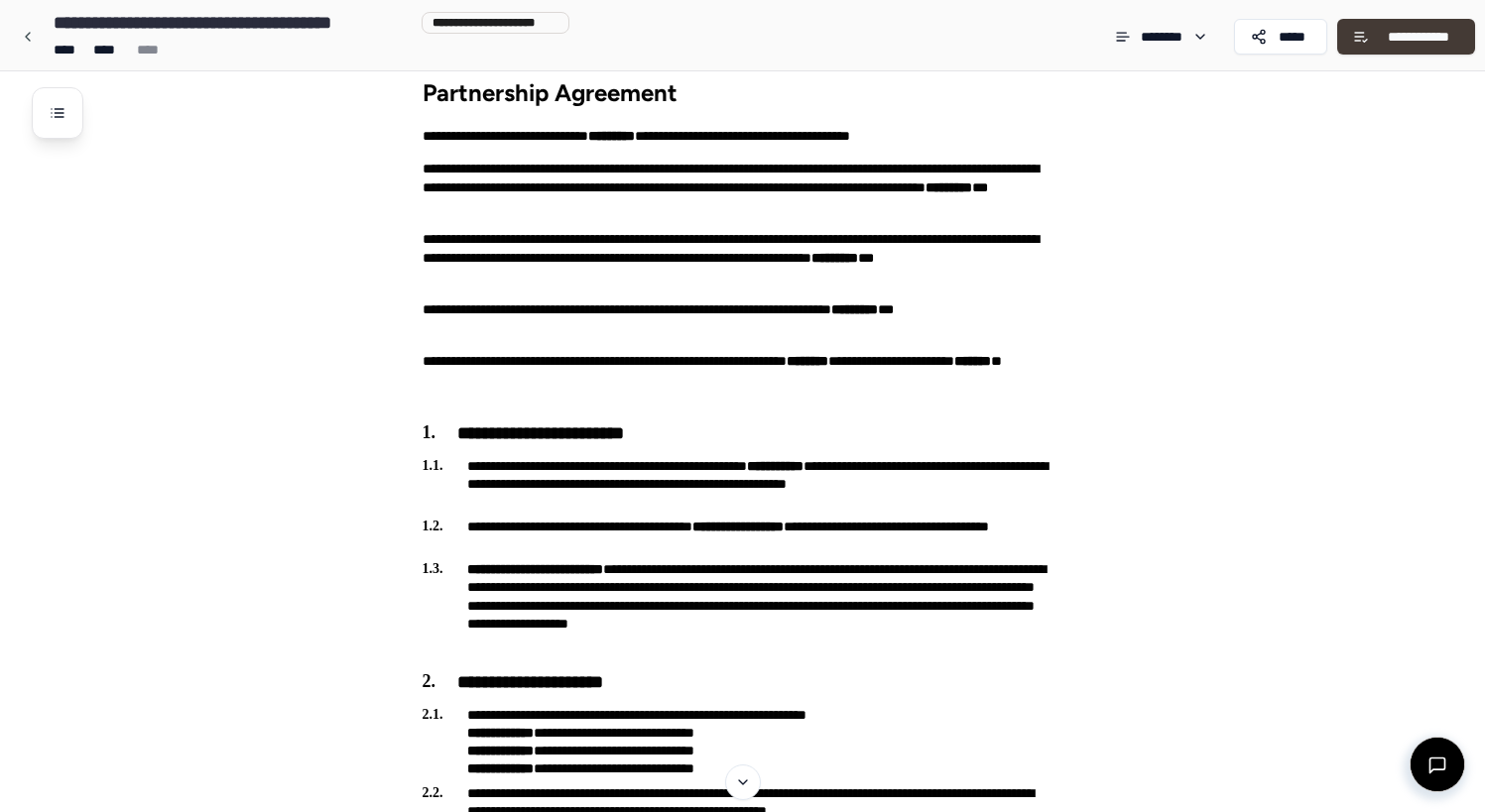 click on "**********" at bounding box center [1419, 37] 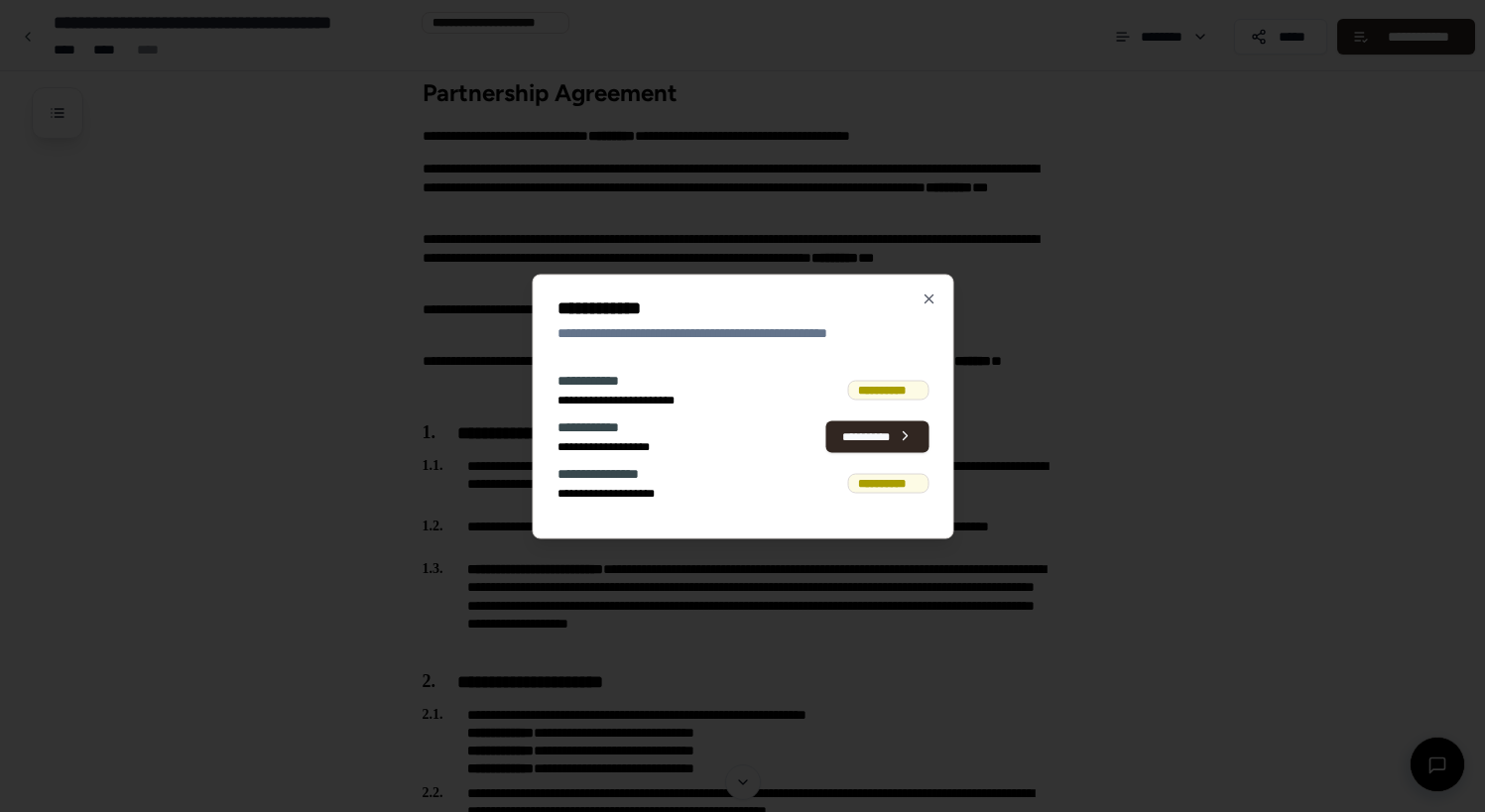 click at bounding box center [742, 406] 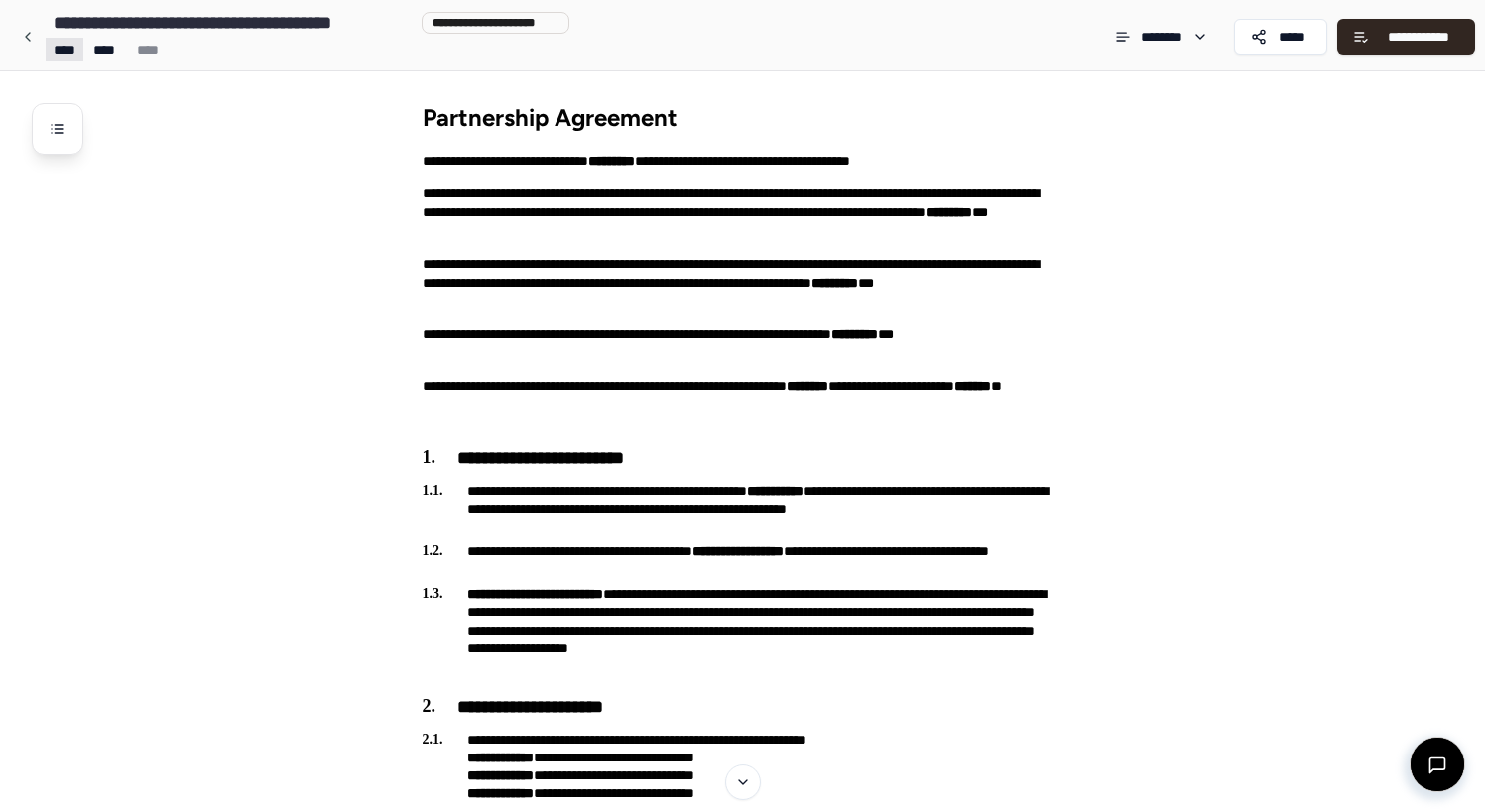 scroll, scrollTop: 0, scrollLeft: 0, axis: both 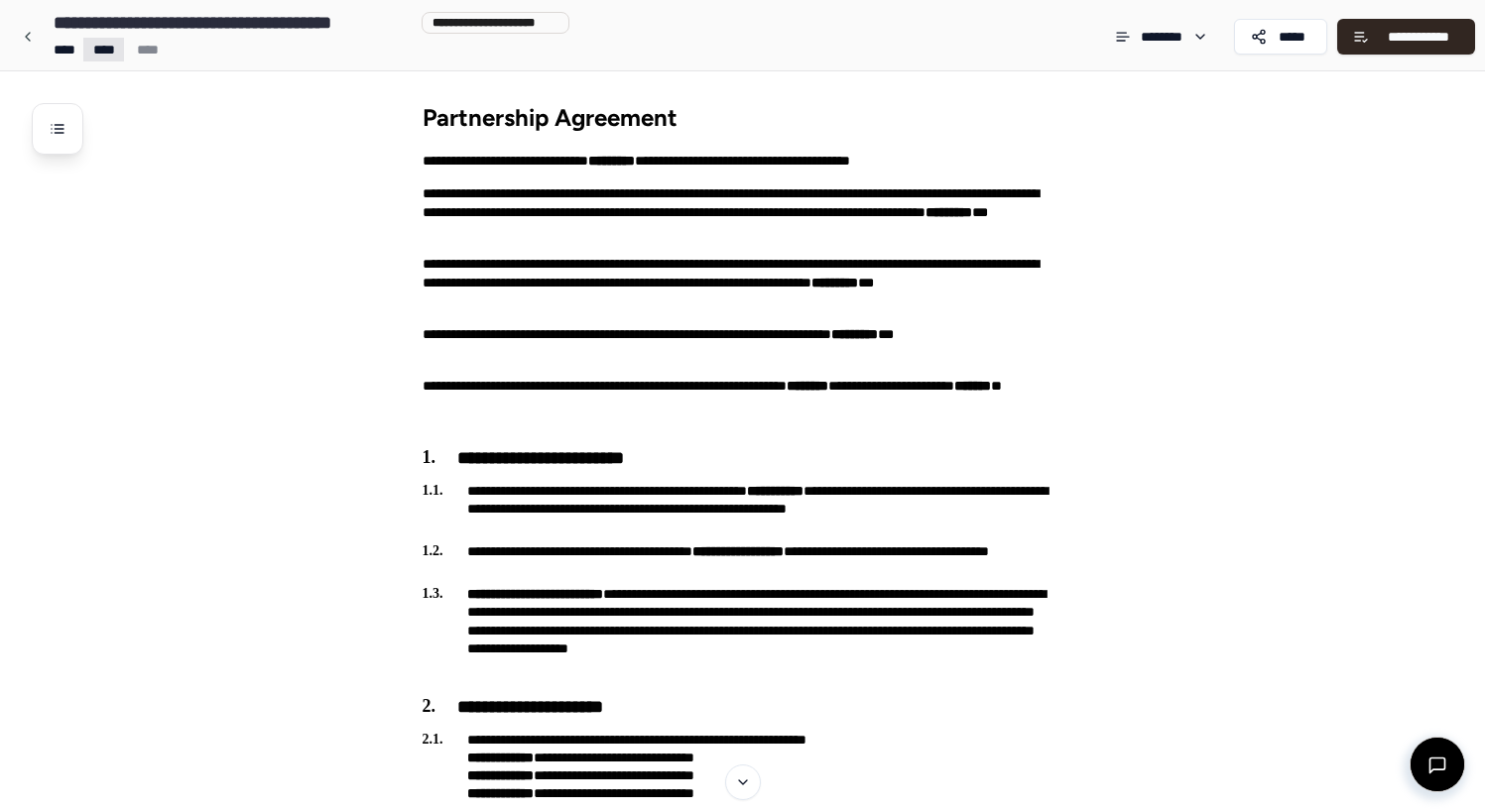 click on "**********" at bounding box center [742, 2092] 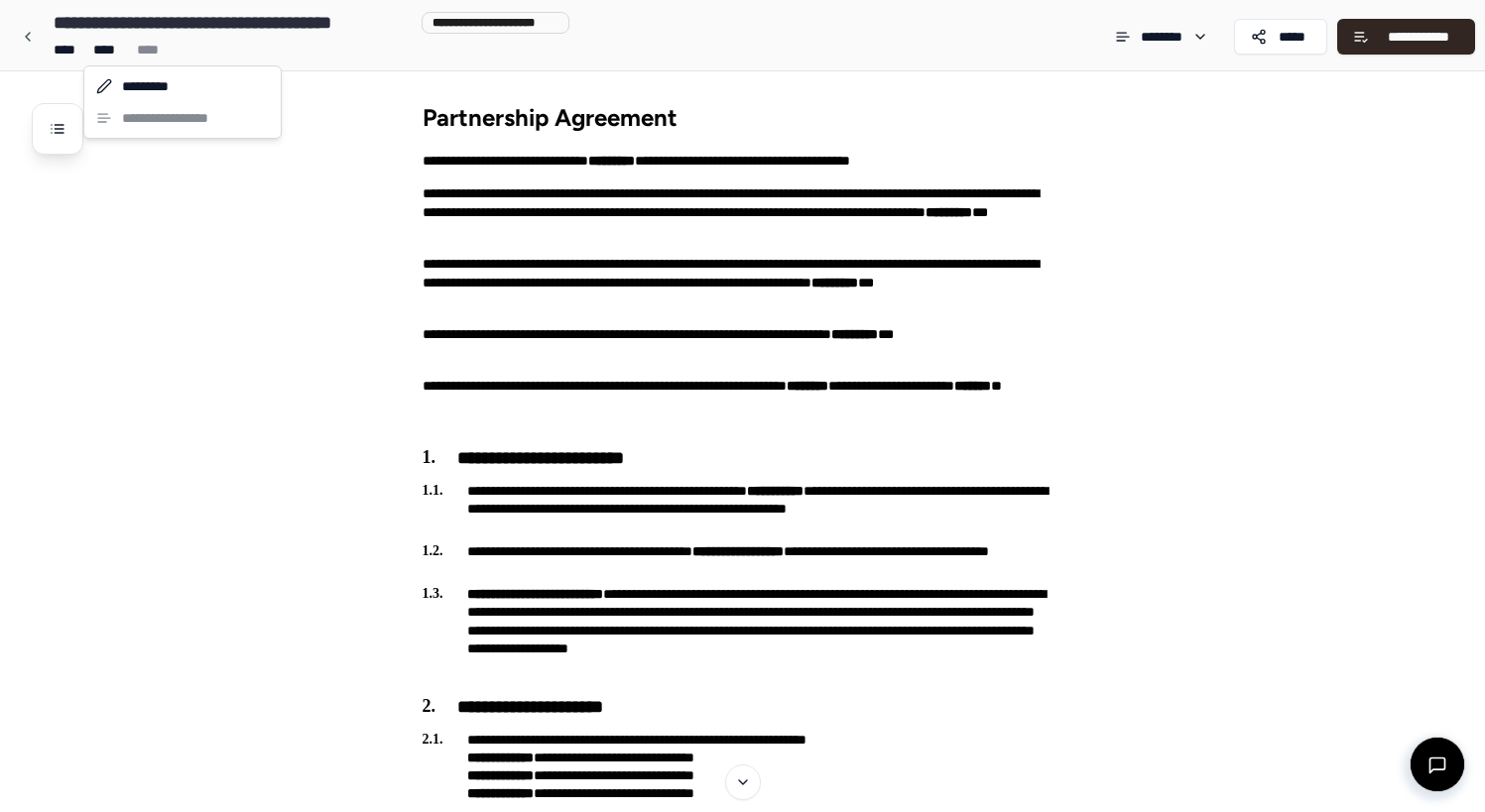click on "**********" at bounding box center [742, 2092] 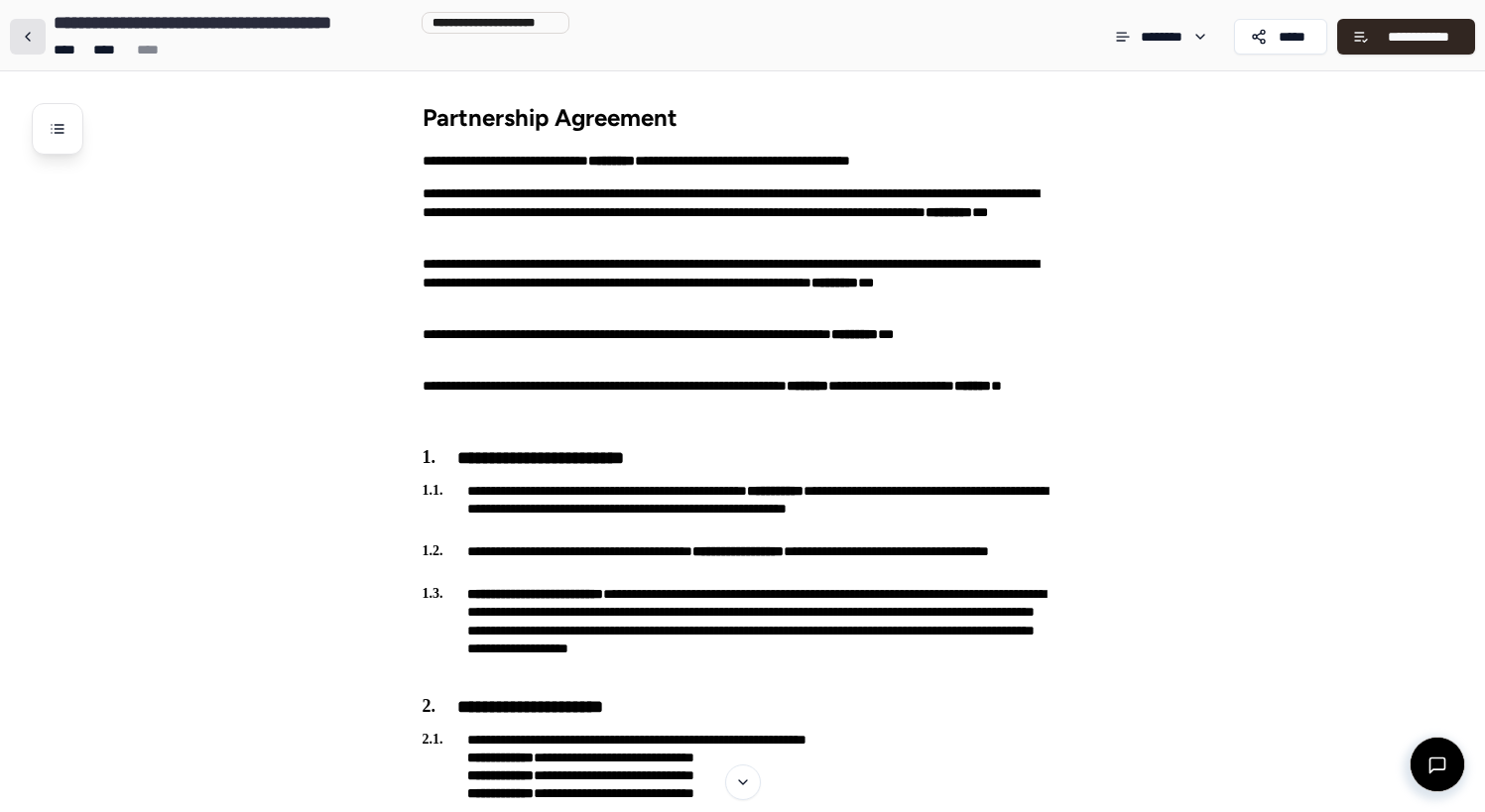 click at bounding box center (28, 37) 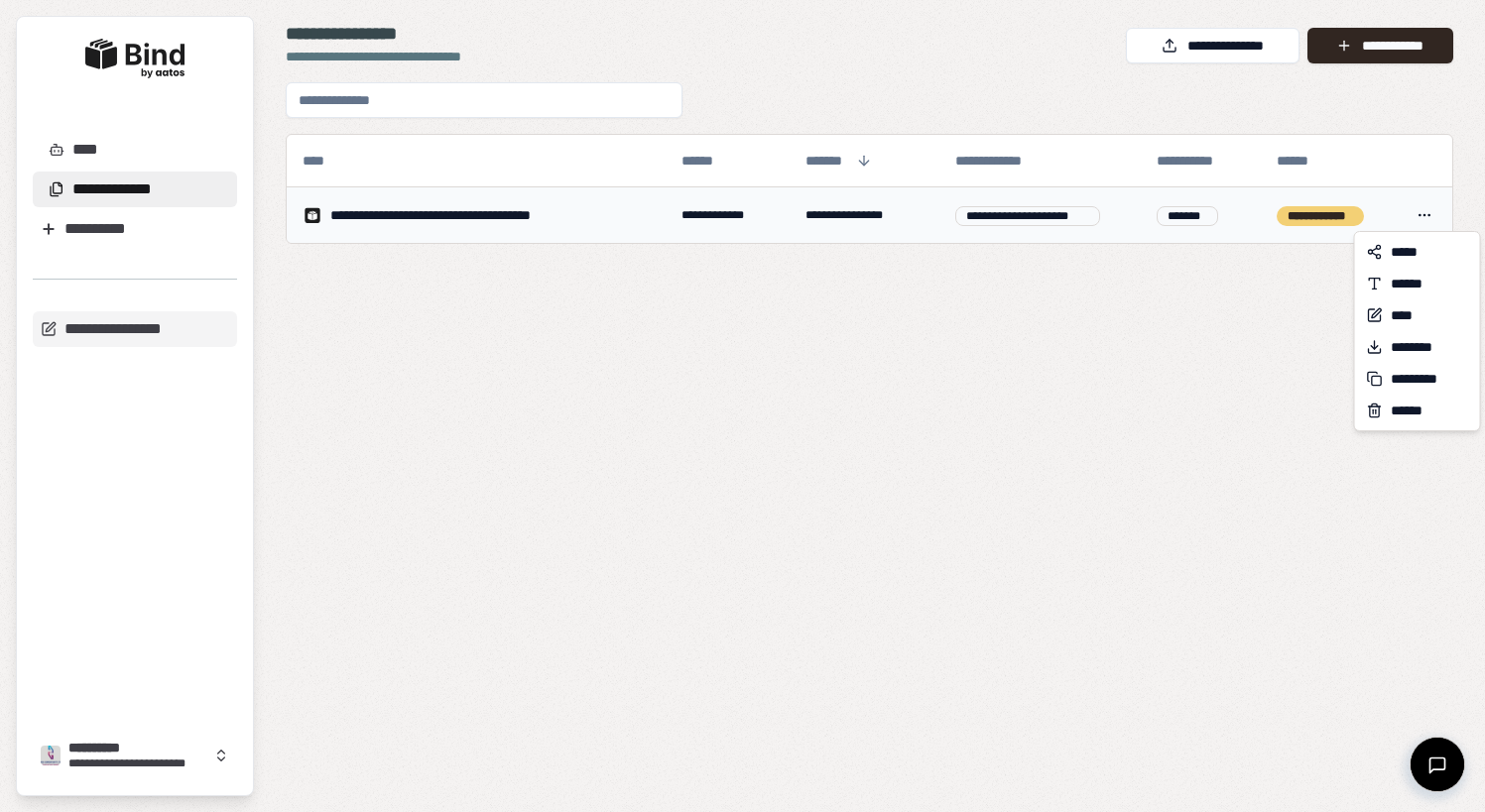 click on "**********" at bounding box center [742, 406] 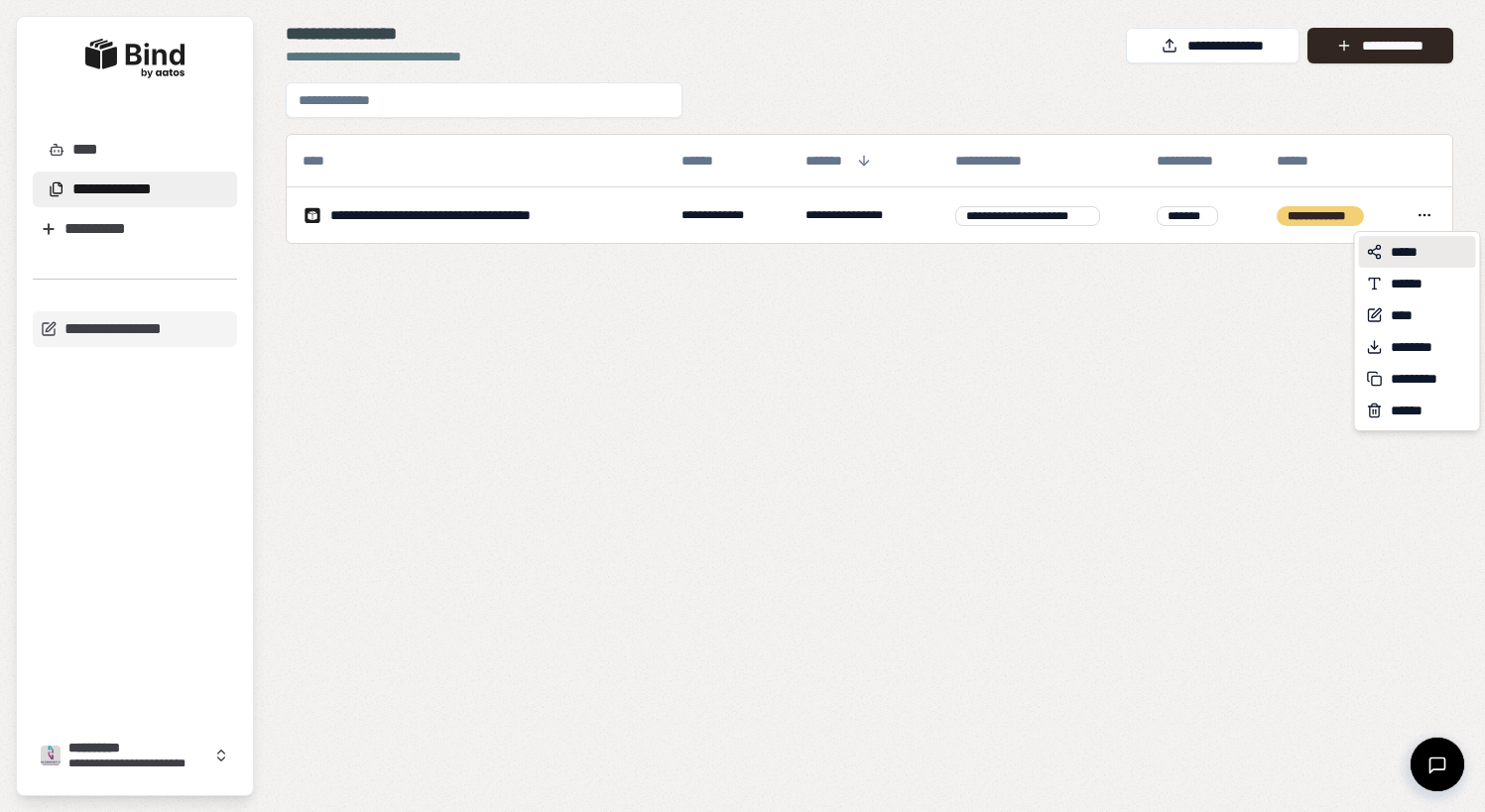 click on "*****" at bounding box center [1409, 252] 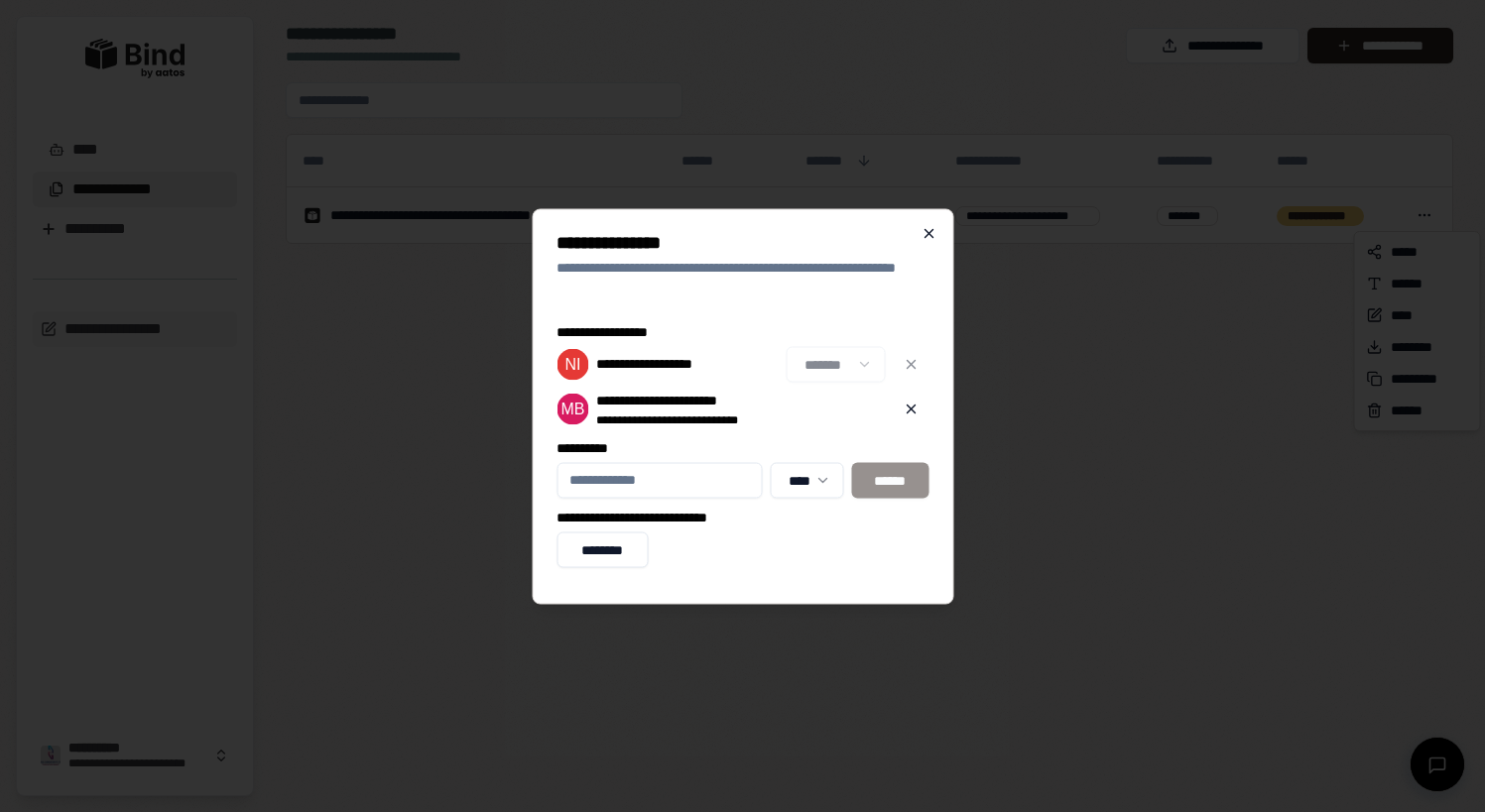 click 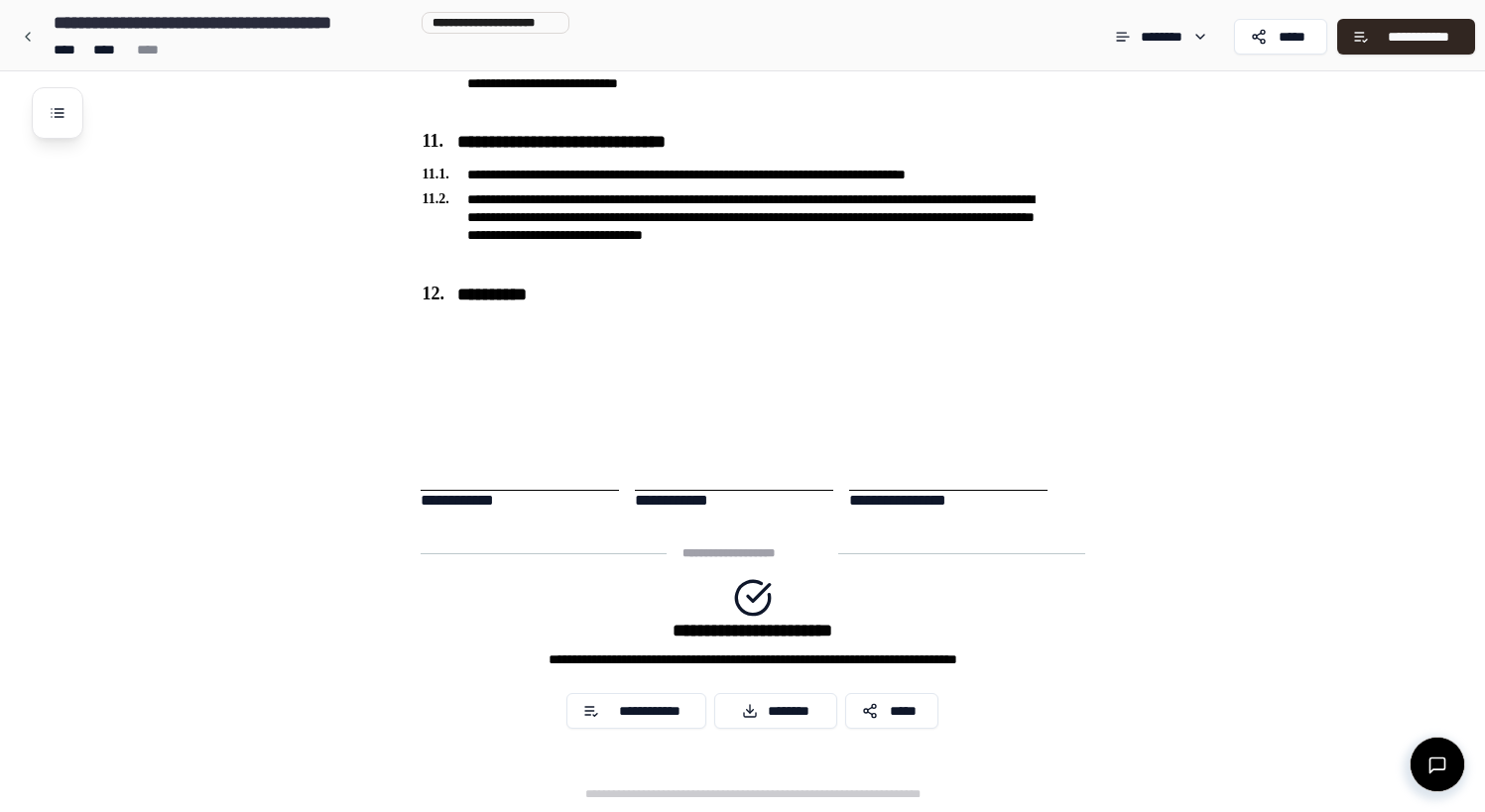 scroll, scrollTop: 3372, scrollLeft: 0, axis: vertical 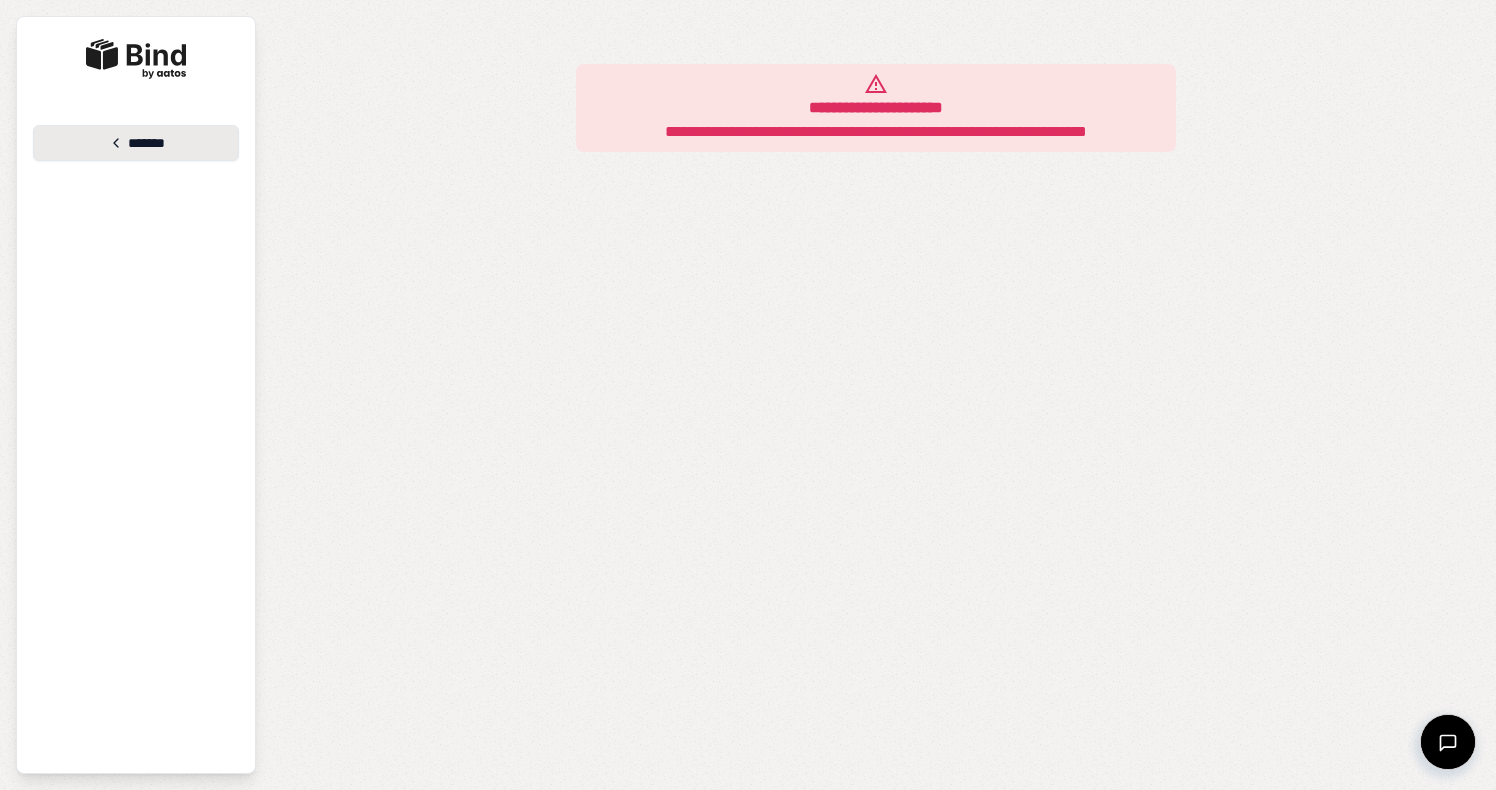 click on "*******" at bounding box center [136, 143] 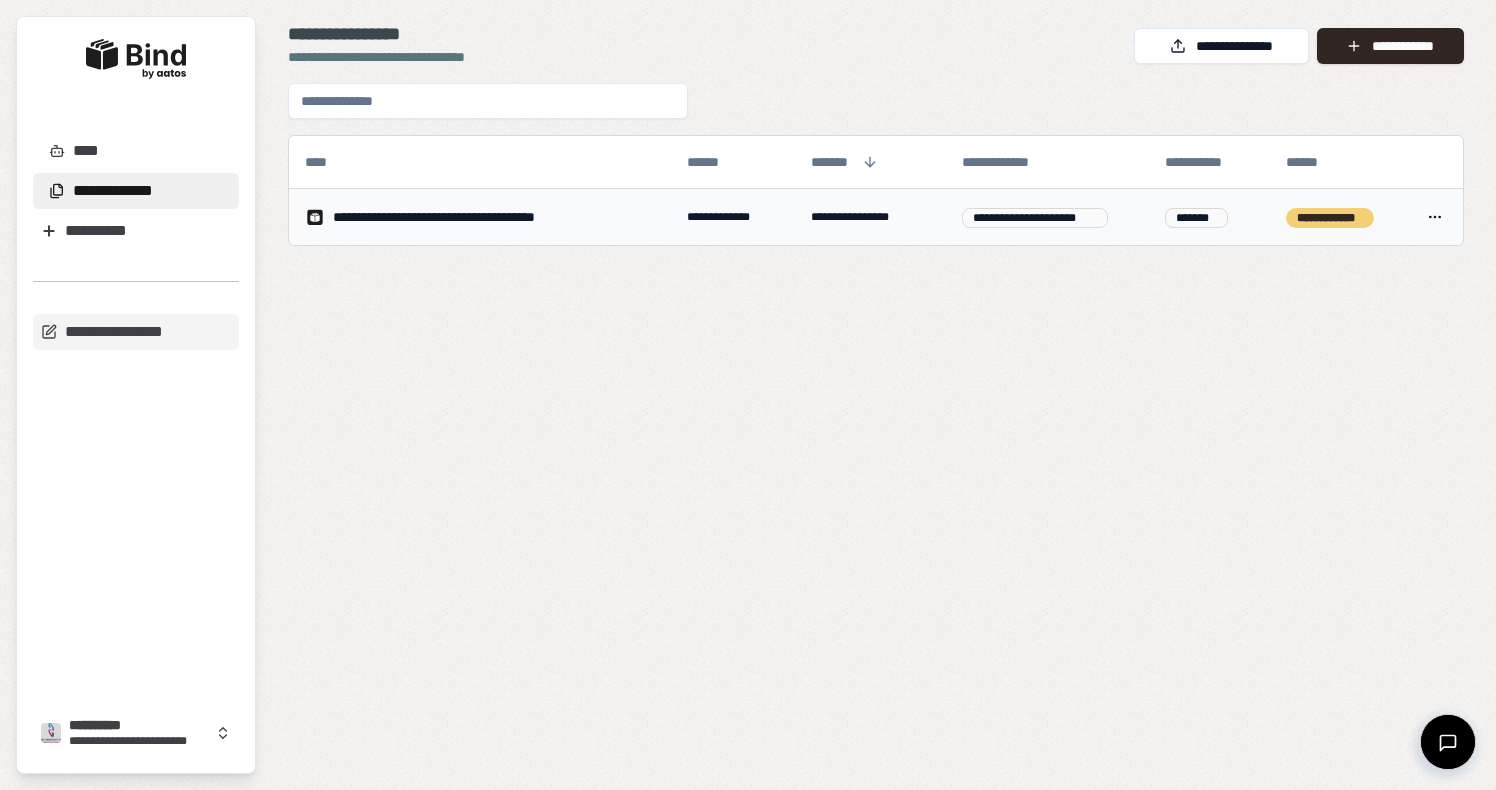 click on "**********" at bounding box center (471, 217) 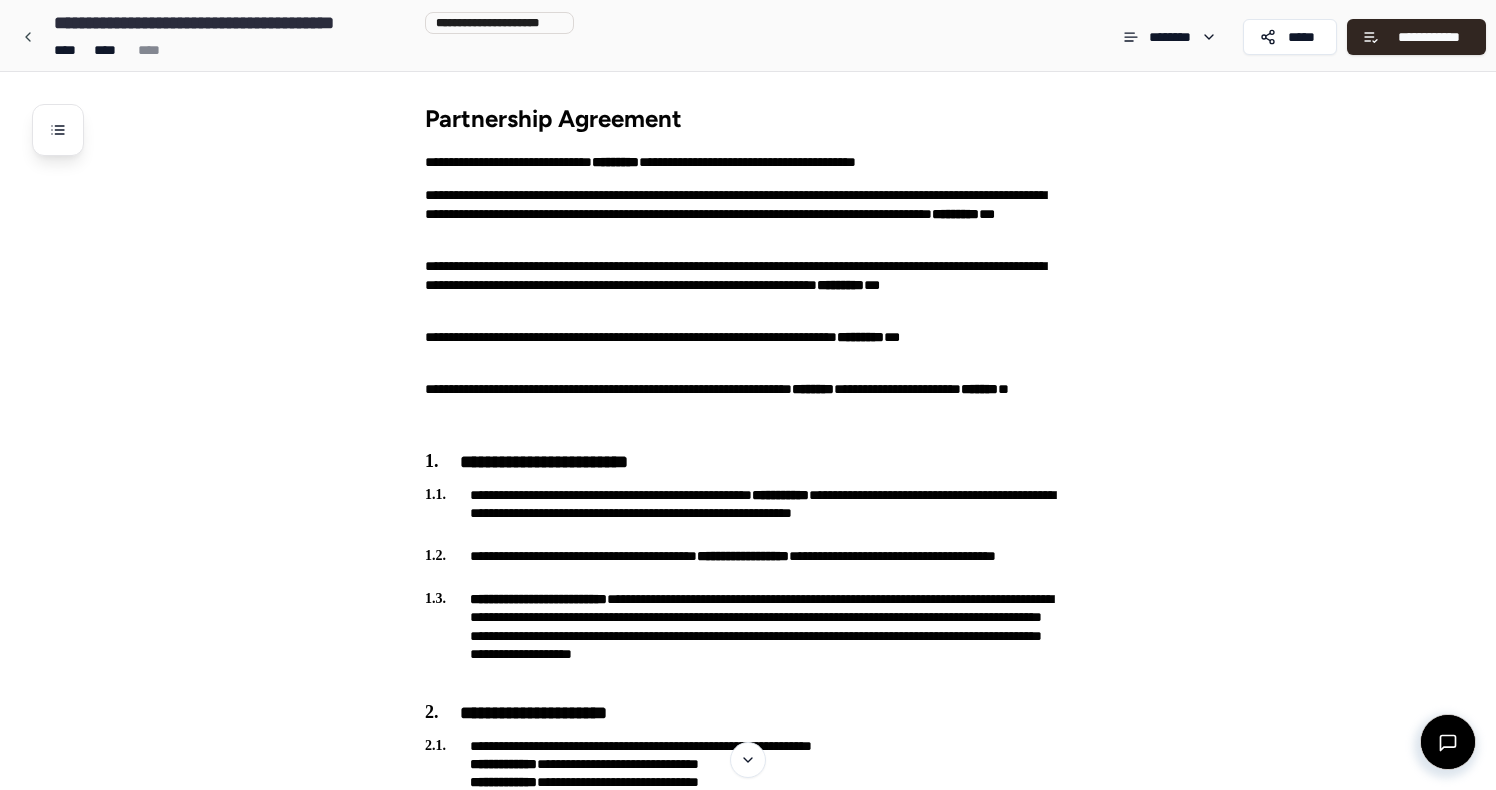 scroll, scrollTop: 0, scrollLeft: 0, axis: both 